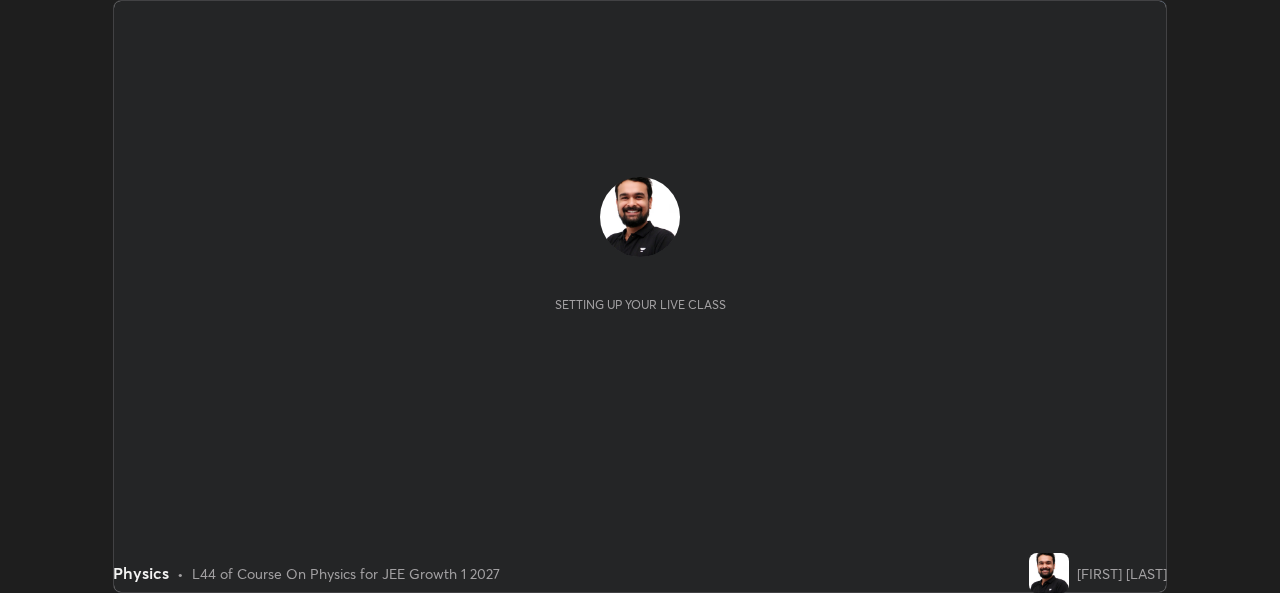 scroll, scrollTop: 0, scrollLeft: 0, axis: both 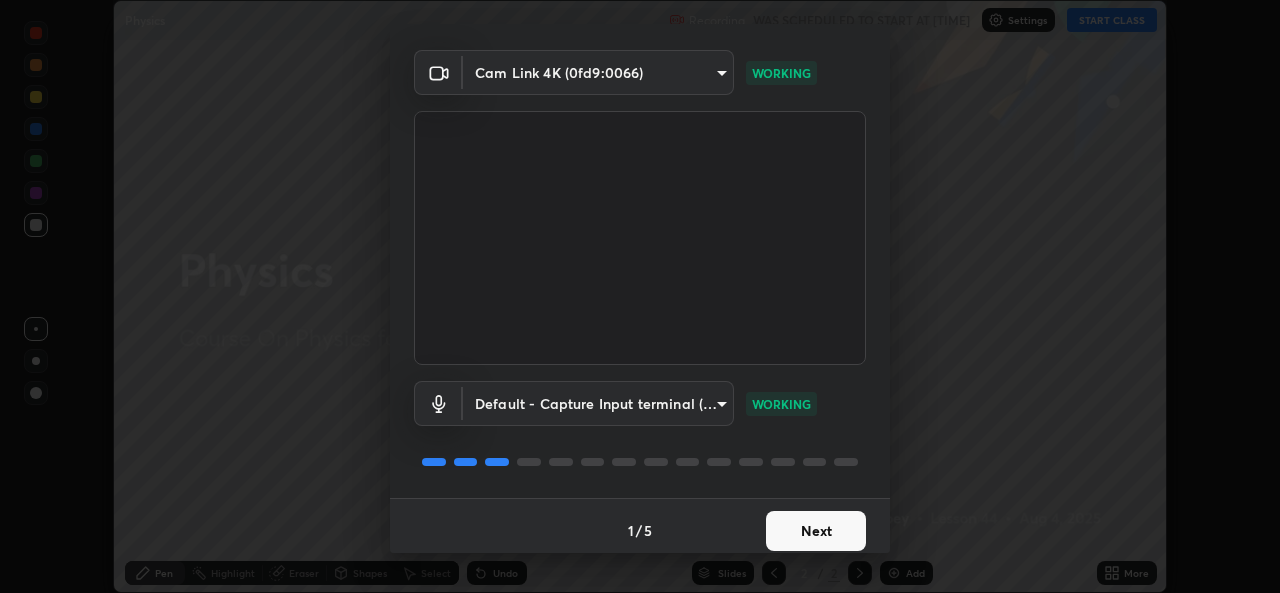 click on "Next" at bounding box center (816, 531) 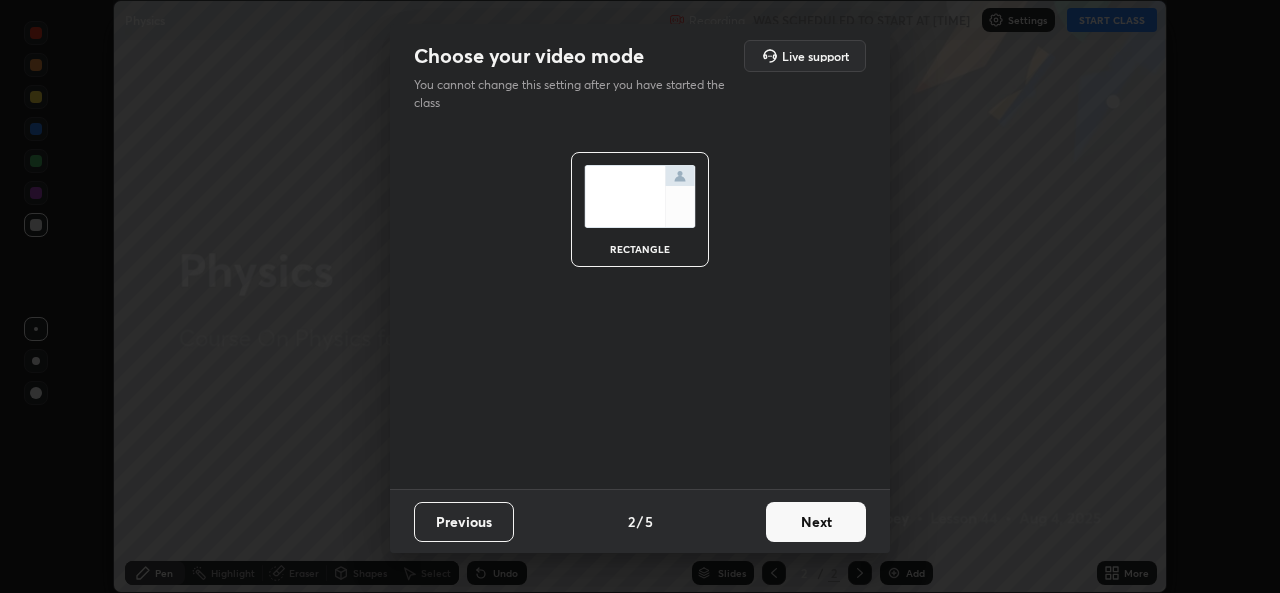 scroll, scrollTop: 0, scrollLeft: 0, axis: both 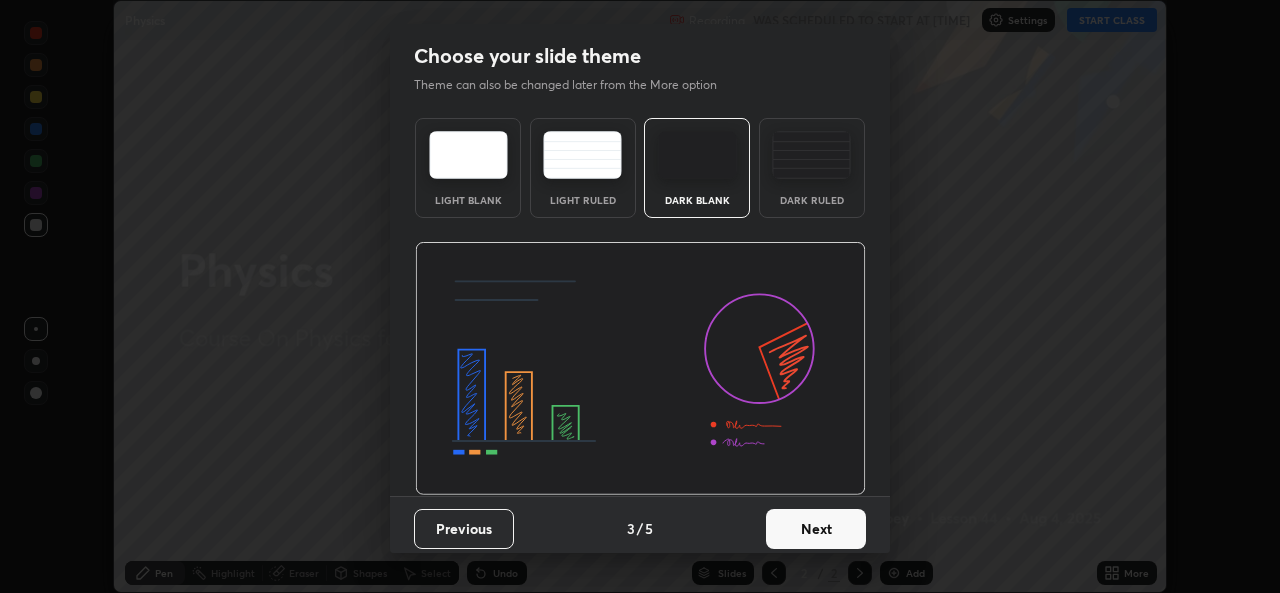 click on "Next" at bounding box center [816, 529] 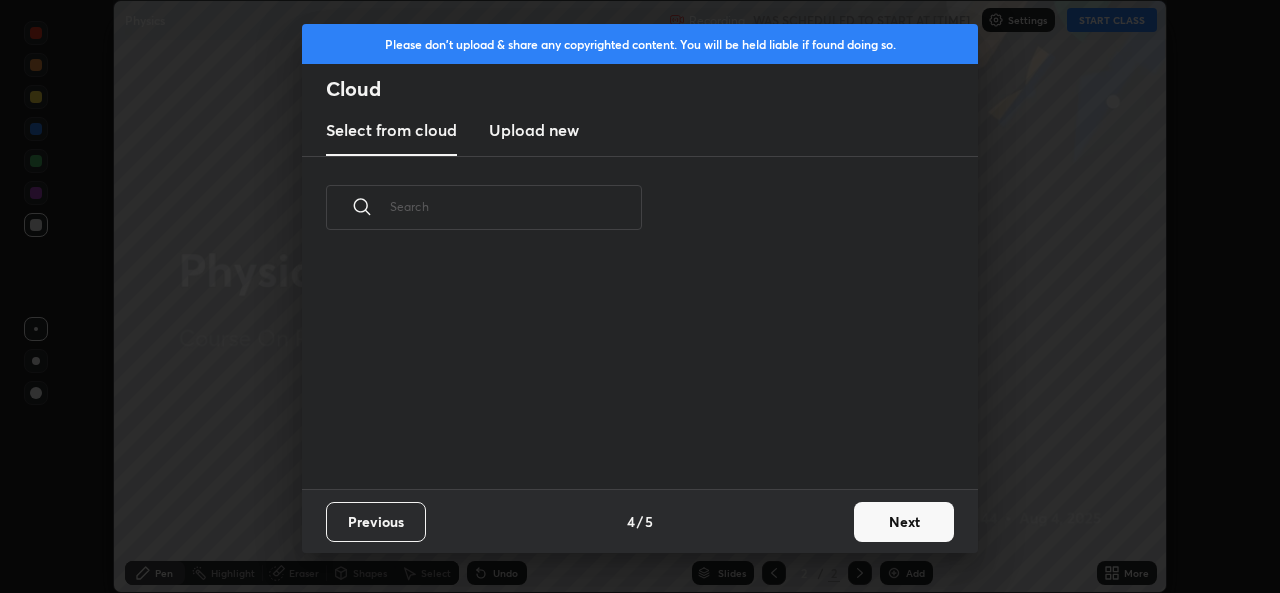 click on "Next" at bounding box center (904, 522) 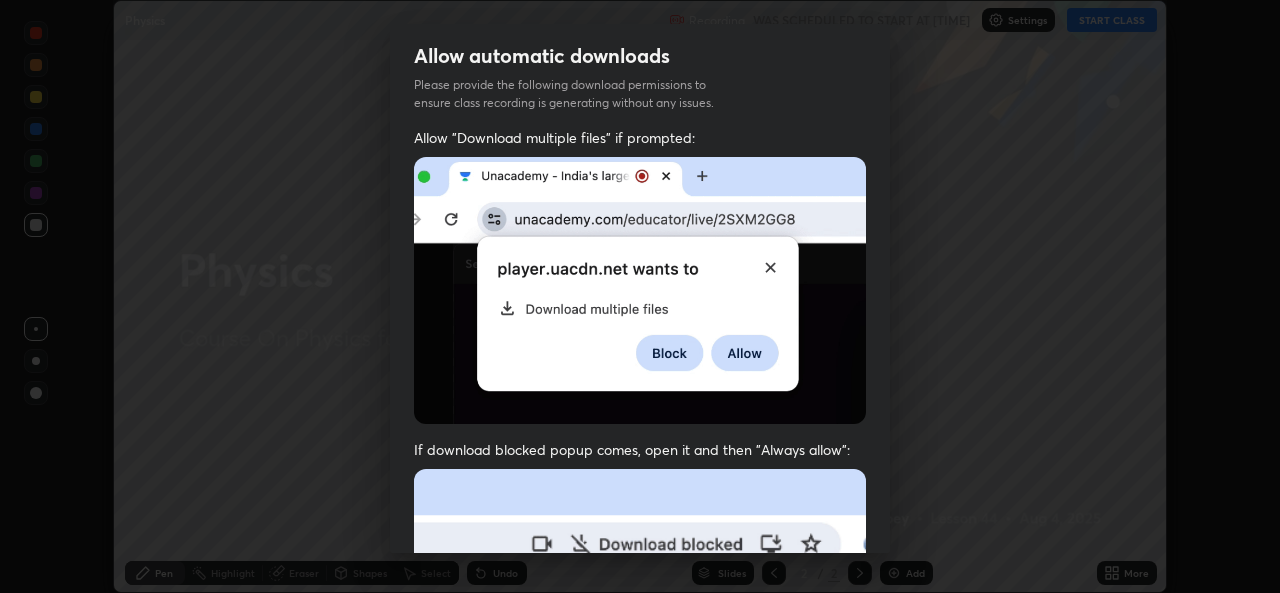 click on "Previous 5 / 5 Done" at bounding box center (640, 1002) 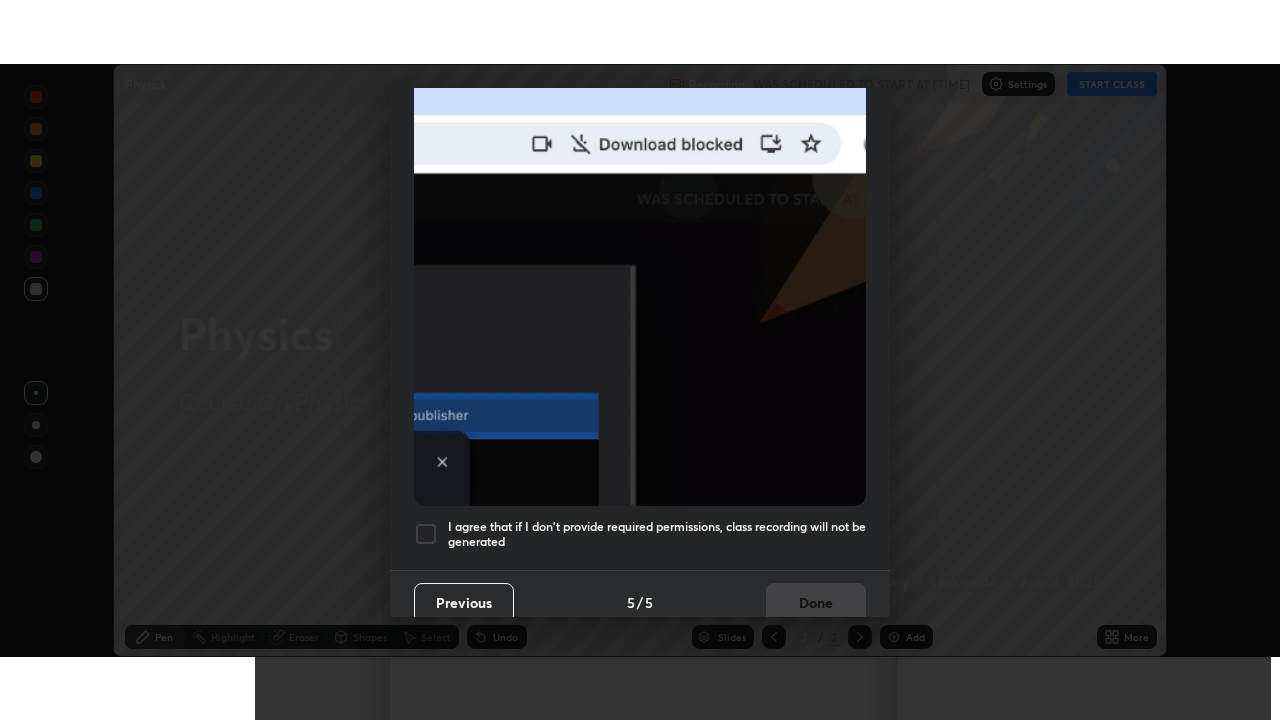 scroll, scrollTop: 471, scrollLeft: 0, axis: vertical 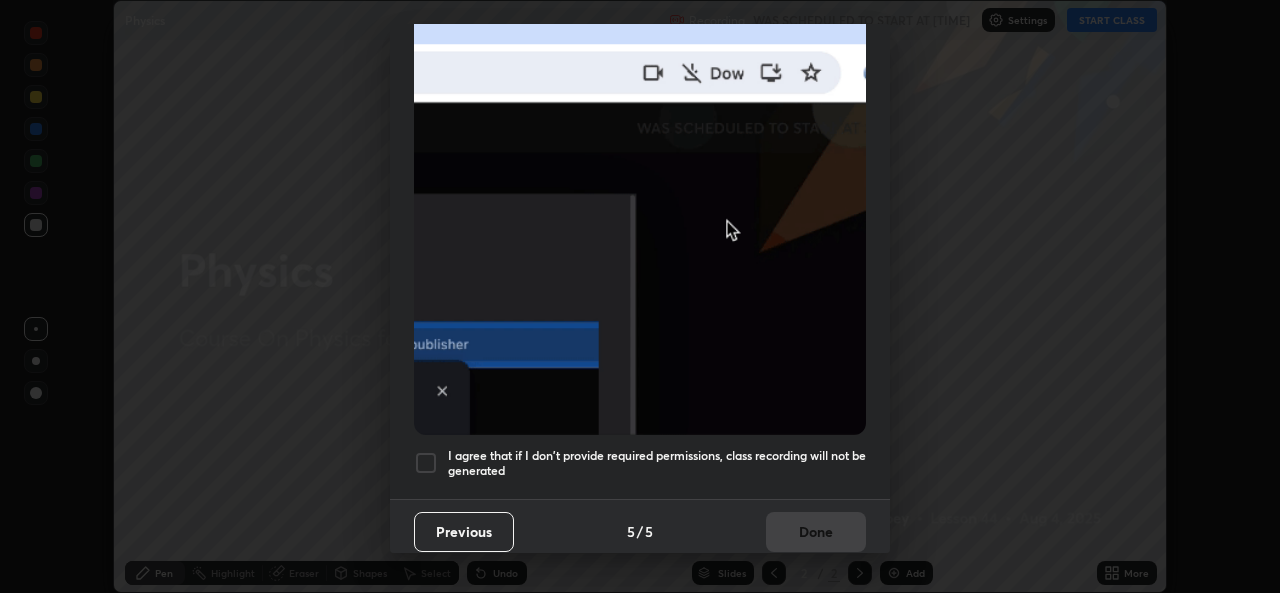click at bounding box center [426, 463] 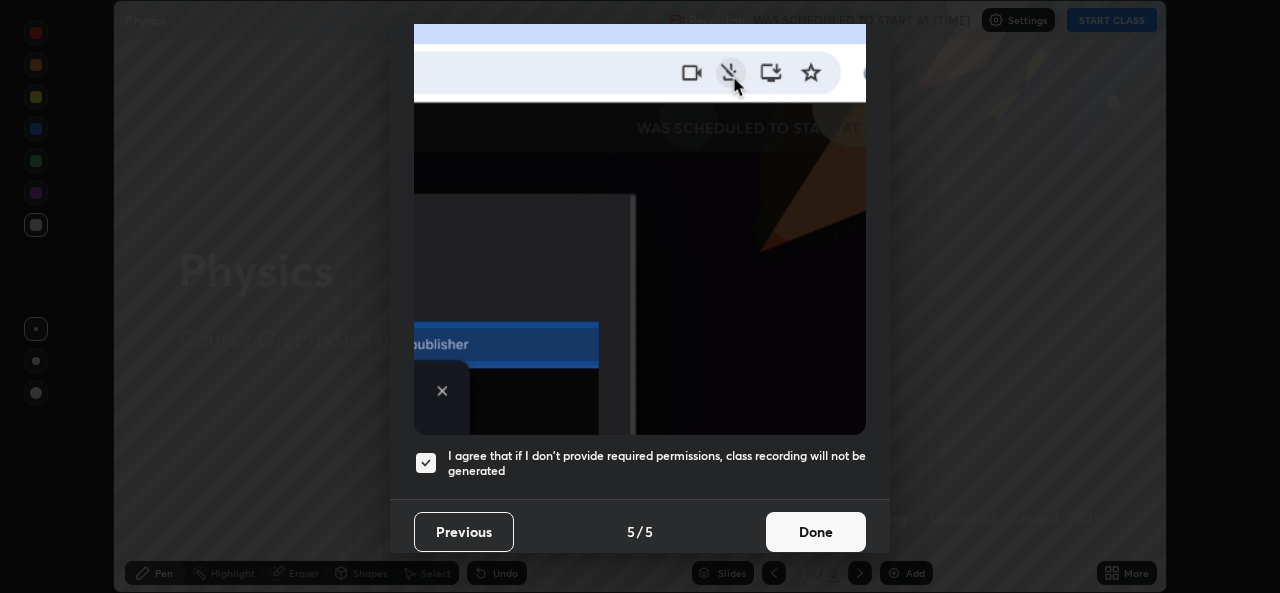 click on "Done" at bounding box center [816, 532] 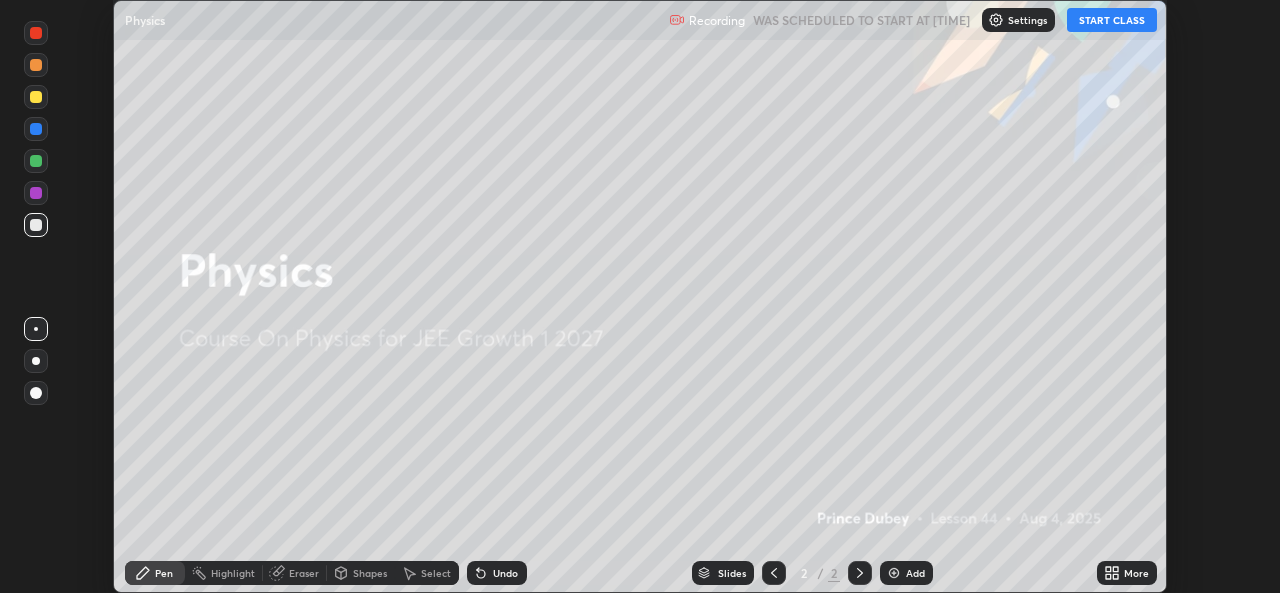 click on "START CLASS" at bounding box center (1112, 20) 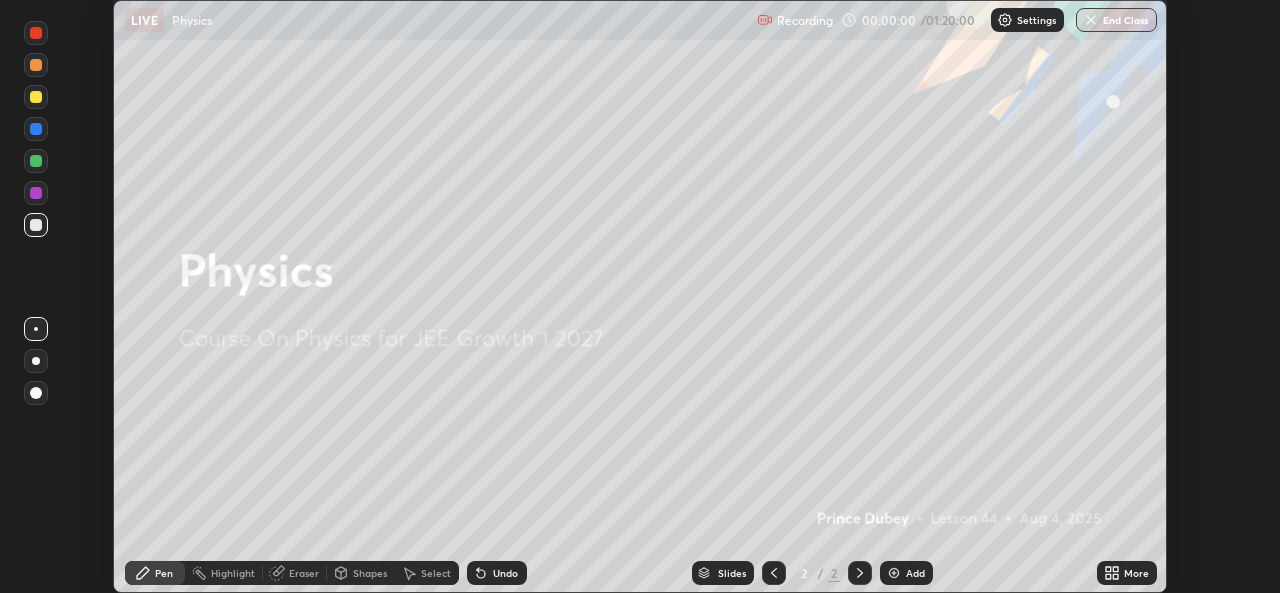 click 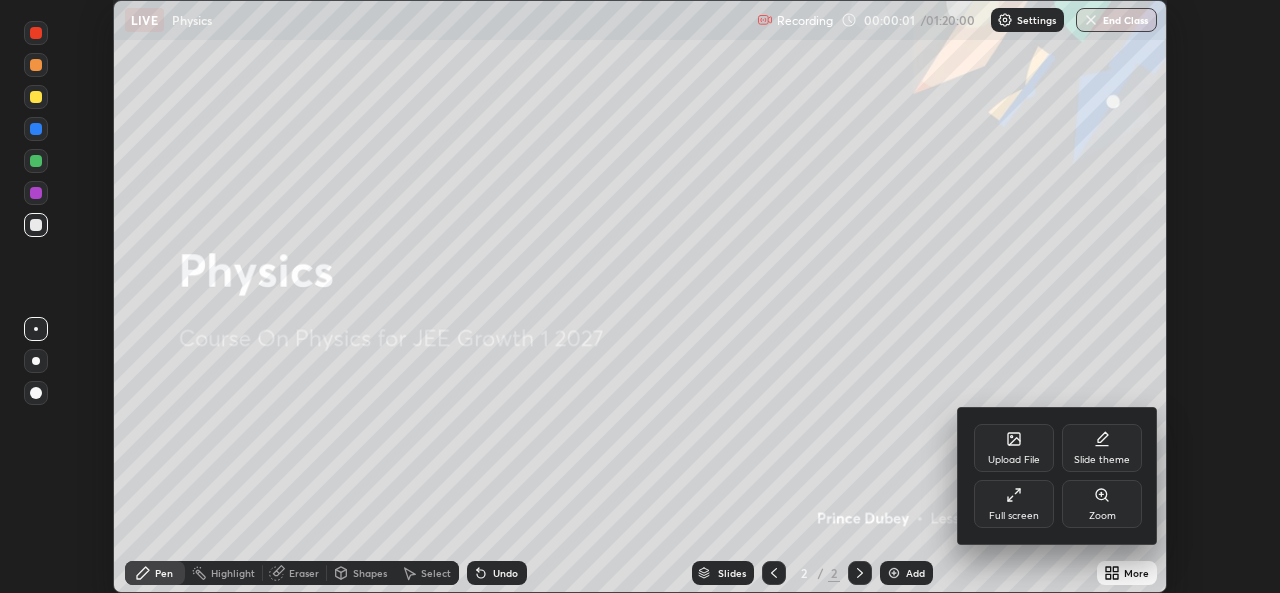 click on "Full screen" at bounding box center (1014, 504) 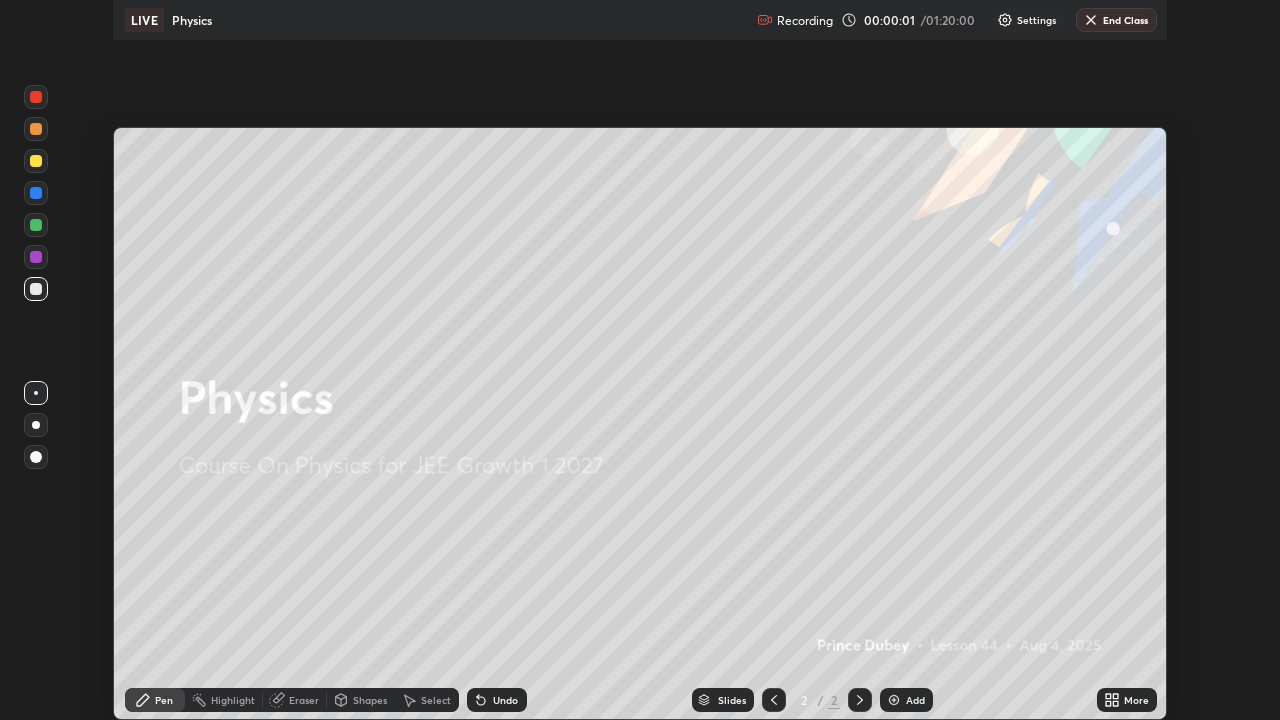 scroll, scrollTop: 99280, scrollLeft: 98720, axis: both 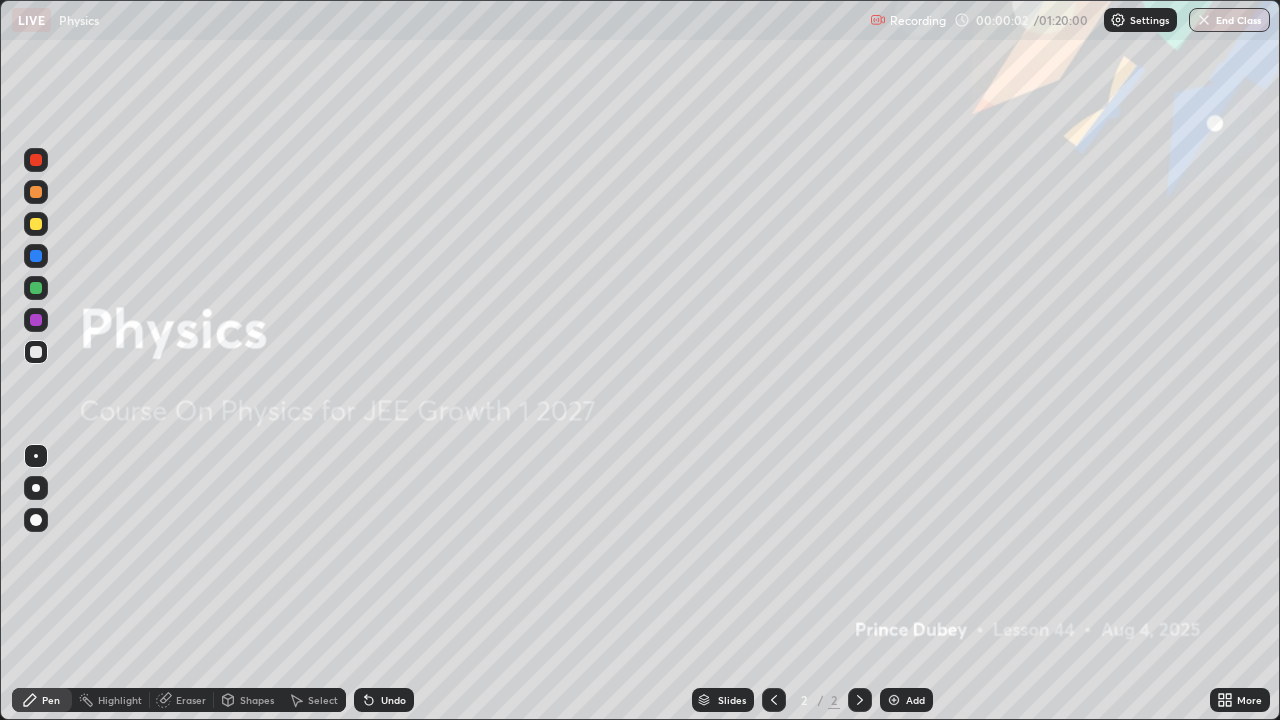 click on "Settings" at bounding box center [1140, 20] 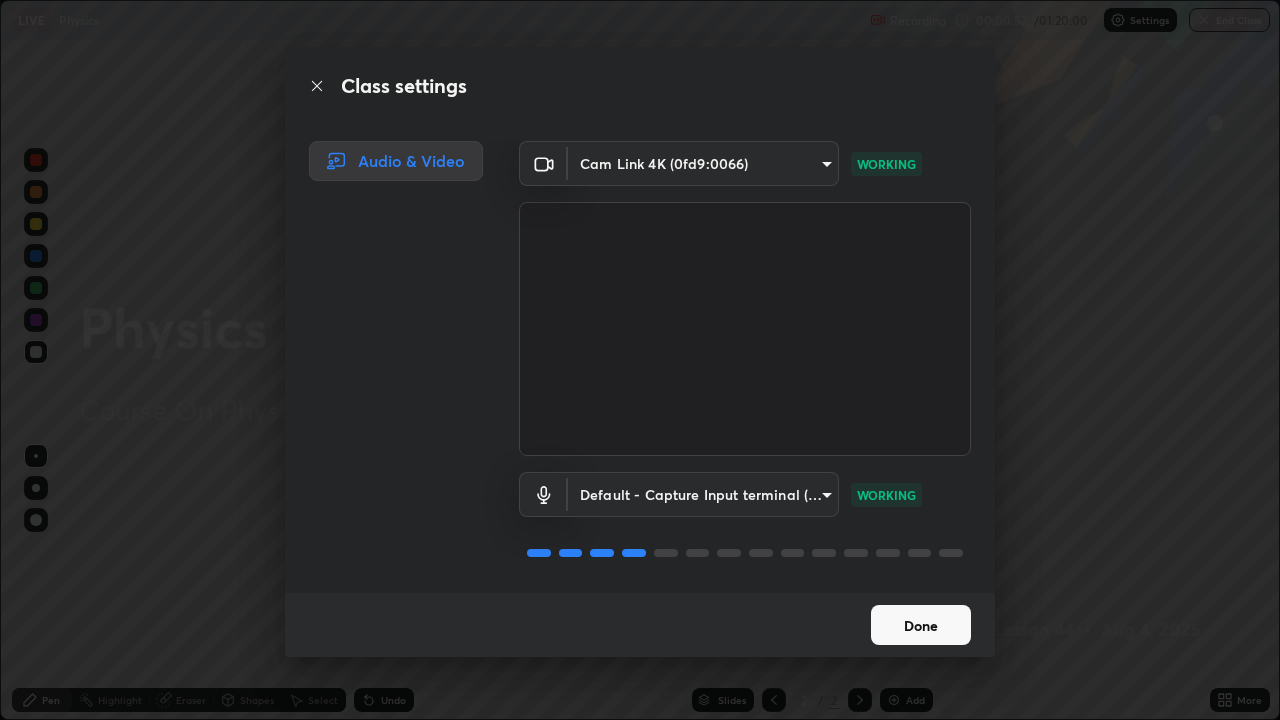 click on "Done" at bounding box center [921, 625] 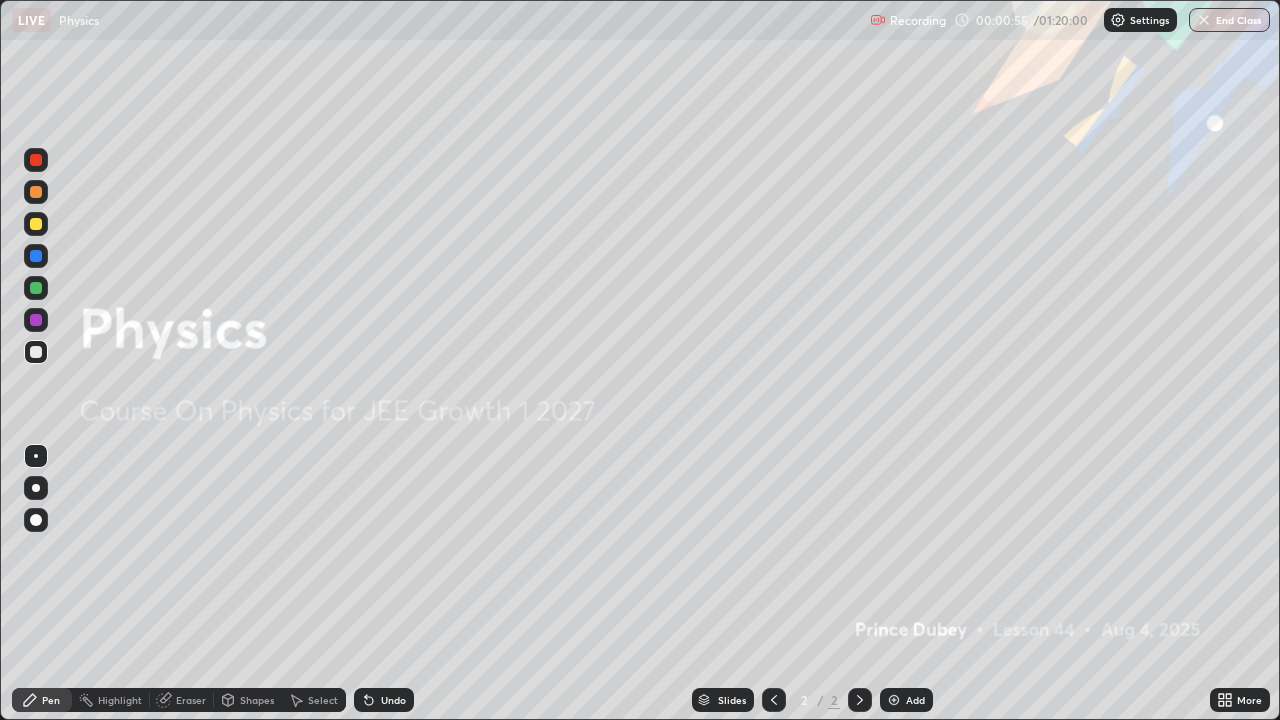 click on "Add" at bounding box center (915, 700) 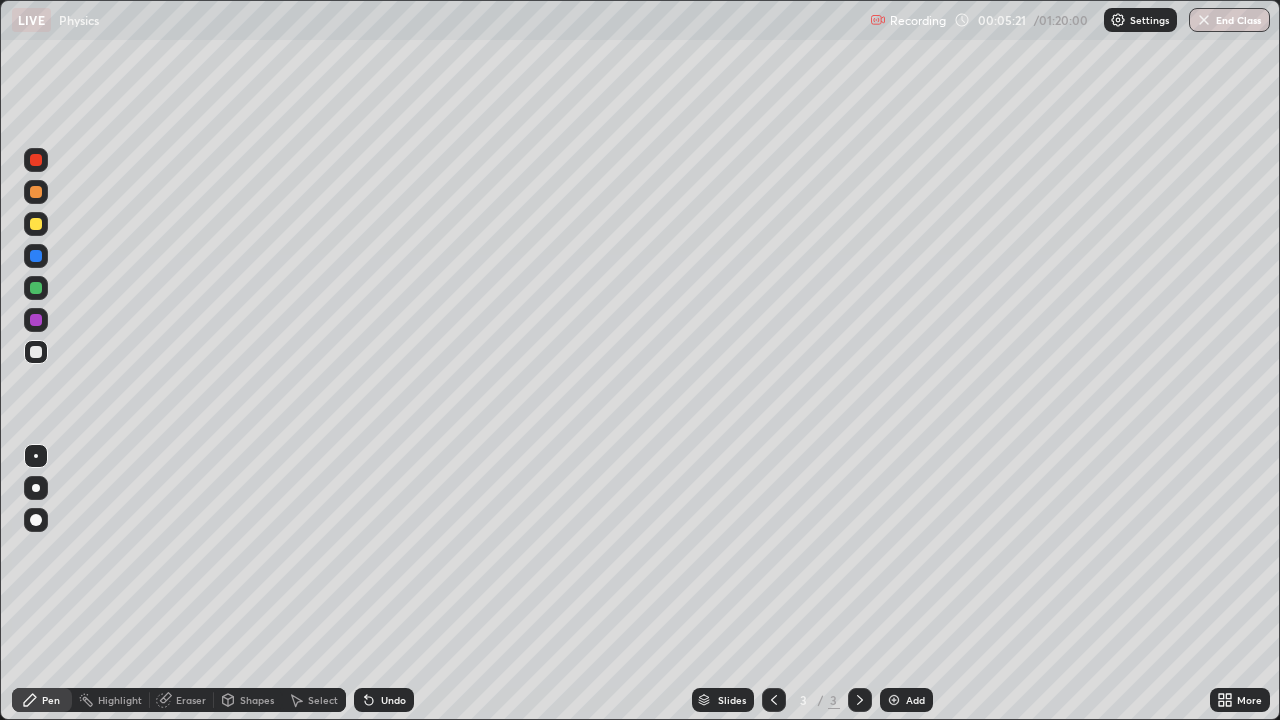 click on "Shapes" at bounding box center [257, 700] 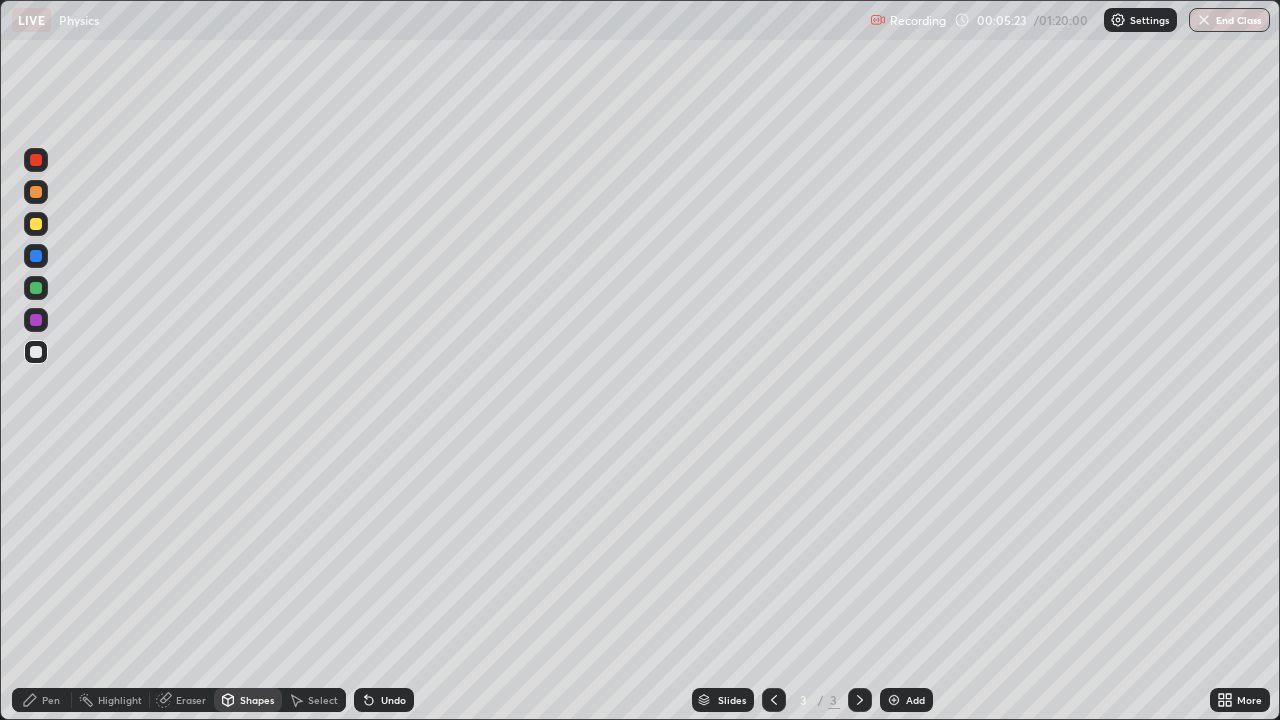 click on "Pen" at bounding box center [51, 700] 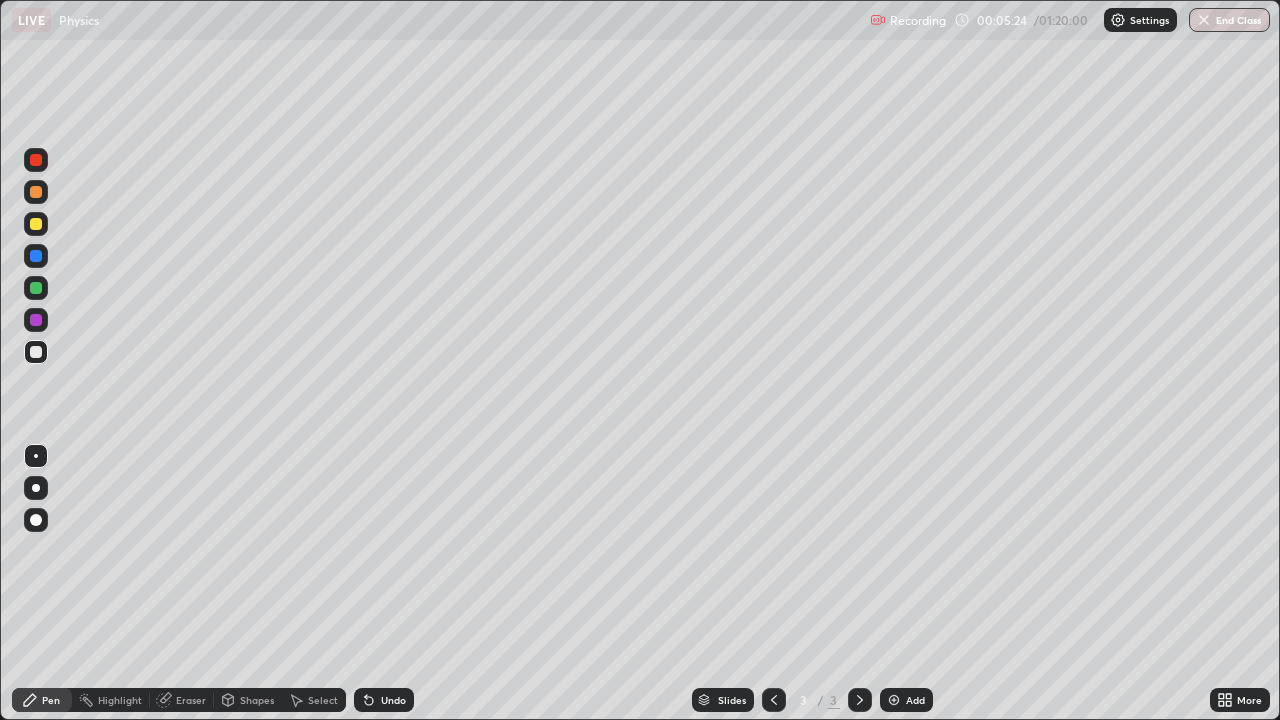 click at bounding box center [36, 488] 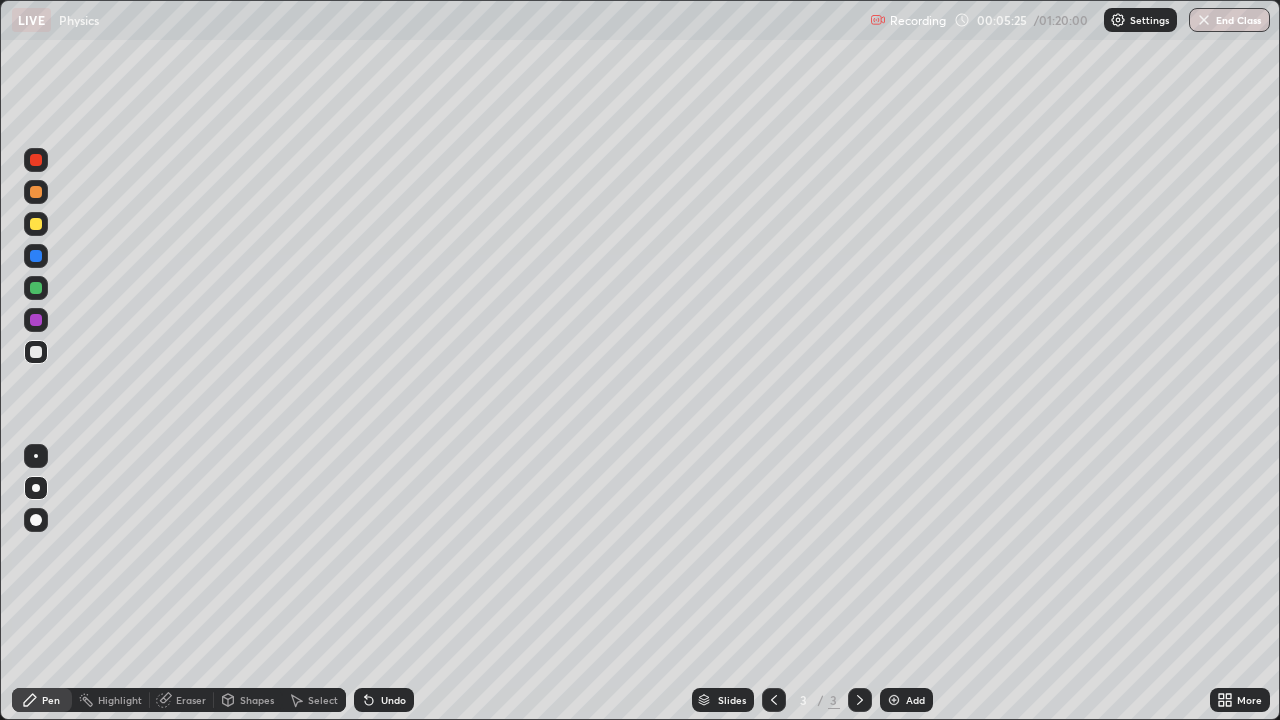 click on "Shapes" at bounding box center (257, 700) 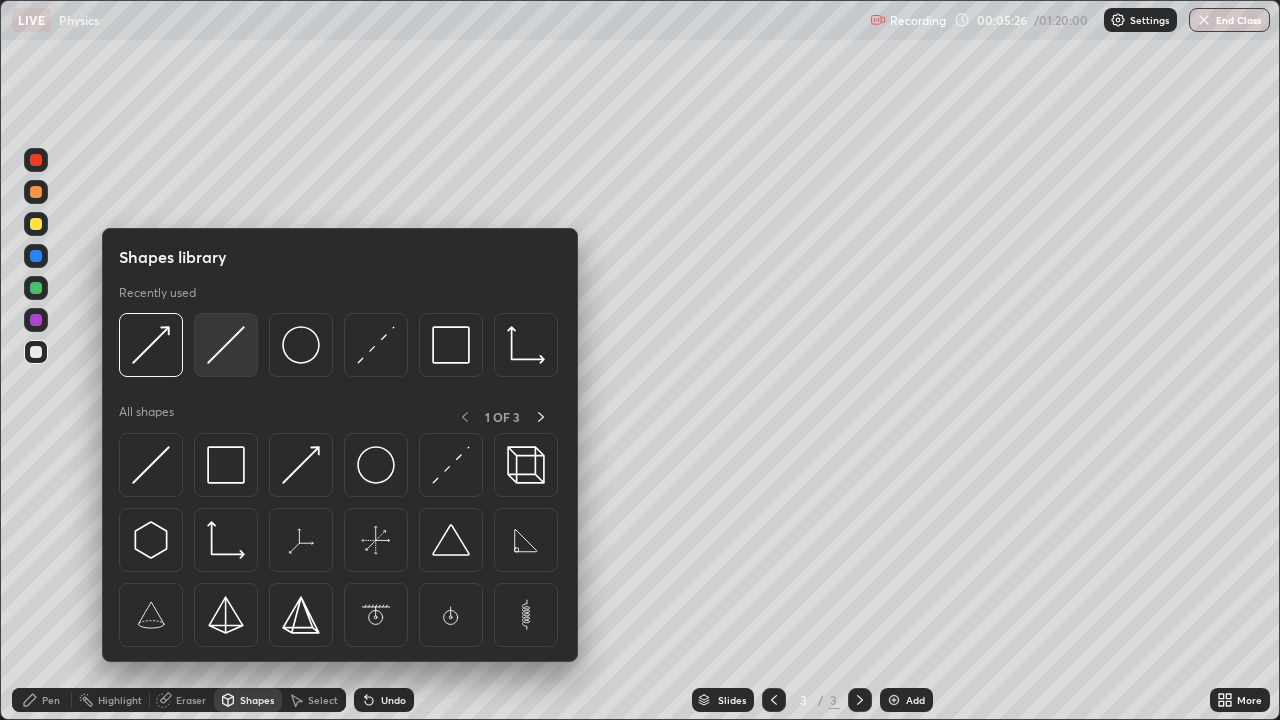 click at bounding box center (226, 345) 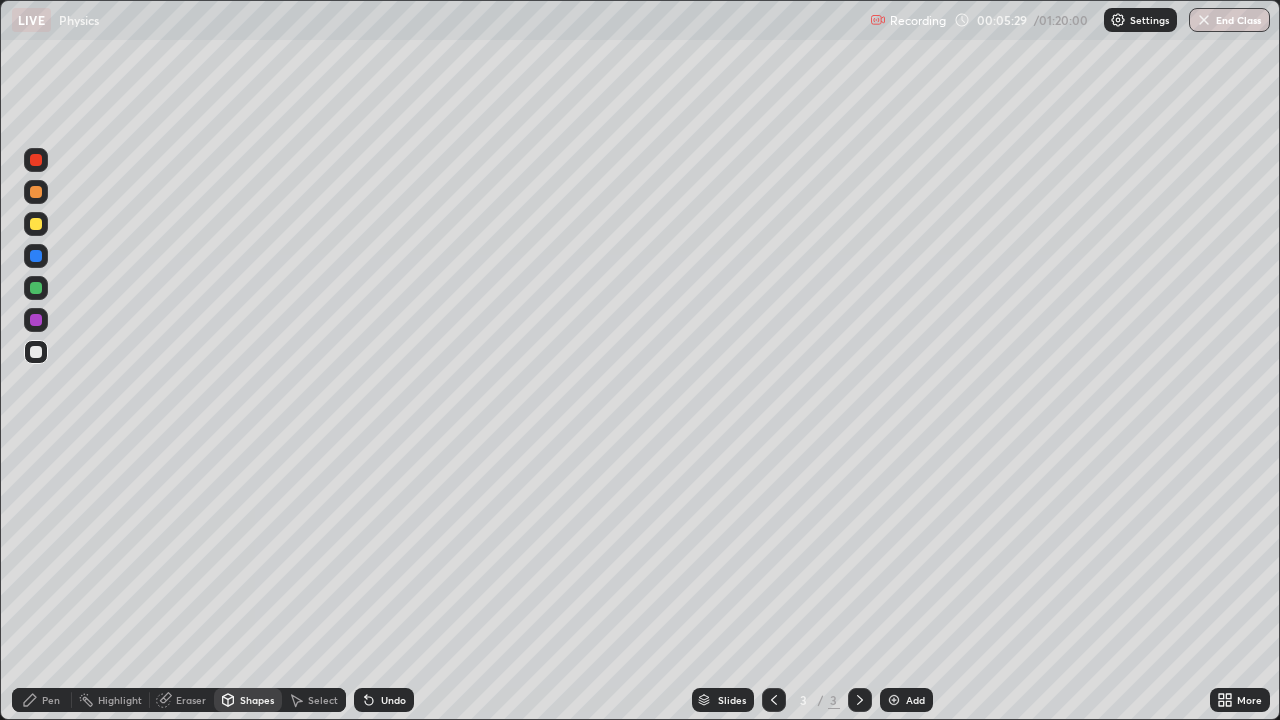 click 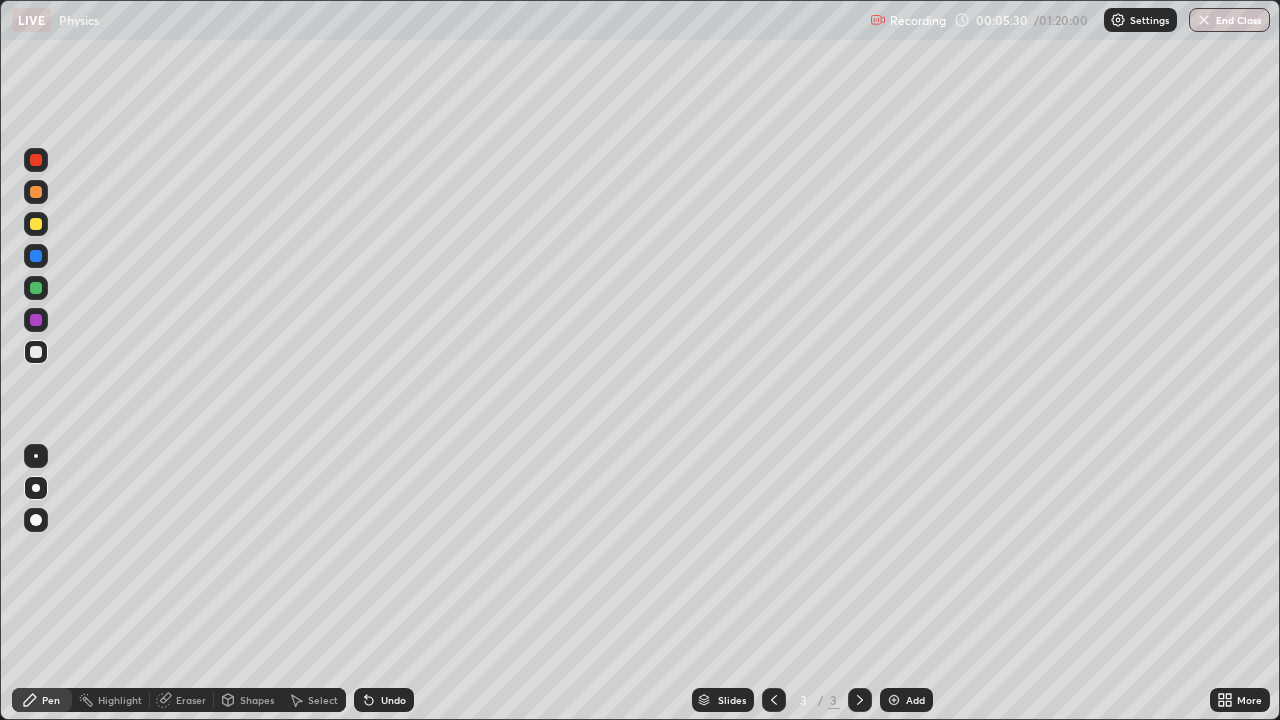 click 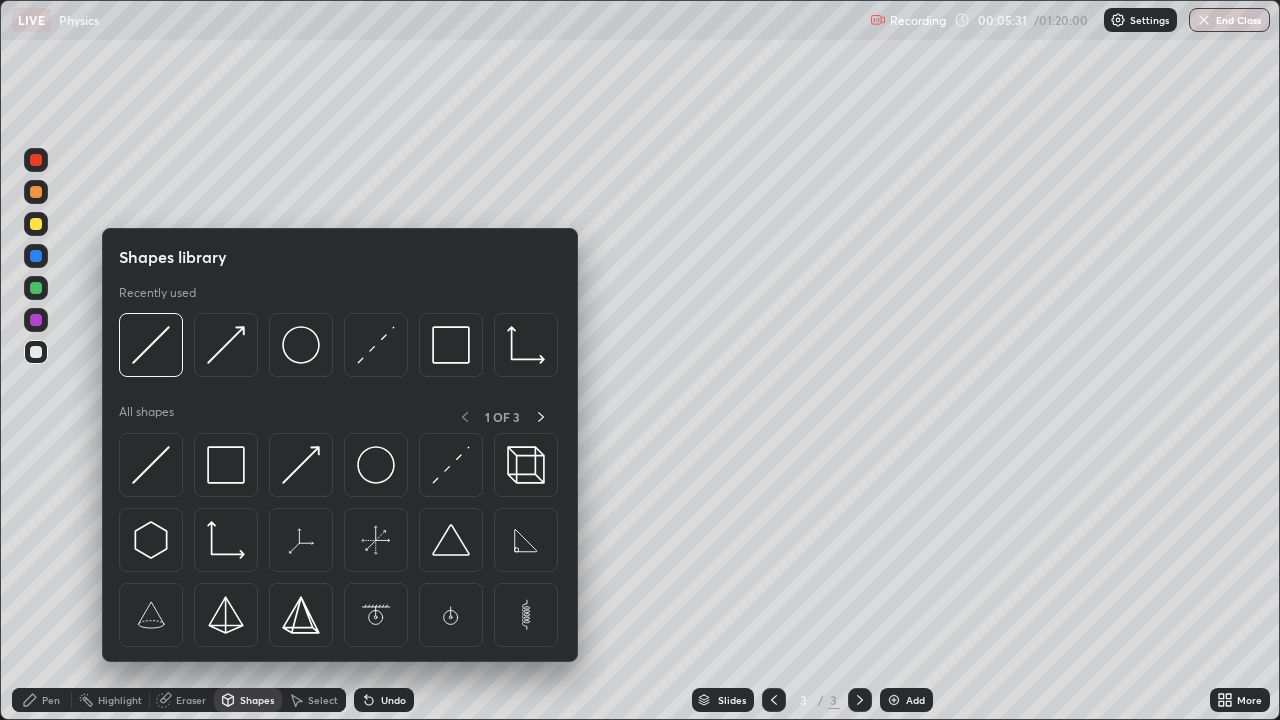click 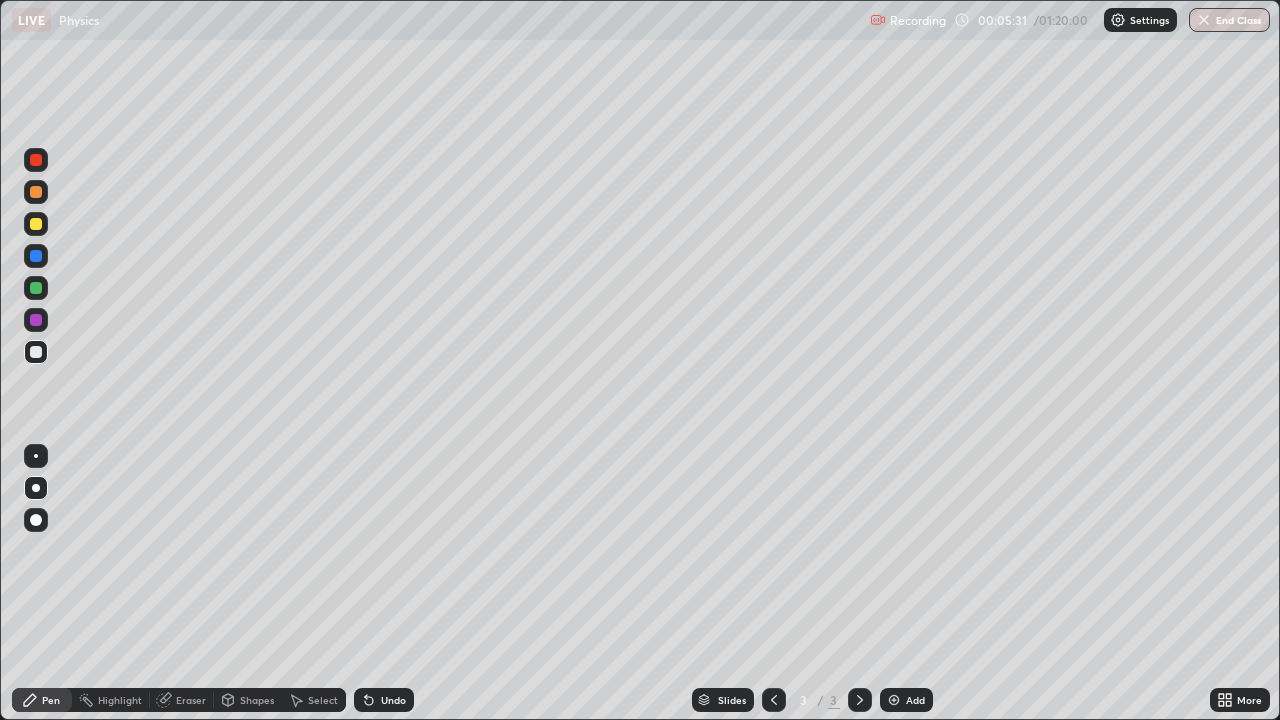 click at bounding box center [36, 456] 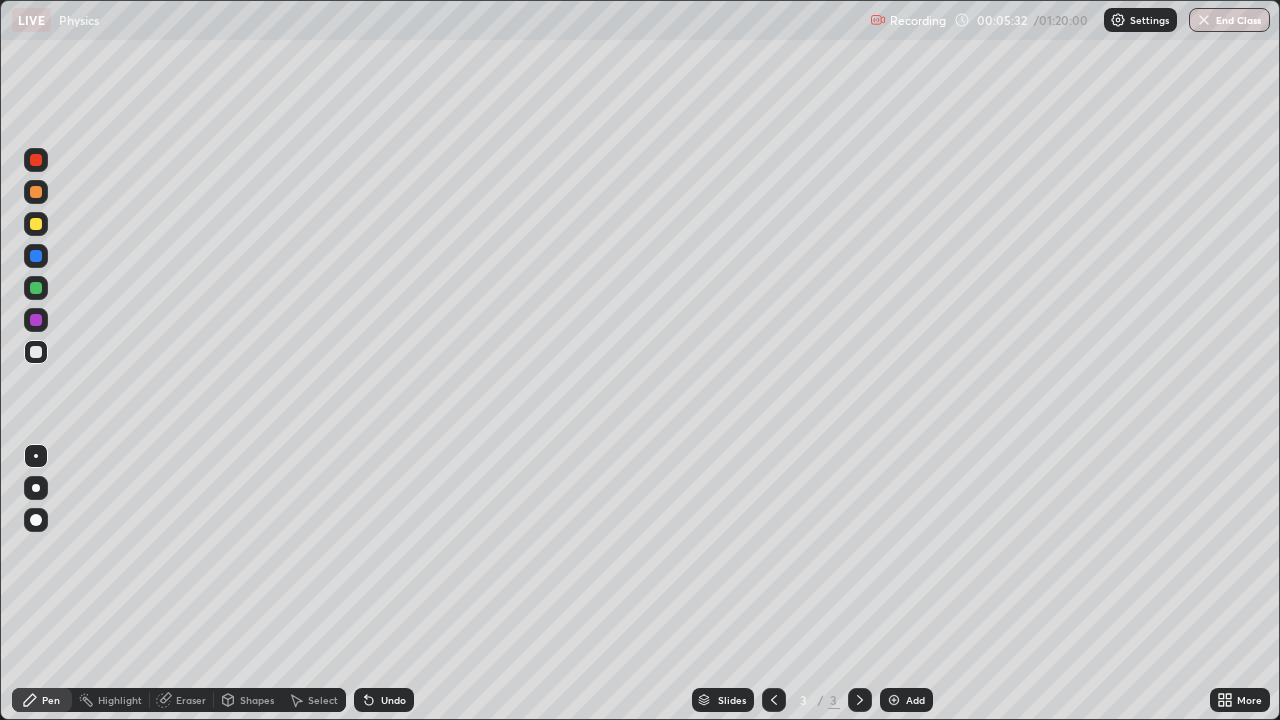 click on "Shapes" at bounding box center (257, 700) 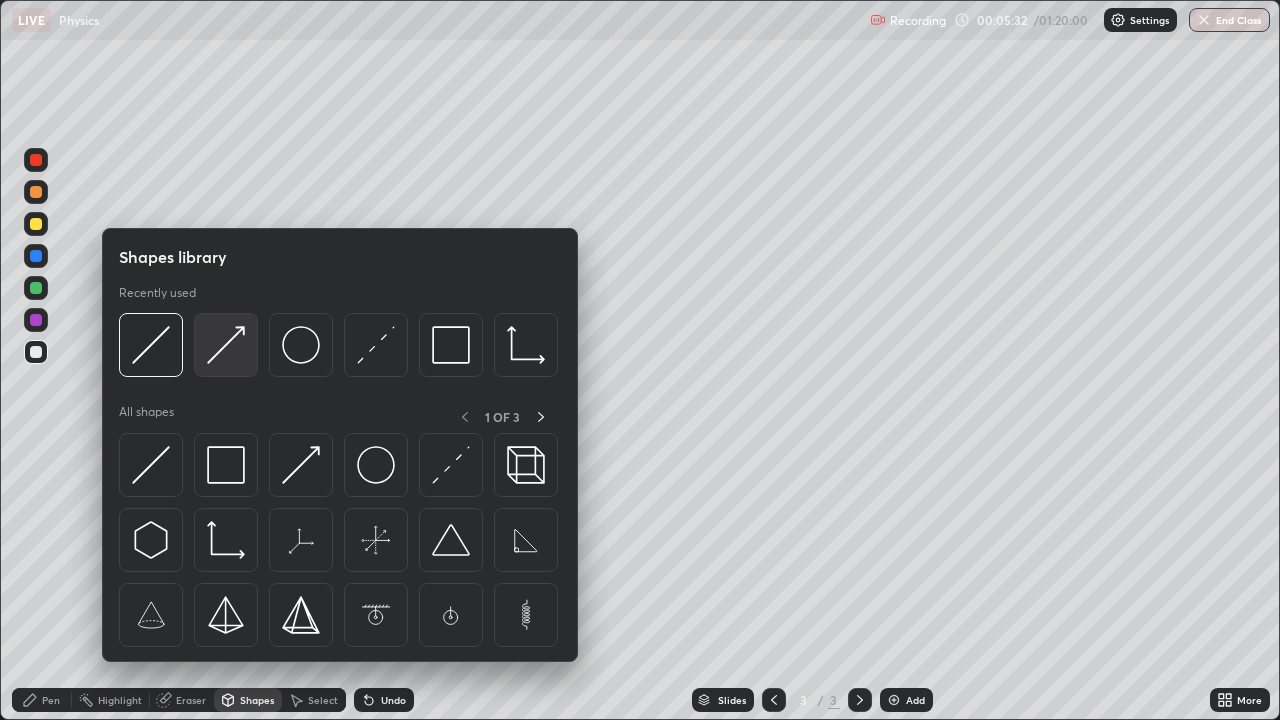 click at bounding box center [226, 345] 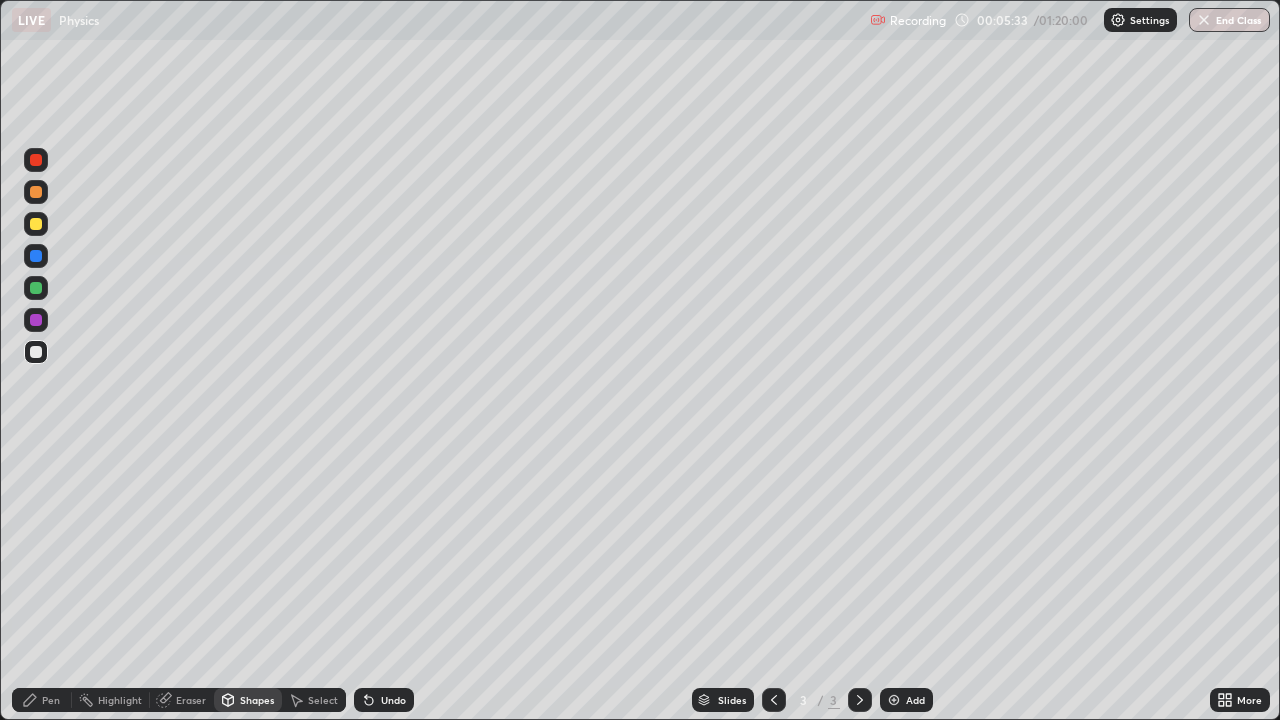 click at bounding box center (36, 288) 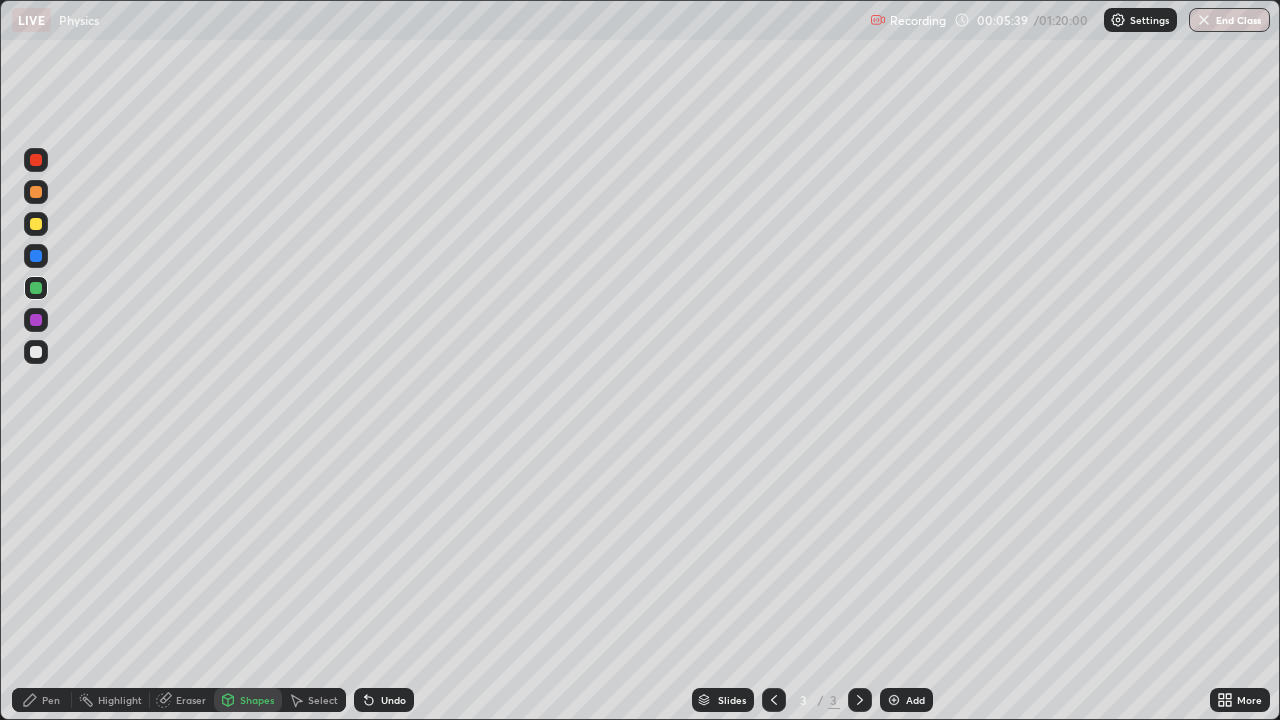 click on "Undo" at bounding box center (384, 700) 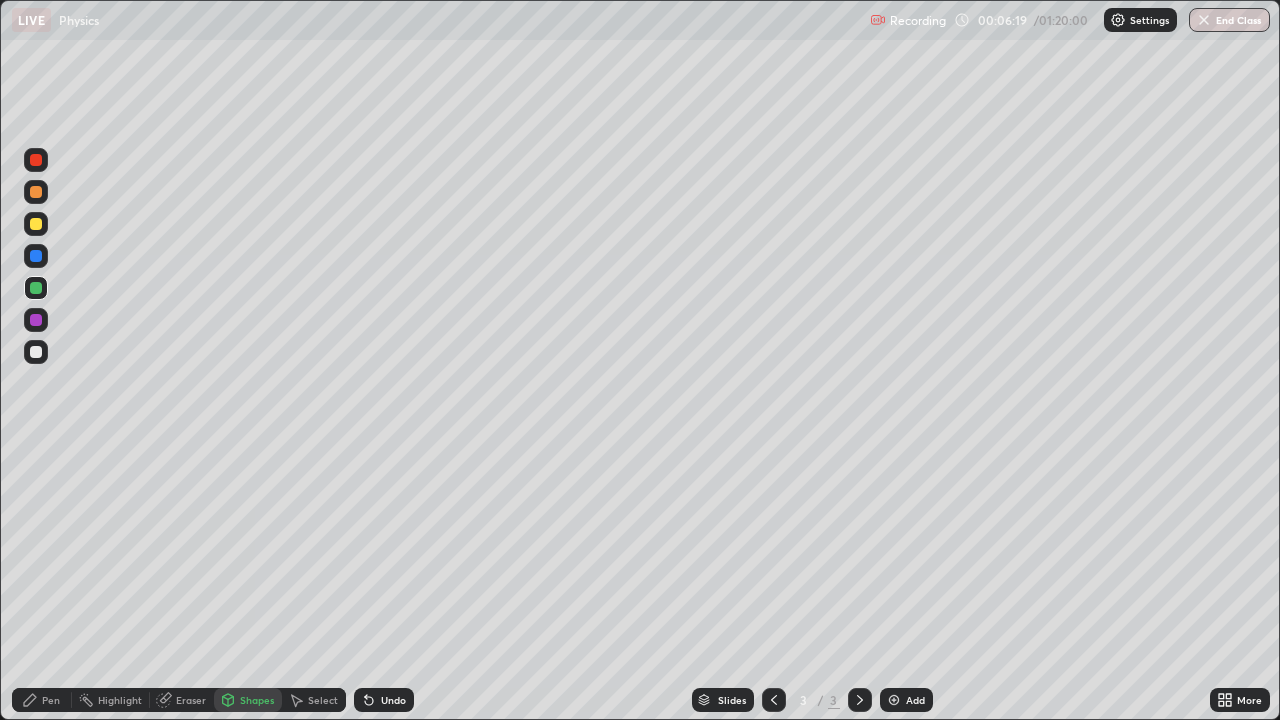 click on "Undo" at bounding box center (393, 700) 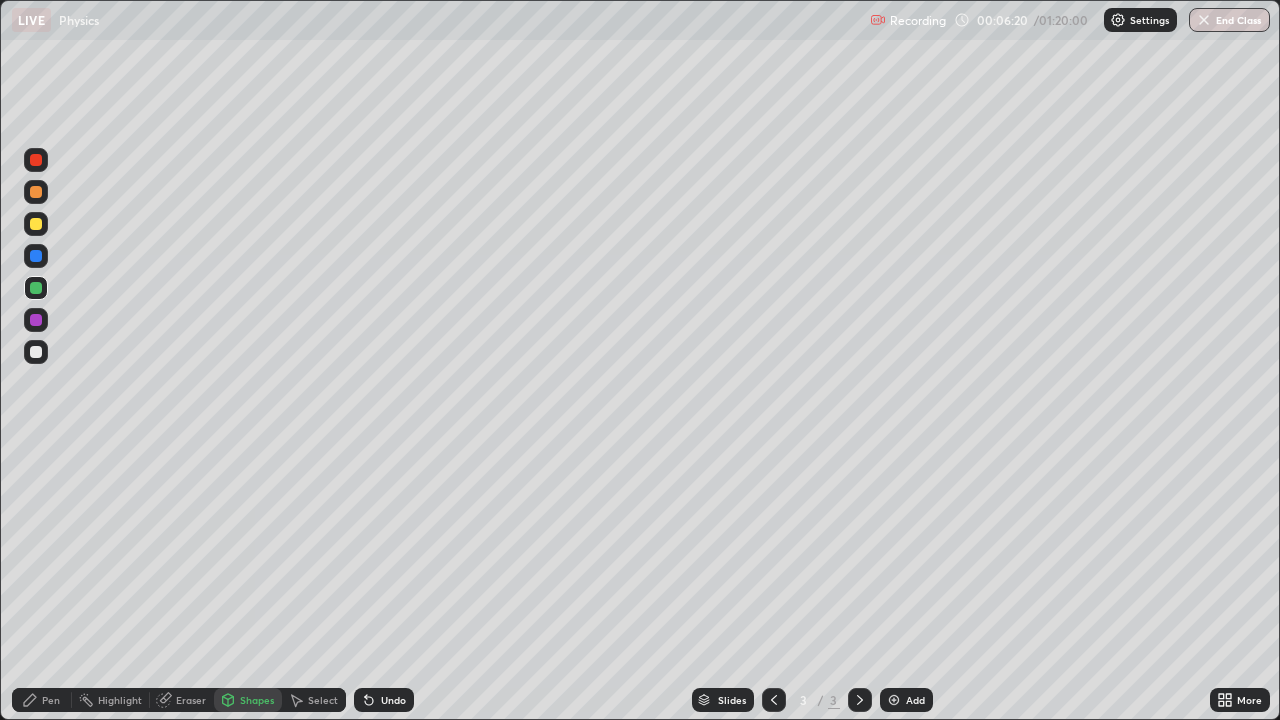 click on "Pen" at bounding box center [51, 700] 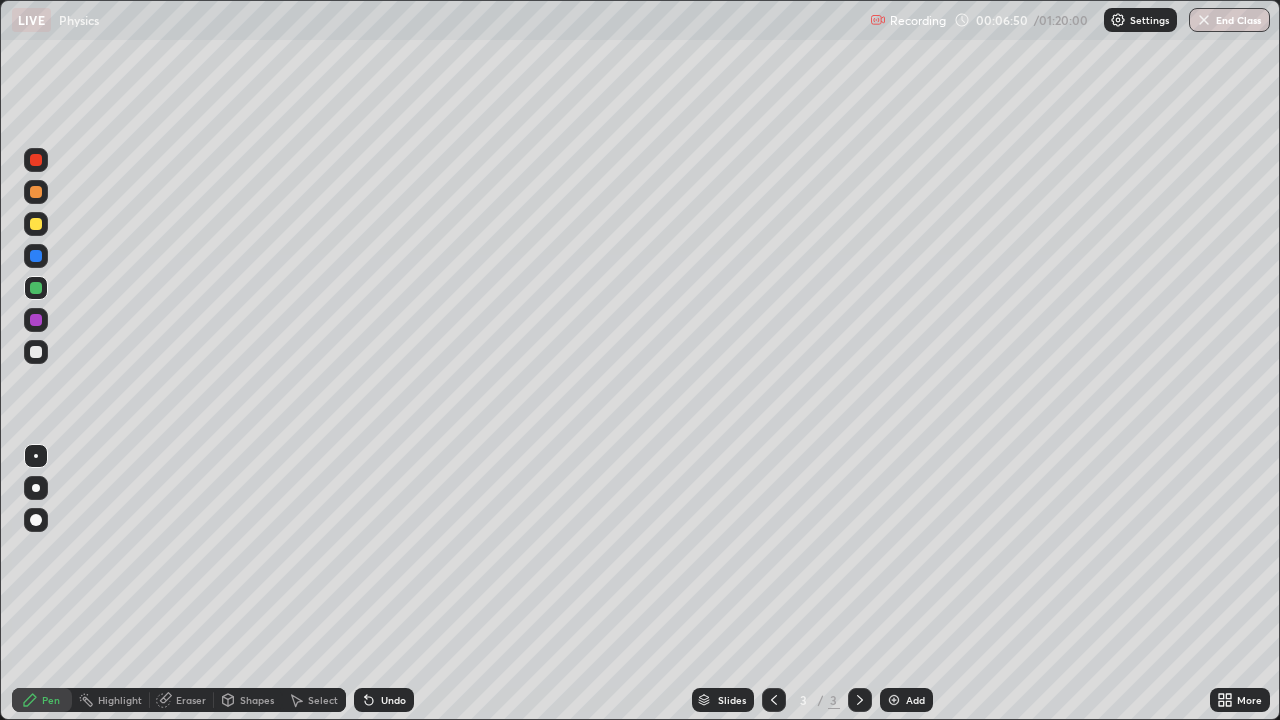 click at bounding box center (36, 224) 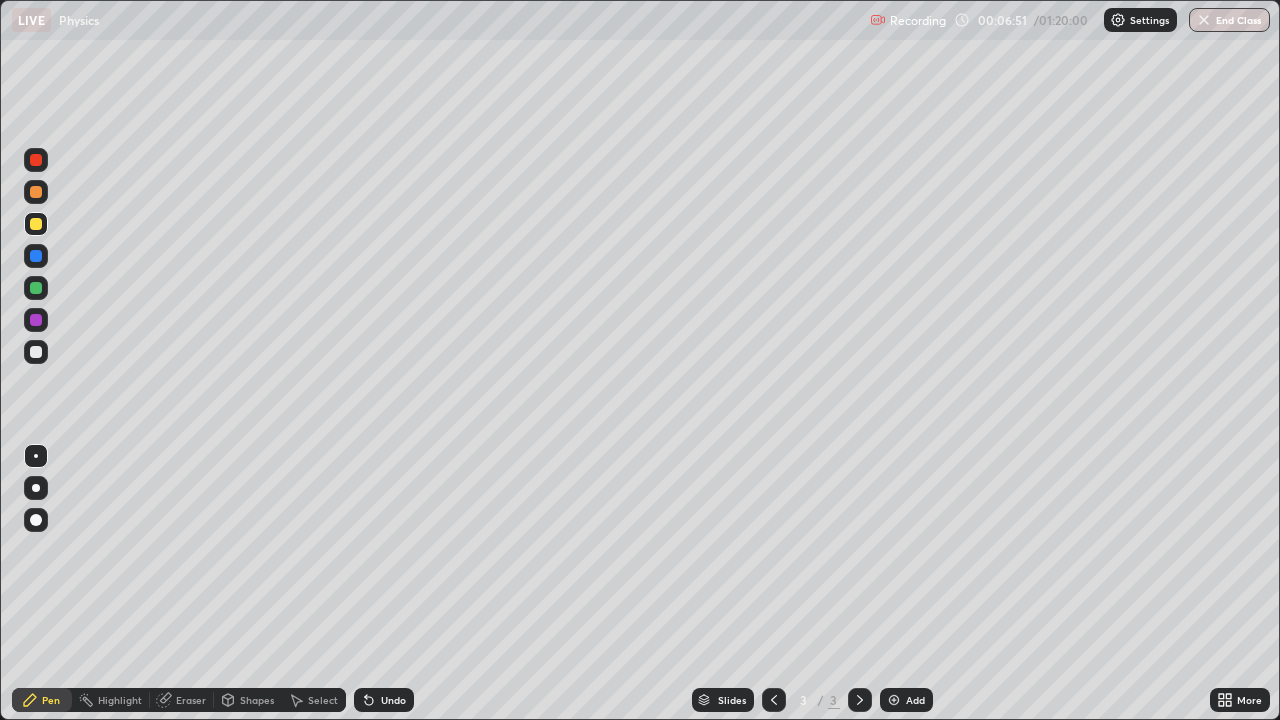 click at bounding box center [36, 488] 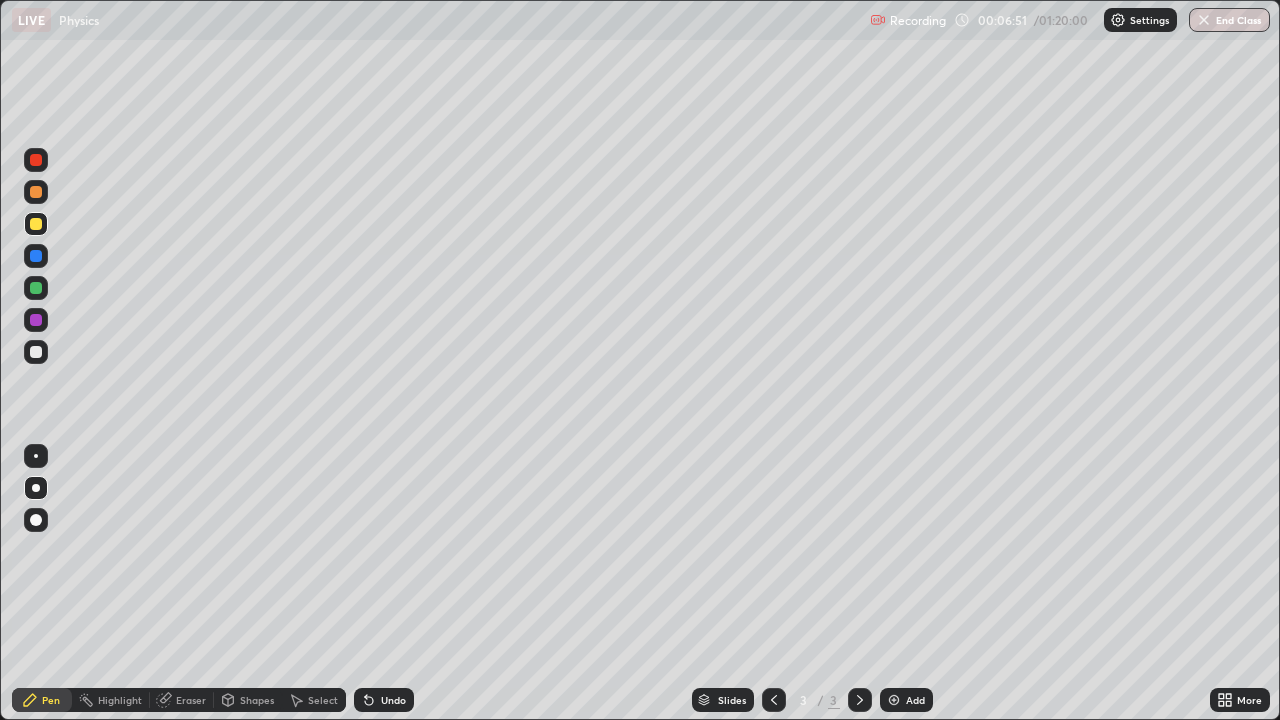click on "Shapes" at bounding box center (257, 700) 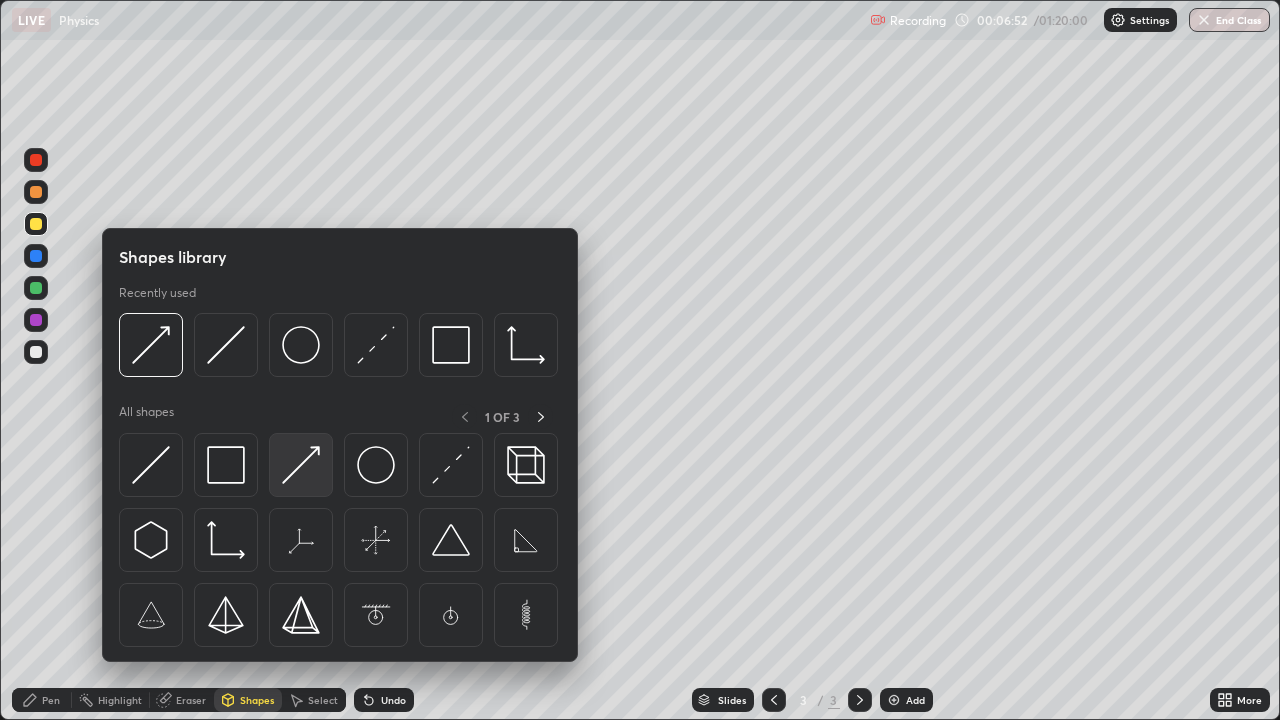 click at bounding box center [301, 465] 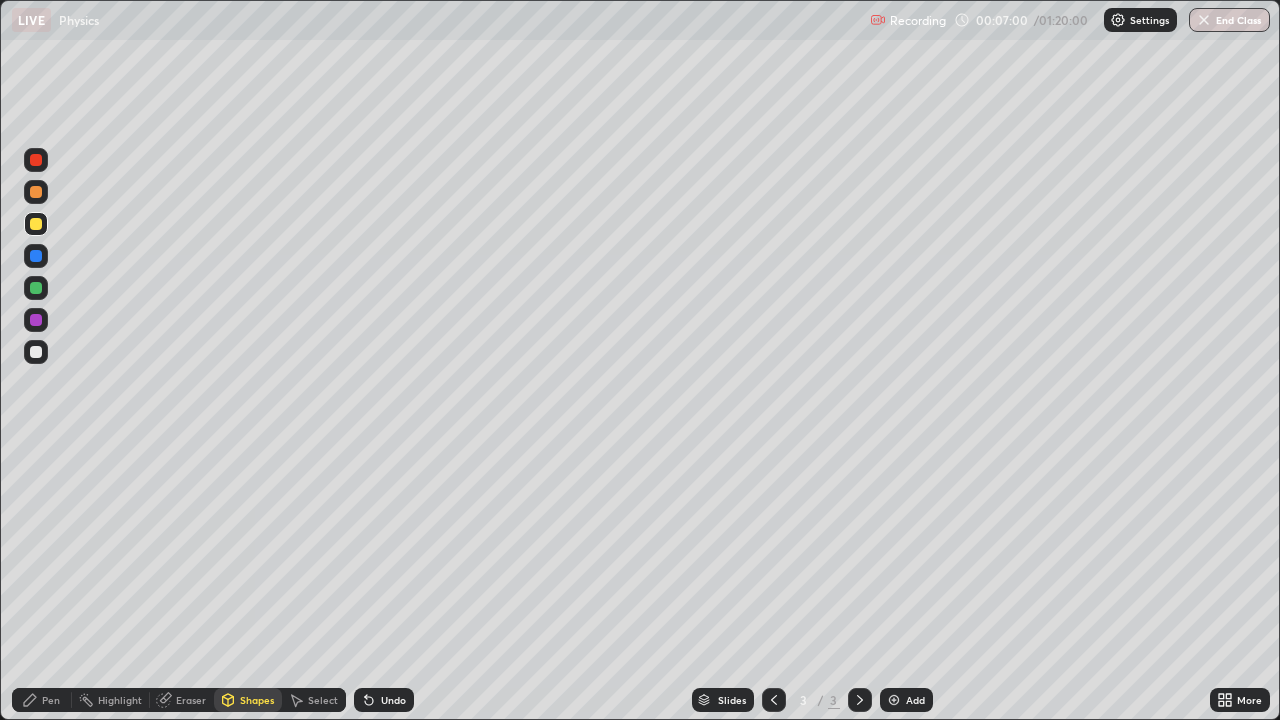 click 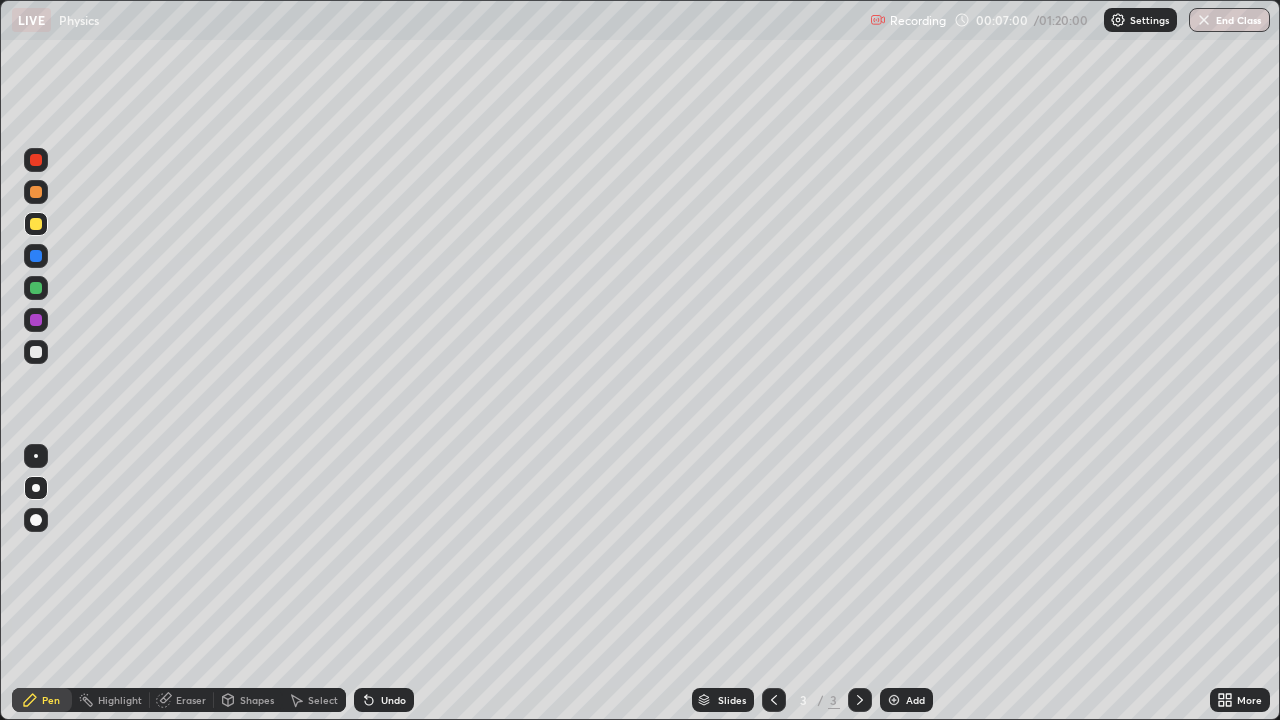 click at bounding box center (36, 456) 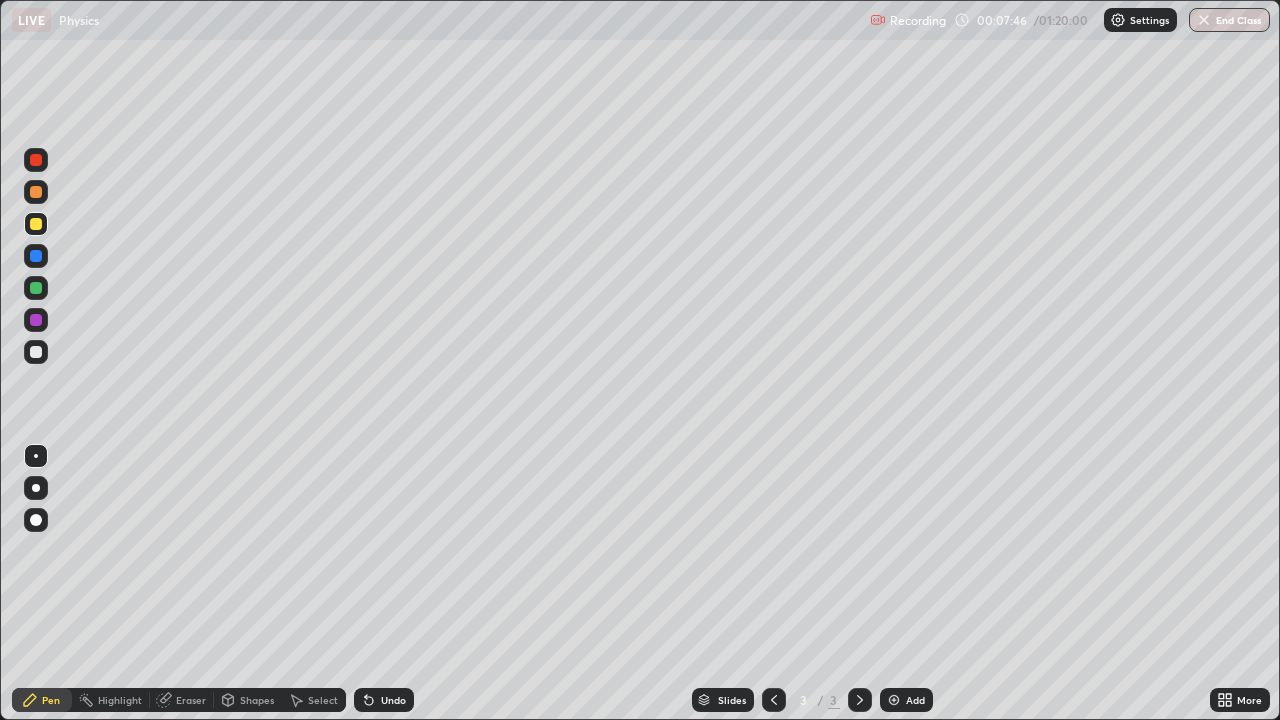 click on "Shapes" at bounding box center [257, 700] 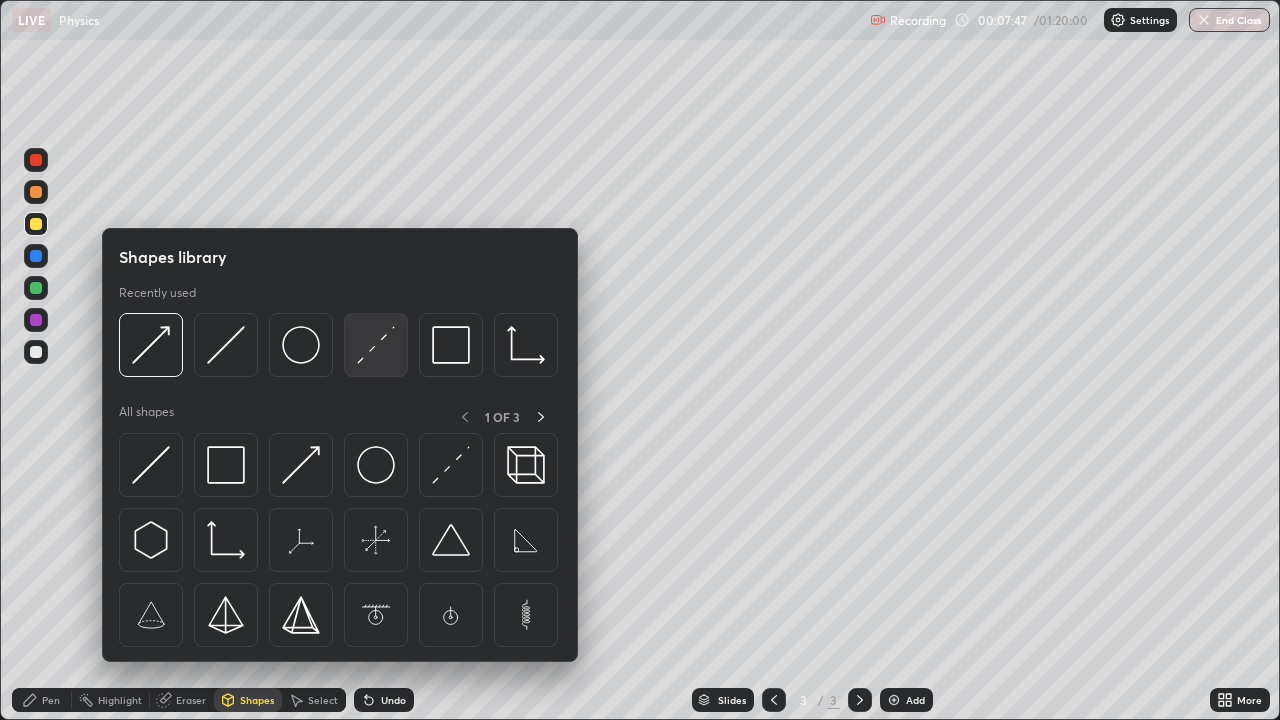 click at bounding box center (376, 345) 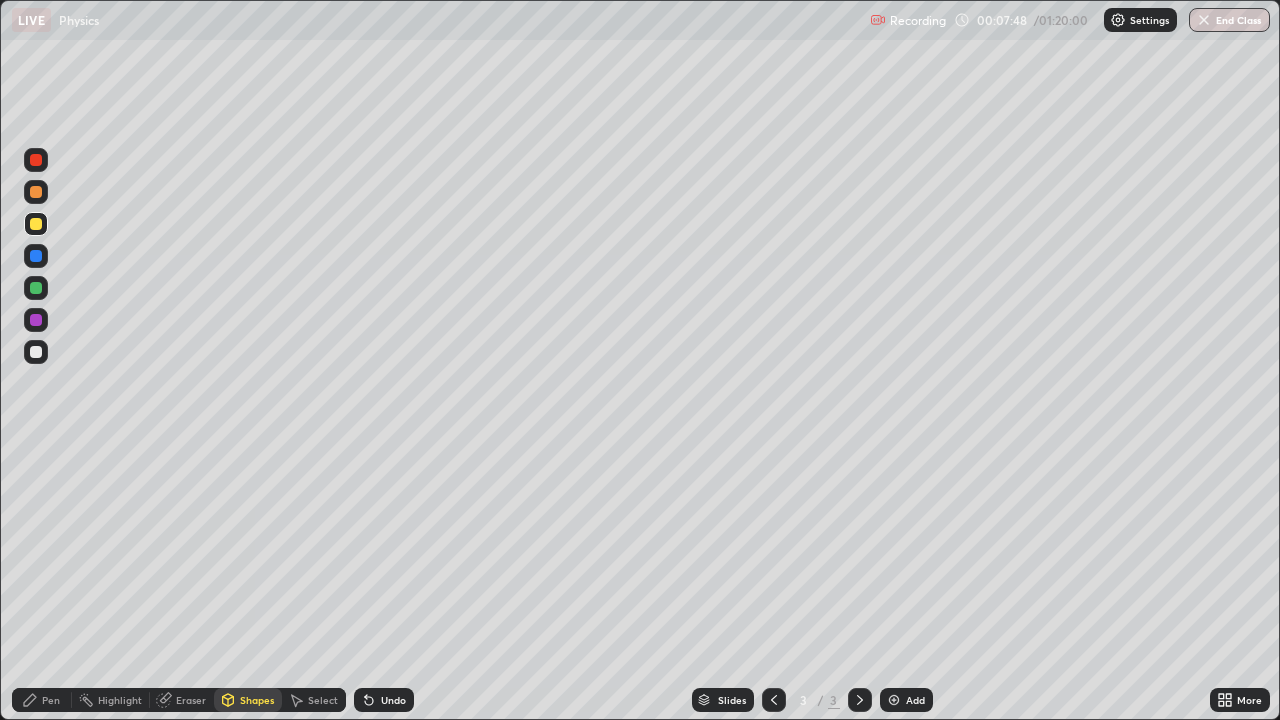 click at bounding box center [36, 352] 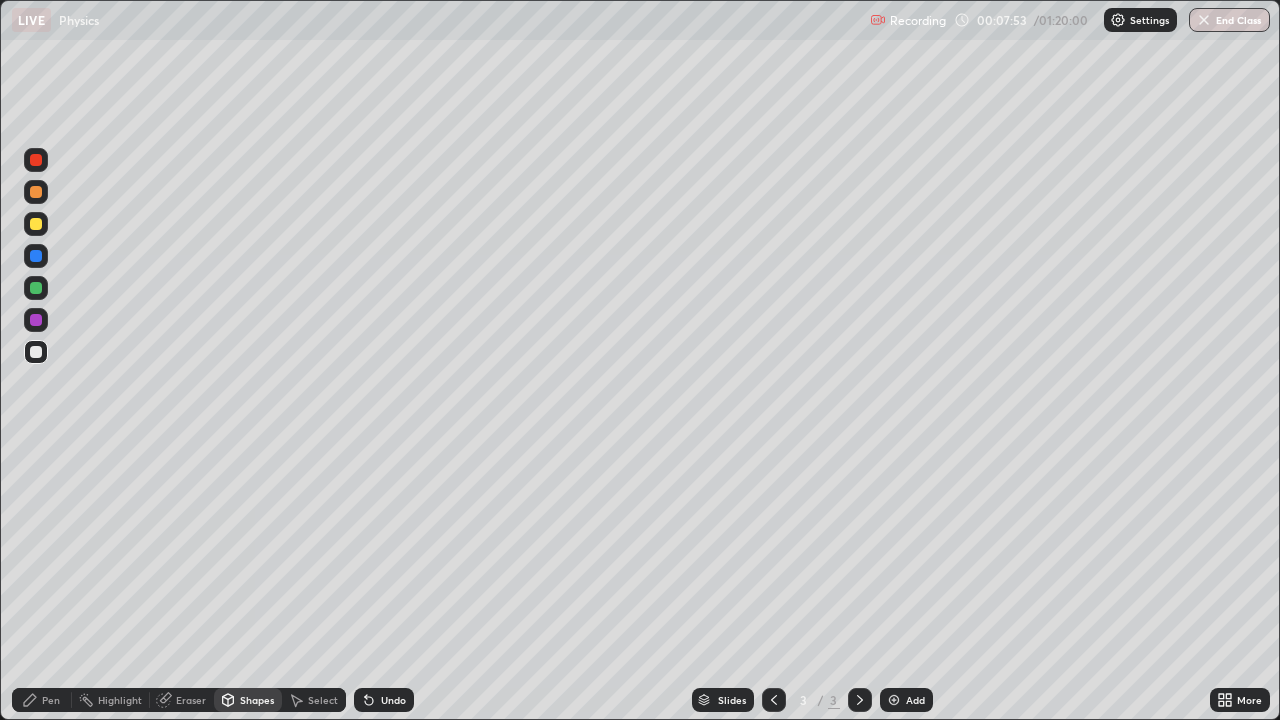 click on "Undo" at bounding box center [384, 700] 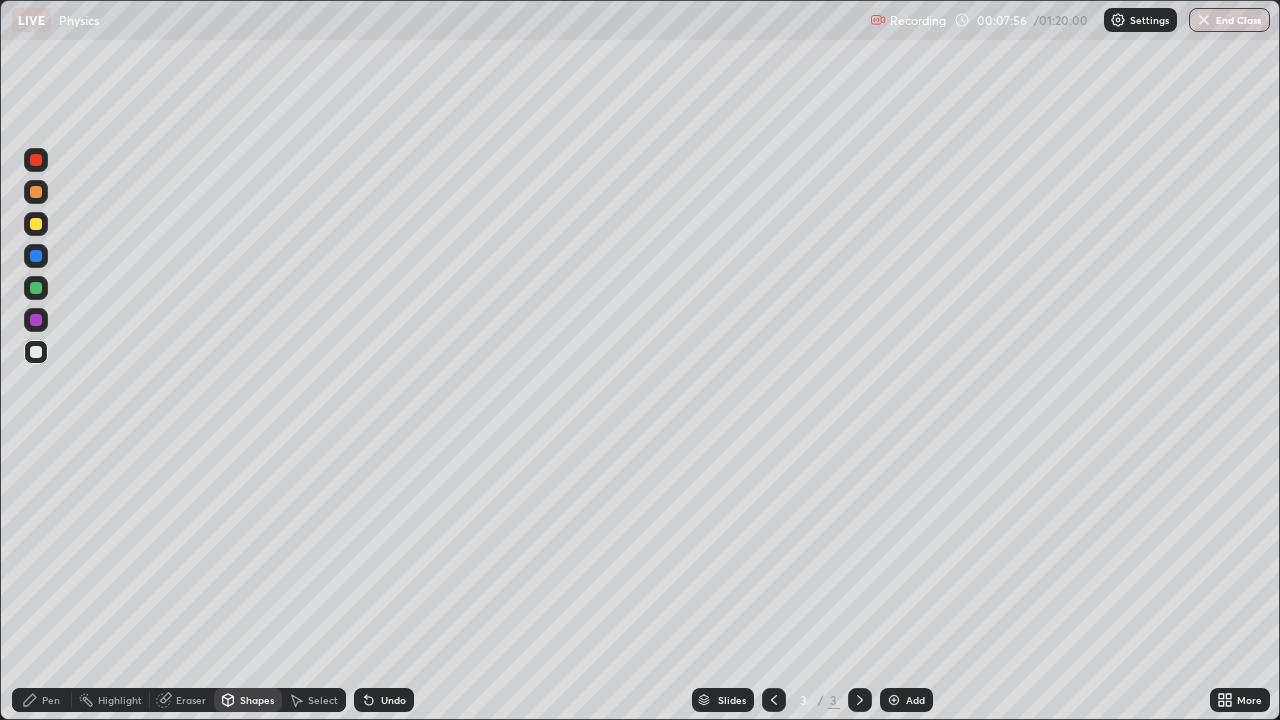 click 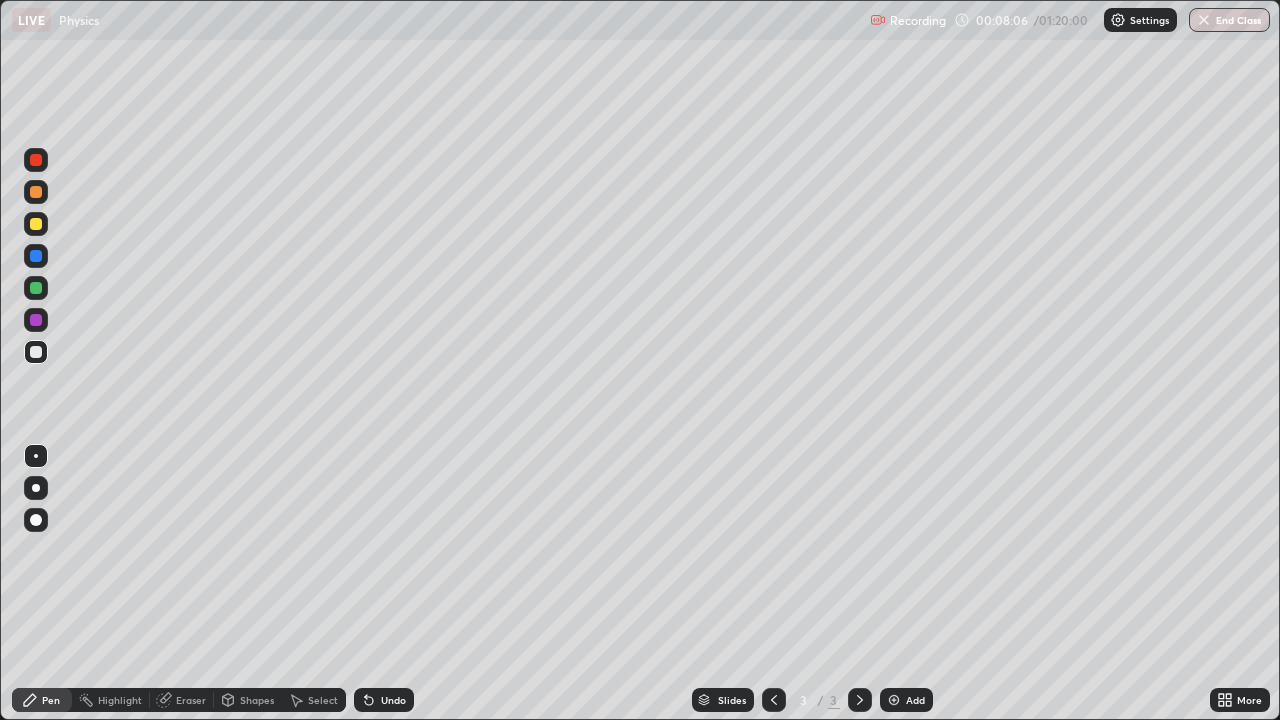 click on "Shapes" at bounding box center (257, 700) 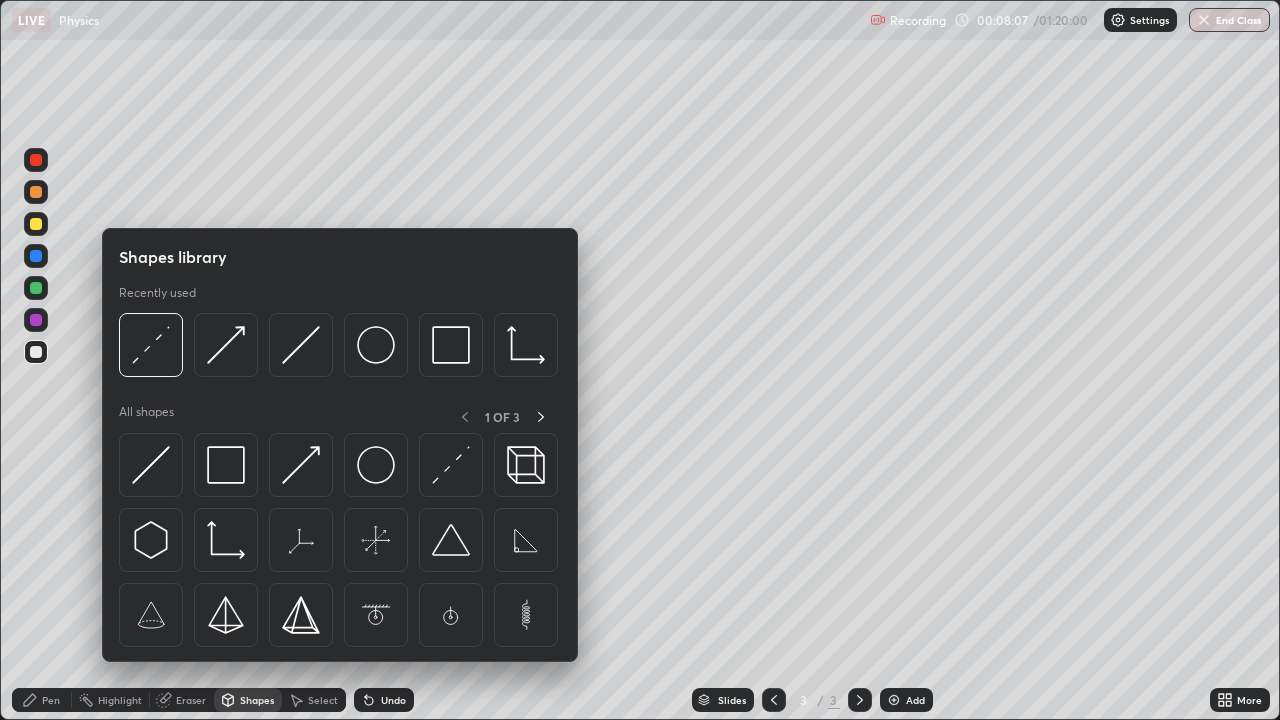 click 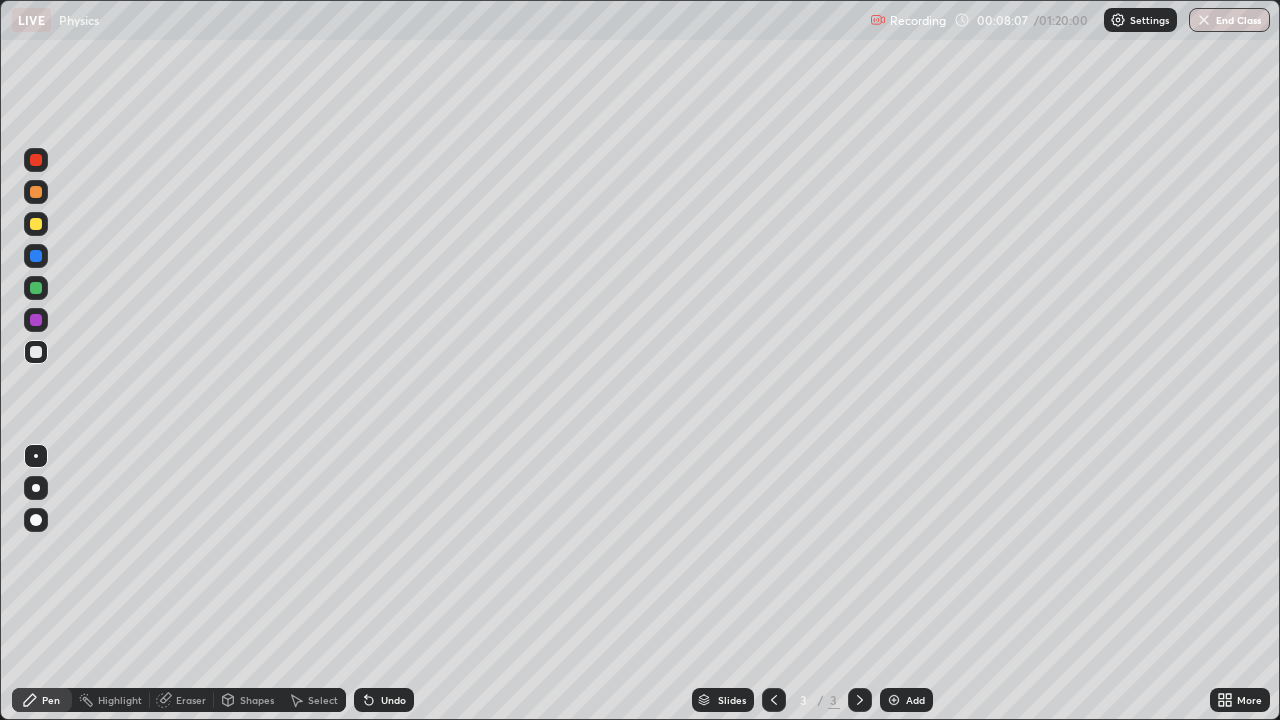 click at bounding box center [36, 488] 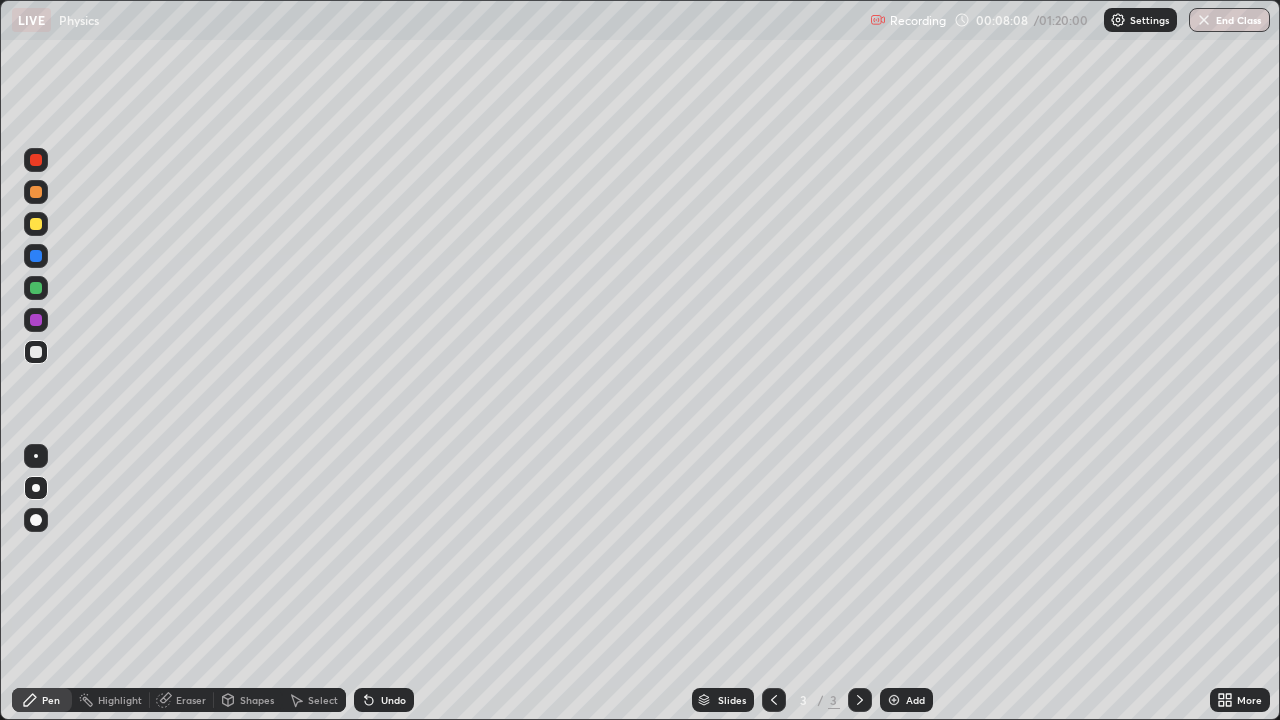 click on "Shapes" at bounding box center [257, 700] 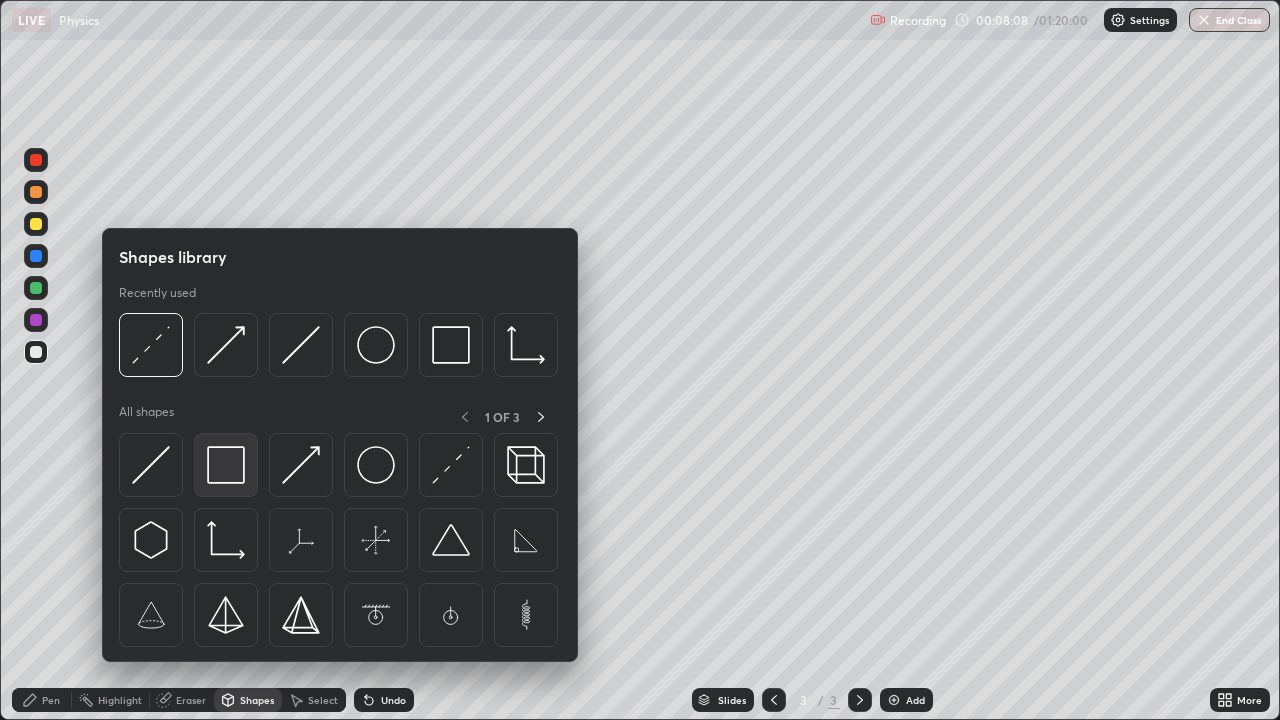 click at bounding box center [226, 465] 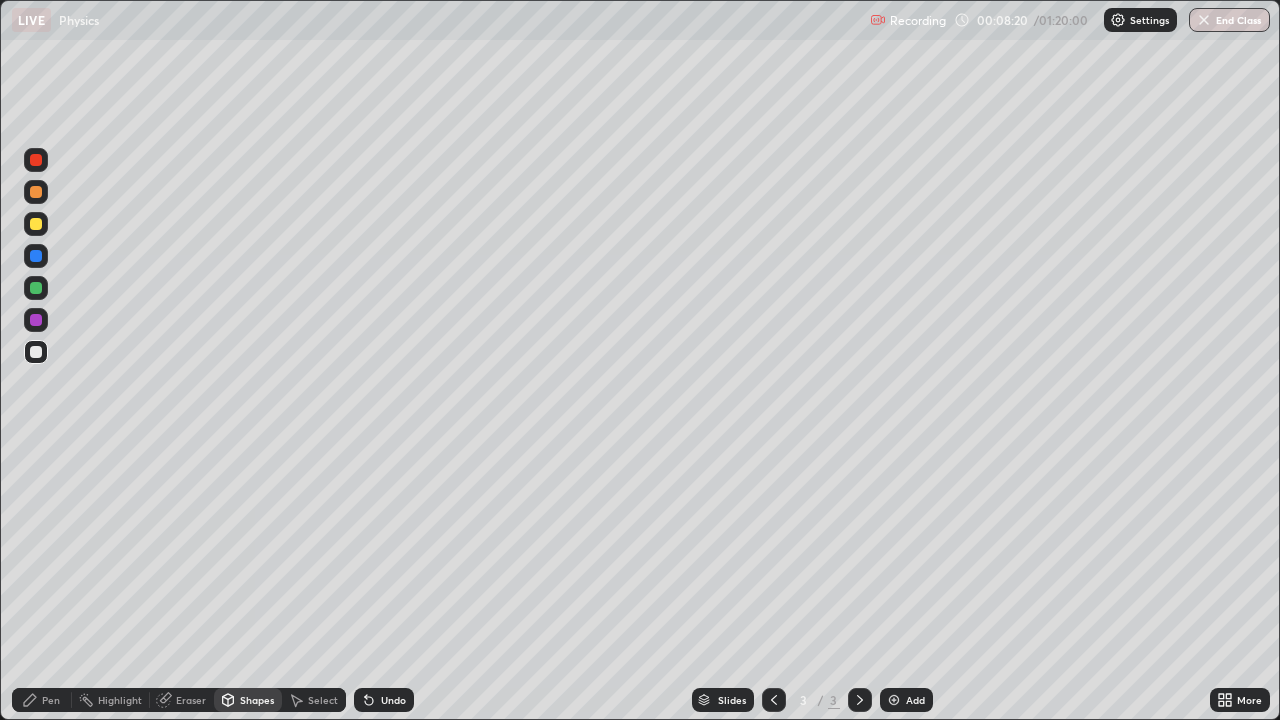 click on "Select" at bounding box center (314, 700) 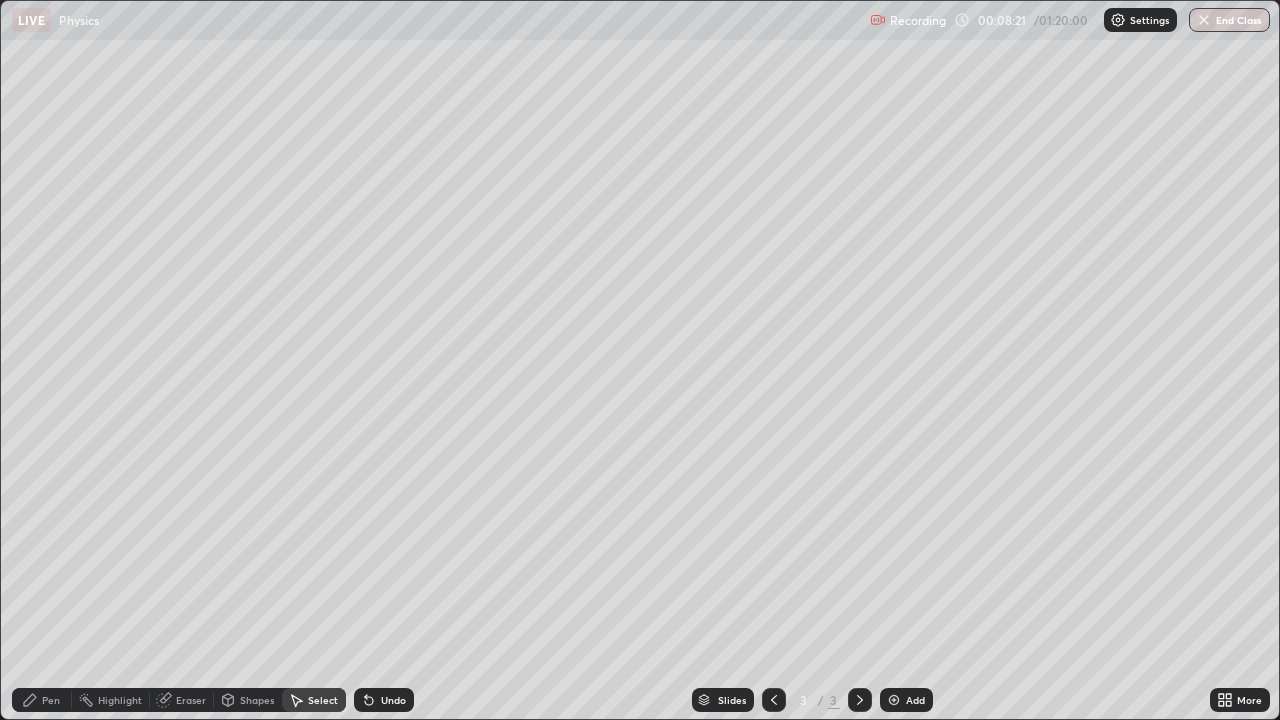 click 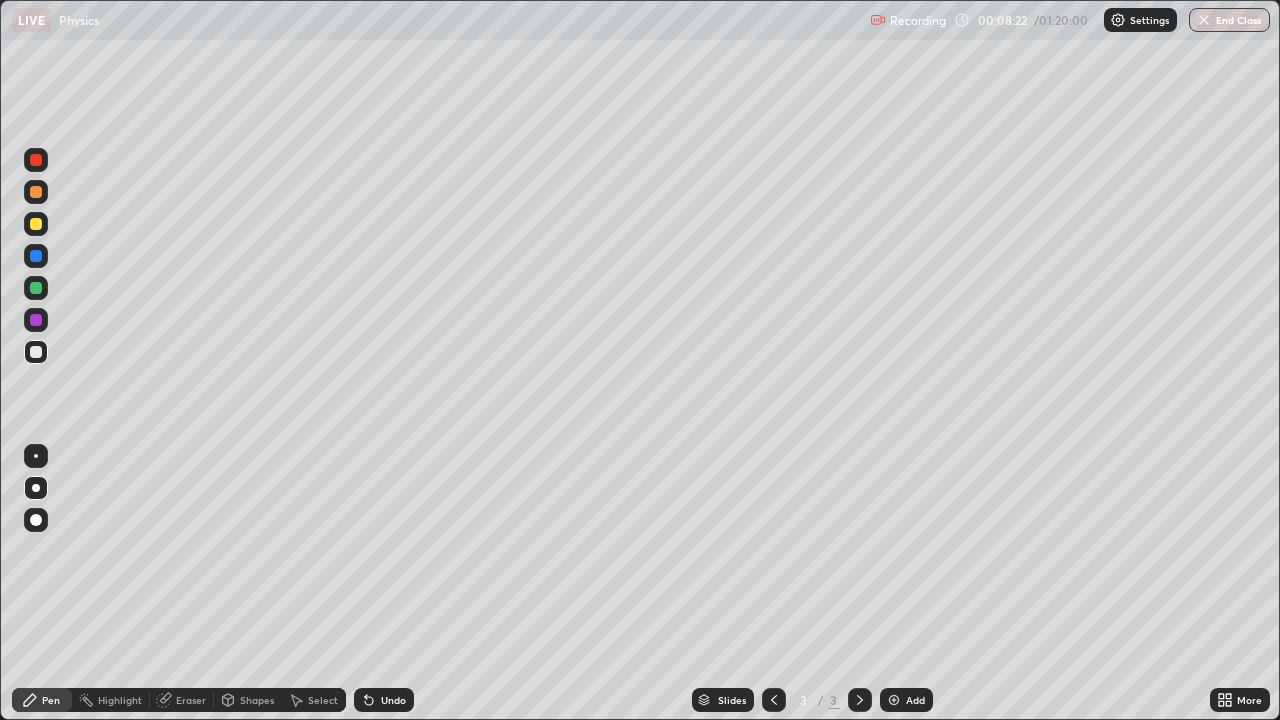 click on "Shapes" at bounding box center [257, 700] 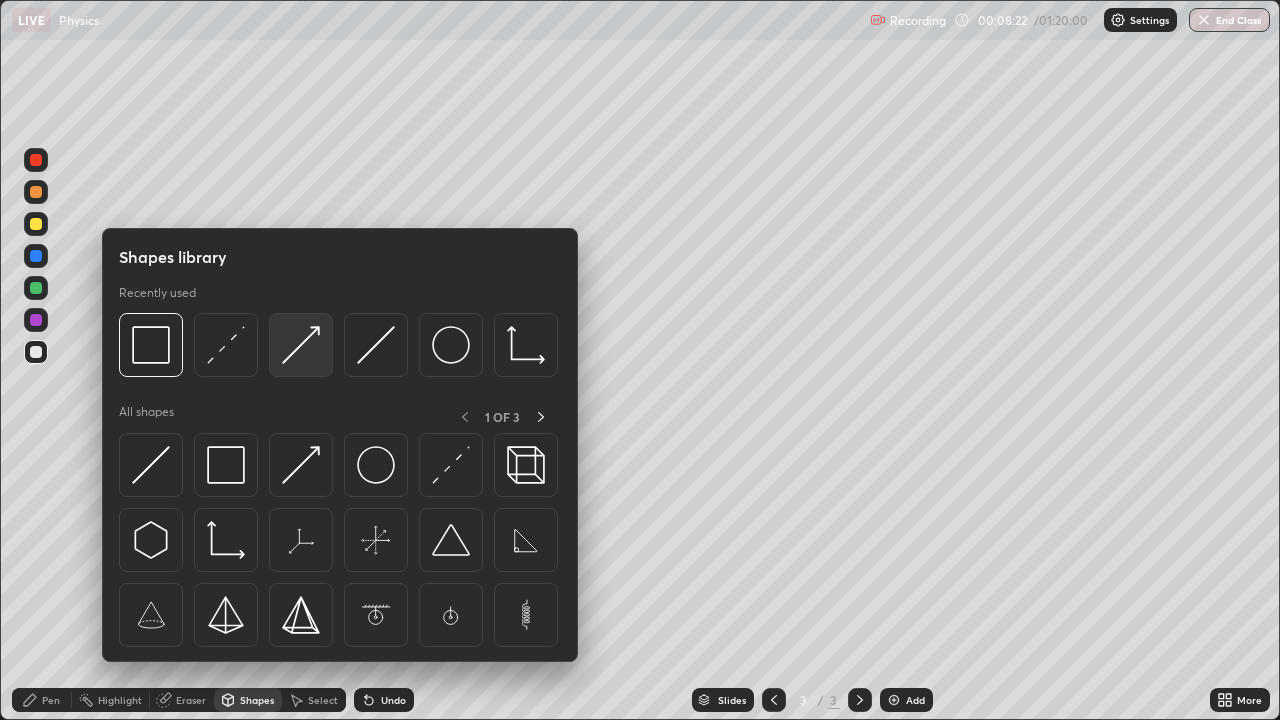 click at bounding box center (301, 345) 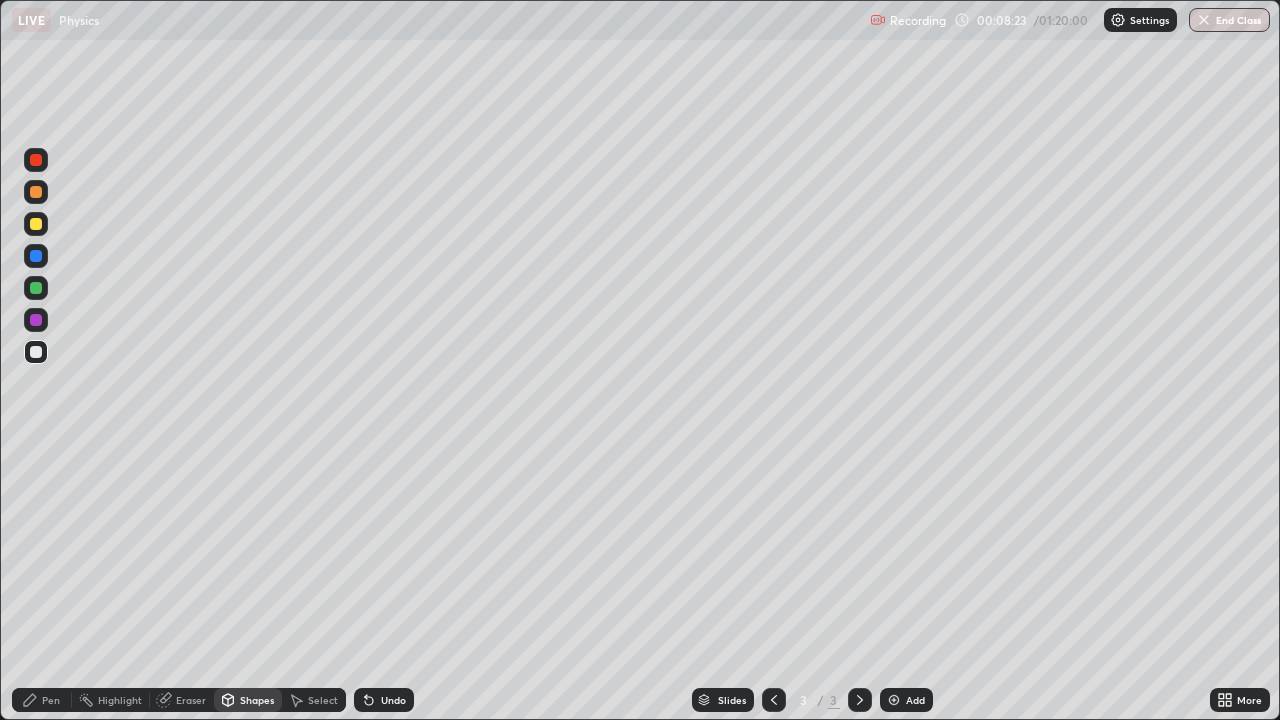 click at bounding box center [36, 288] 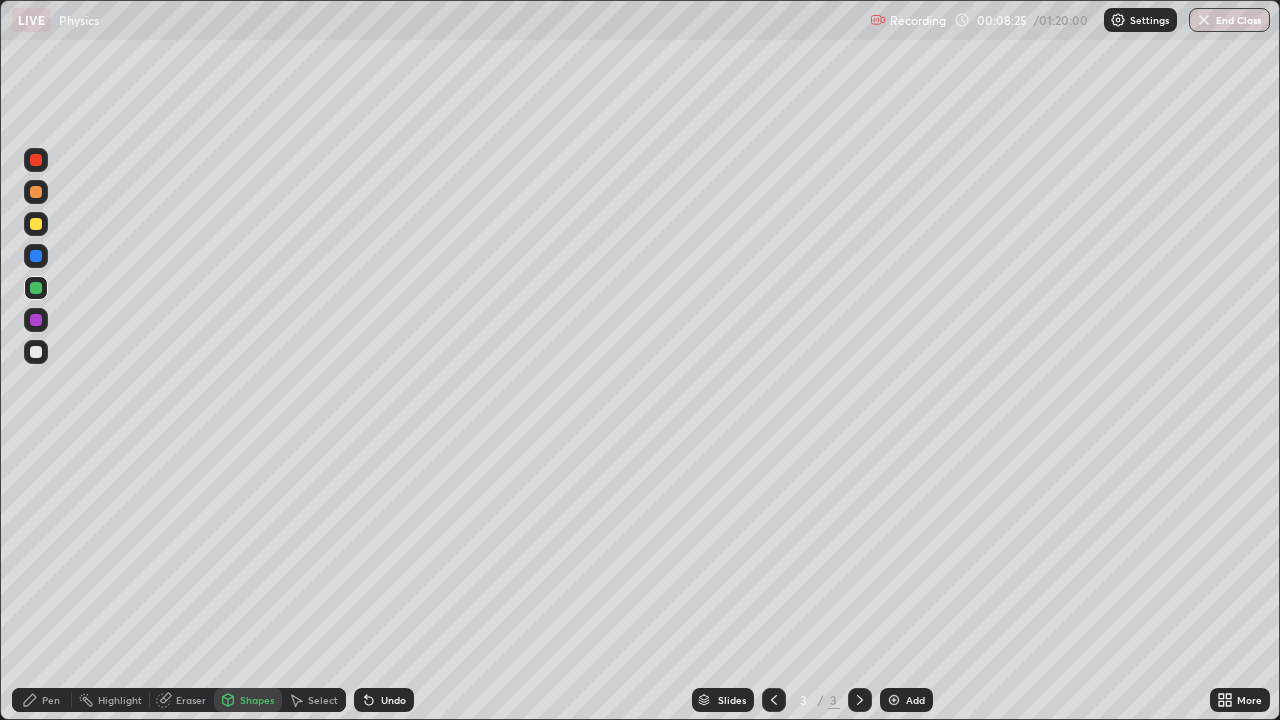 click on "Undo" at bounding box center [384, 700] 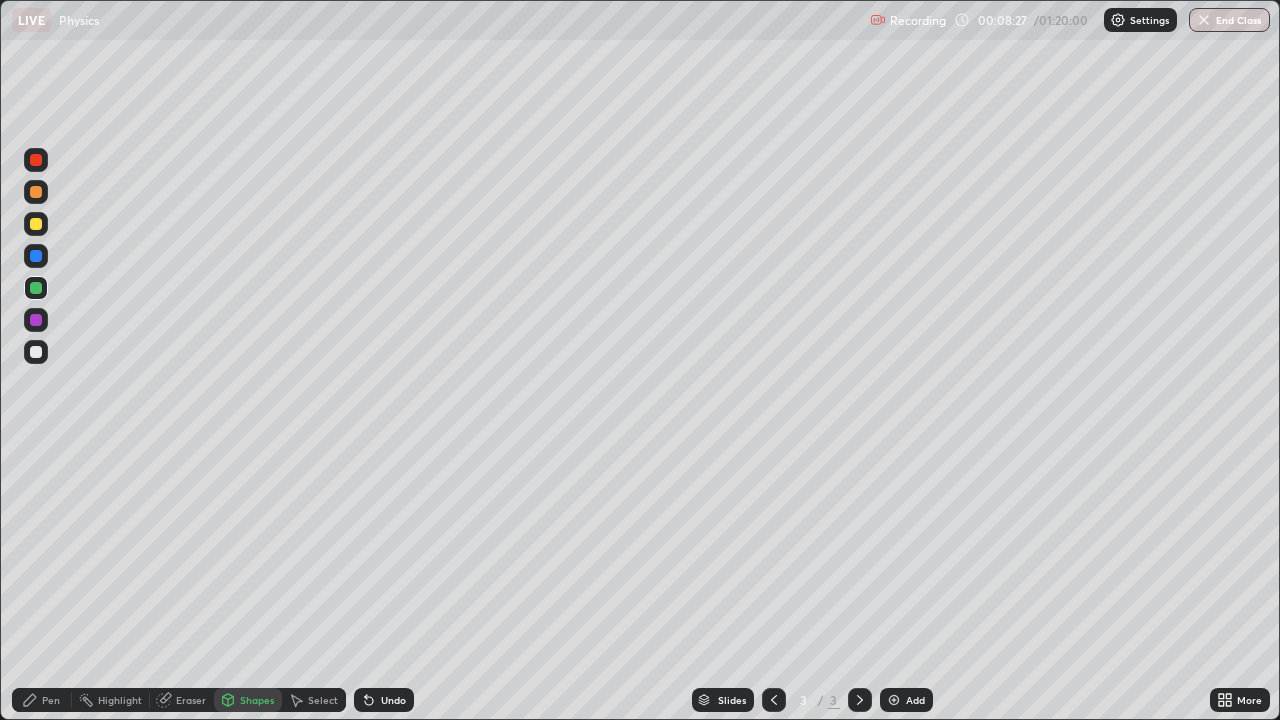 click on "Select" at bounding box center (314, 700) 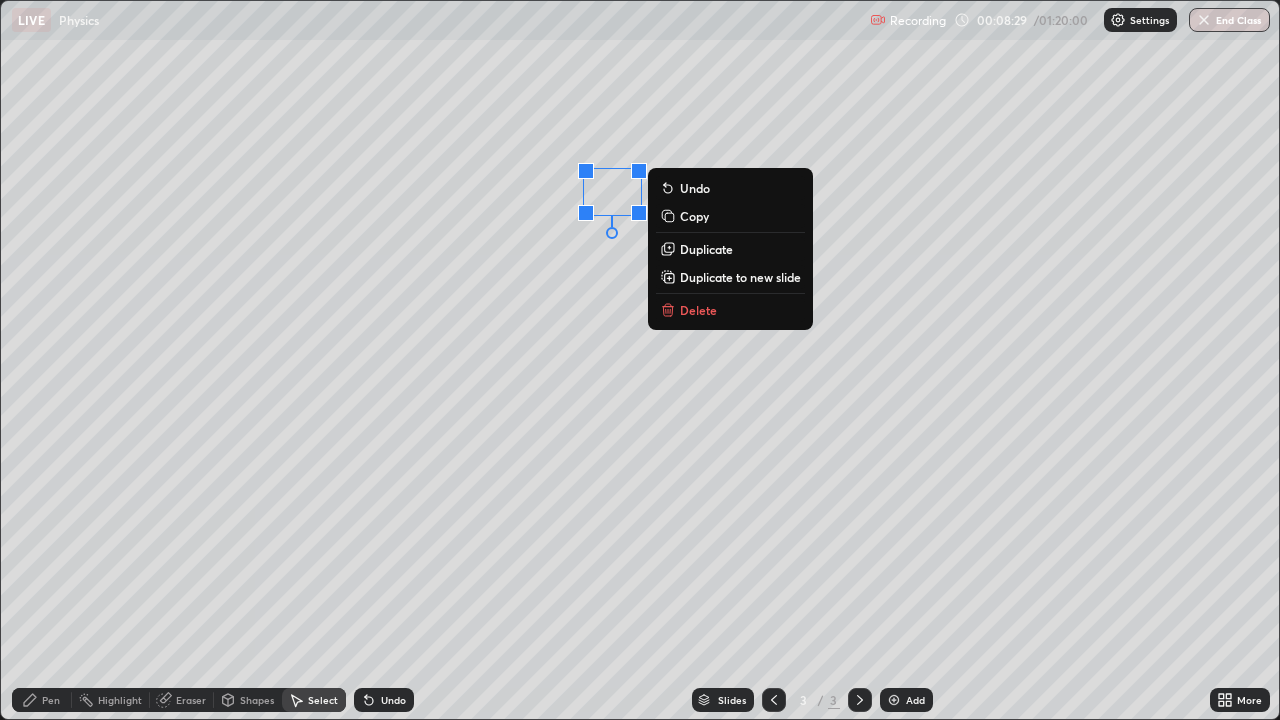 click on "Duplicate" at bounding box center [706, 249] 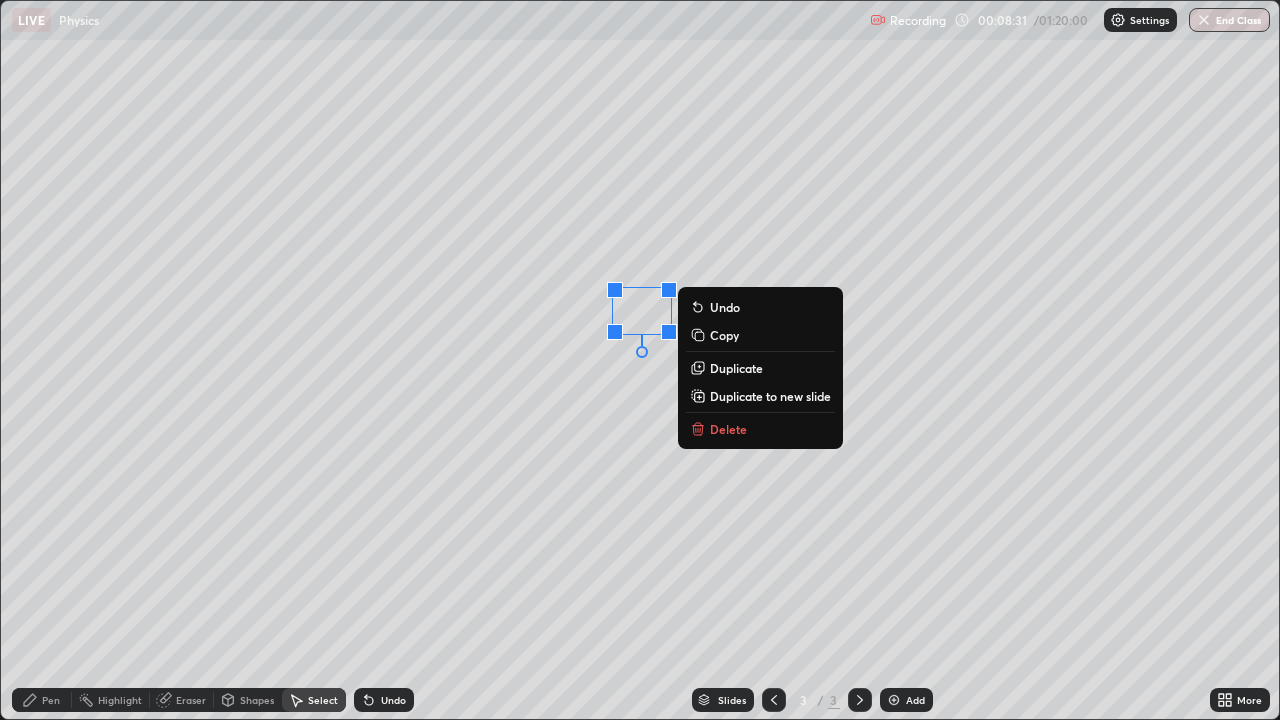 click on "0 ° Undo Copy Duplicate Duplicate to new slide Delete" at bounding box center [640, 360] 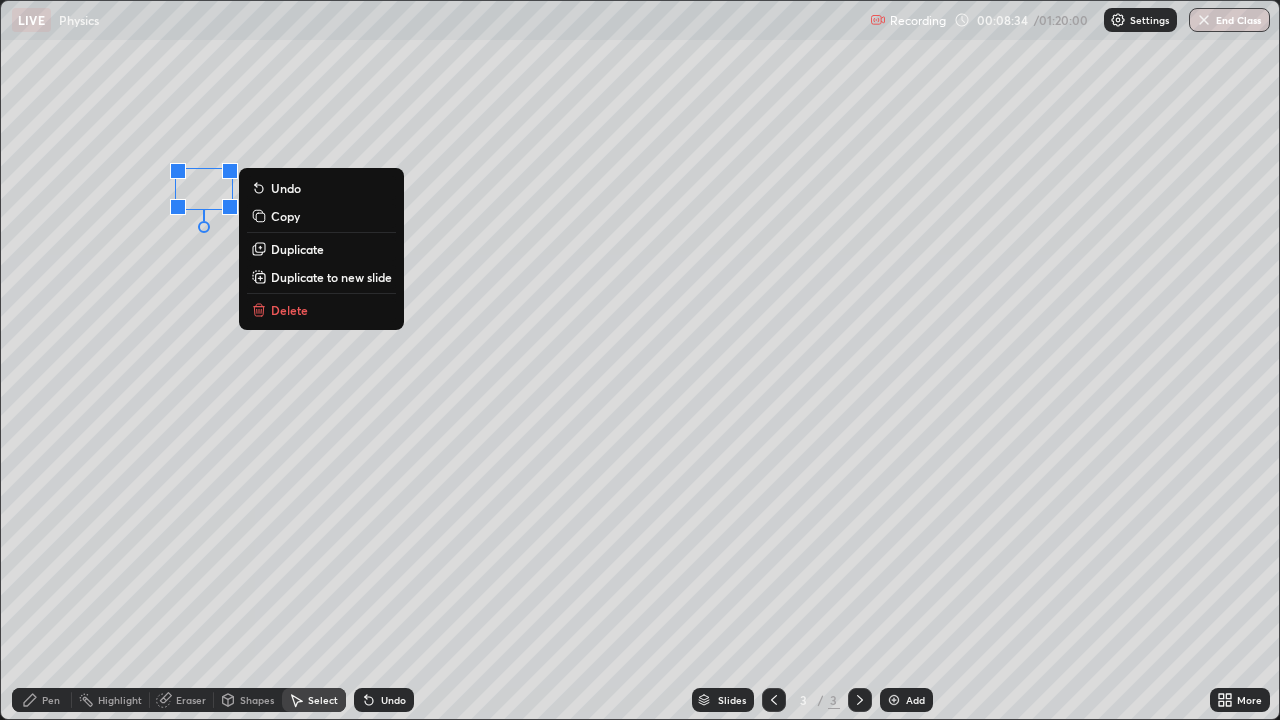click on "Duplicate" at bounding box center [297, 249] 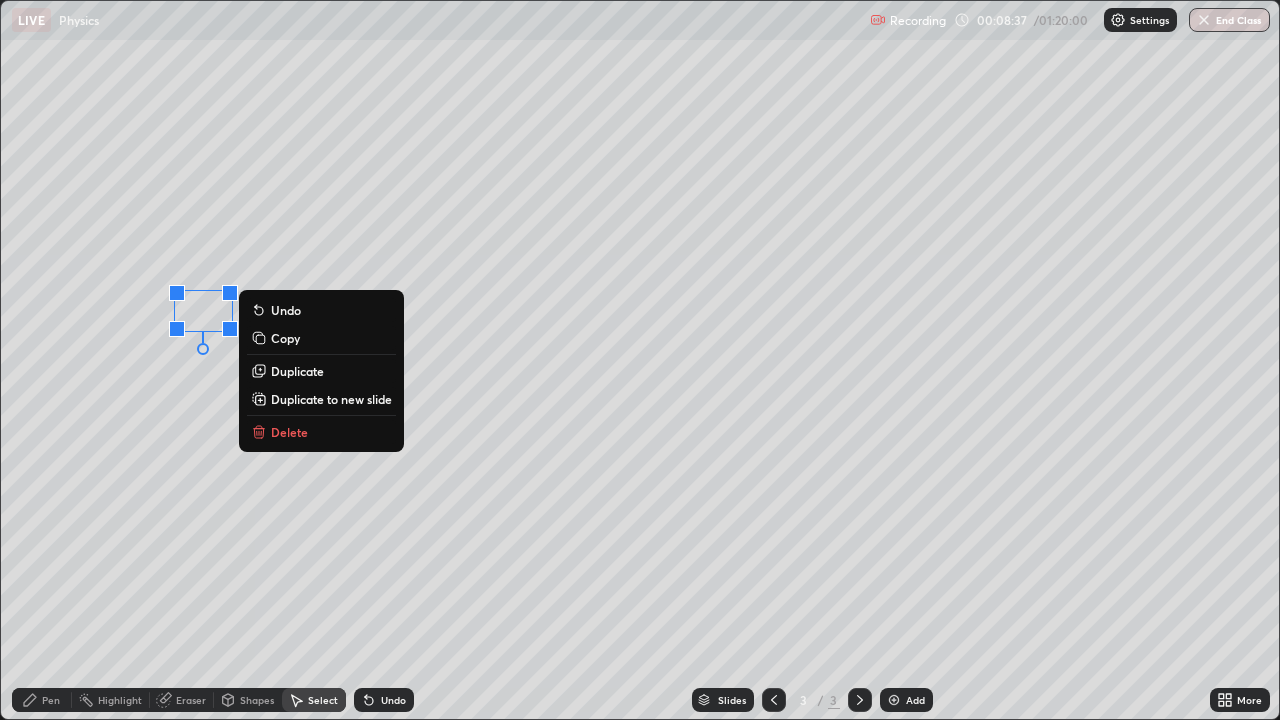 click on "0 ° Undo Copy Duplicate Duplicate to new slide Delete" at bounding box center (640, 360) 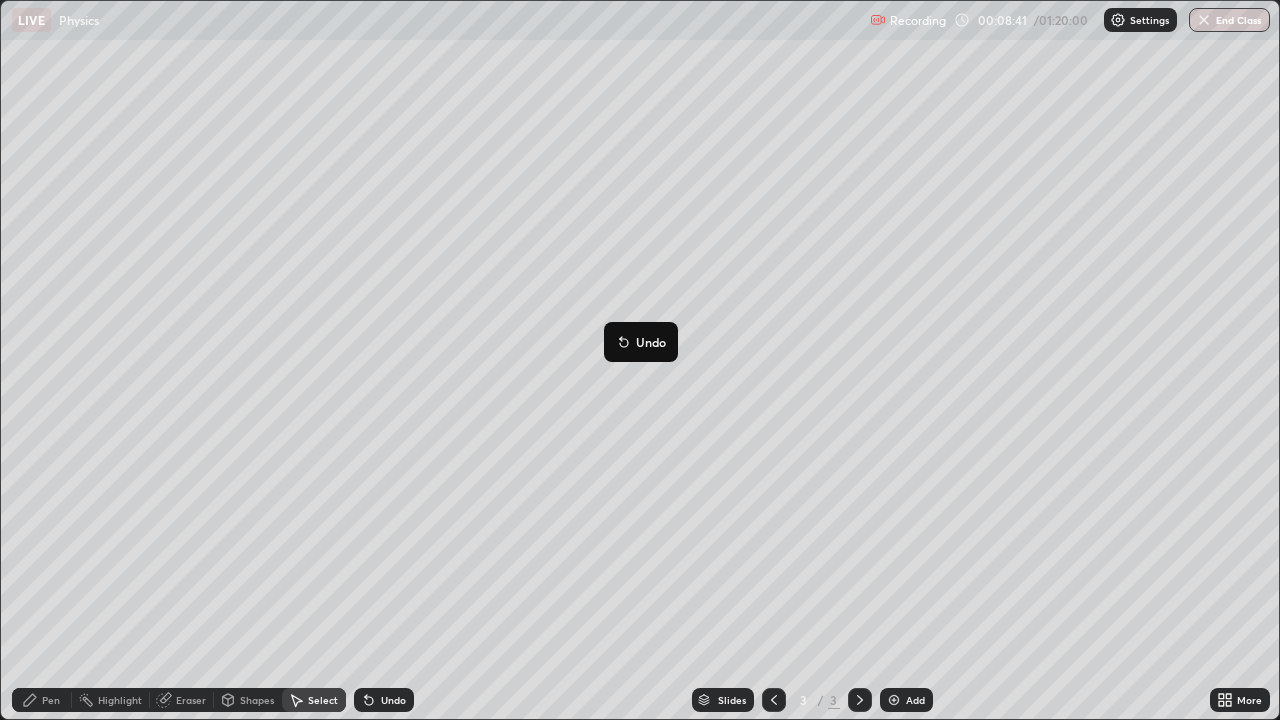 click on "0 ° Undo Copy Duplicate Duplicate to new slide Delete" at bounding box center (640, 360) 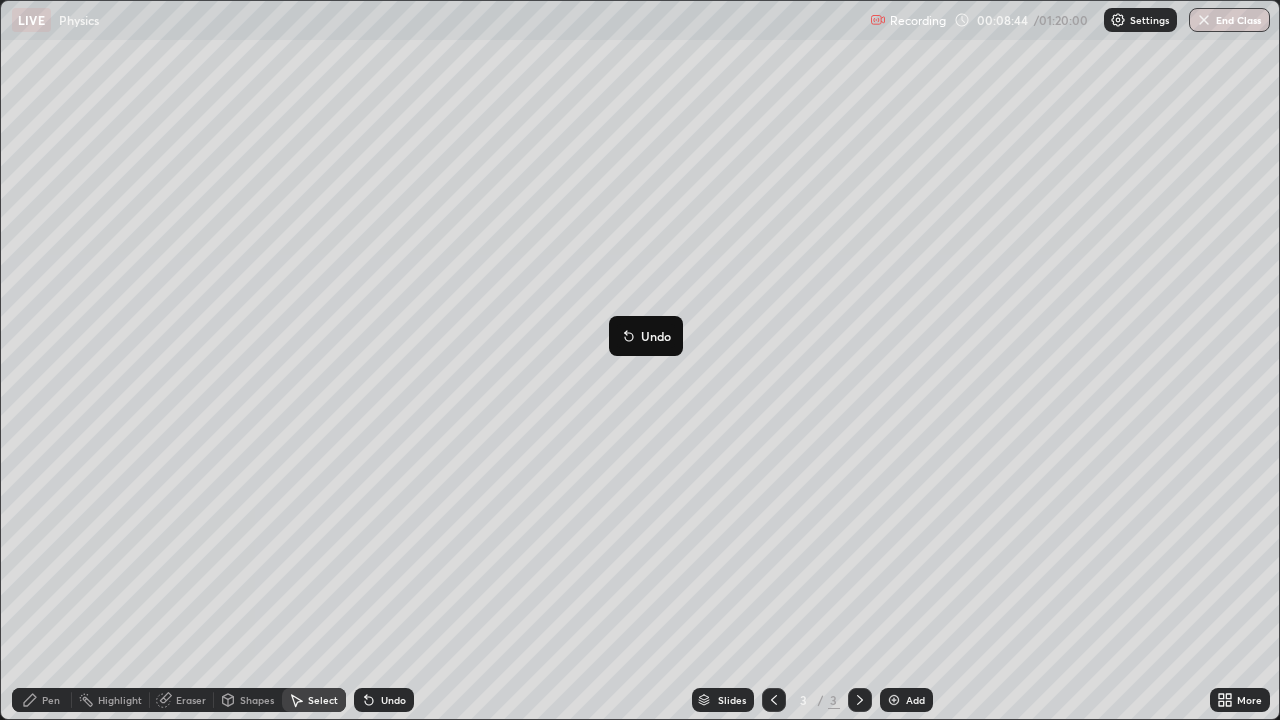 click on "0 ° Undo Copy Duplicate Duplicate to new slide Delete" at bounding box center (640, 360) 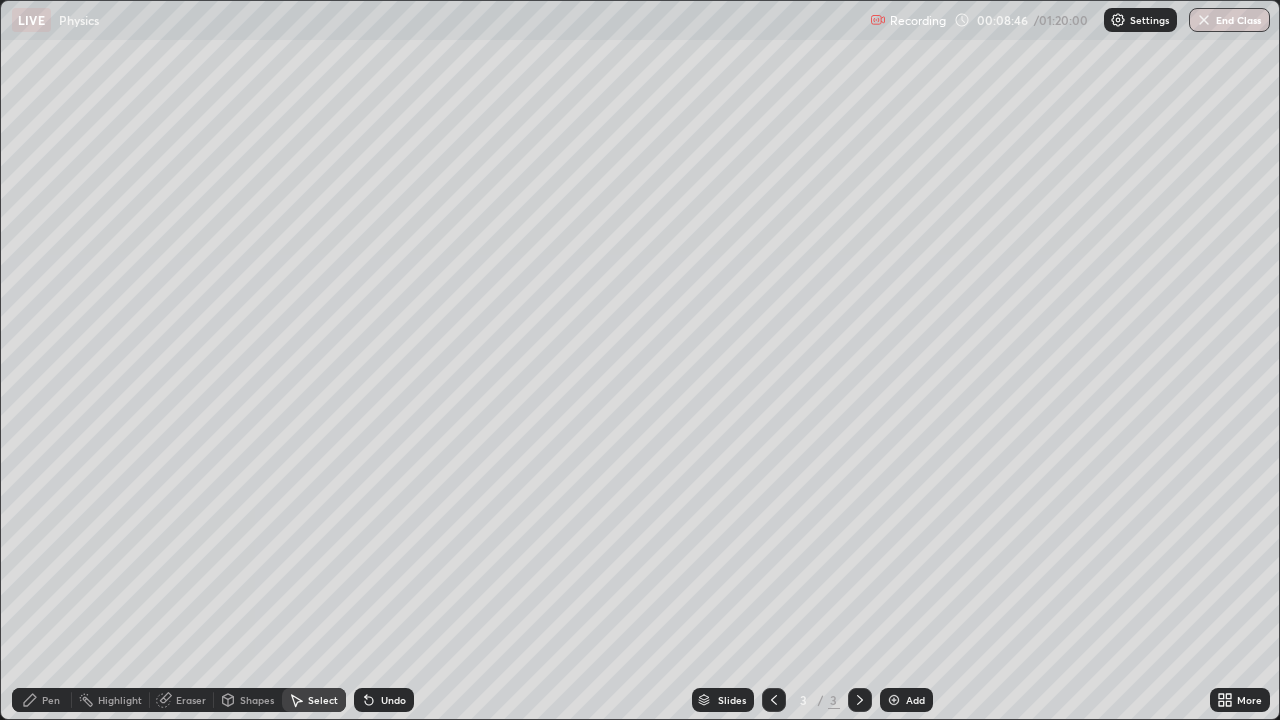 click on "Shapes" at bounding box center [257, 700] 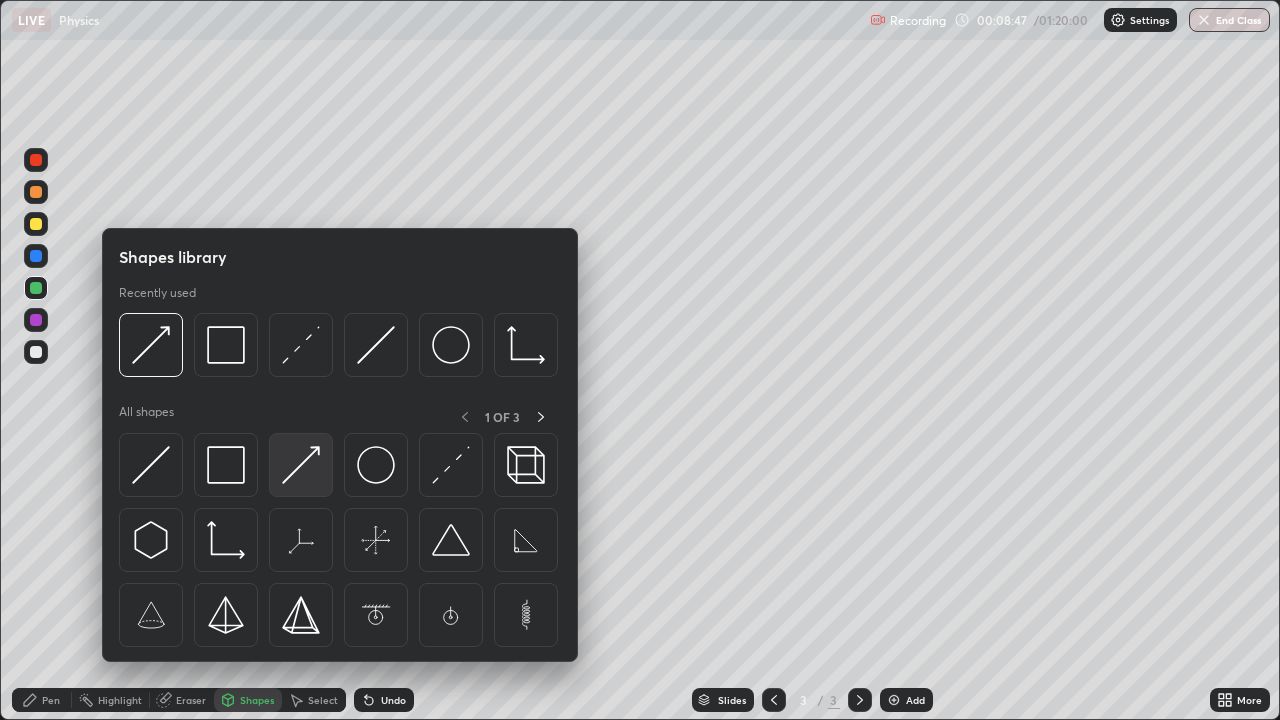click at bounding box center (301, 465) 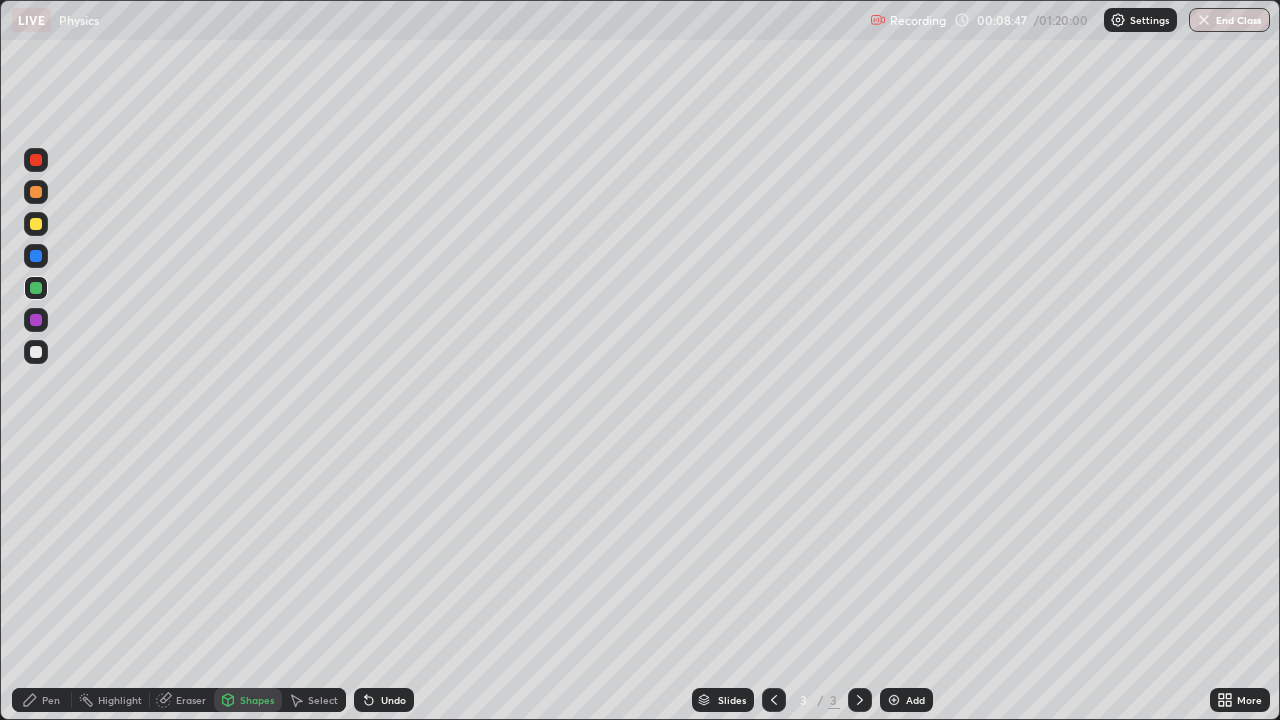 click at bounding box center (36, 352) 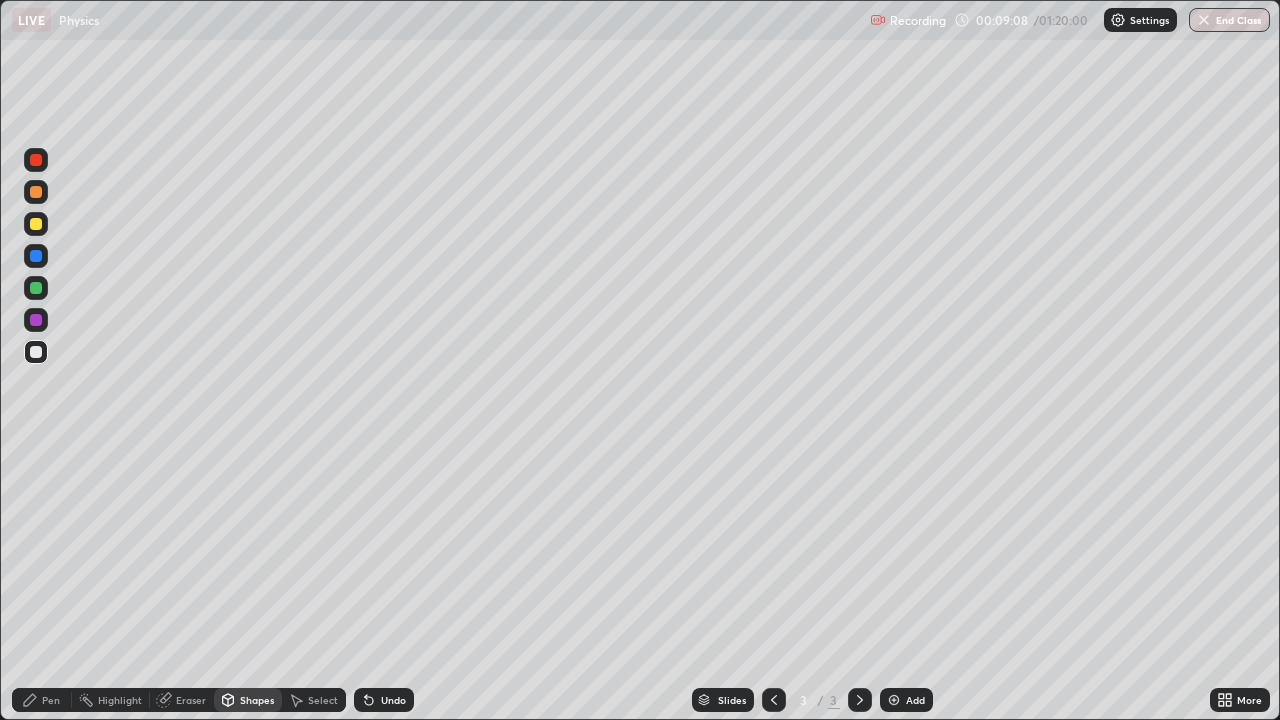 click on "Pen" at bounding box center (42, 700) 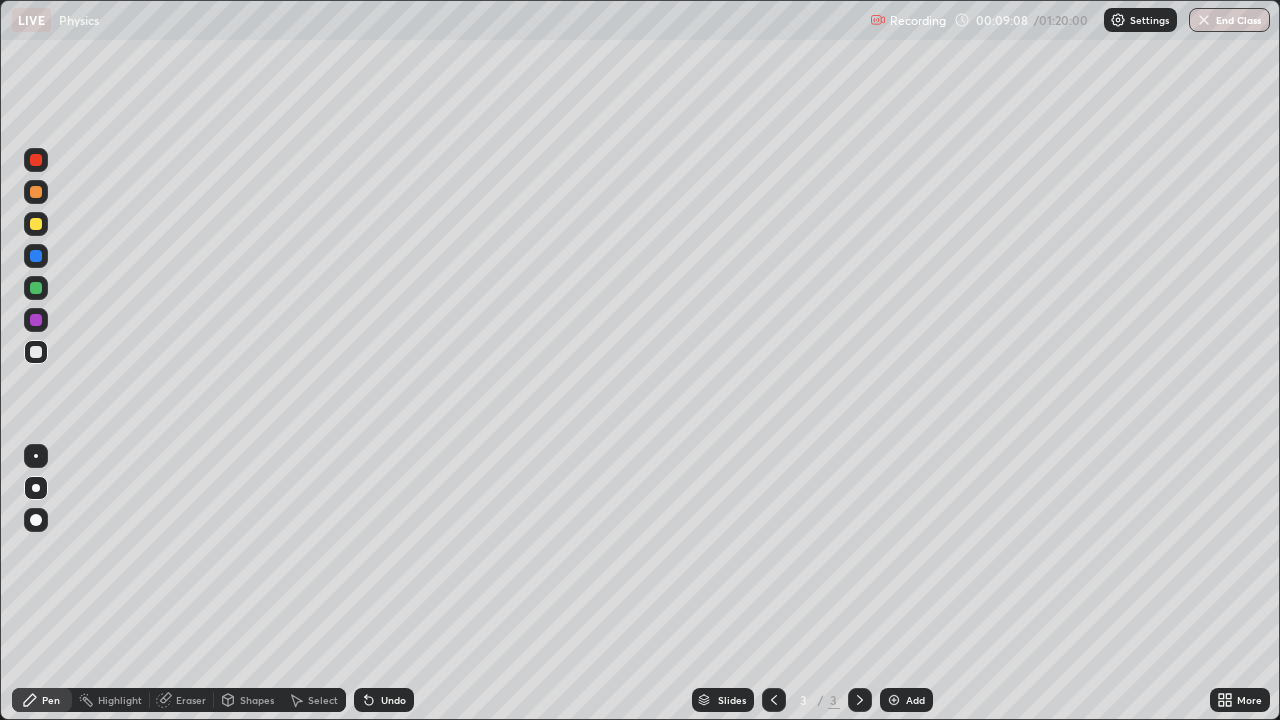 click at bounding box center (36, 488) 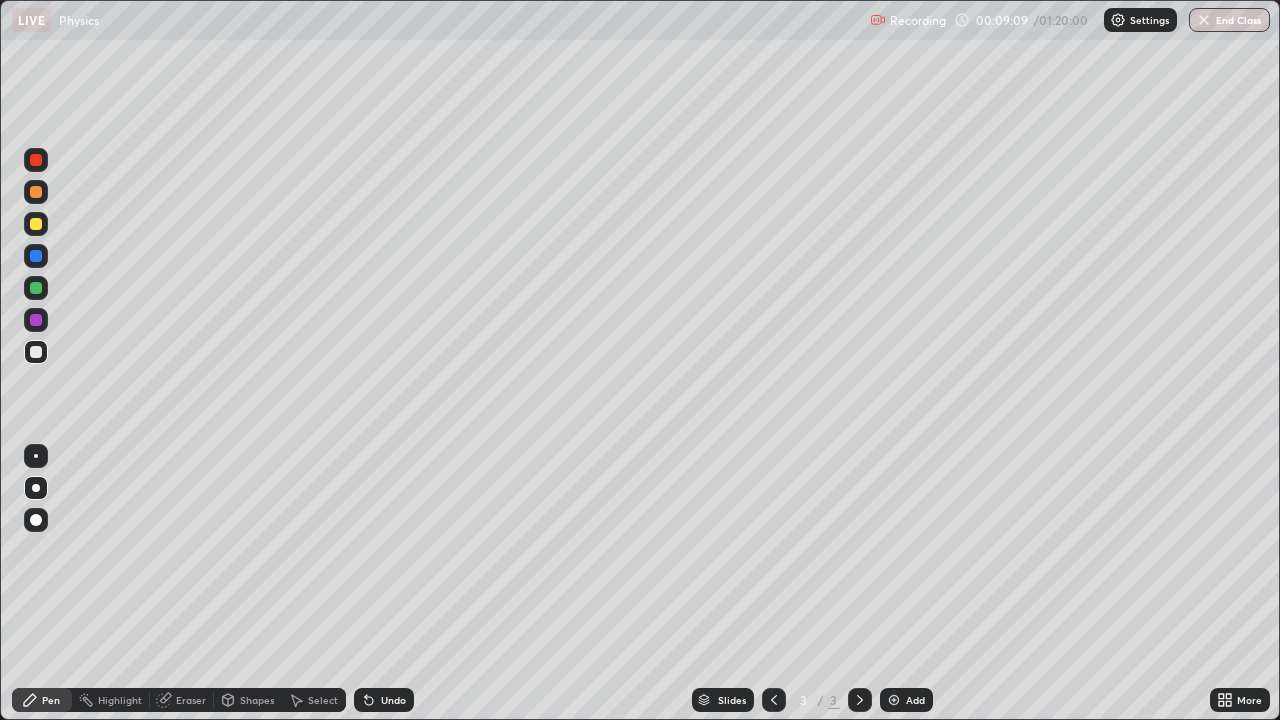 click on "Shapes" at bounding box center [257, 700] 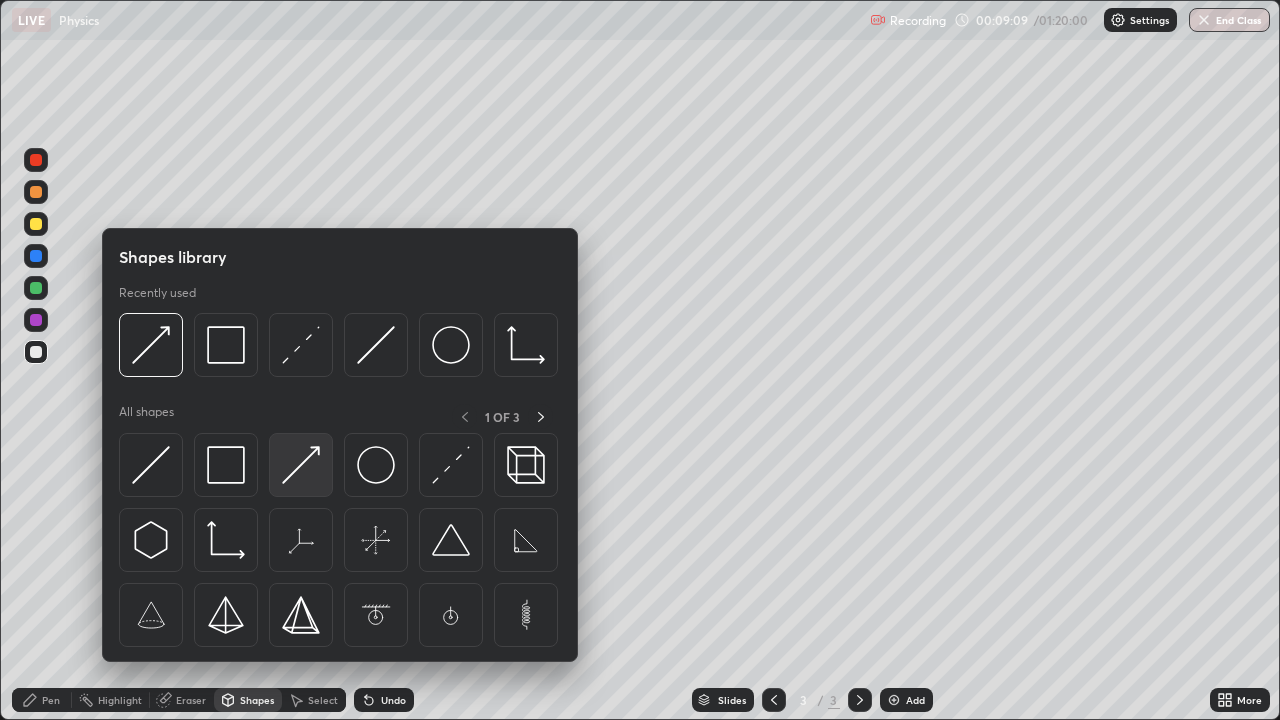 click at bounding box center (301, 465) 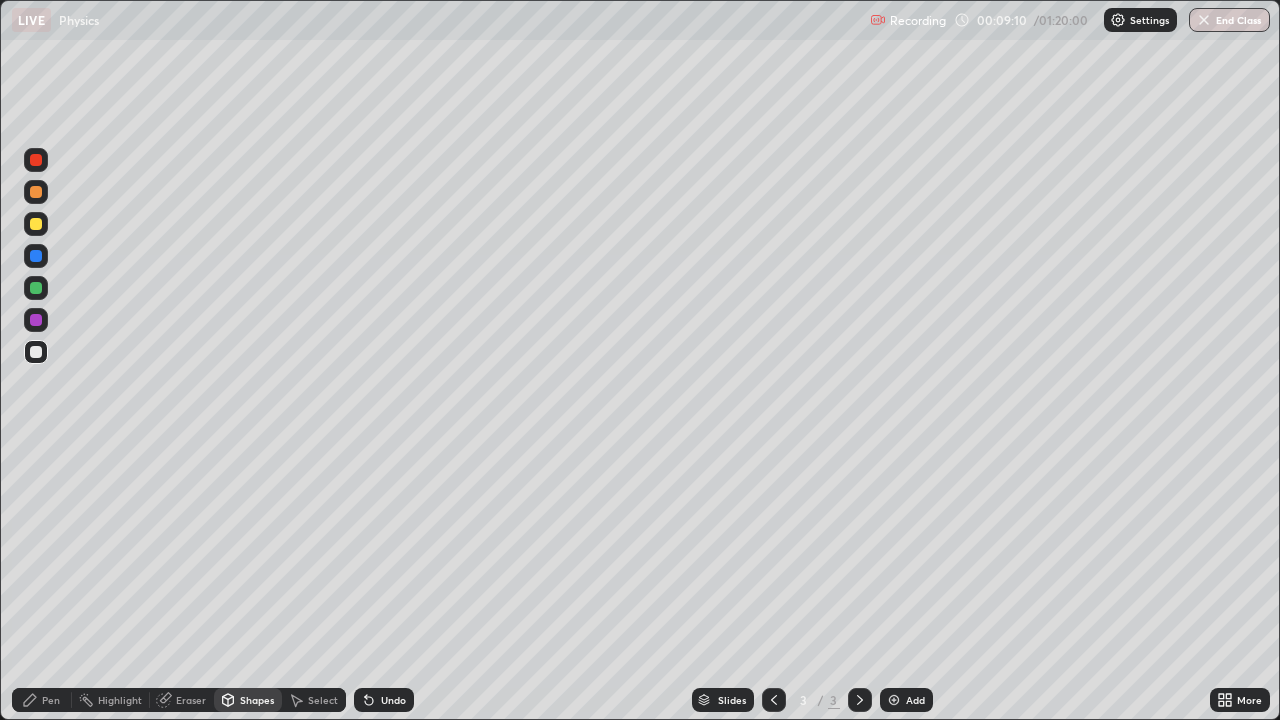click at bounding box center (36, 224) 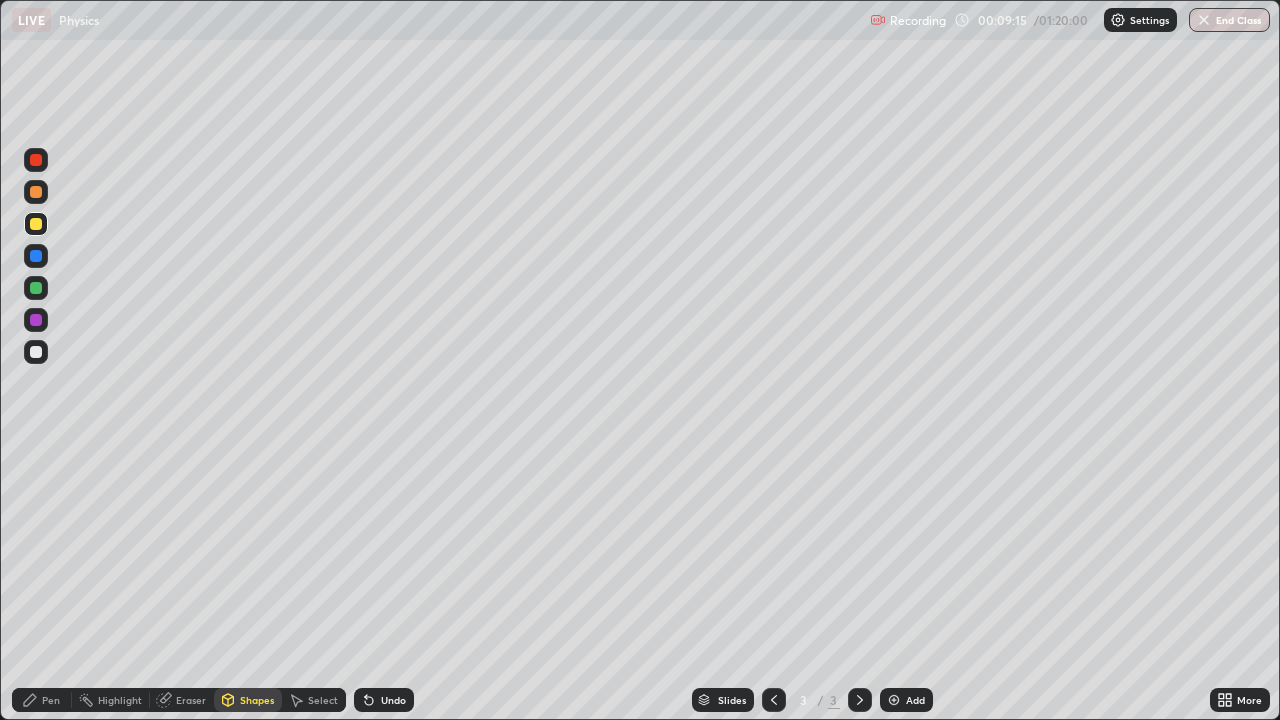 click on "Pen" at bounding box center (42, 700) 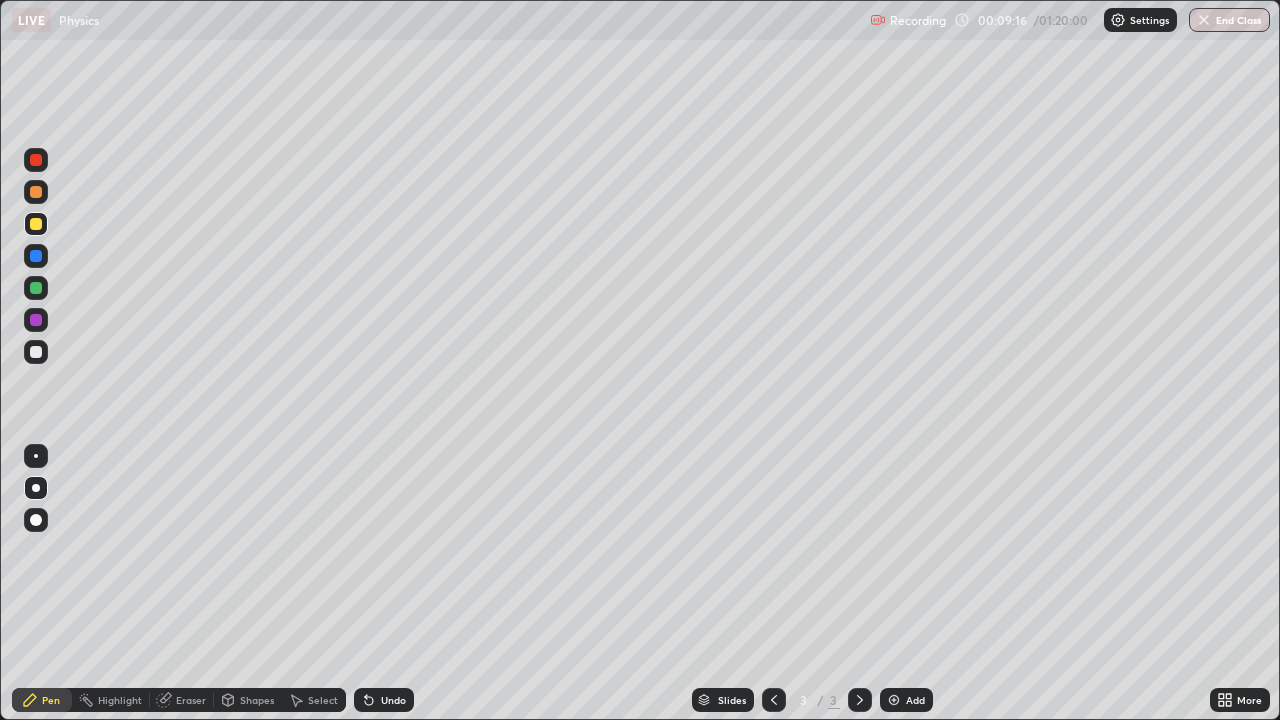 click at bounding box center (36, 456) 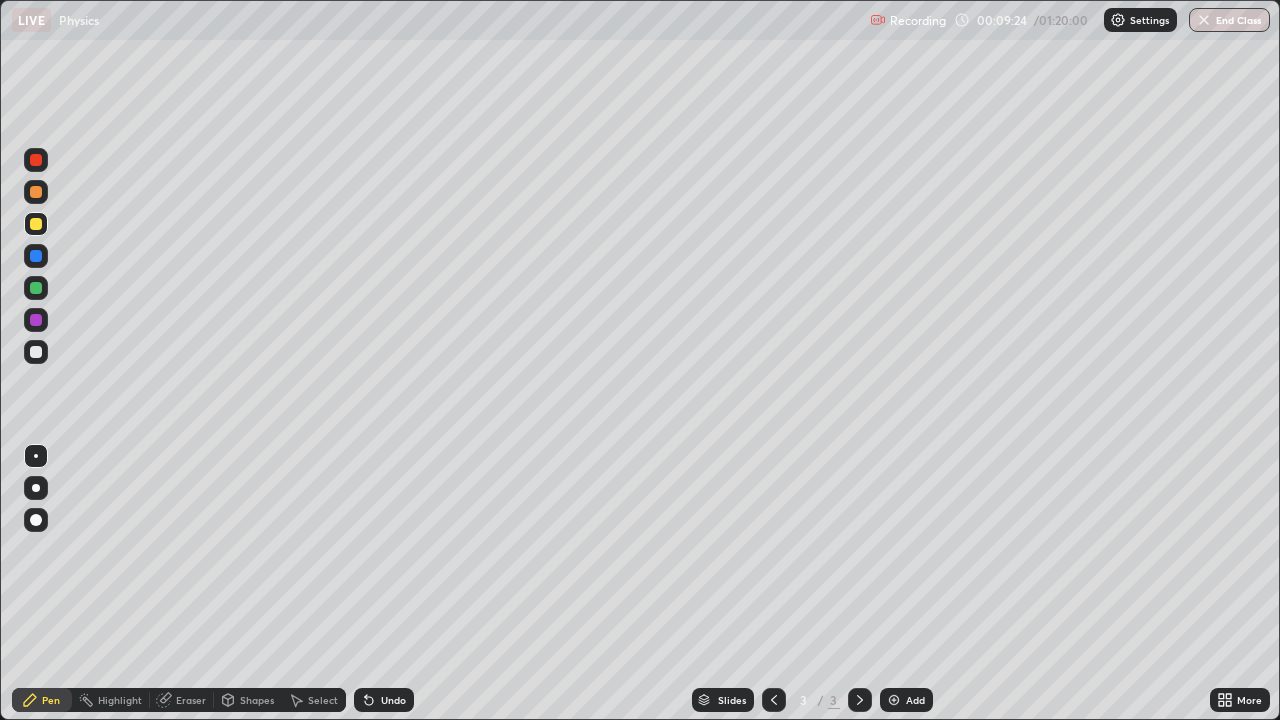 click on "Undo" at bounding box center (393, 700) 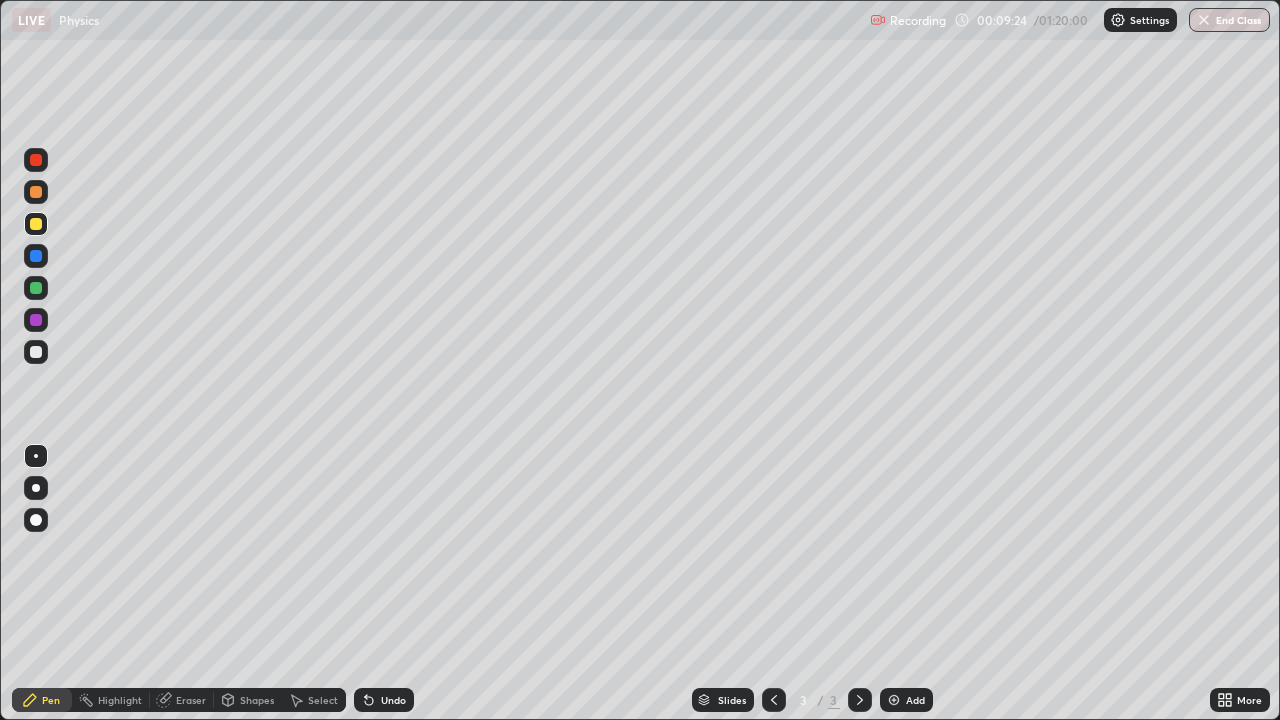 click on "Undo" at bounding box center [393, 700] 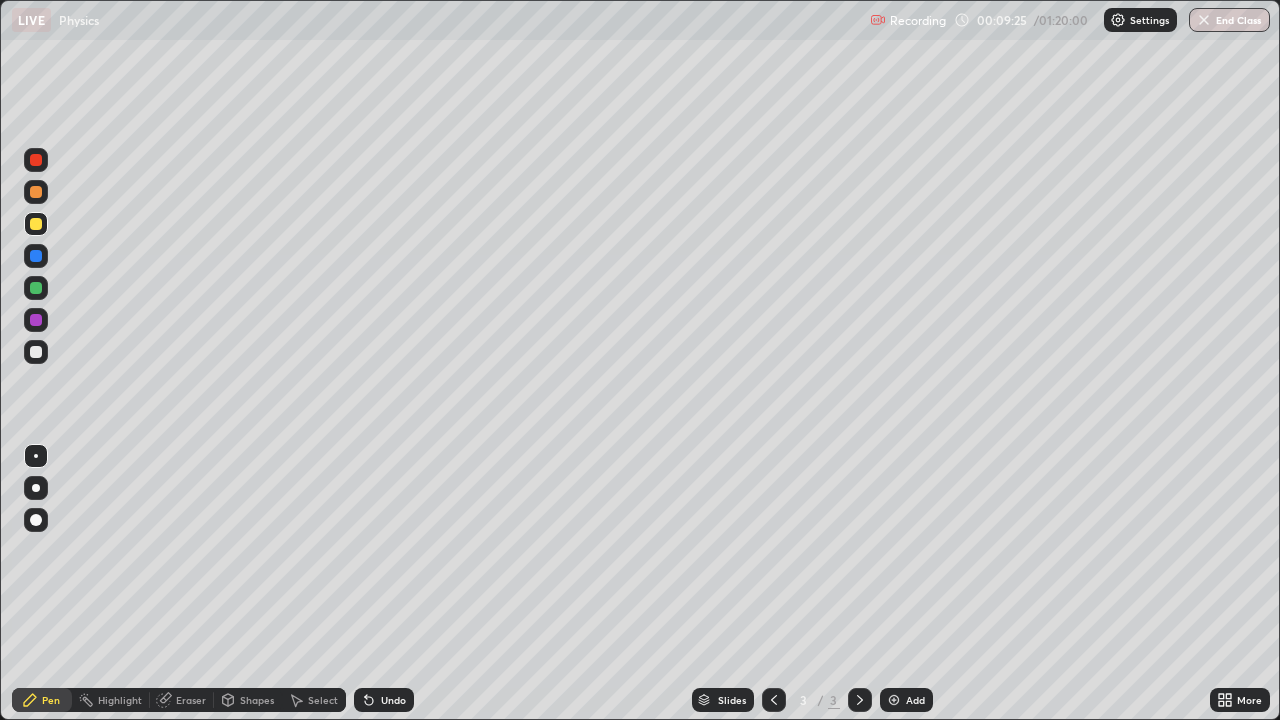 click on "Undo" at bounding box center (393, 700) 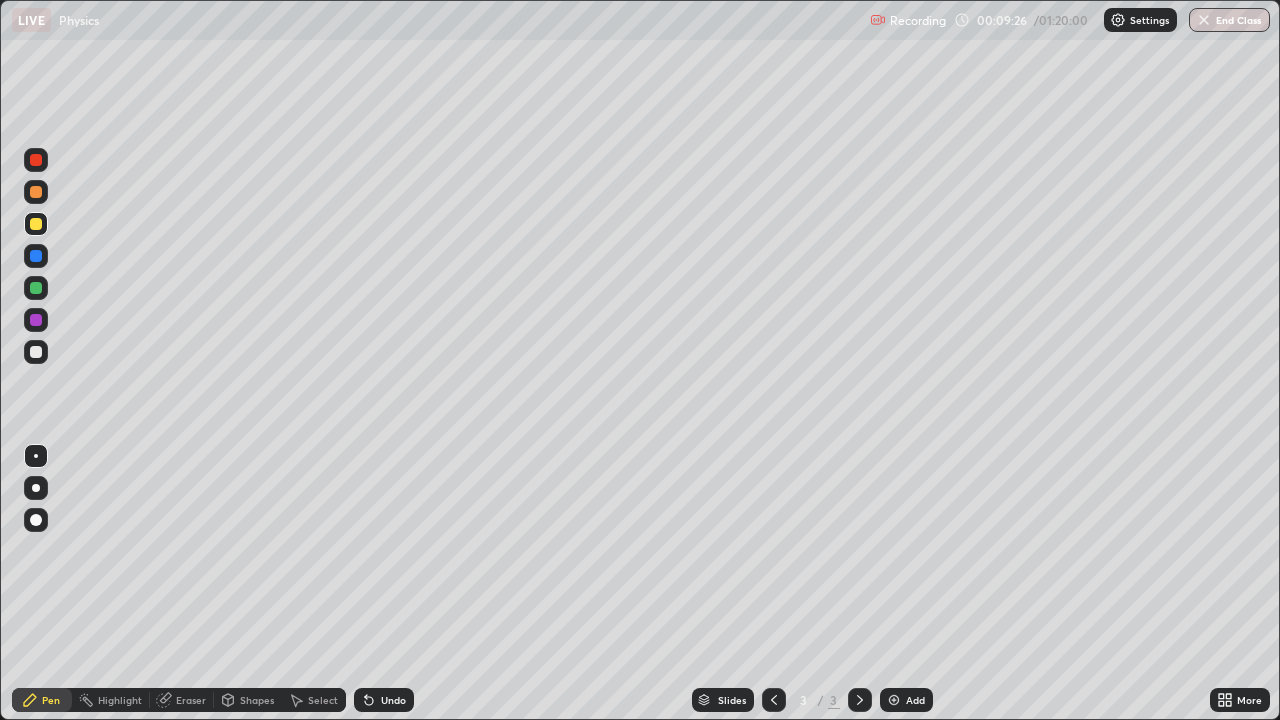 click on "Undo" at bounding box center [393, 700] 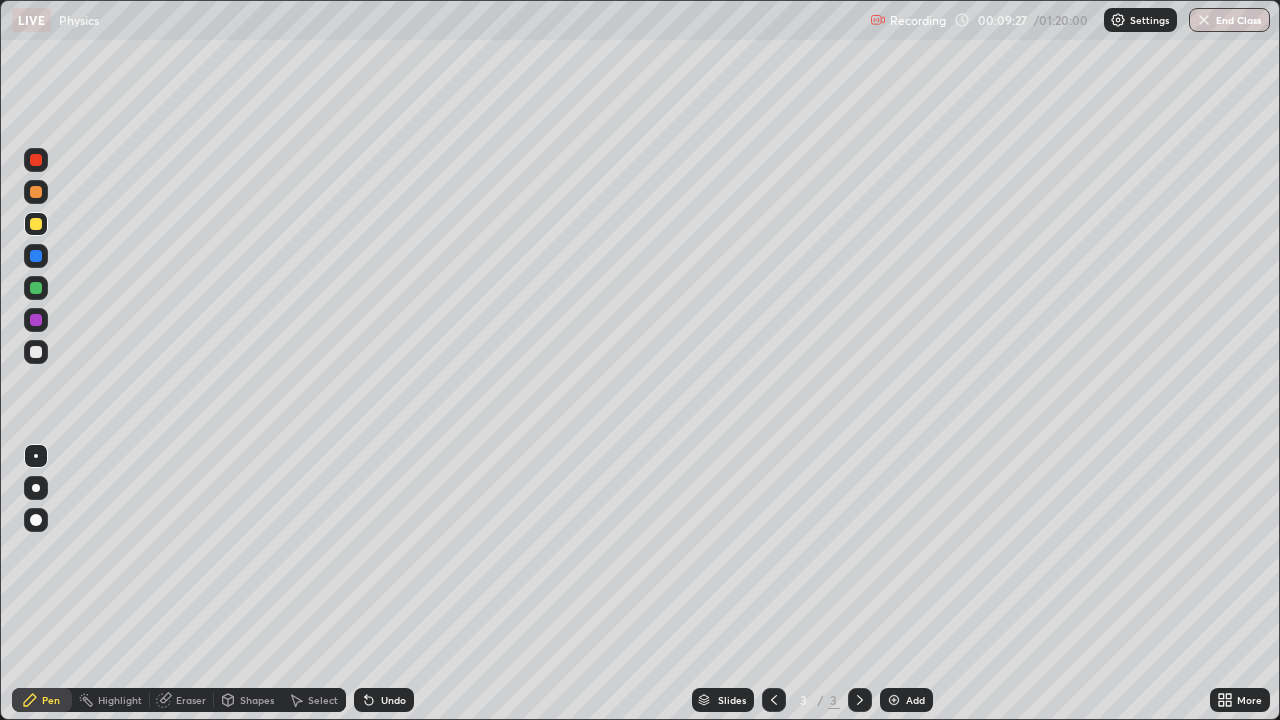 click on "Undo" at bounding box center [393, 700] 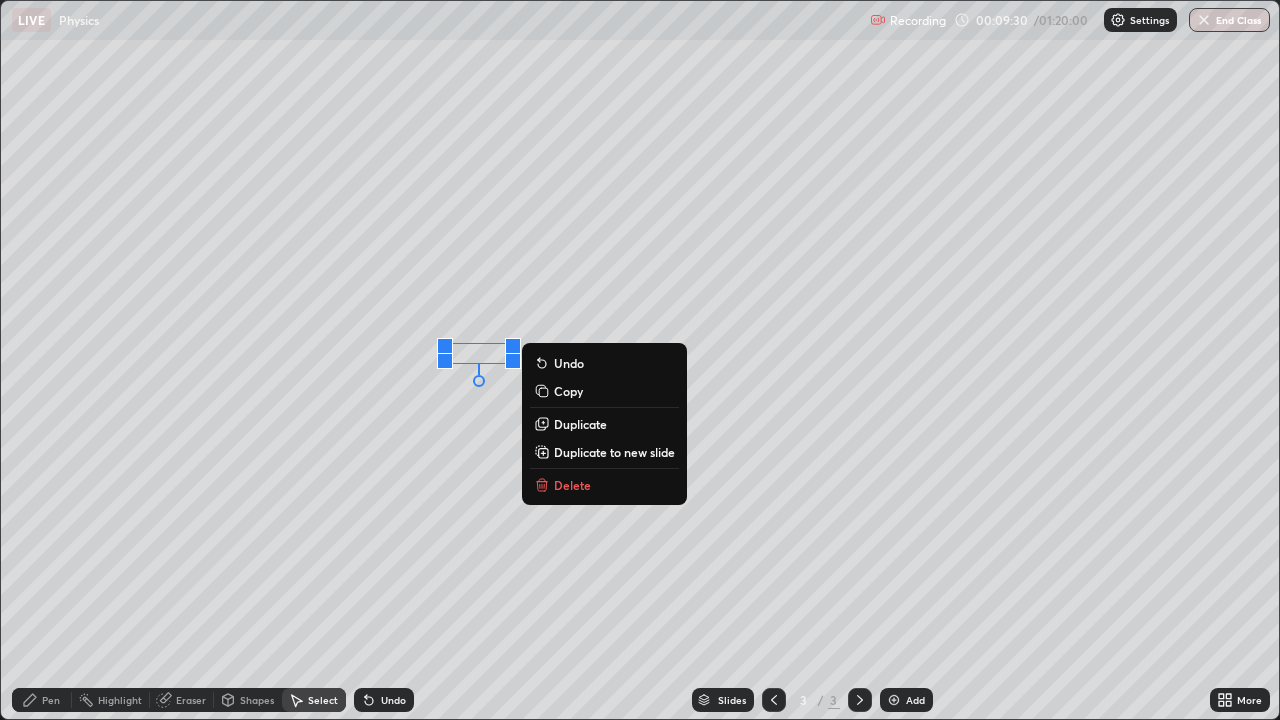 click on "0 ° Undo Copy Duplicate Duplicate to new slide Delete" at bounding box center [640, 360] 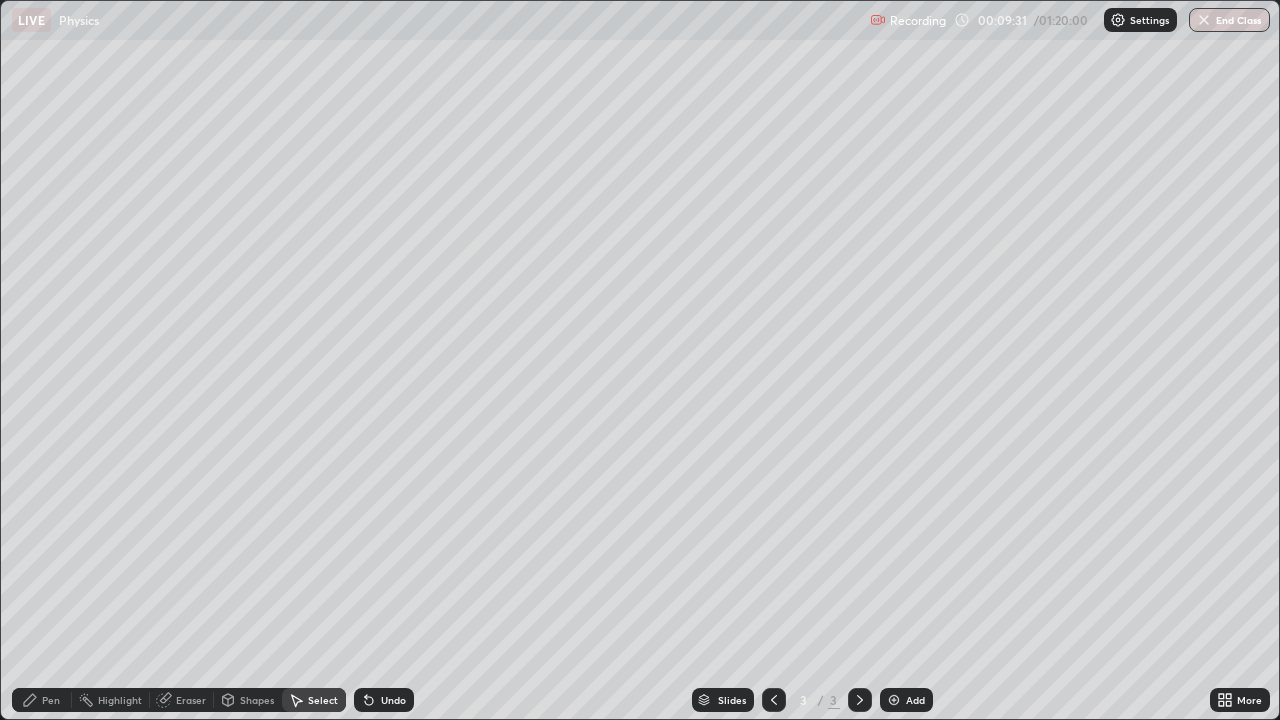 click on "Pen" at bounding box center (42, 700) 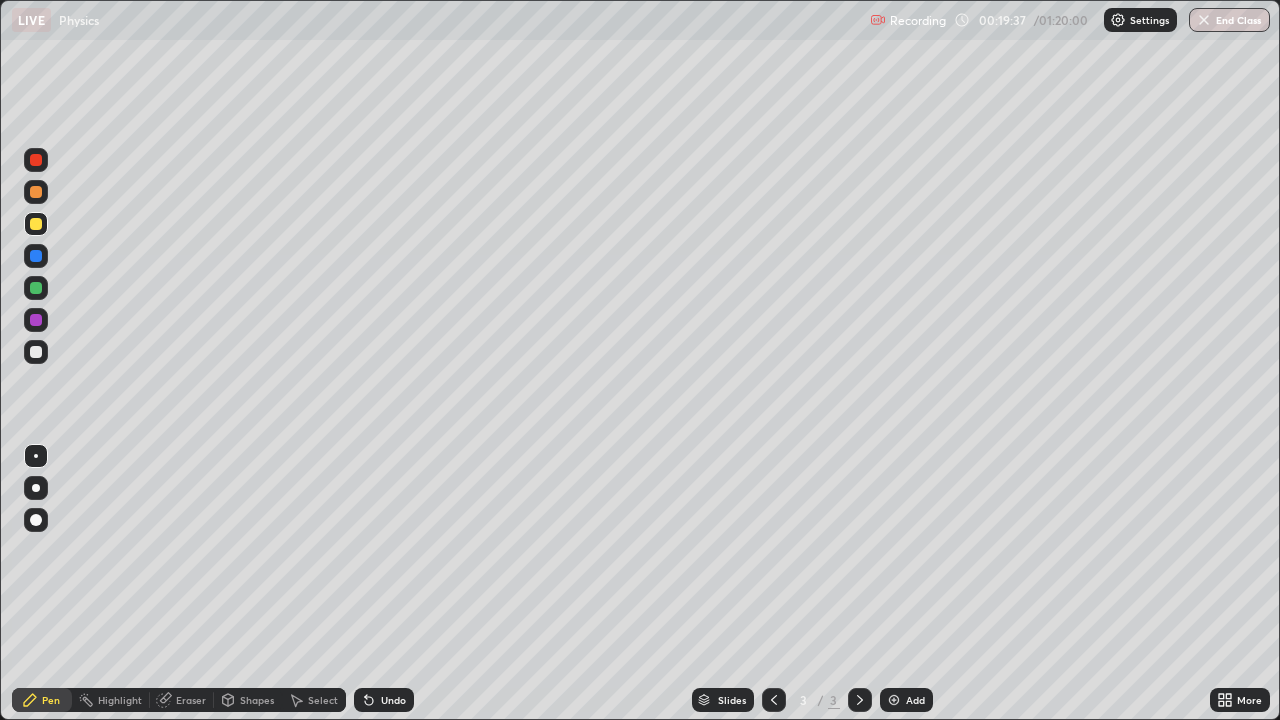 click on "Undo" at bounding box center (393, 700) 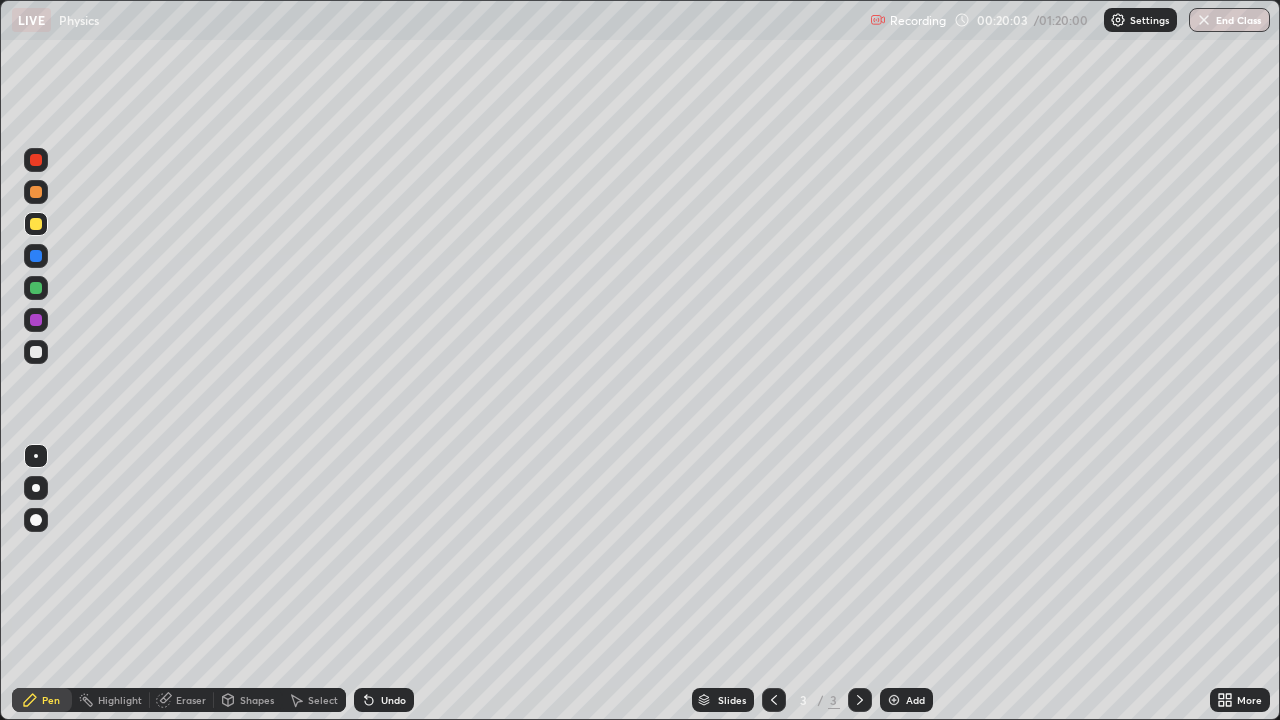 click on "Shapes" at bounding box center (248, 700) 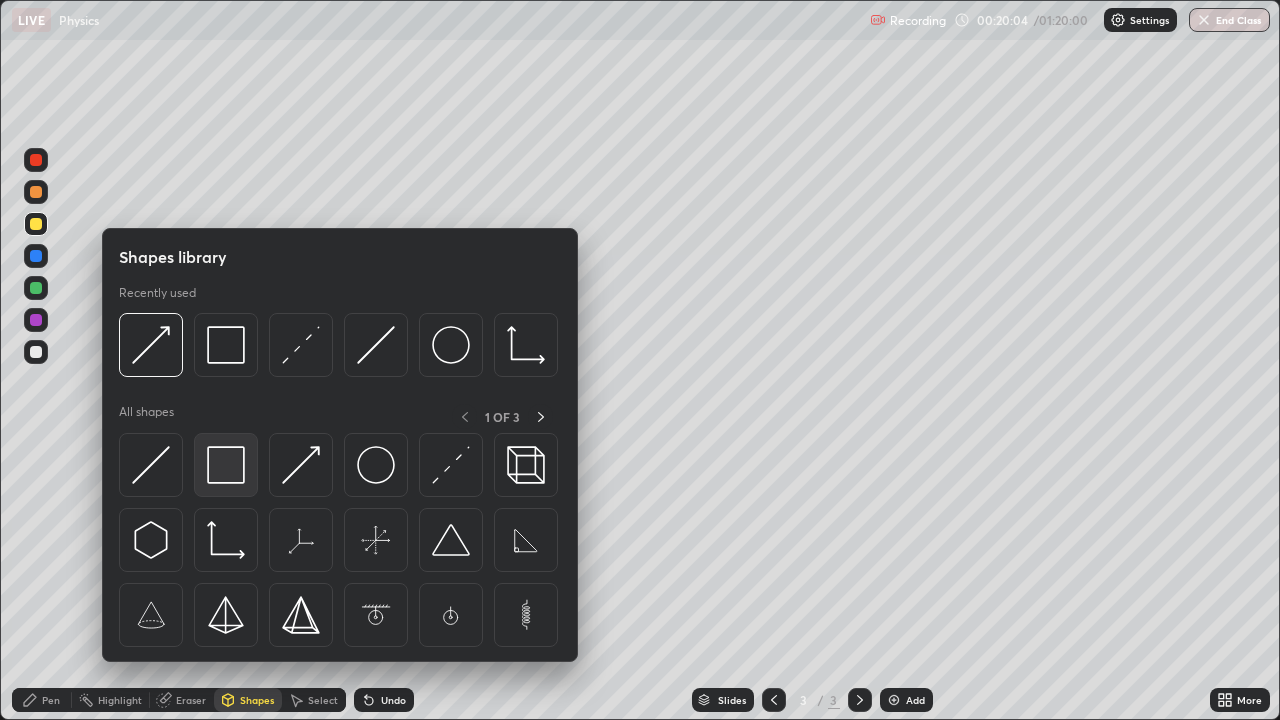 click at bounding box center [226, 465] 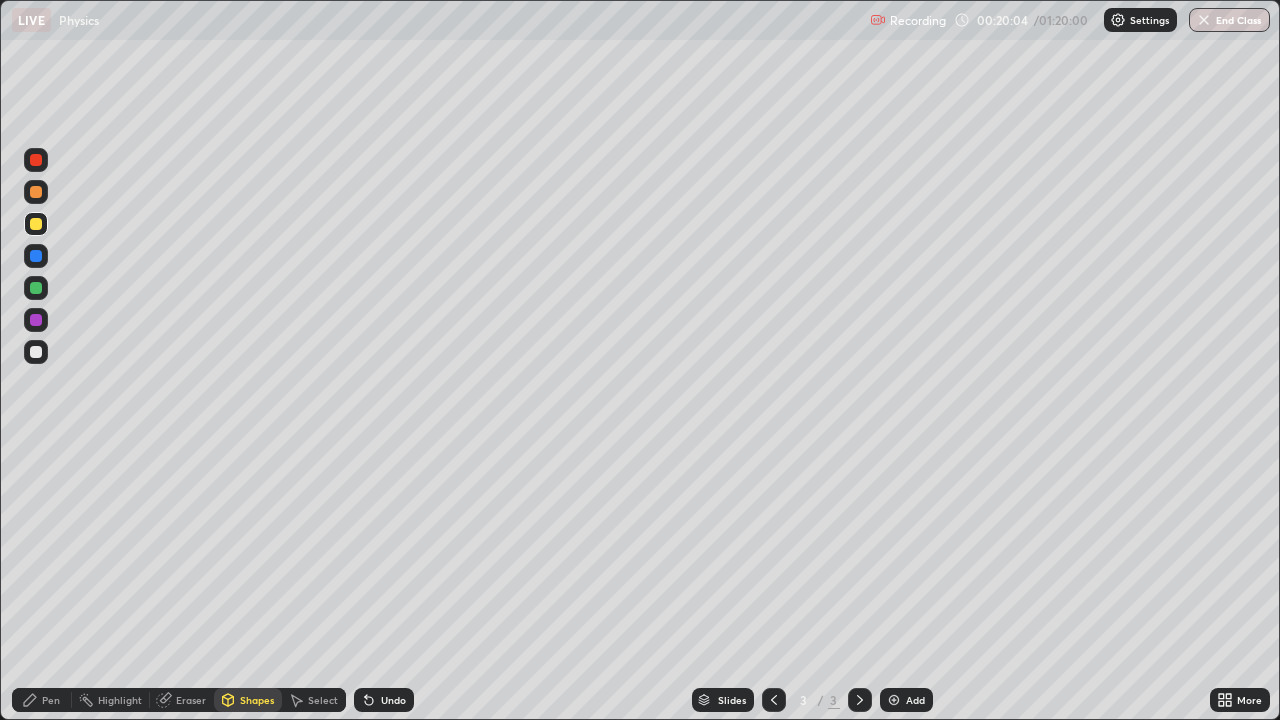 click on "Pen" at bounding box center [51, 700] 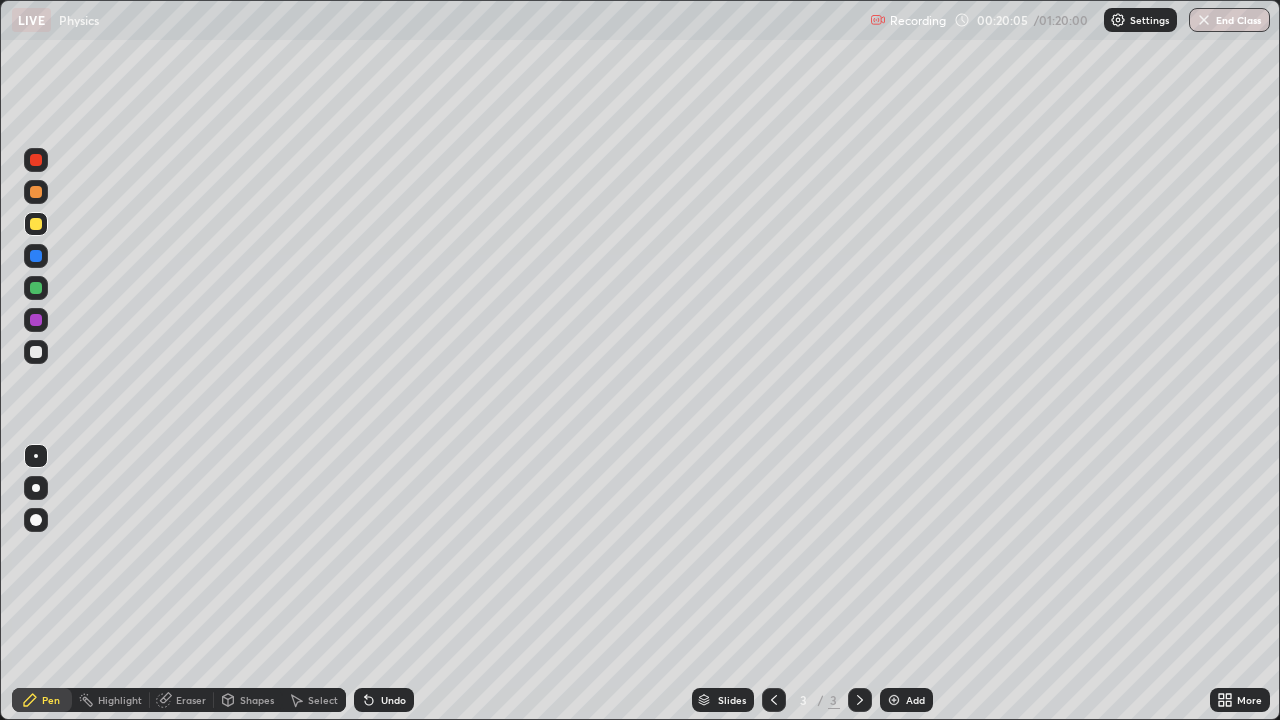 click at bounding box center [36, 520] 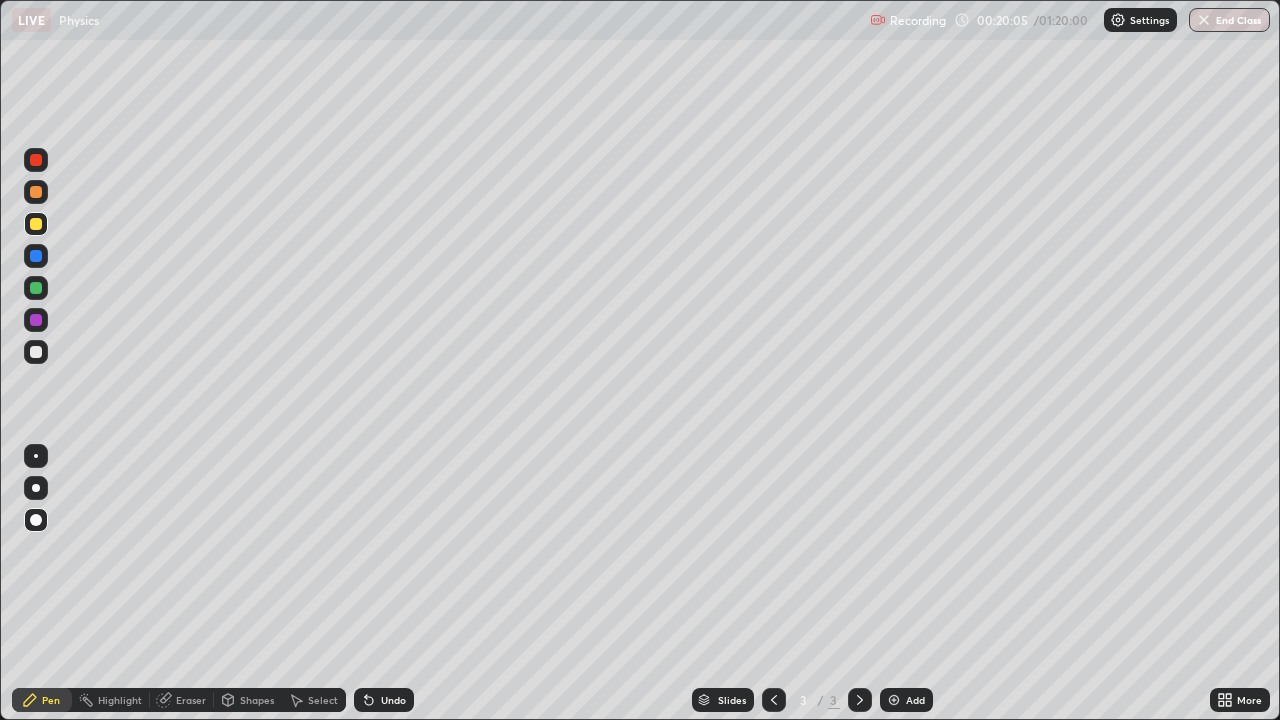 click on "Shapes" at bounding box center [248, 700] 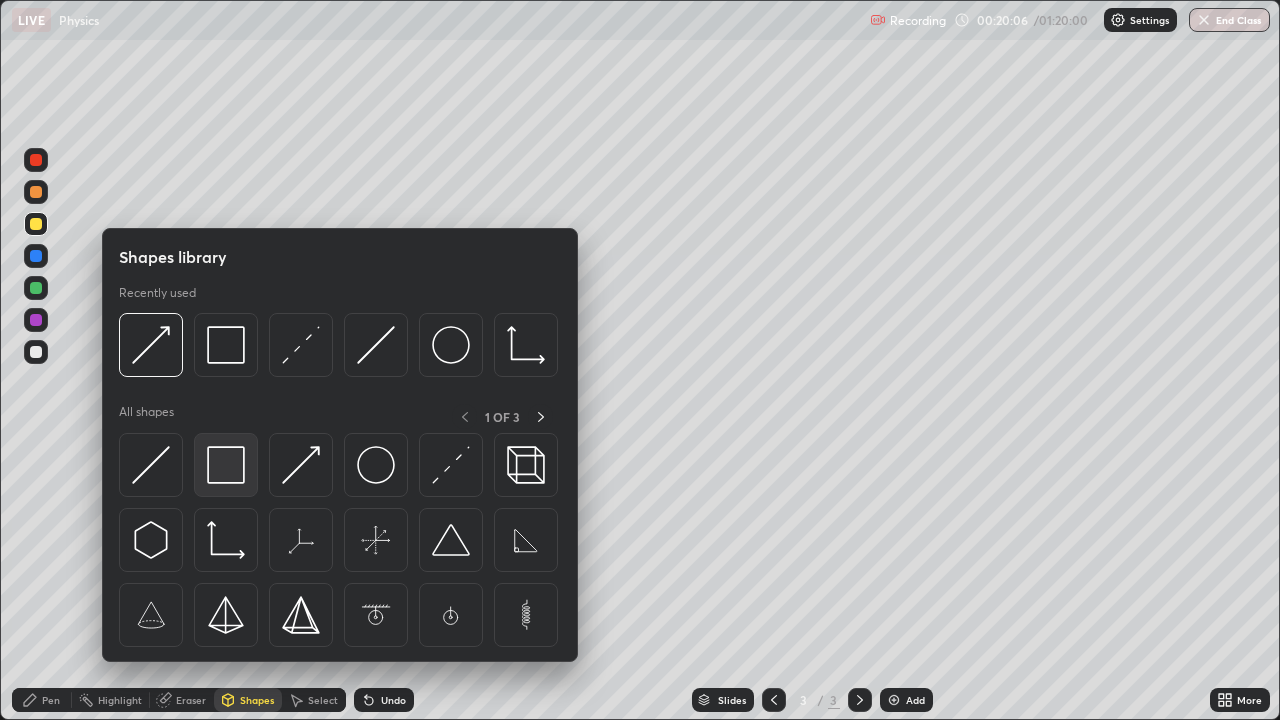 click at bounding box center (226, 465) 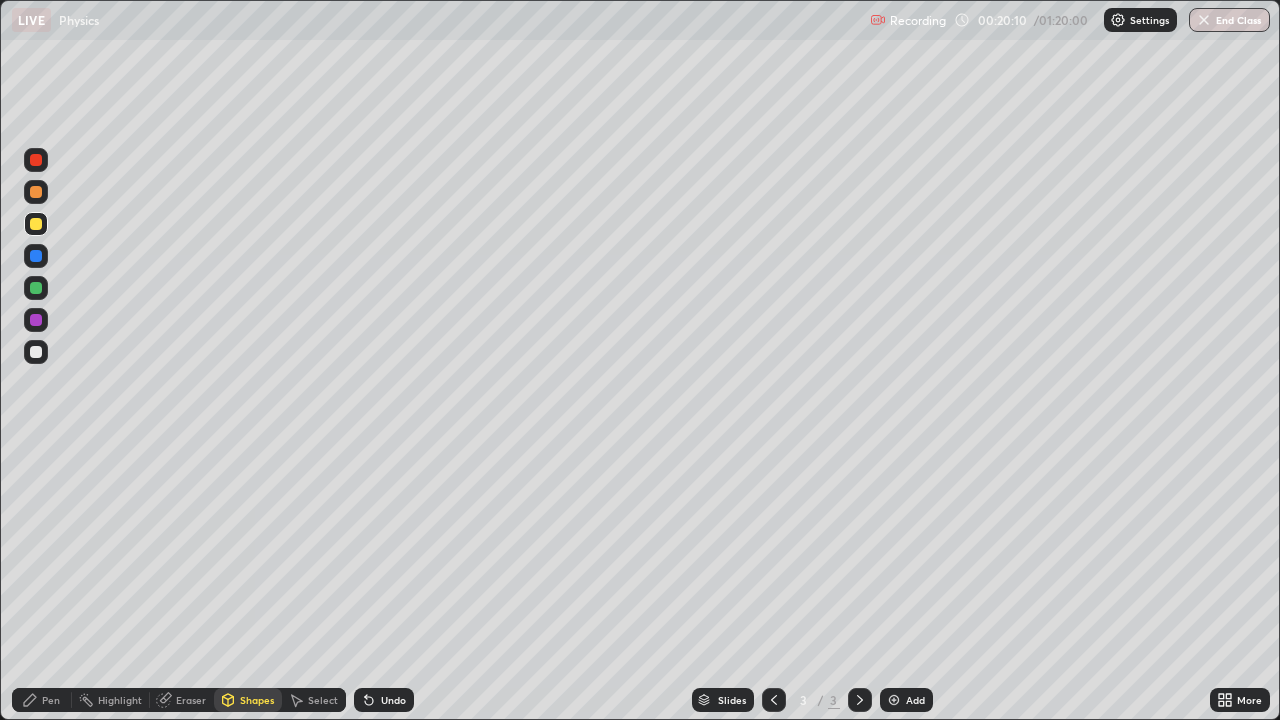 click on "Pen" at bounding box center (51, 700) 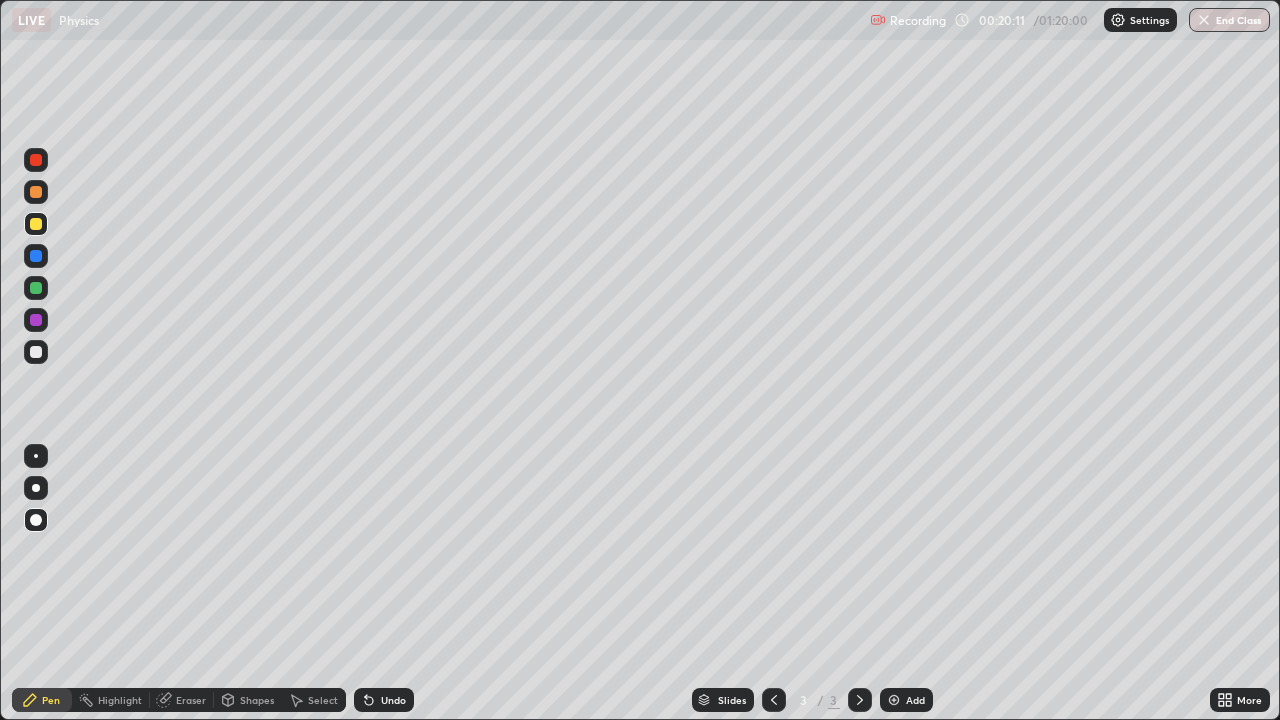 click at bounding box center (36, 456) 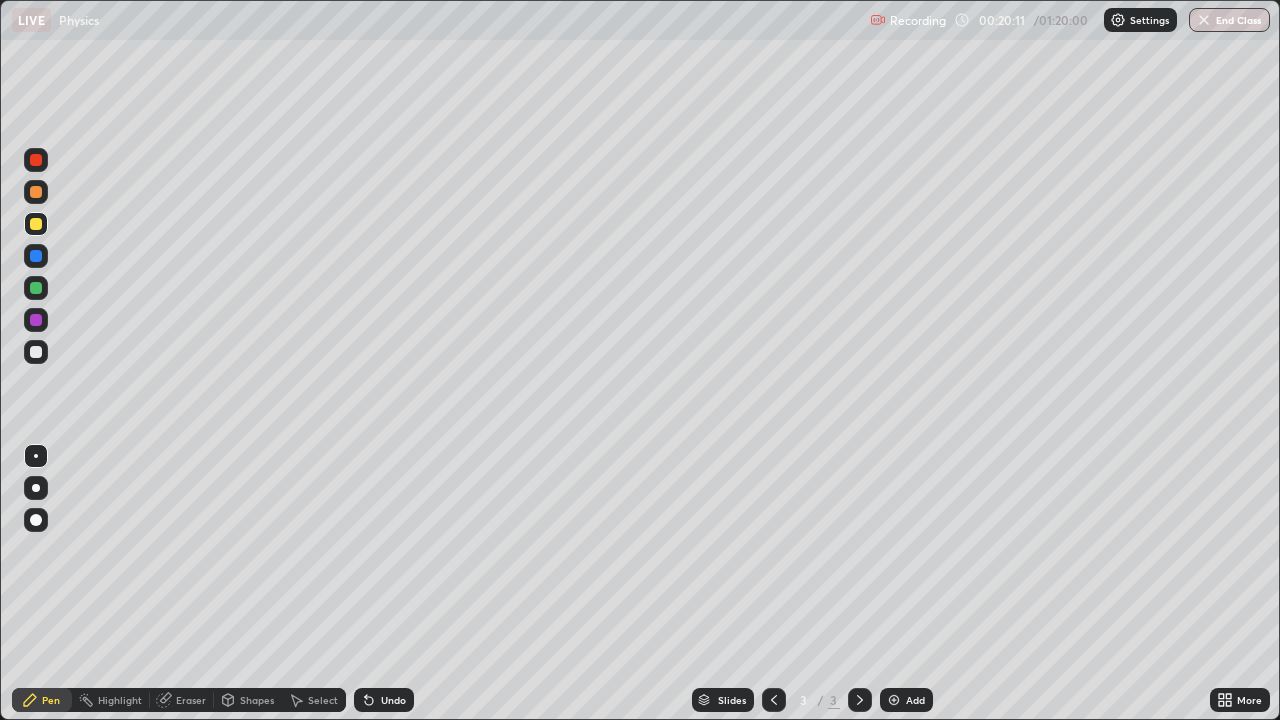 click on "Shapes" at bounding box center (248, 700) 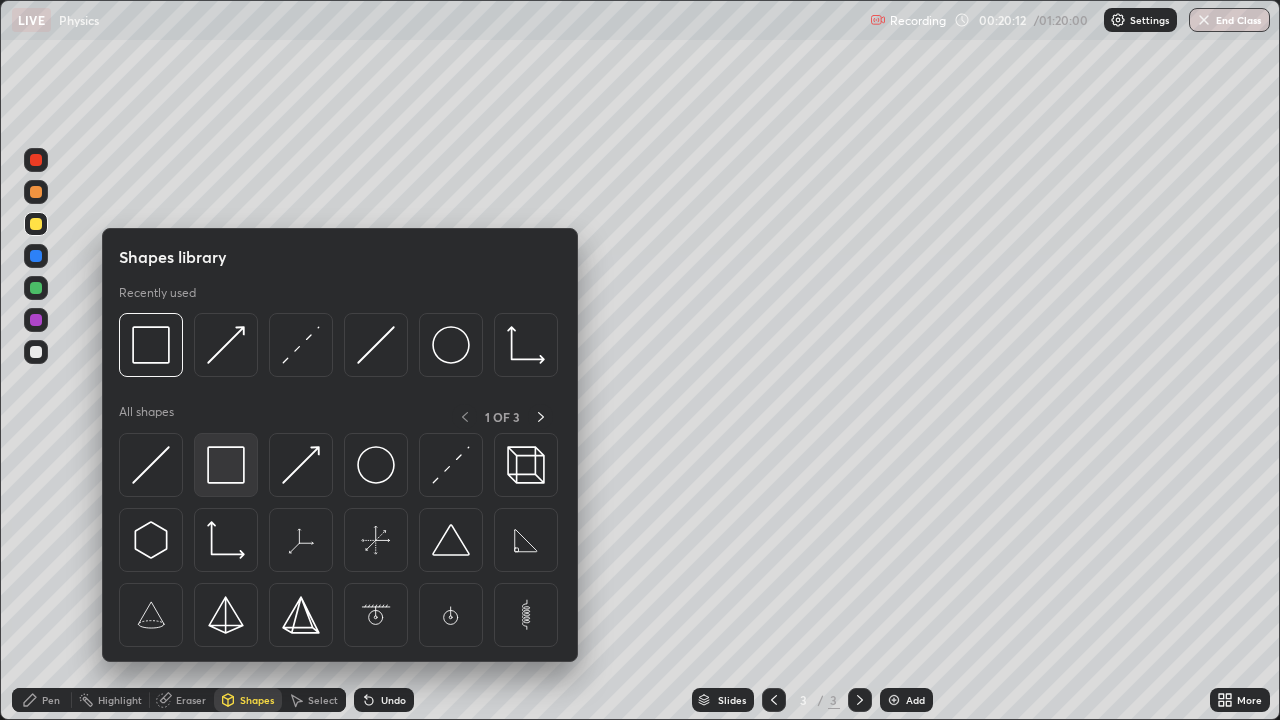 click at bounding box center [226, 465] 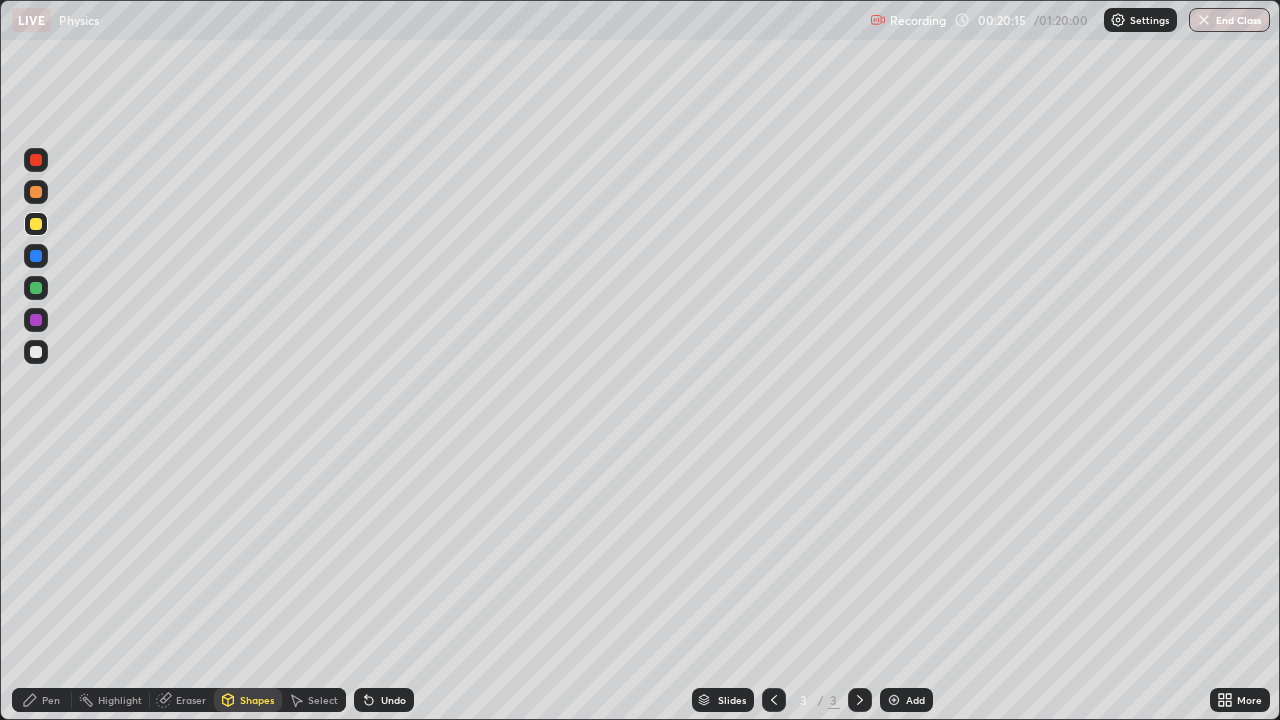 click 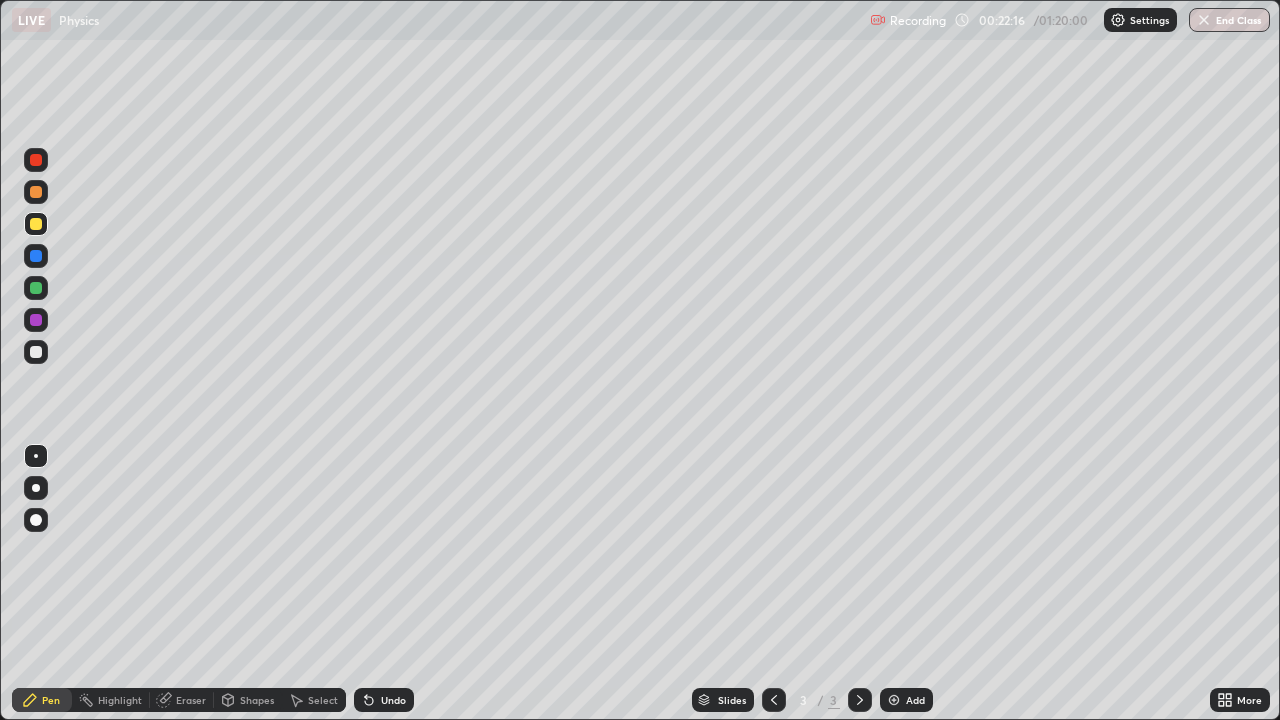 click on "Add" at bounding box center [915, 700] 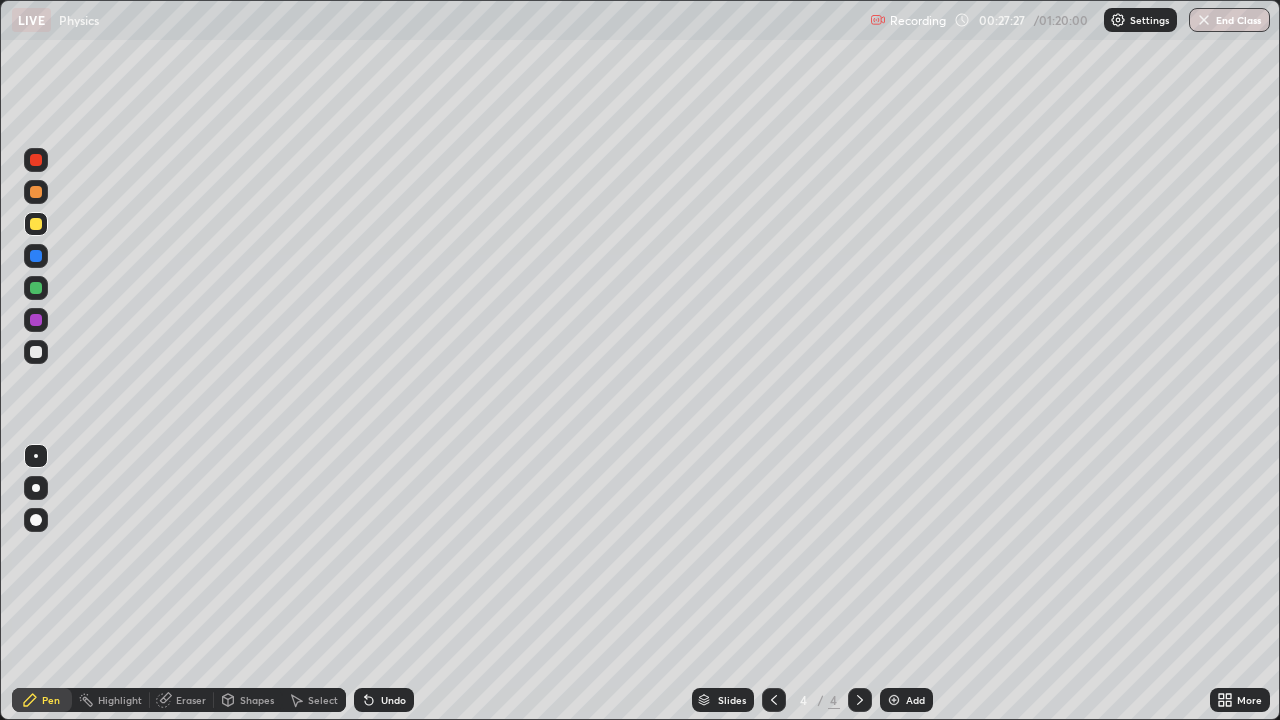 click at bounding box center [36, 352] 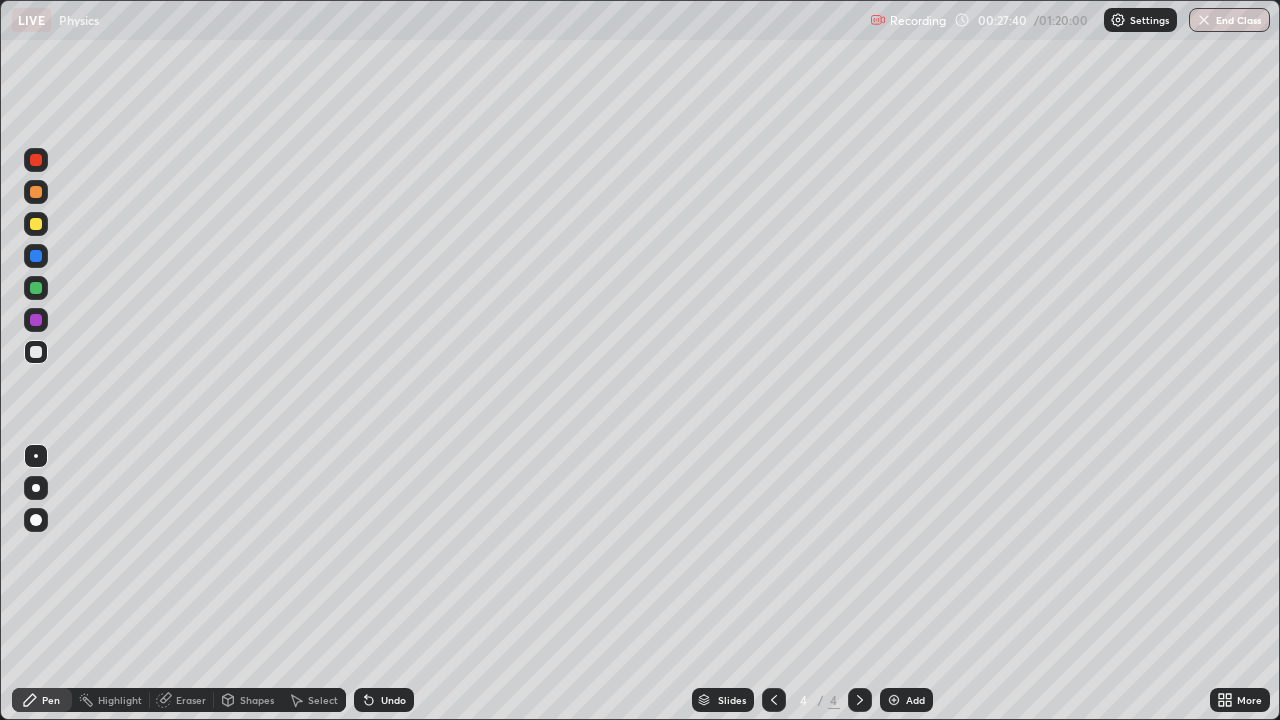 click on "Shapes" at bounding box center (257, 700) 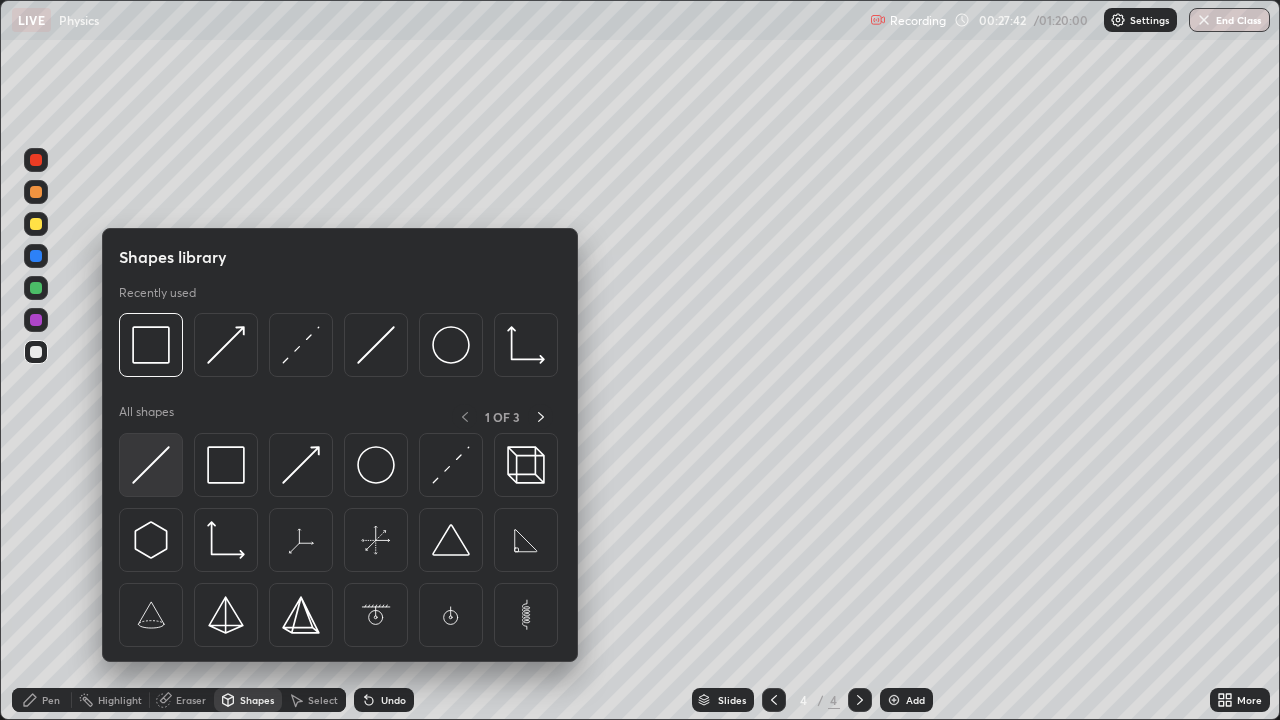 click at bounding box center [151, 465] 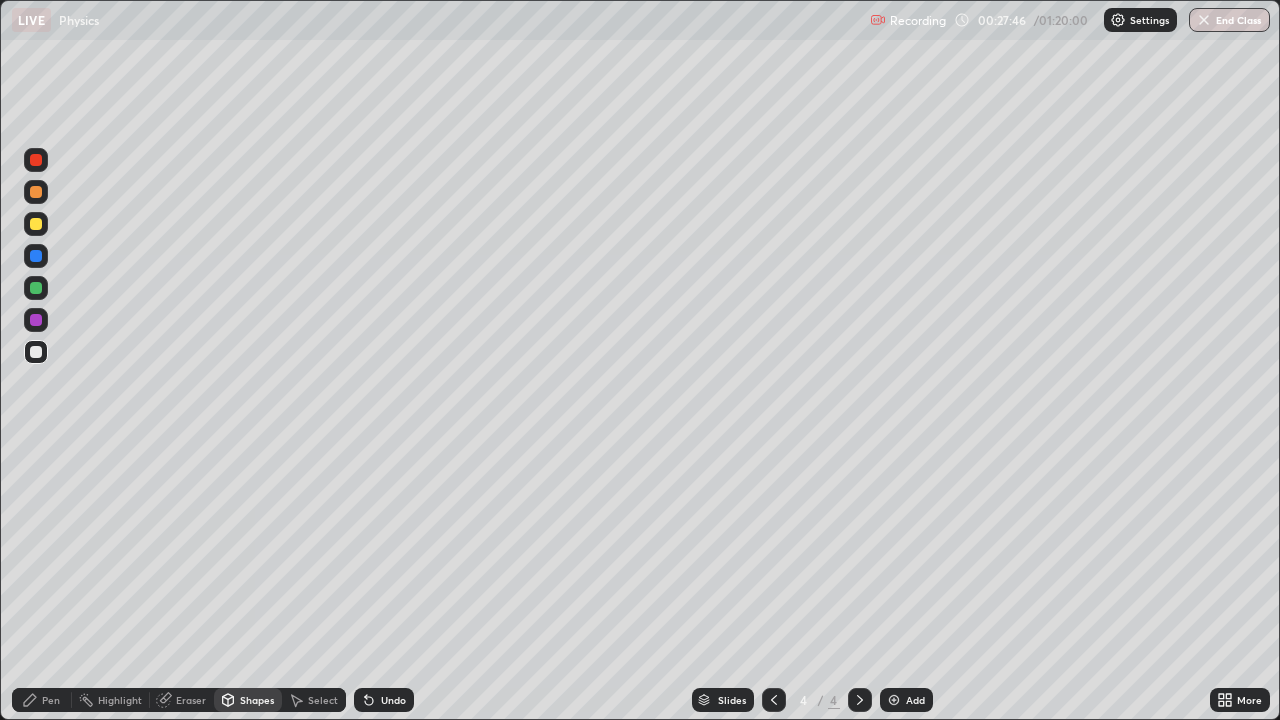 click on "Shapes" at bounding box center [248, 700] 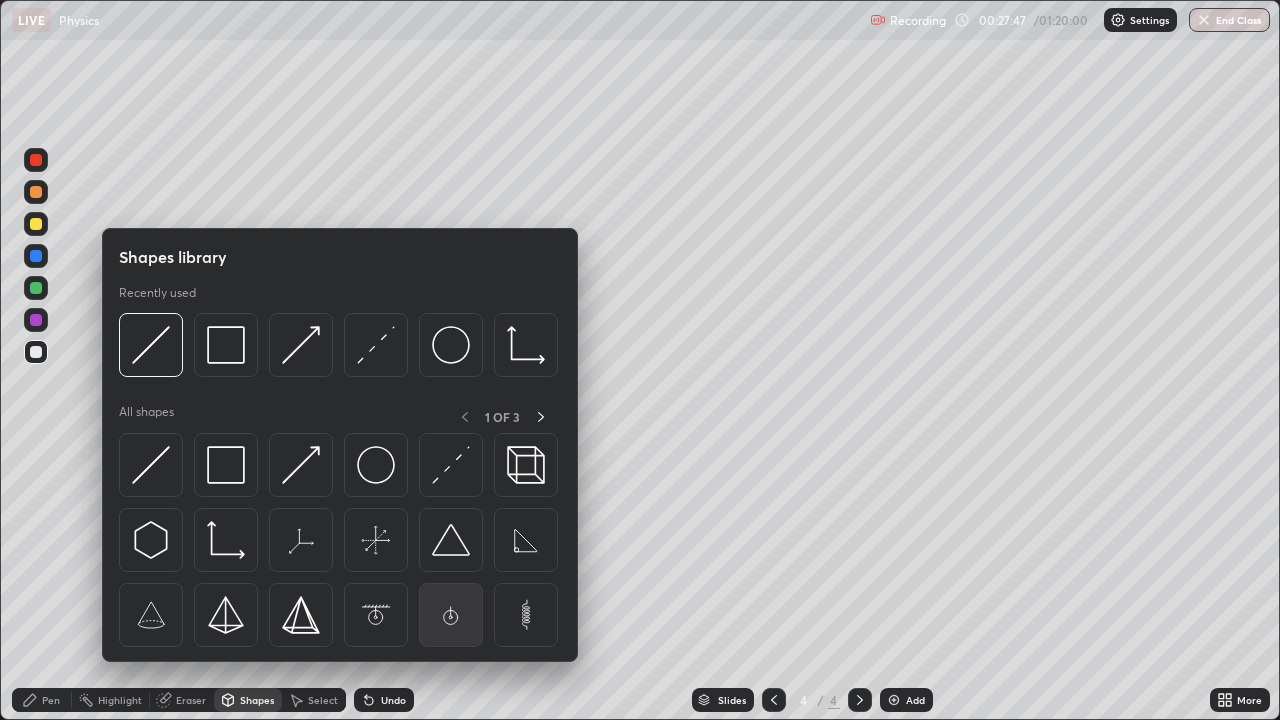 click at bounding box center (451, 615) 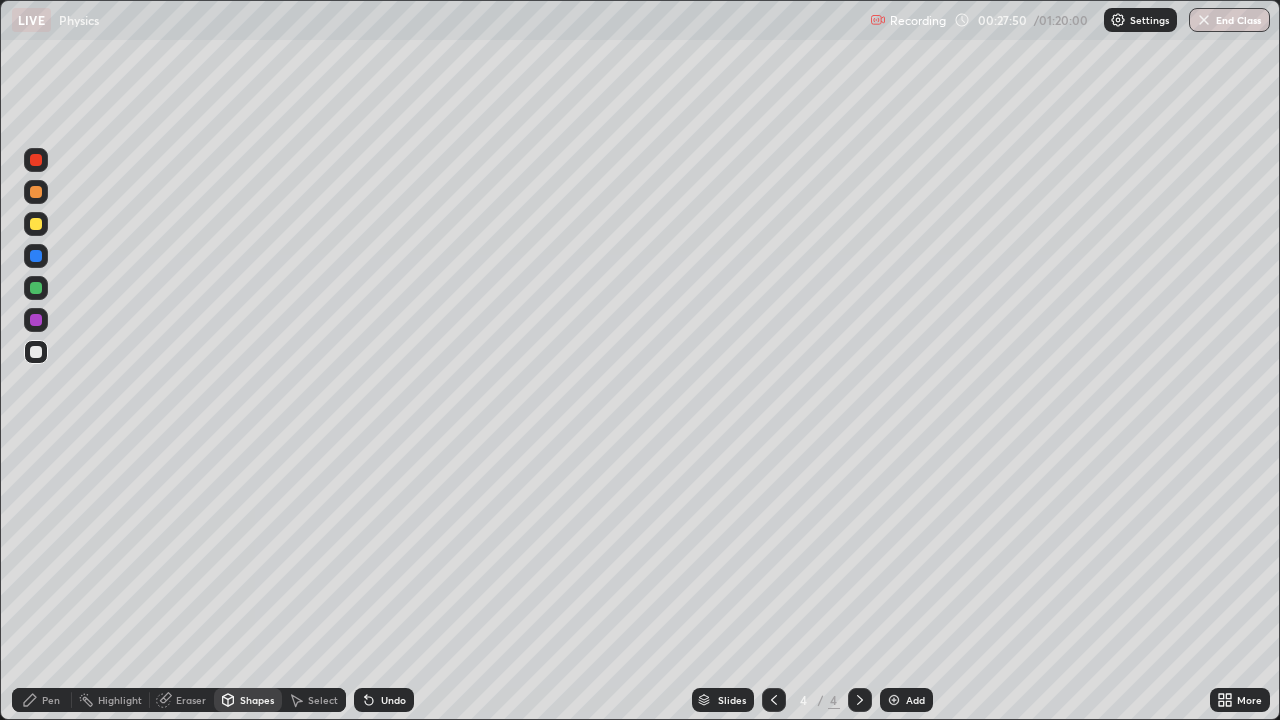 click on "Select" at bounding box center [323, 700] 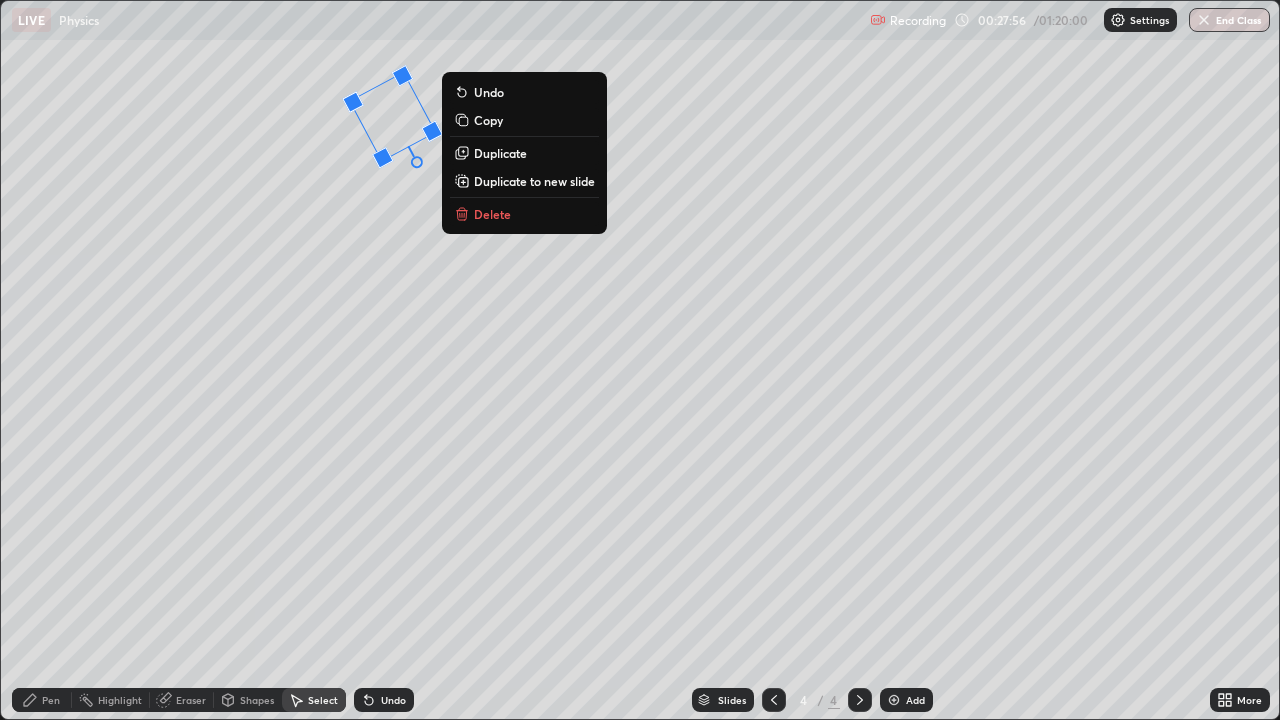 click on "118 ° Undo Copy Duplicate Duplicate to new slide Delete" at bounding box center [640, 360] 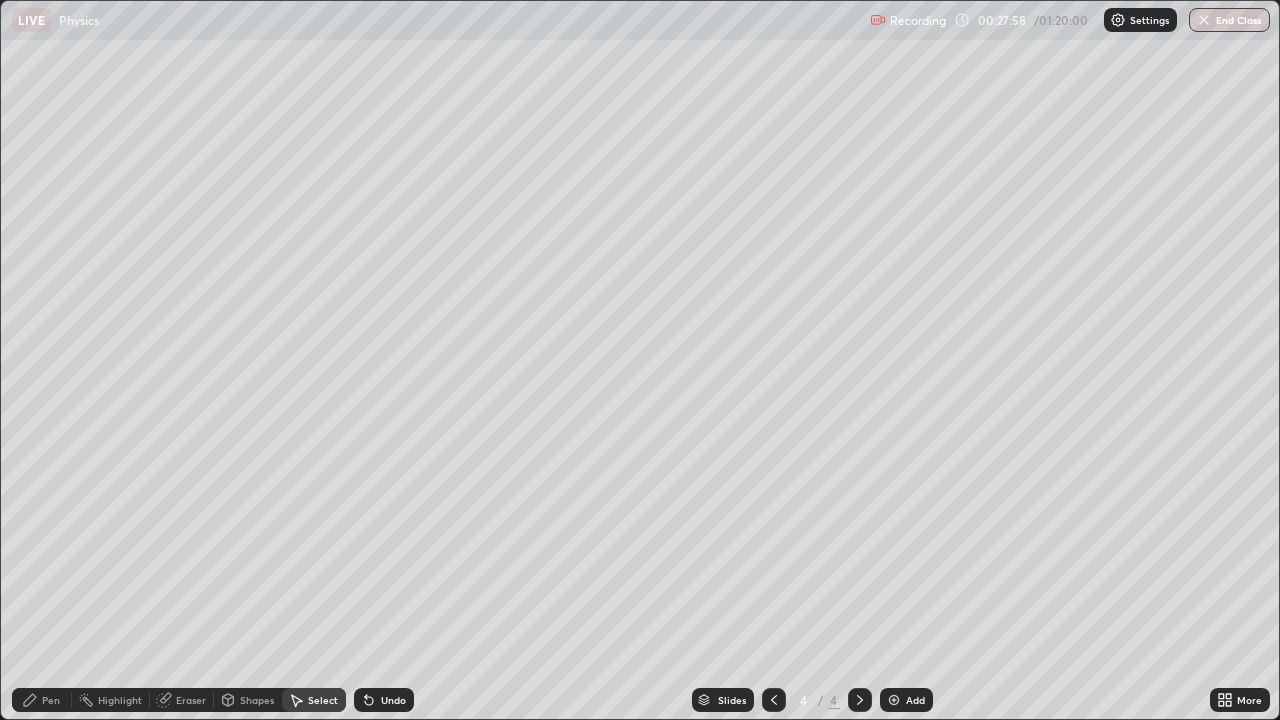 click on "Shapes" at bounding box center [257, 700] 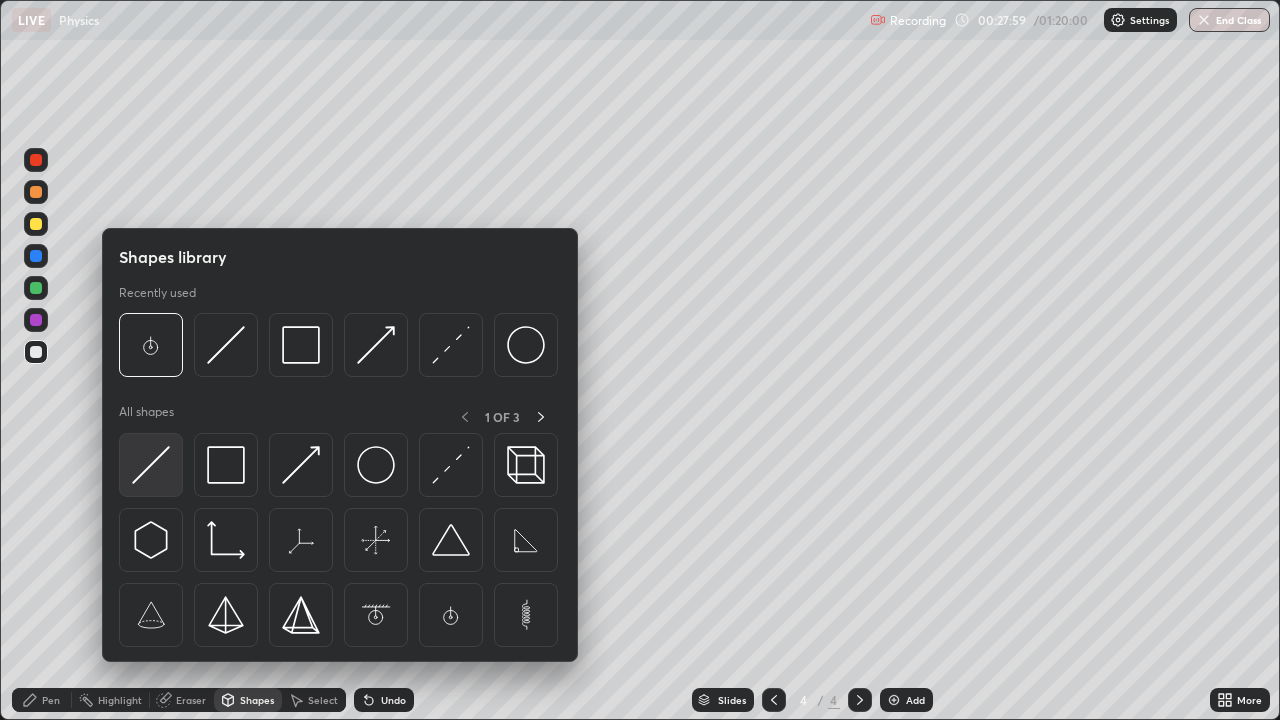 click at bounding box center (151, 465) 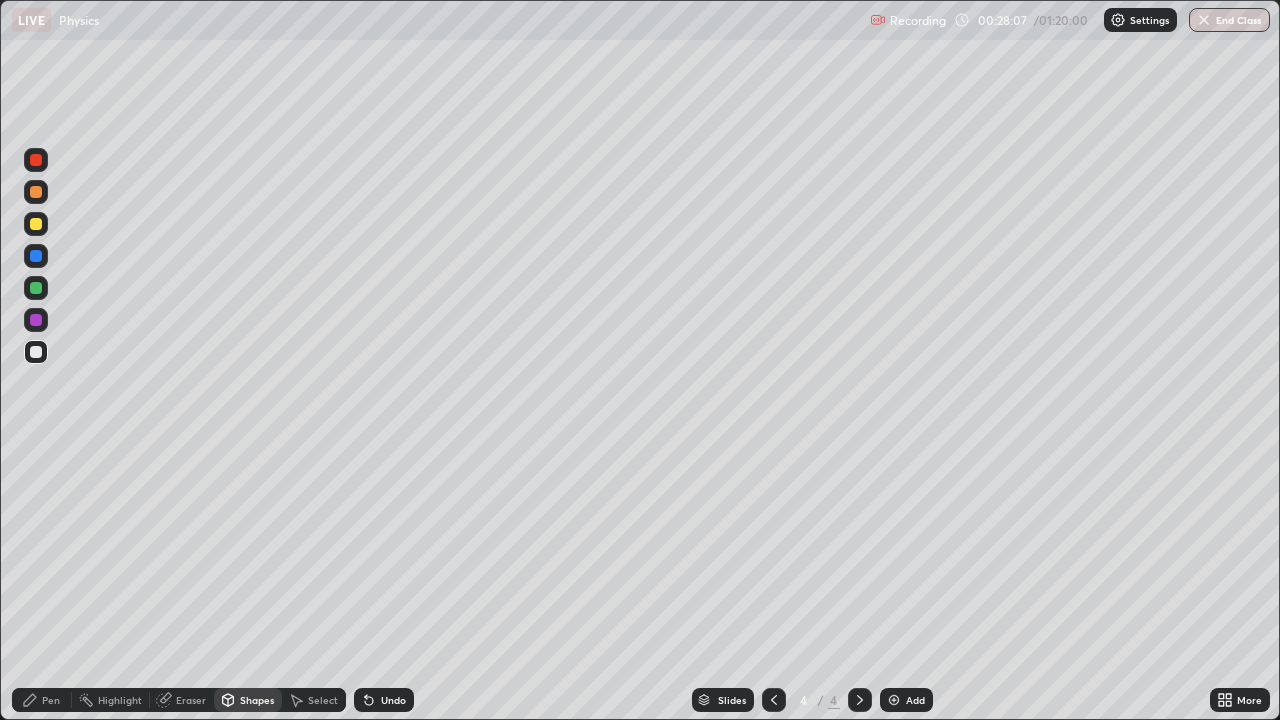 click on "Shapes" at bounding box center [257, 700] 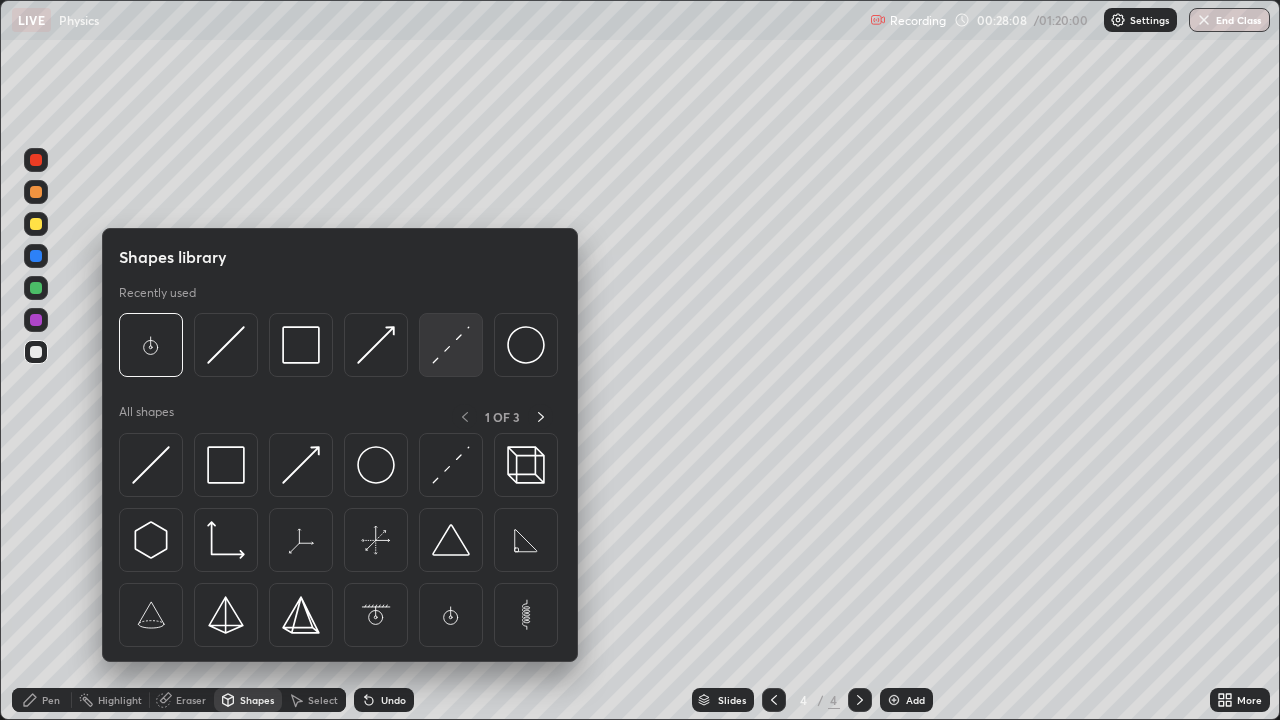click at bounding box center [451, 345] 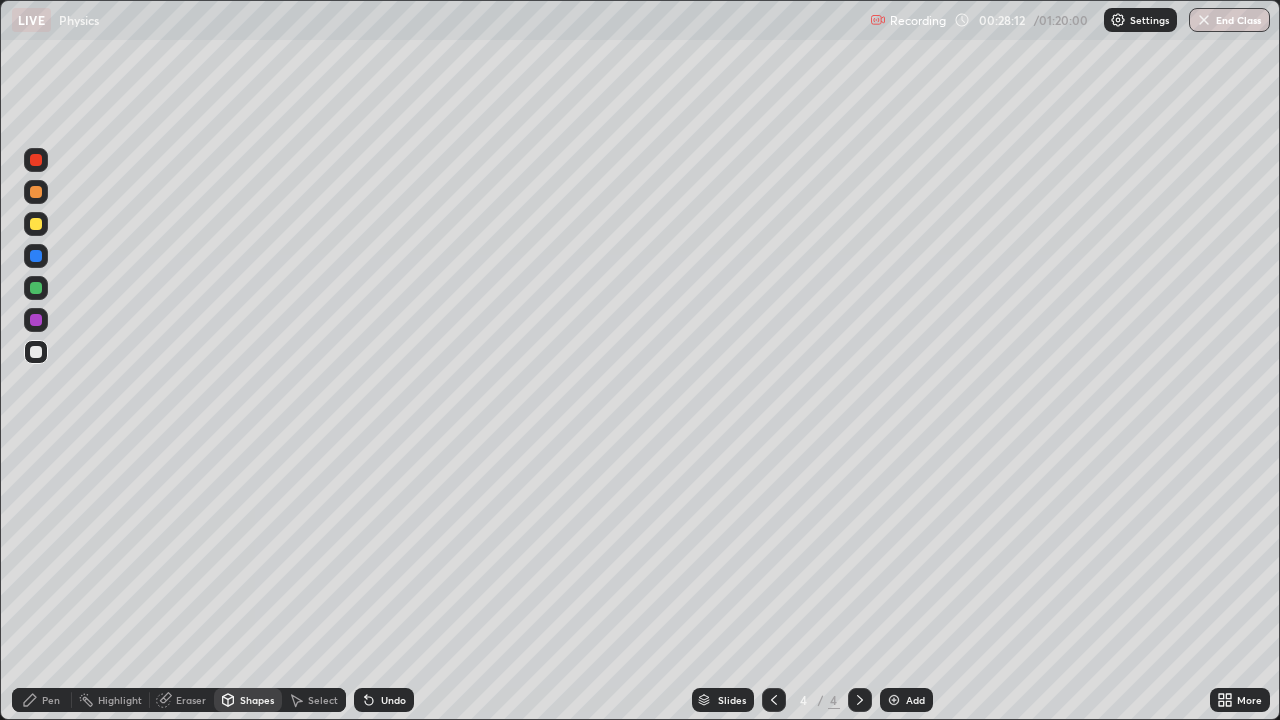 click on "Pen" at bounding box center (42, 700) 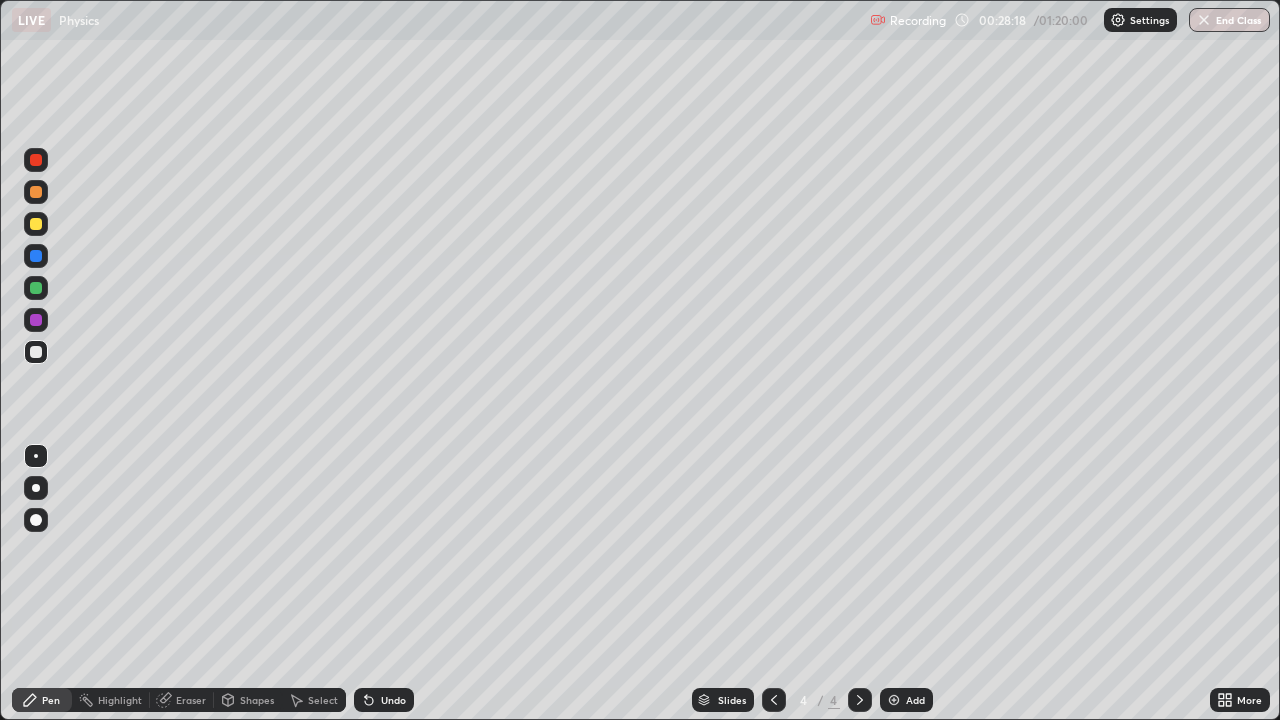 click on "Shapes" at bounding box center (257, 700) 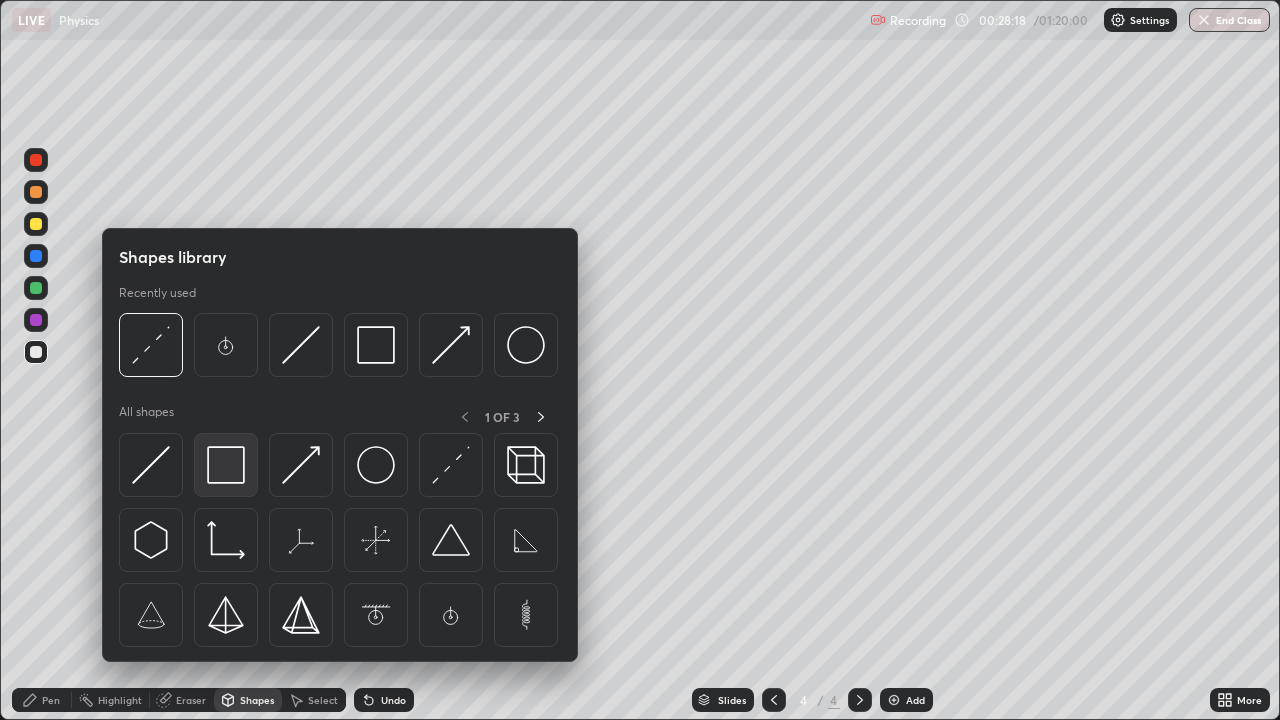click at bounding box center (226, 465) 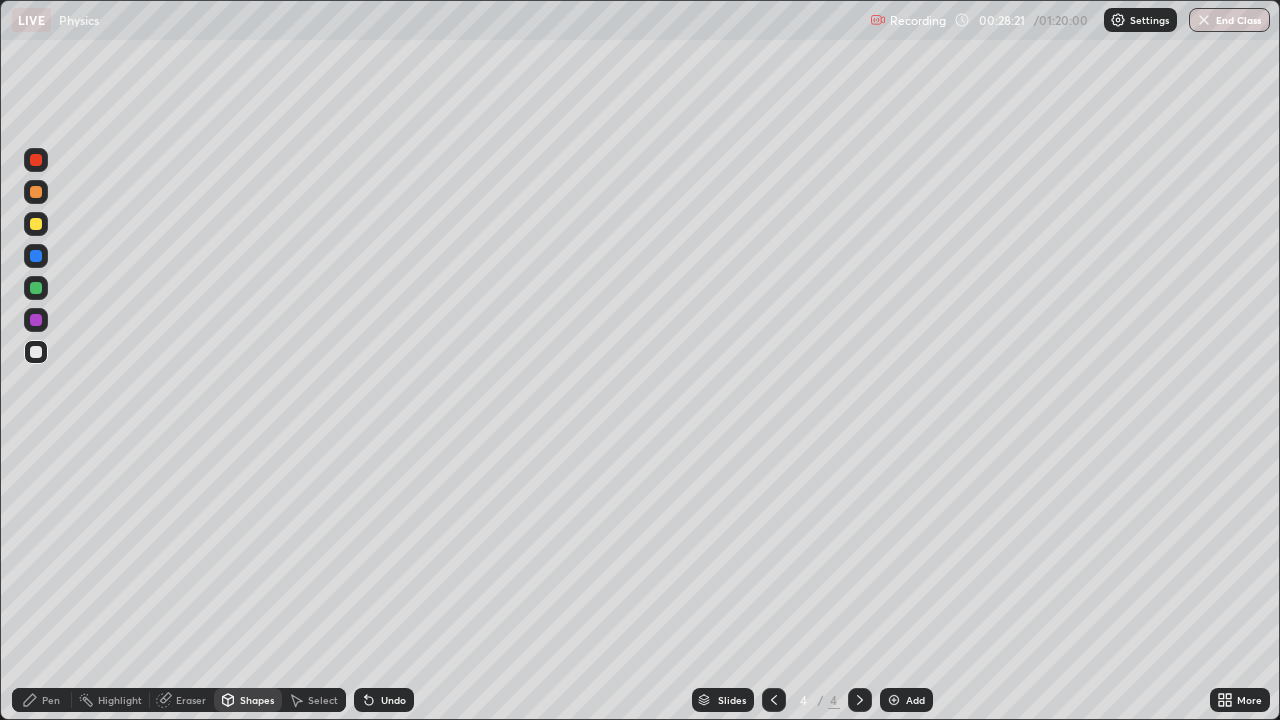 click on "Select" at bounding box center [314, 700] 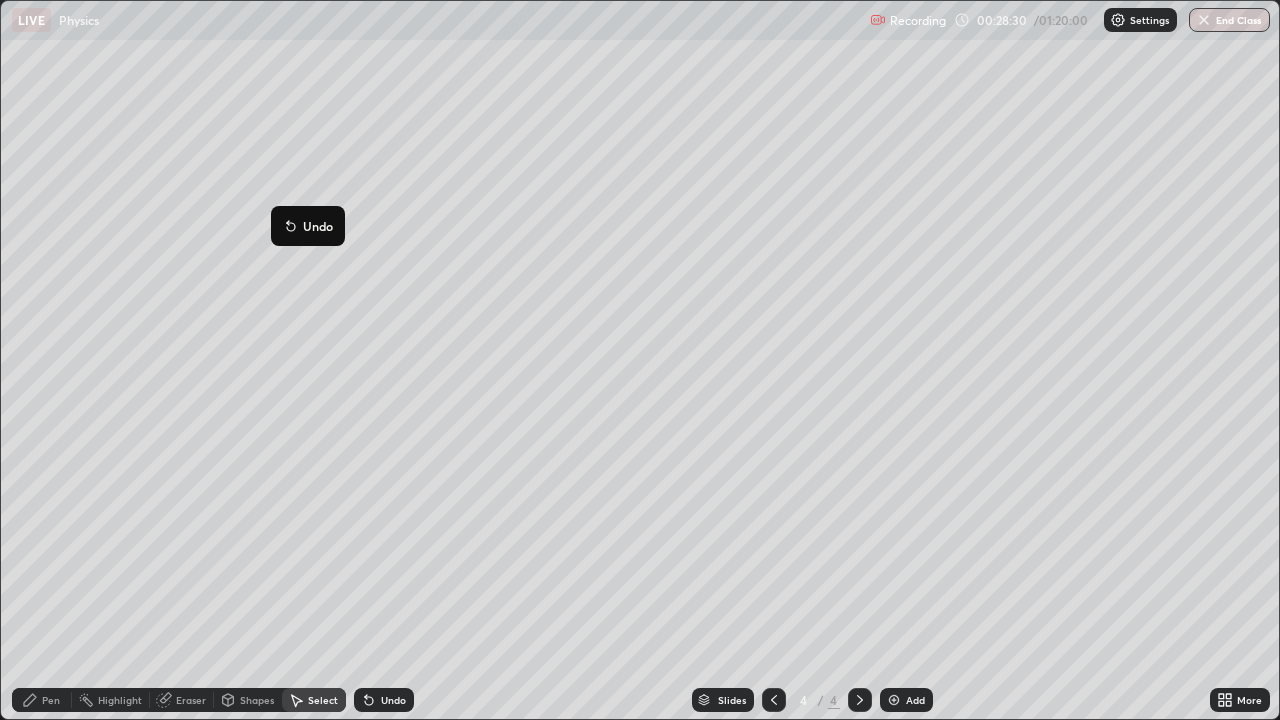 click on "29 ° Undo Copy Duplicate Duplicate to new slide Delete" at bounding box center (640, 360) 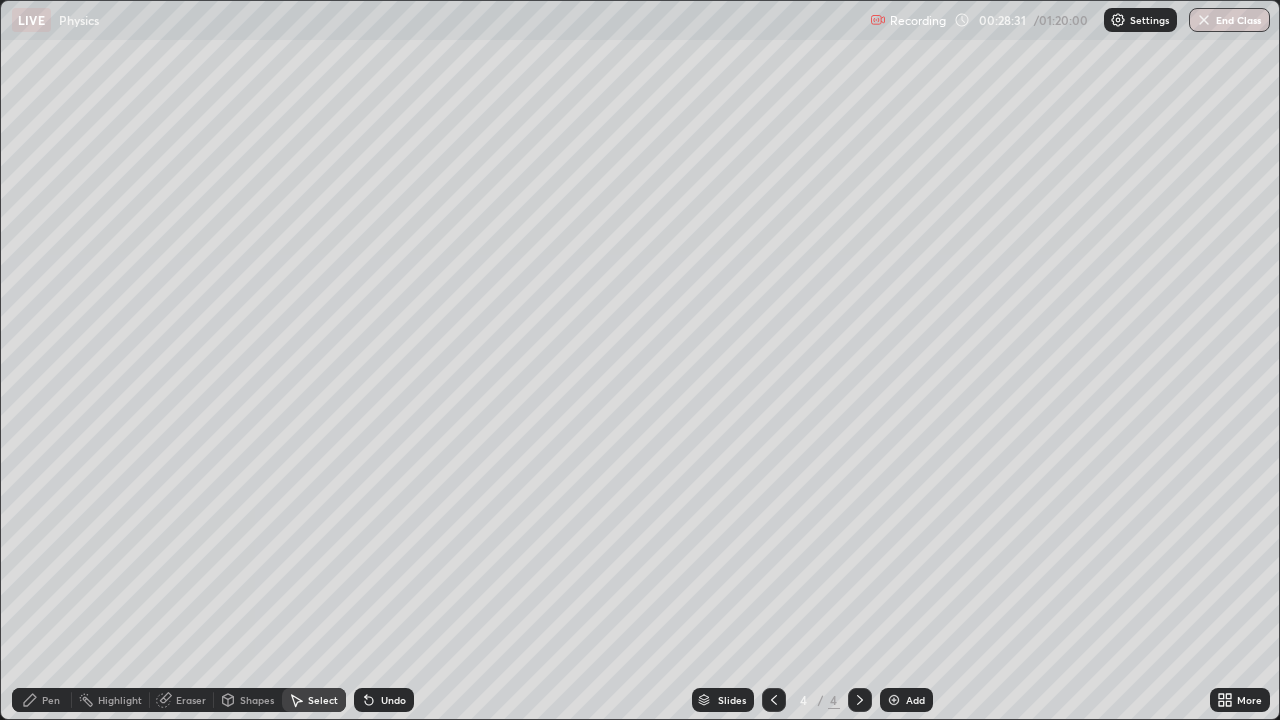 click on "Shapes" at bounding box center [248, 700] 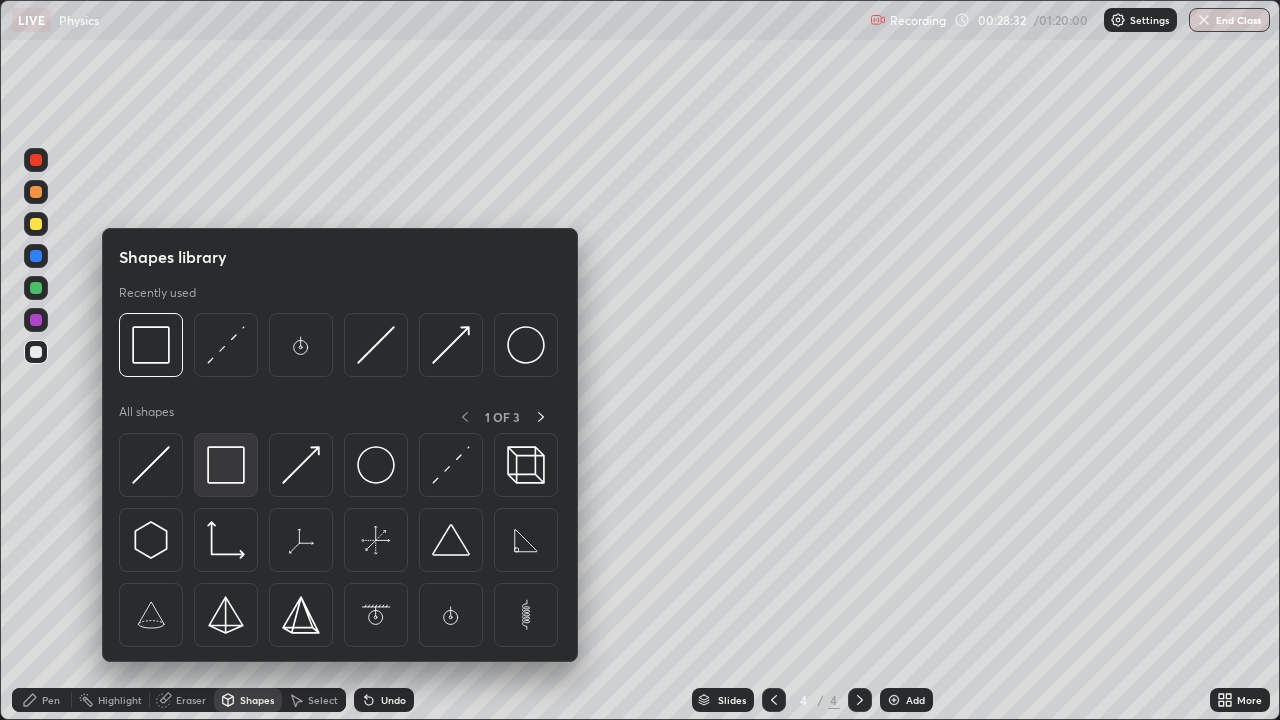 click at bounding box center [226, 465] 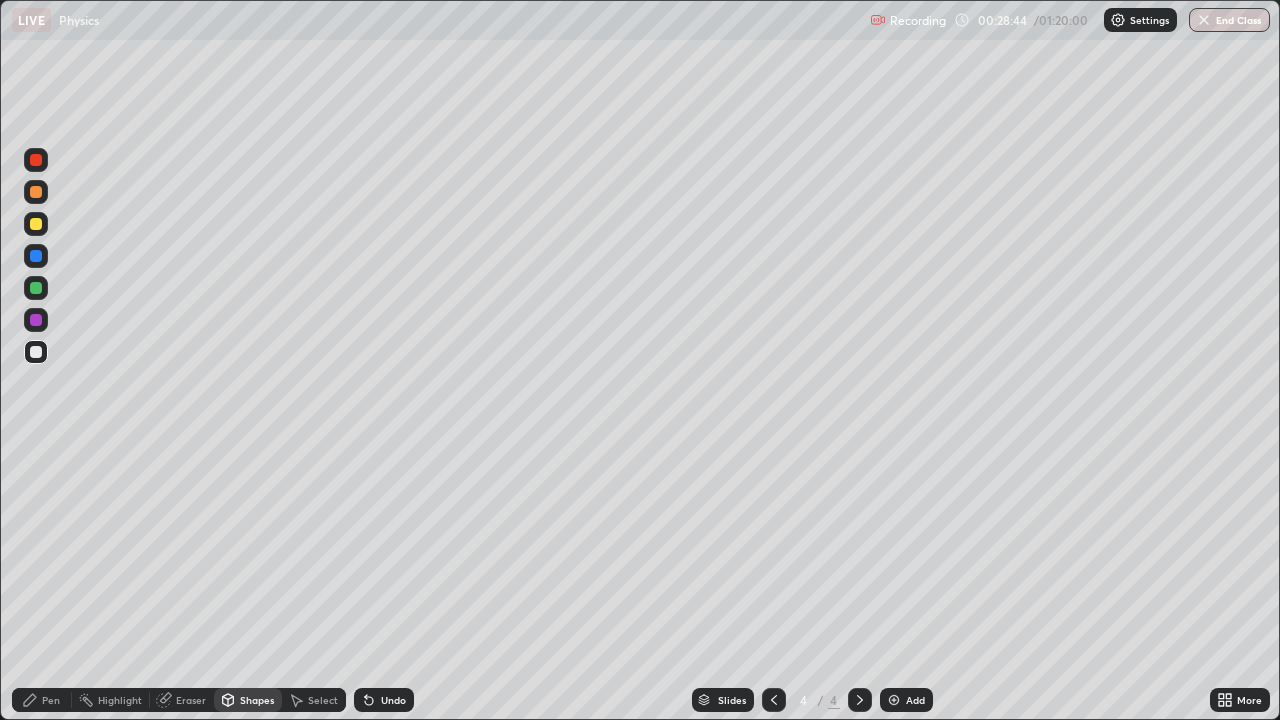 click on "Pen" at bounding box center [51, 700] 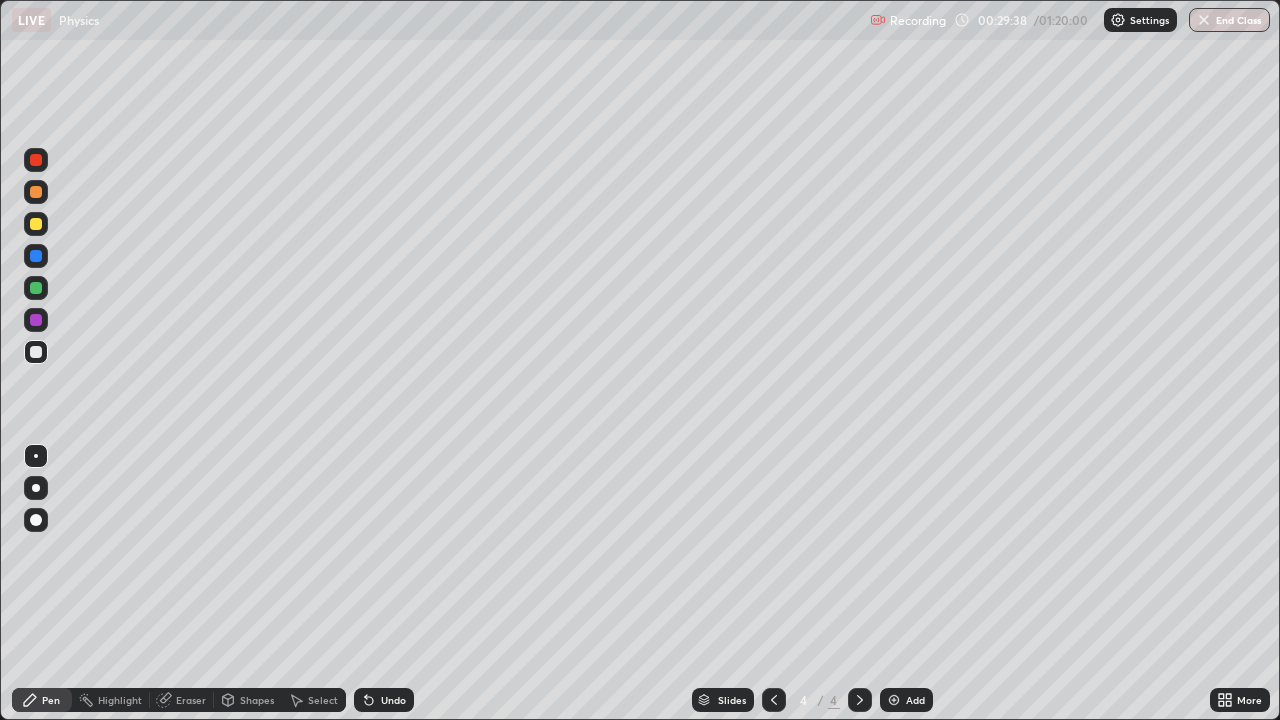 click at bounding box center (36, 352) 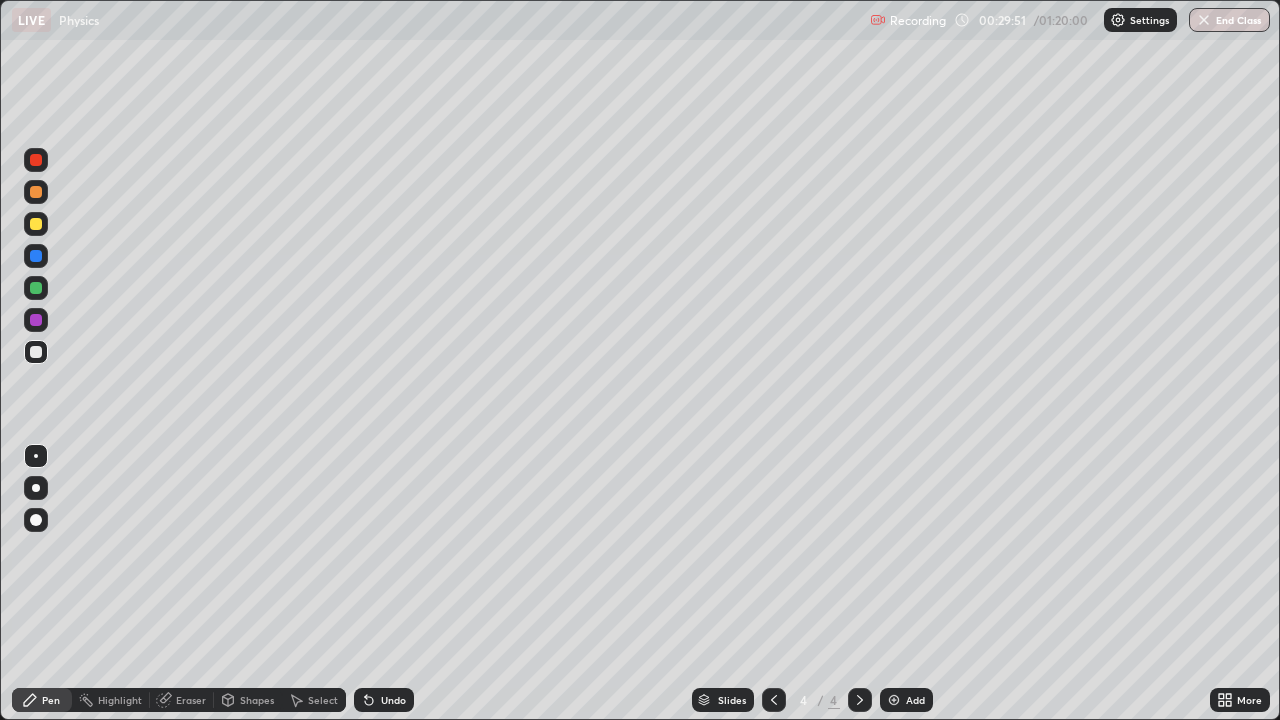 click on "Shapes" at bounding box center (248, 700) 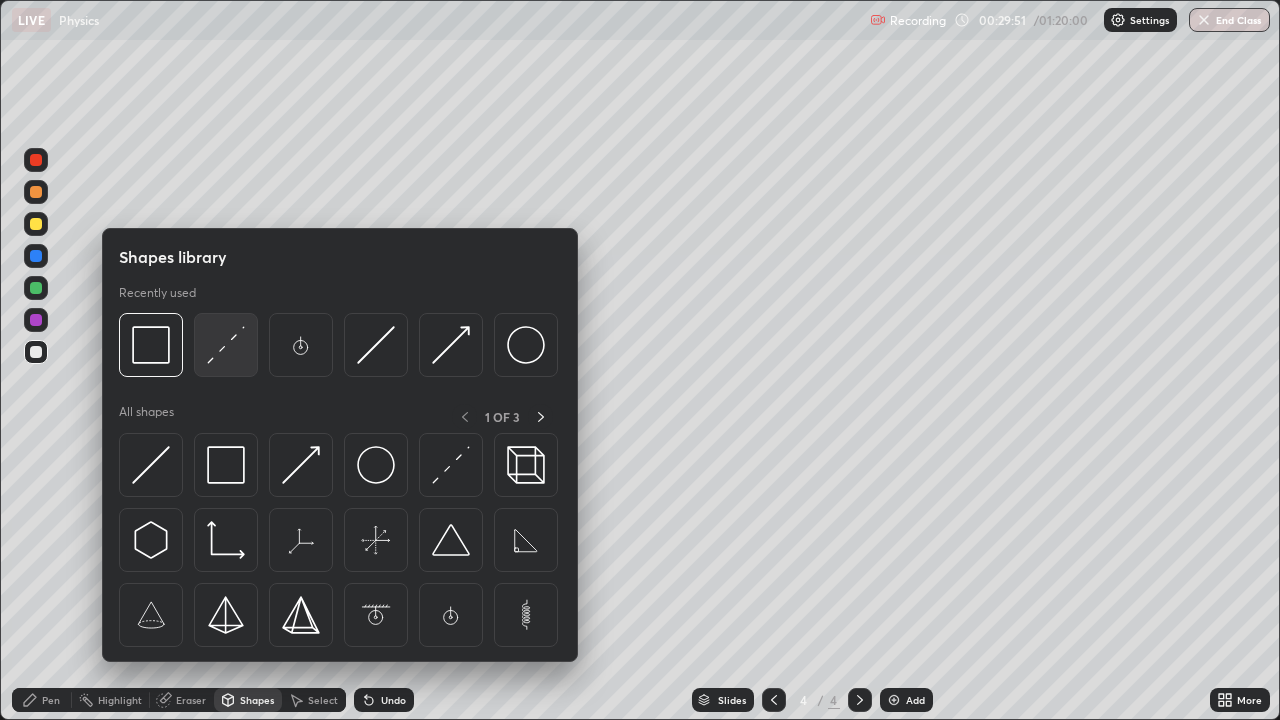 click at bounding box center [226, 345] 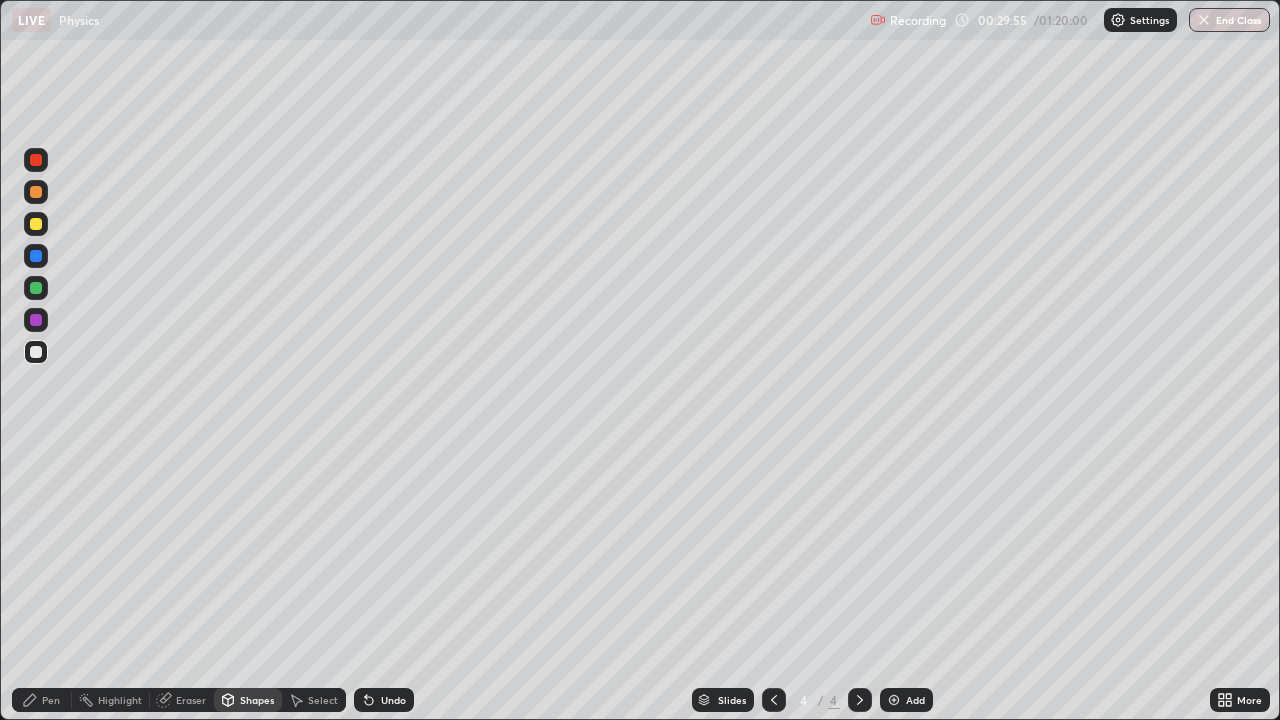 click on "Pen" at bounding box center (51, 700) 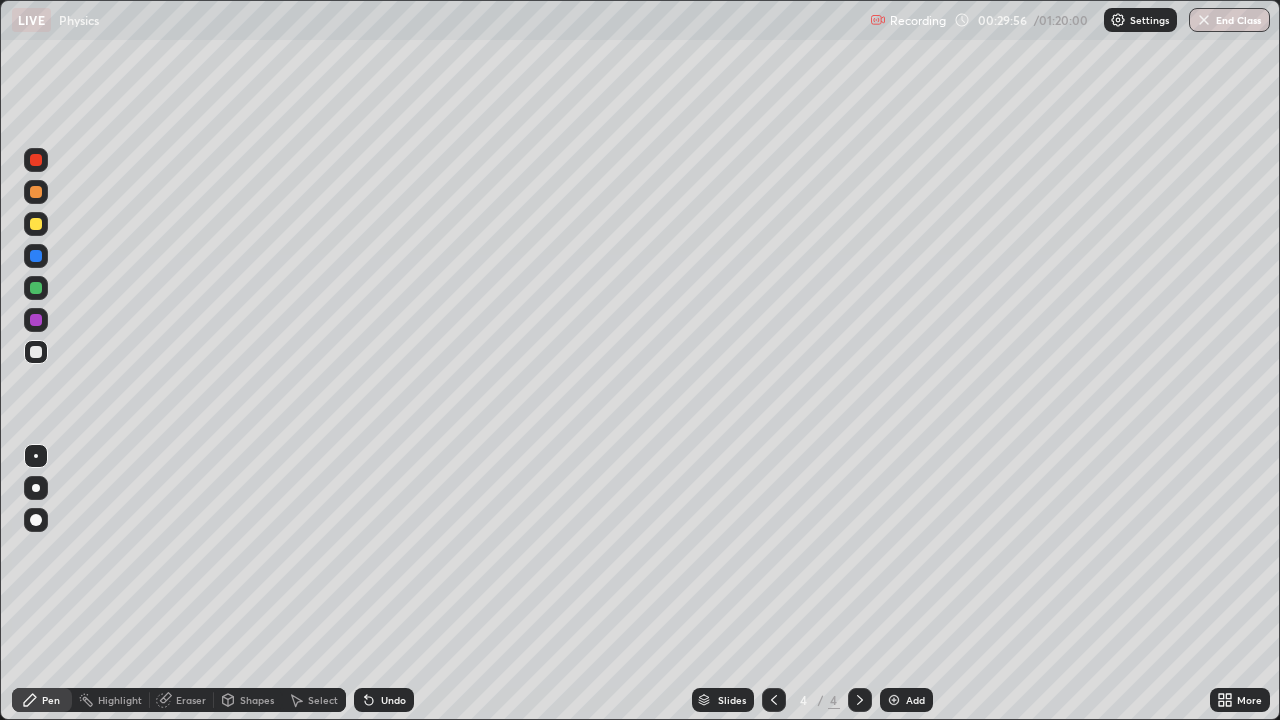 click at bounding box center [36, 456] 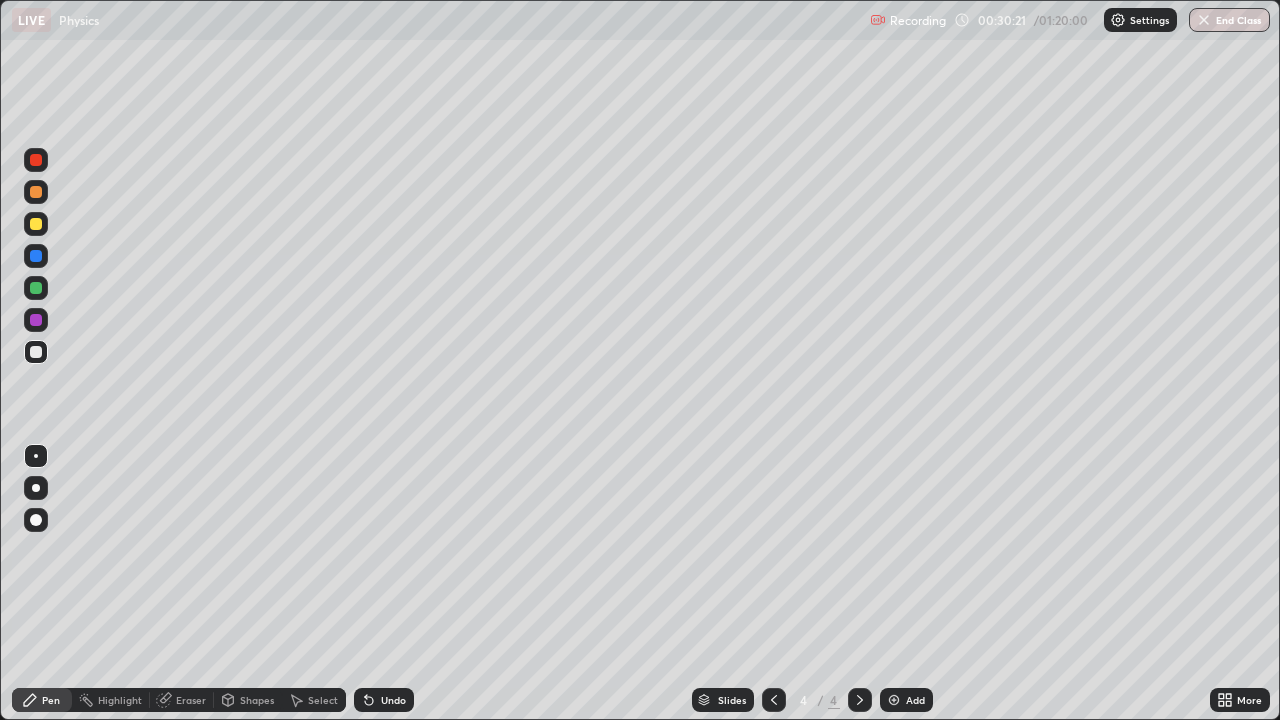 click at bounding box center (36, 224) 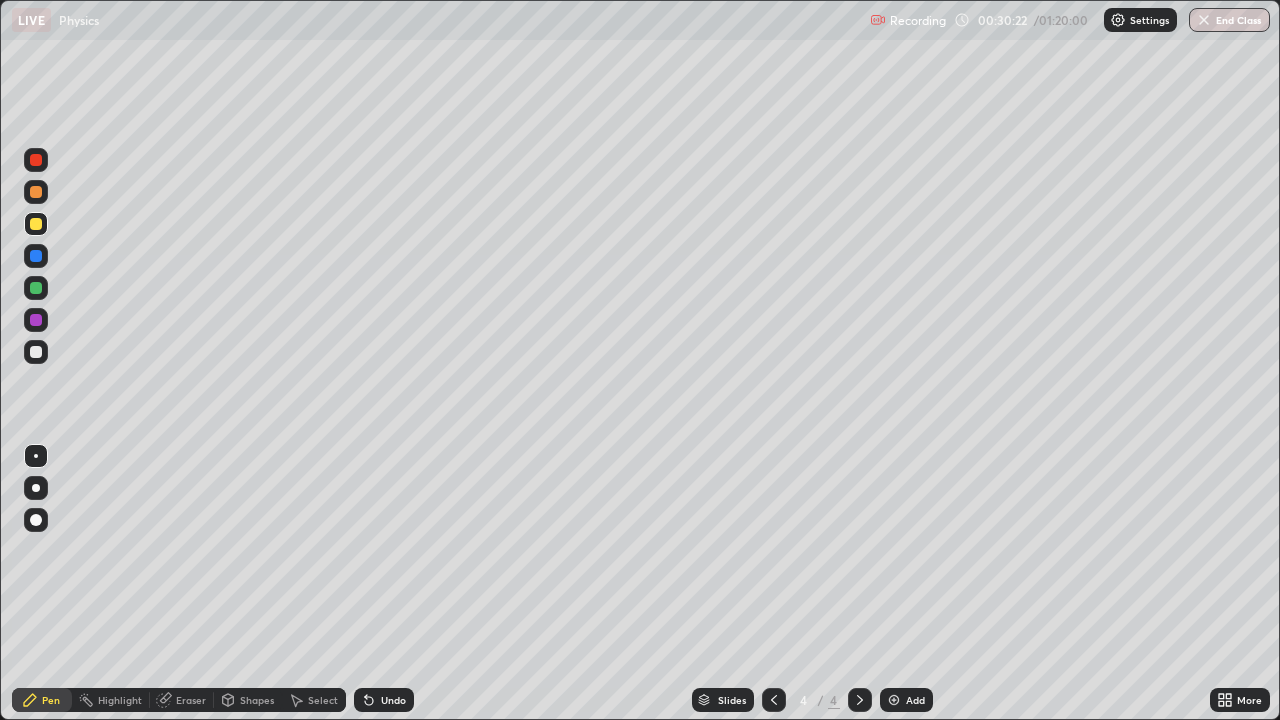 click on "Shapes" at bounding box center (248, 700) 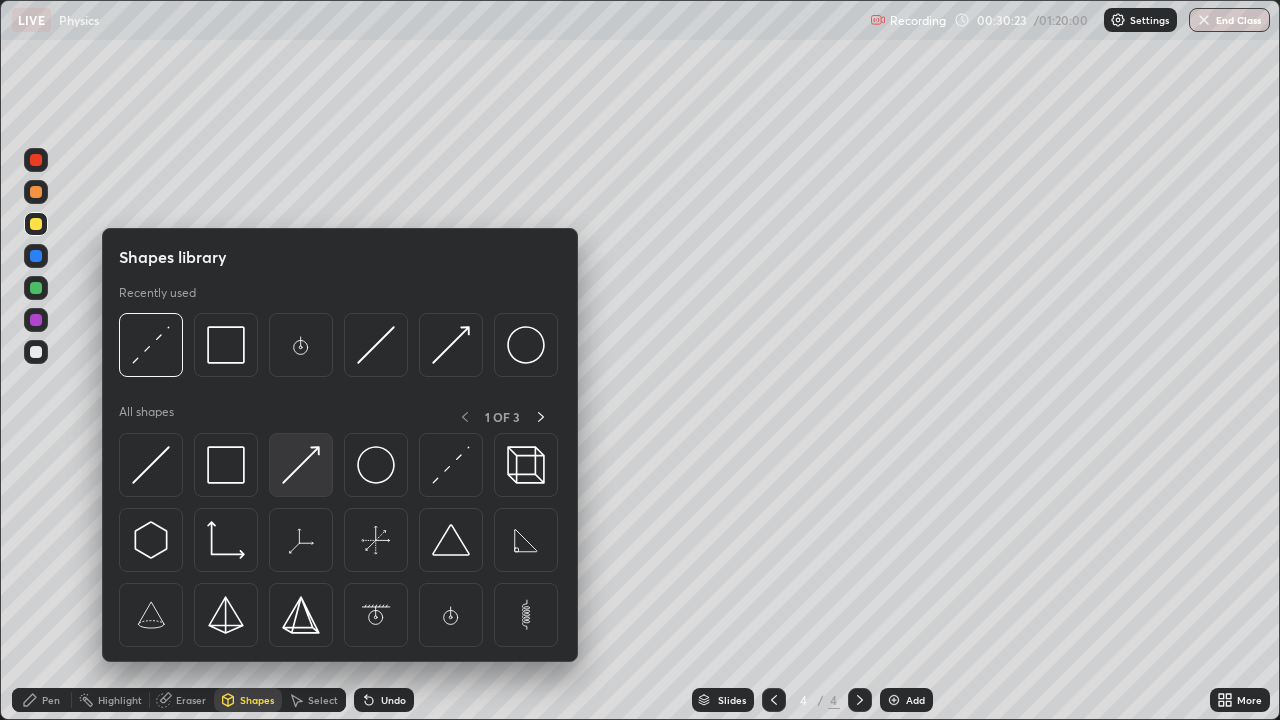 click at bounding box center [301, 465] 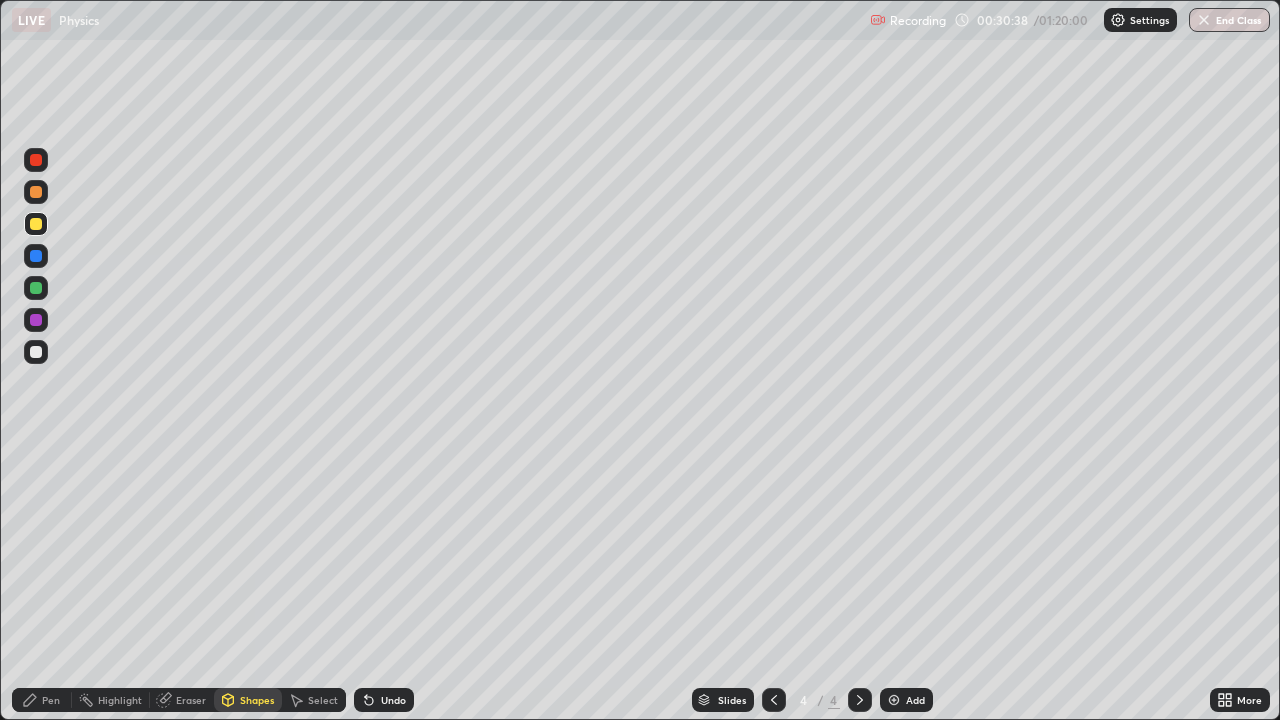 click on "Shapes" at bounding box center (257, 700) 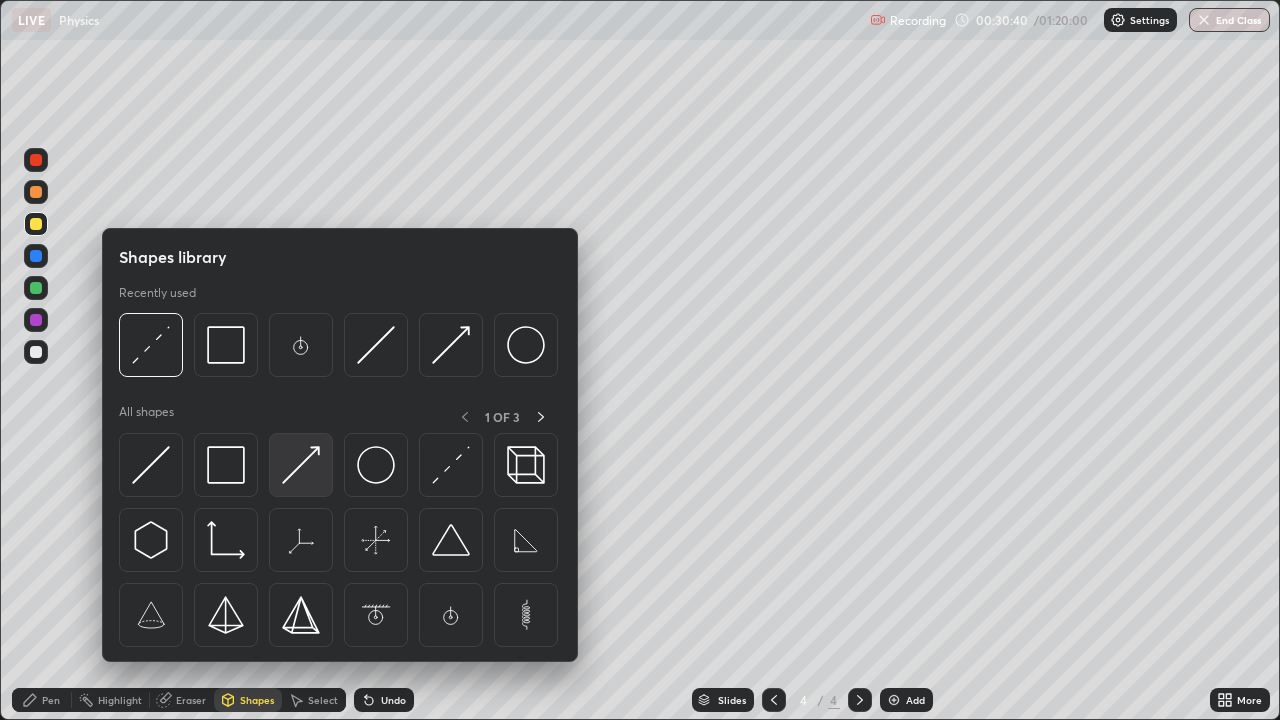 click at bounding box center [301, 465] 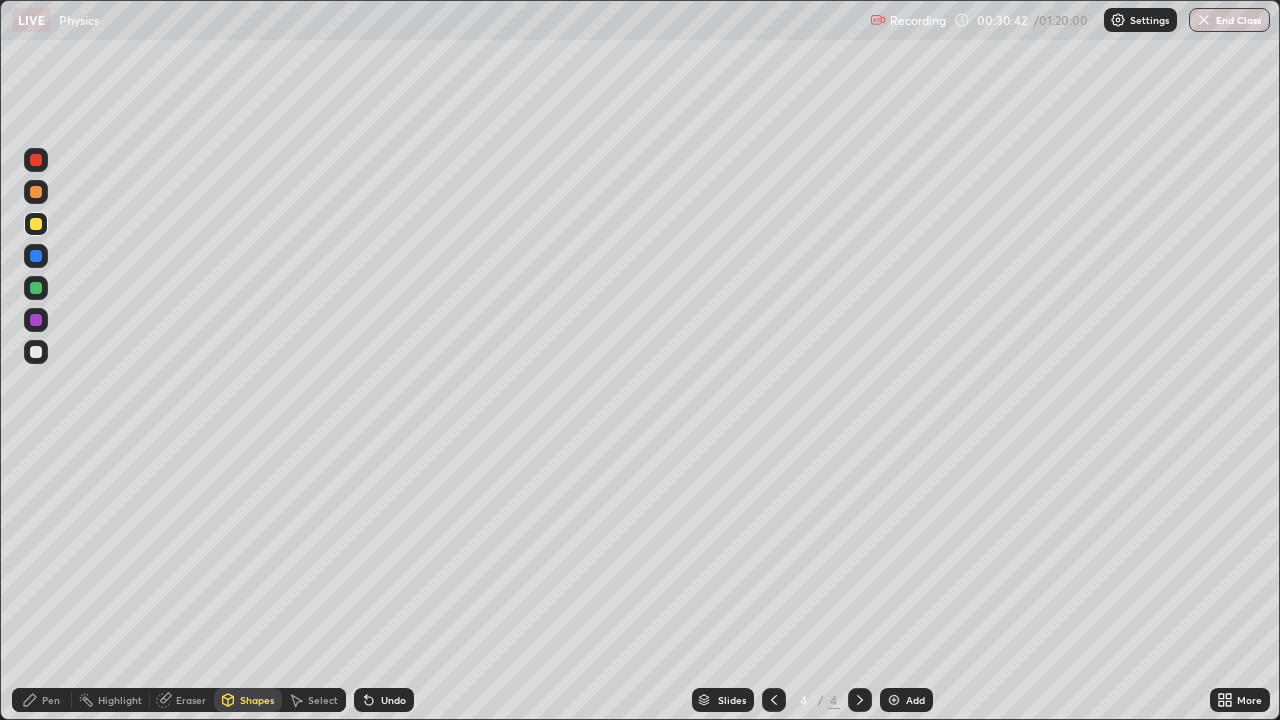 click on "Pen" at bounding box center (42, 700) 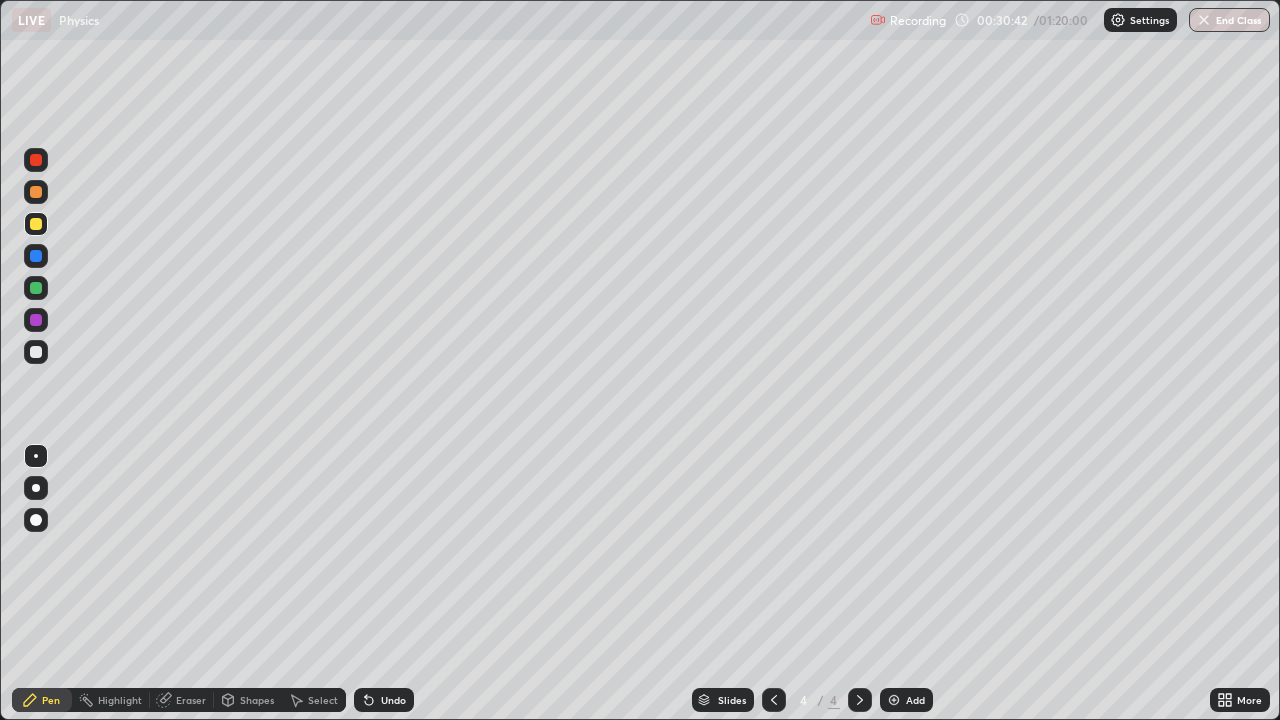 click at bounding box center [36, 488] 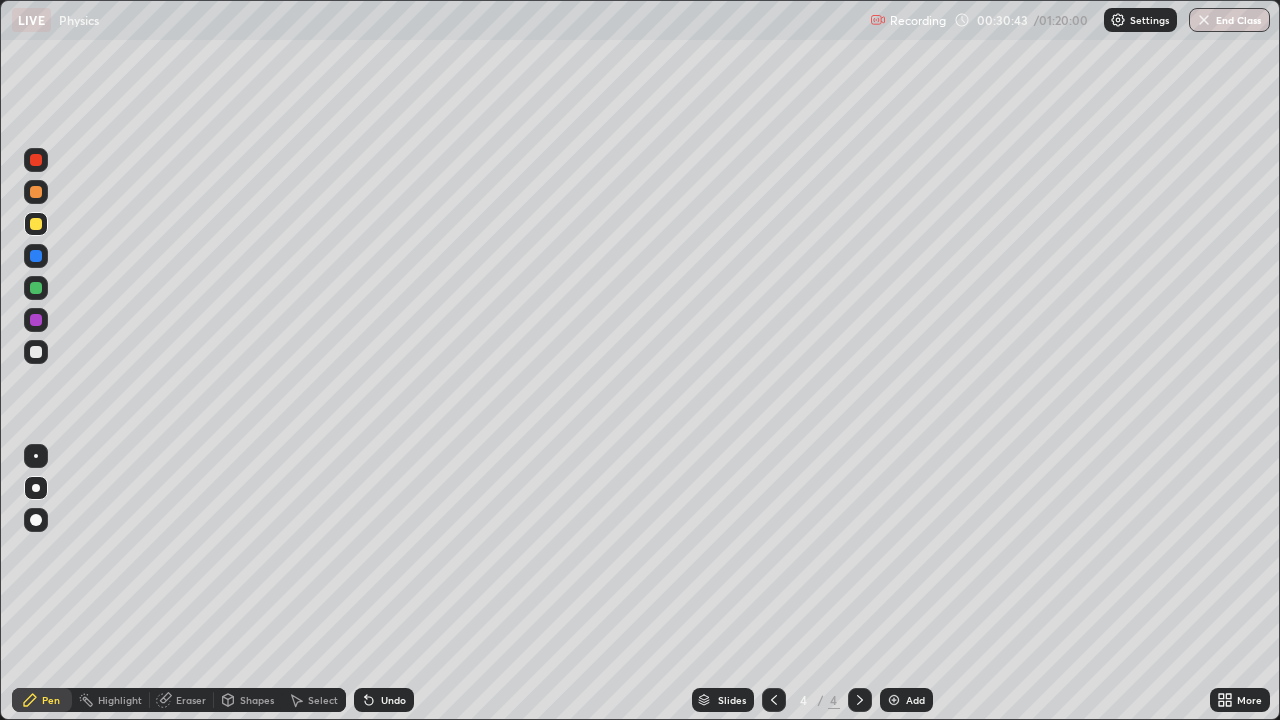click on "Shapes" at bounding box center [257, 700] 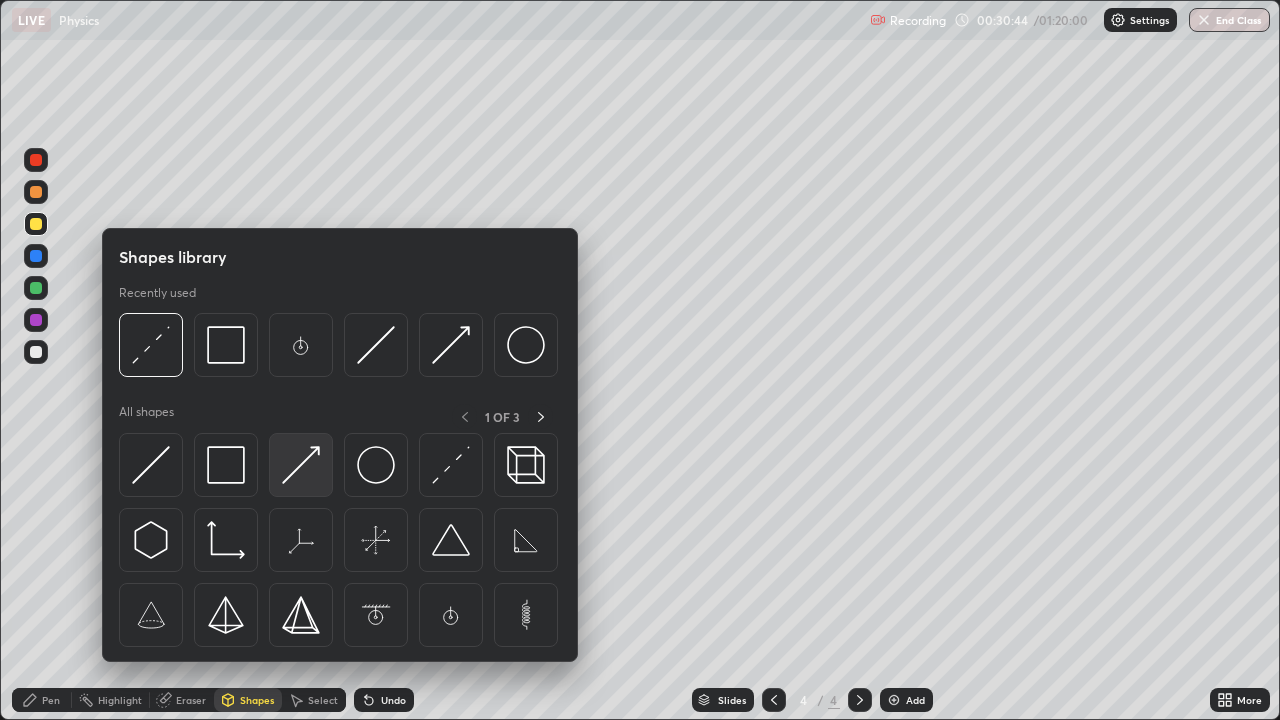 click at bounding box center [301, 465] 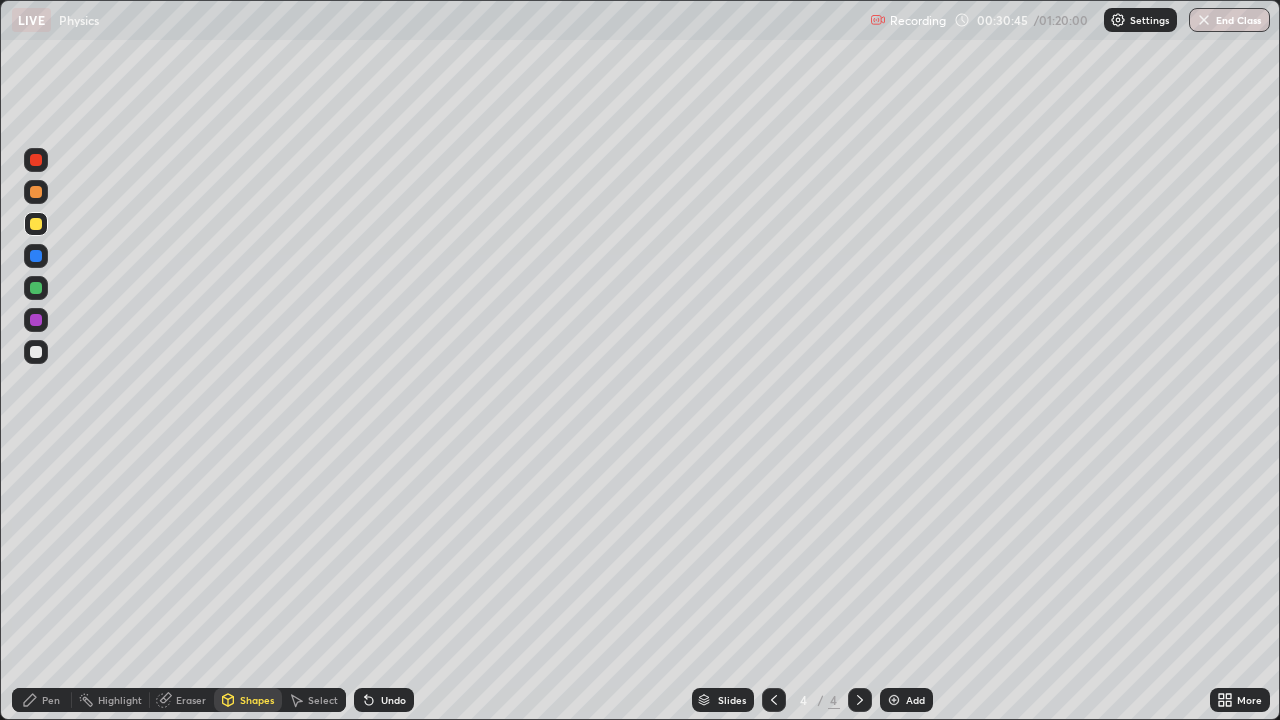 click at bounding box center [36, 160] 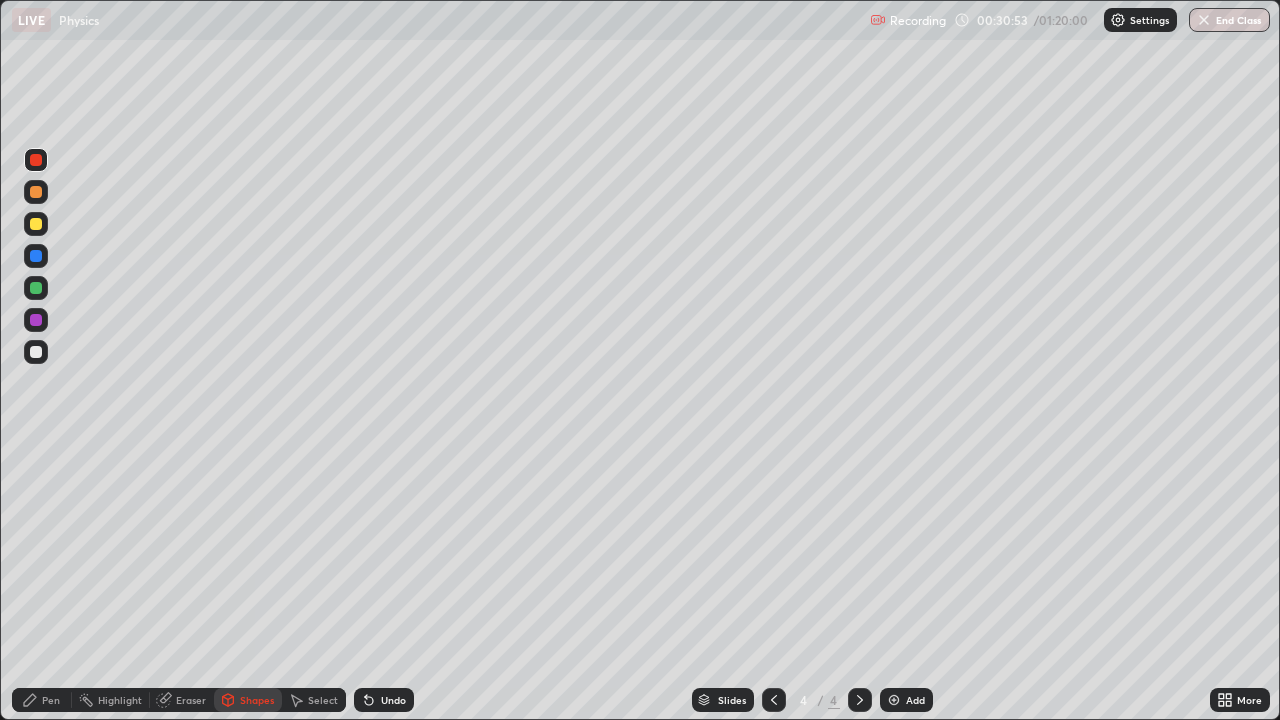 click 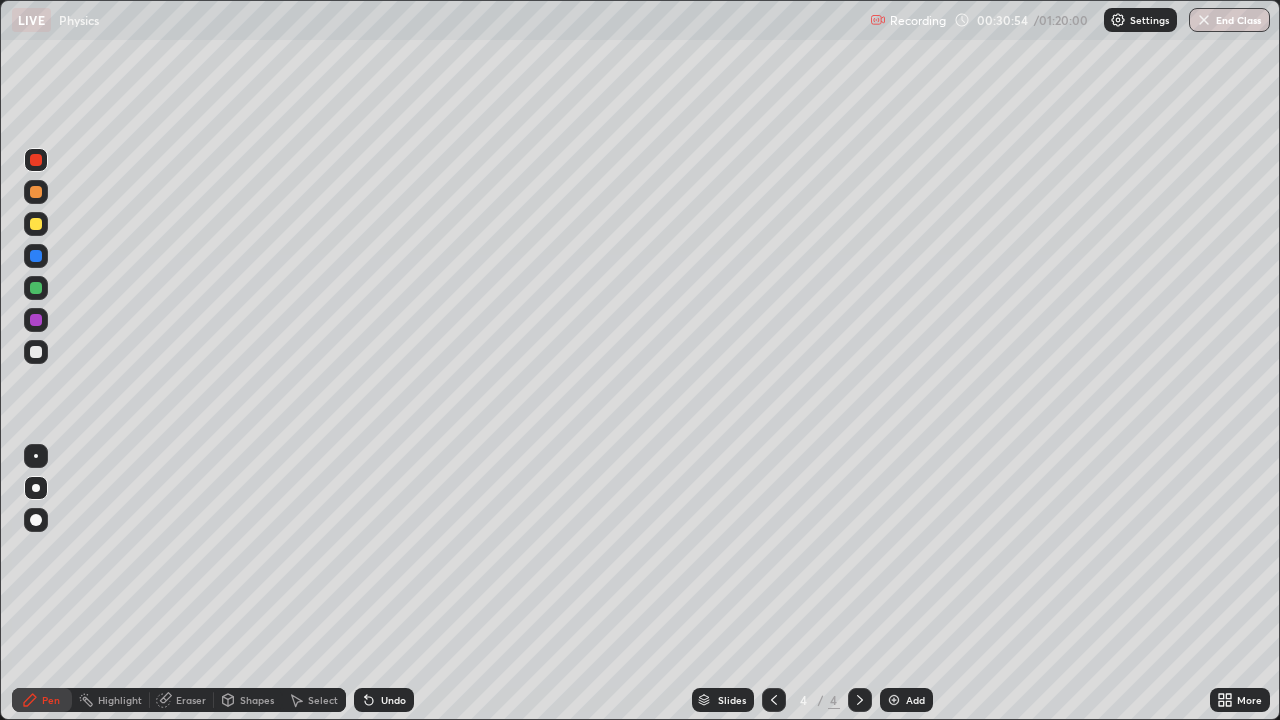 click at bounding box center (36, 456) 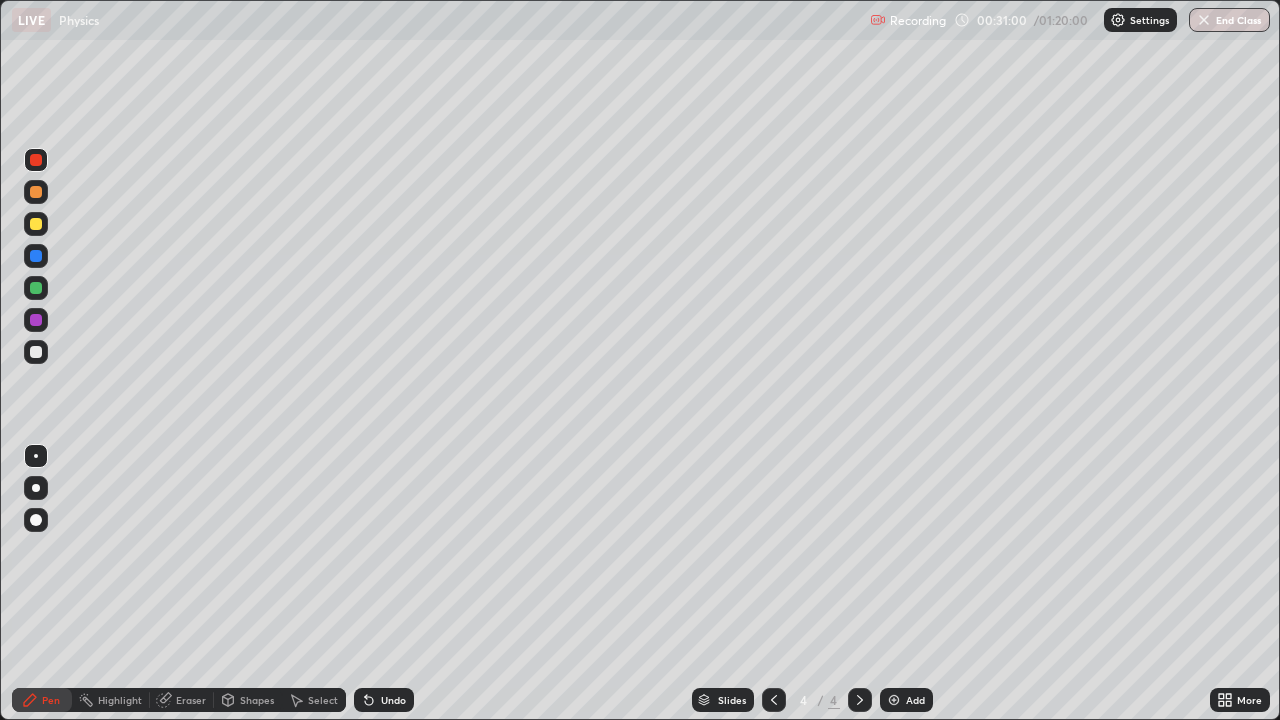 click at bounding box center [36, 352] 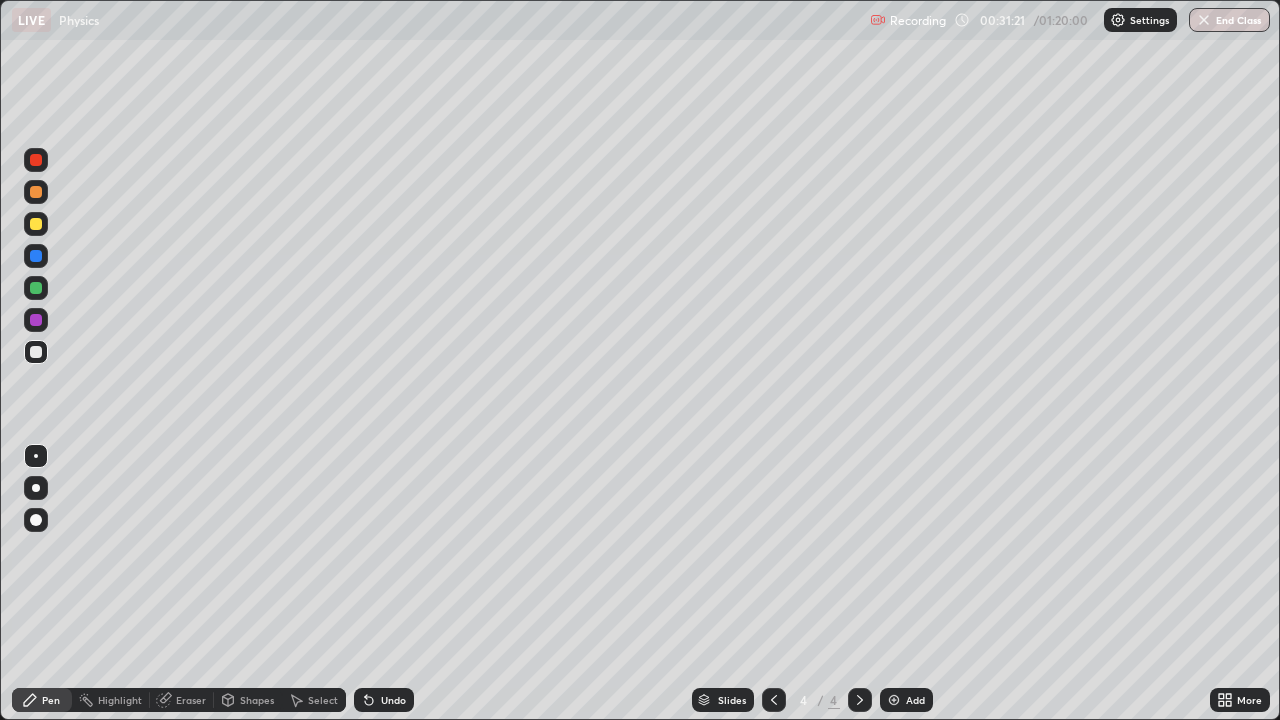 click on "Shapes" at bounding box center [257, 700] 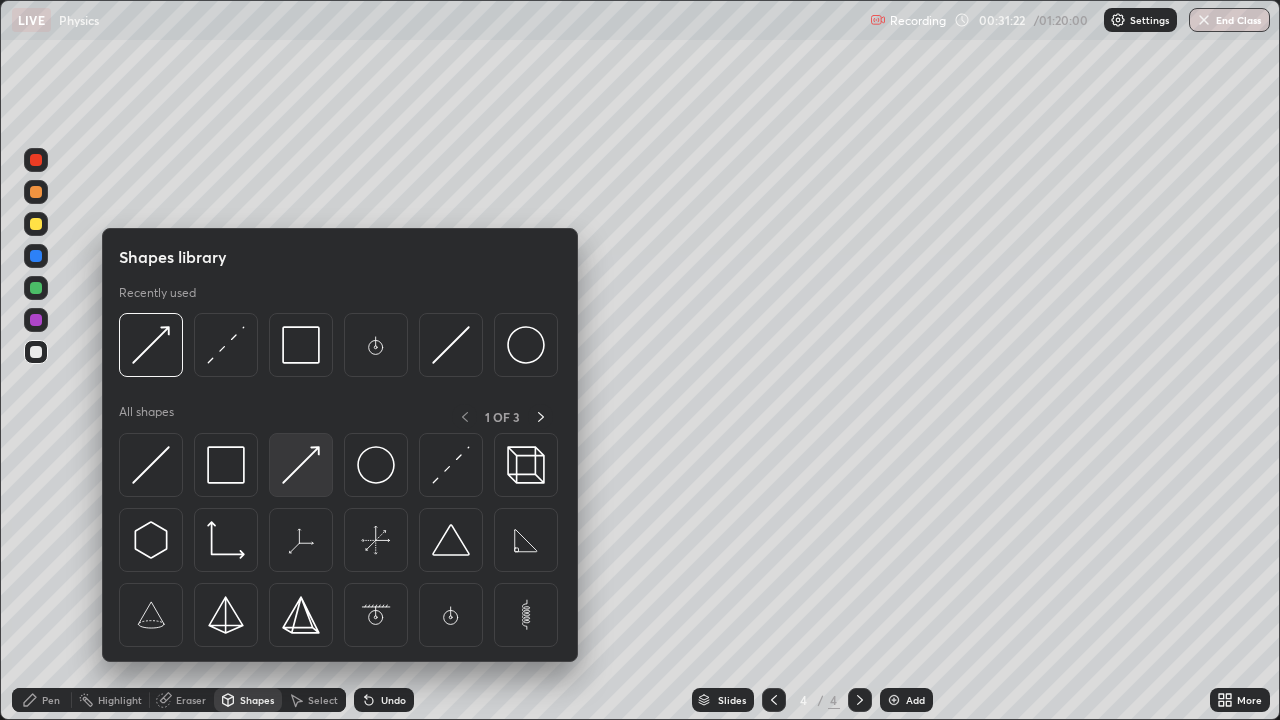click at bounding box center (301, 465) 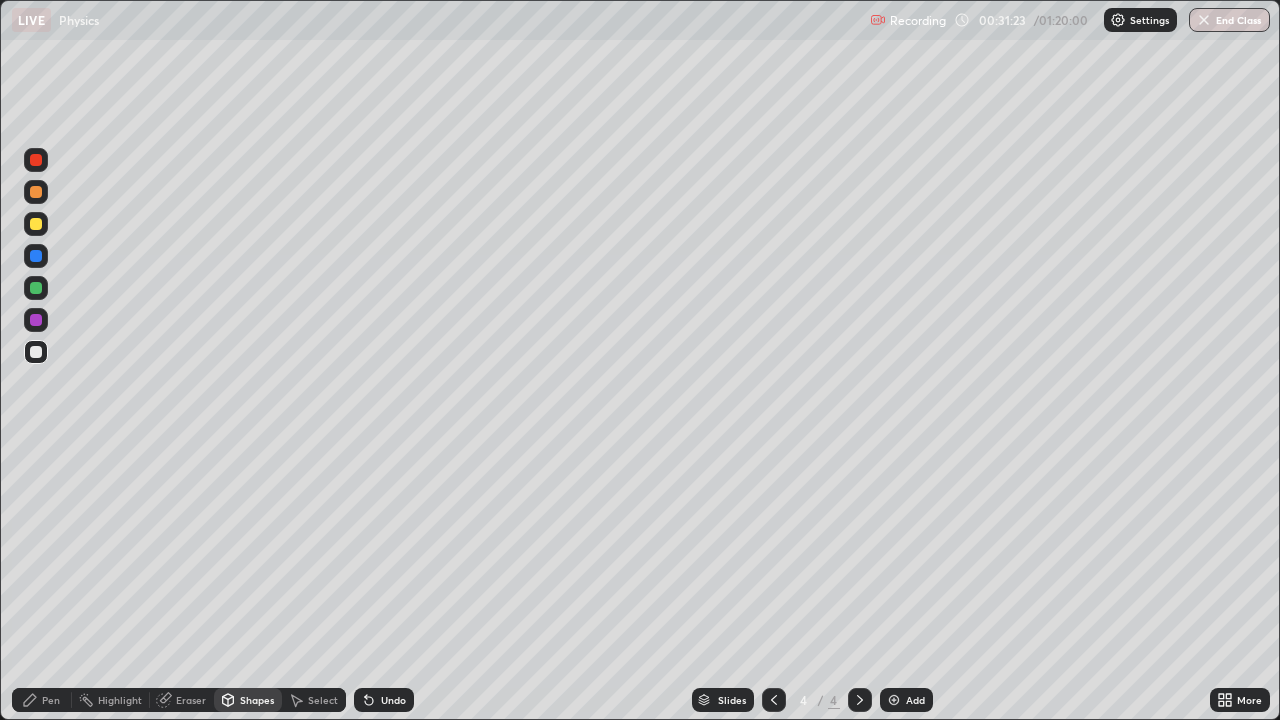 click at bounding box center (36, 288) 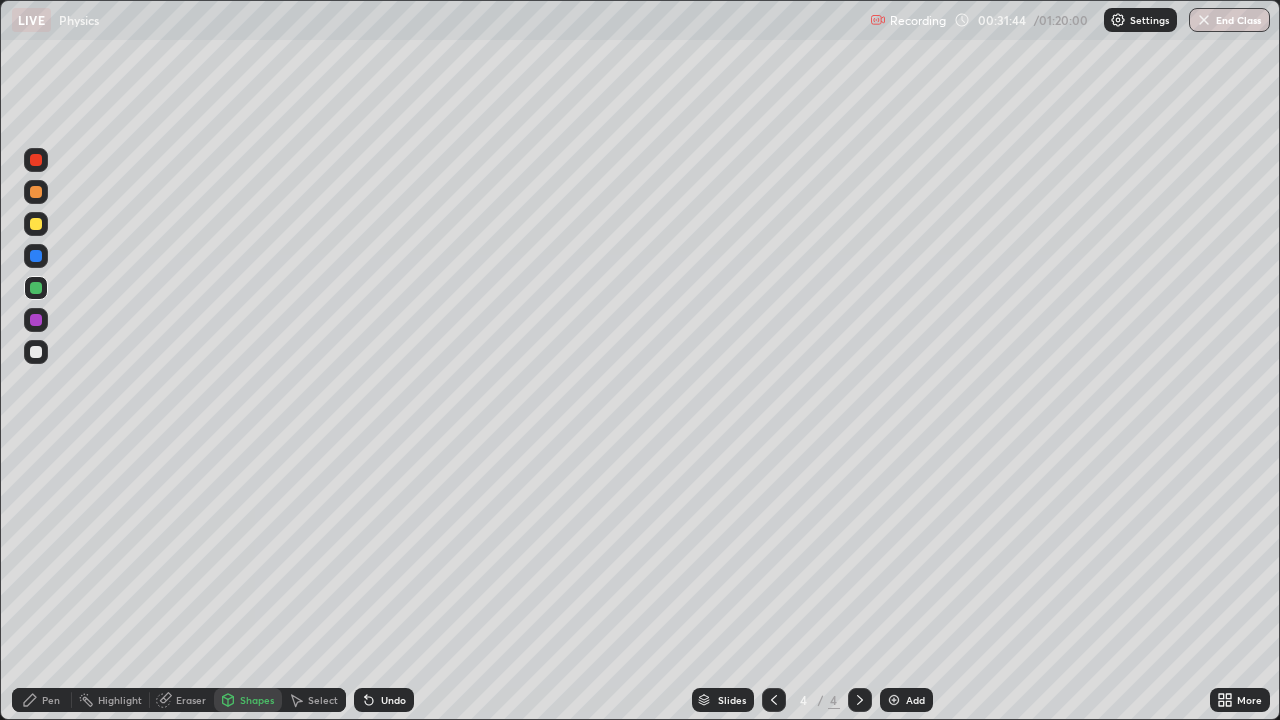 click on "Undo" at bounding box center (393, 700) 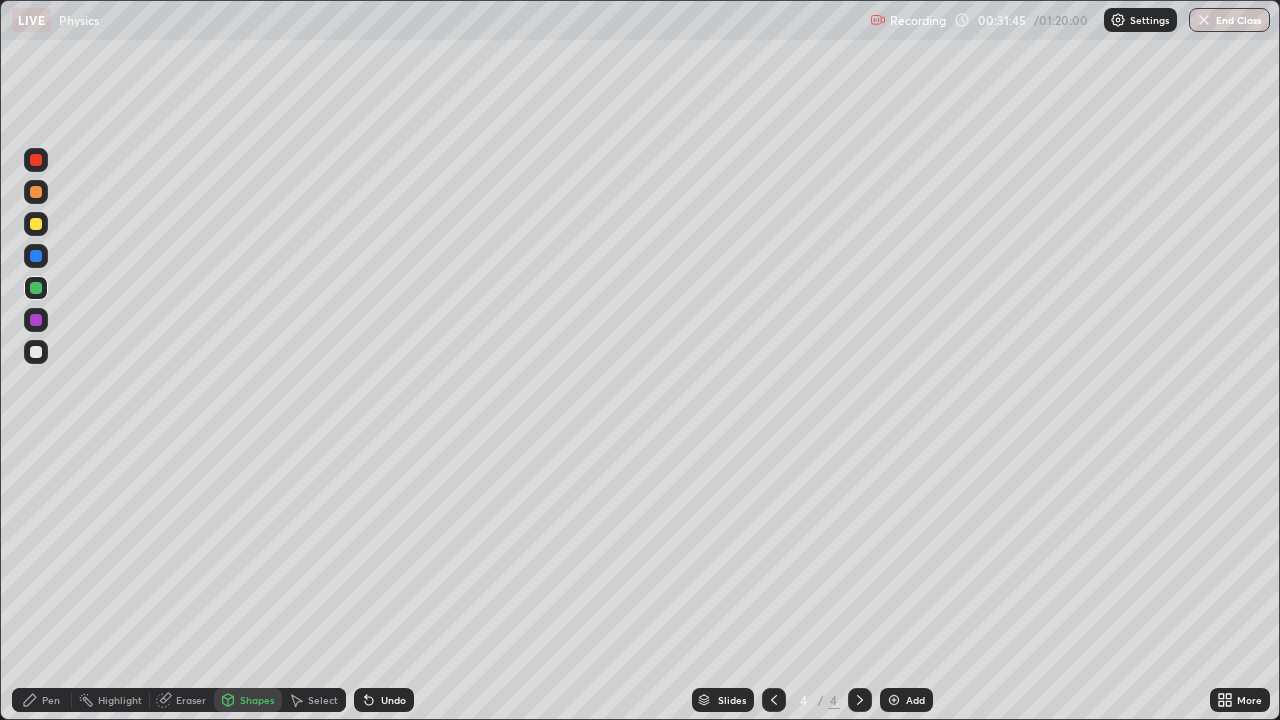 click on "Shapes" at bounding box center (248, 700) 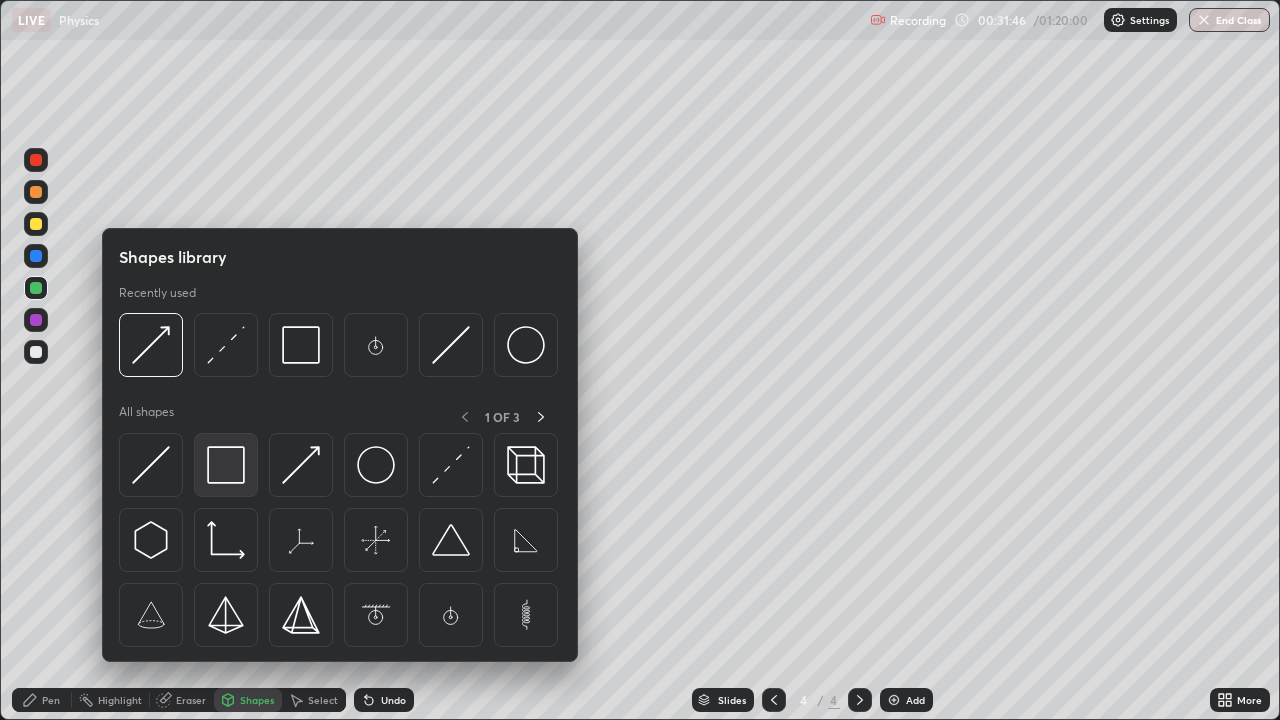 click at bounding box center [226, 465] 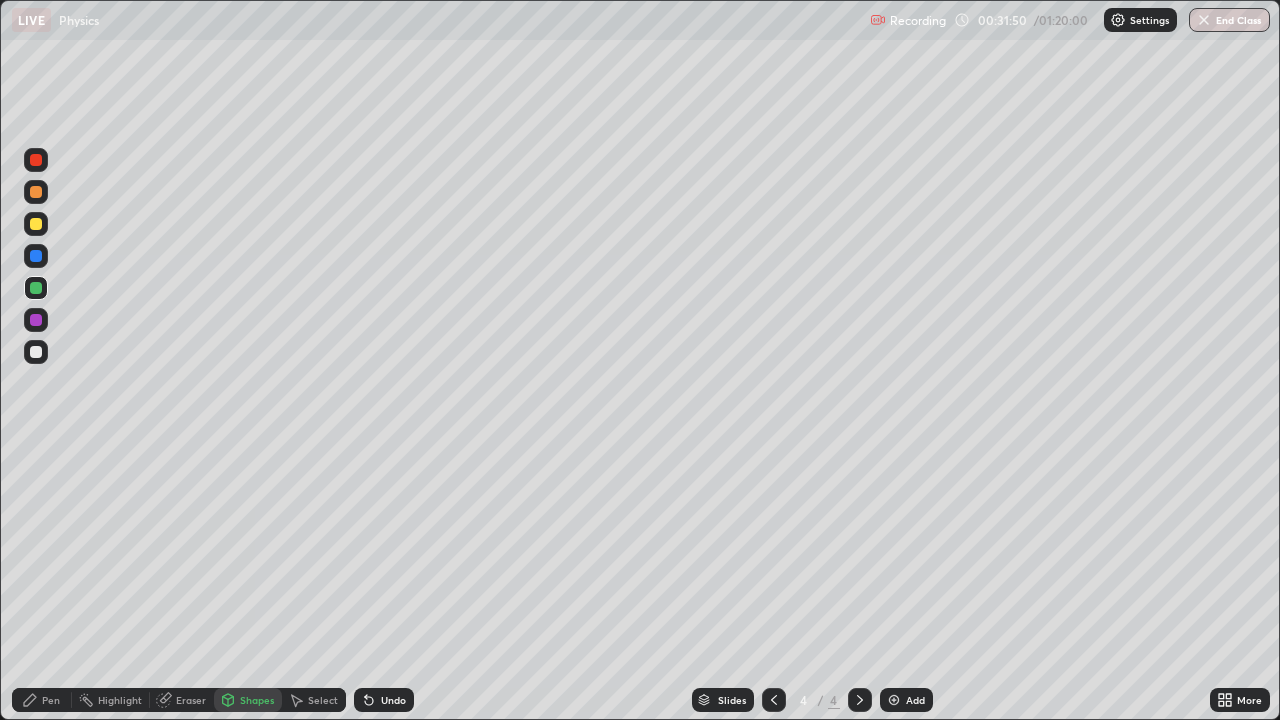 click 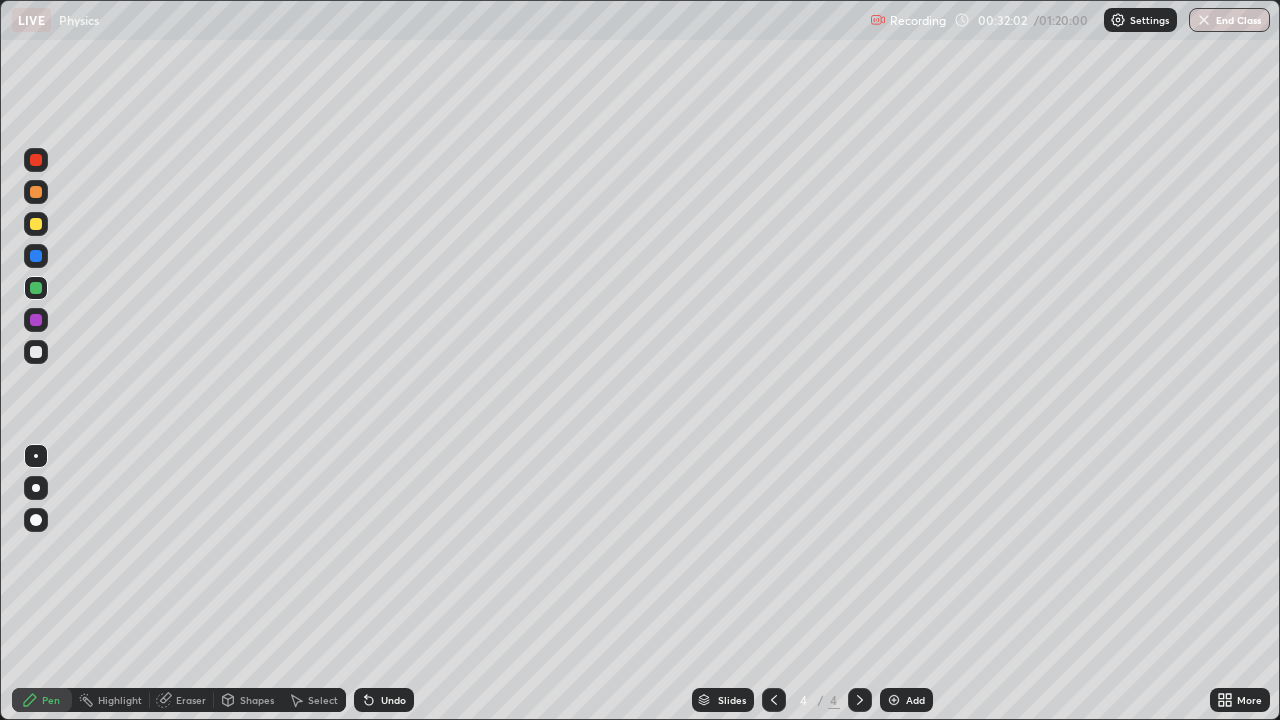 click on "Shapes" at bounding box center (257, 700) 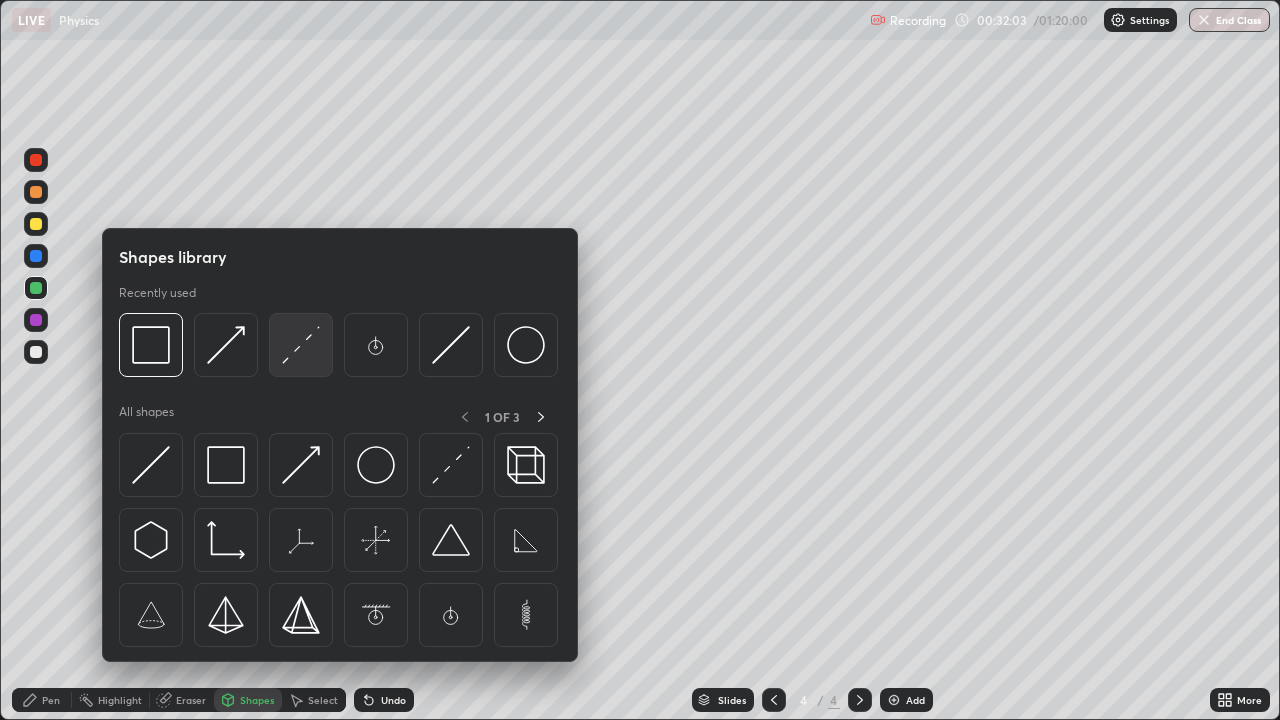 click at bounding box center [301, 345] 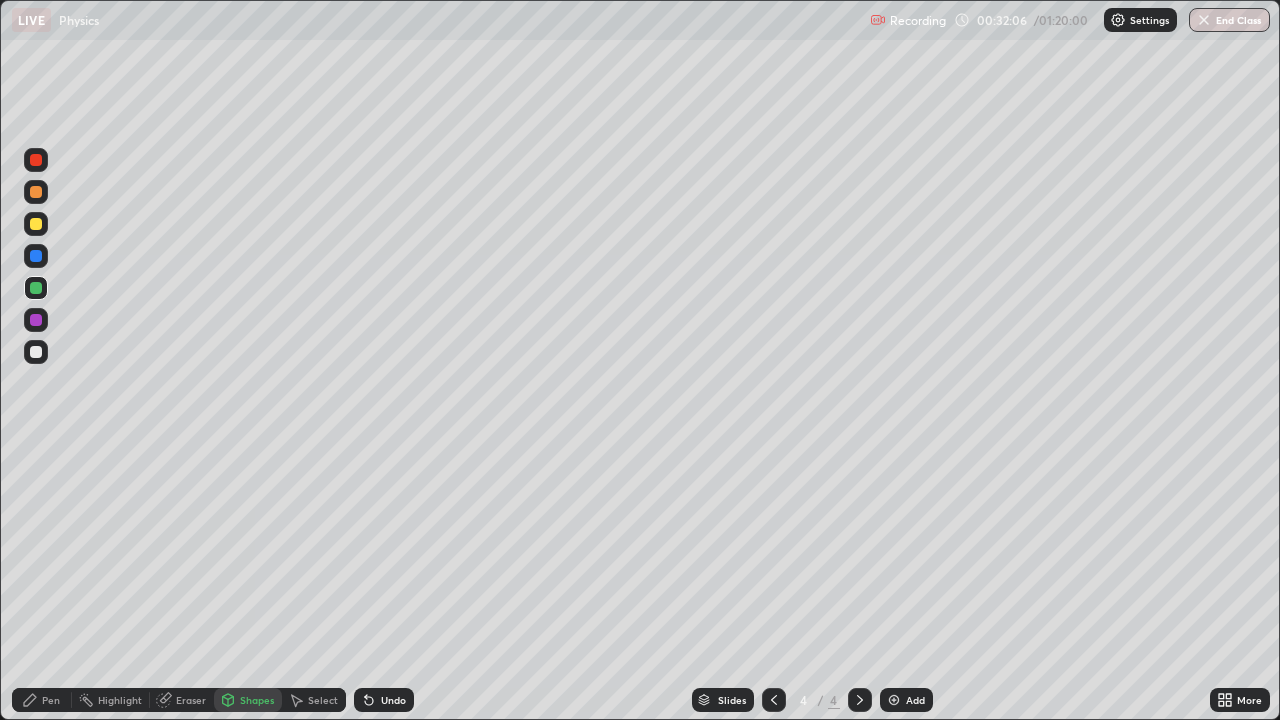 click on "Undo" at bounding box center (384, 700) 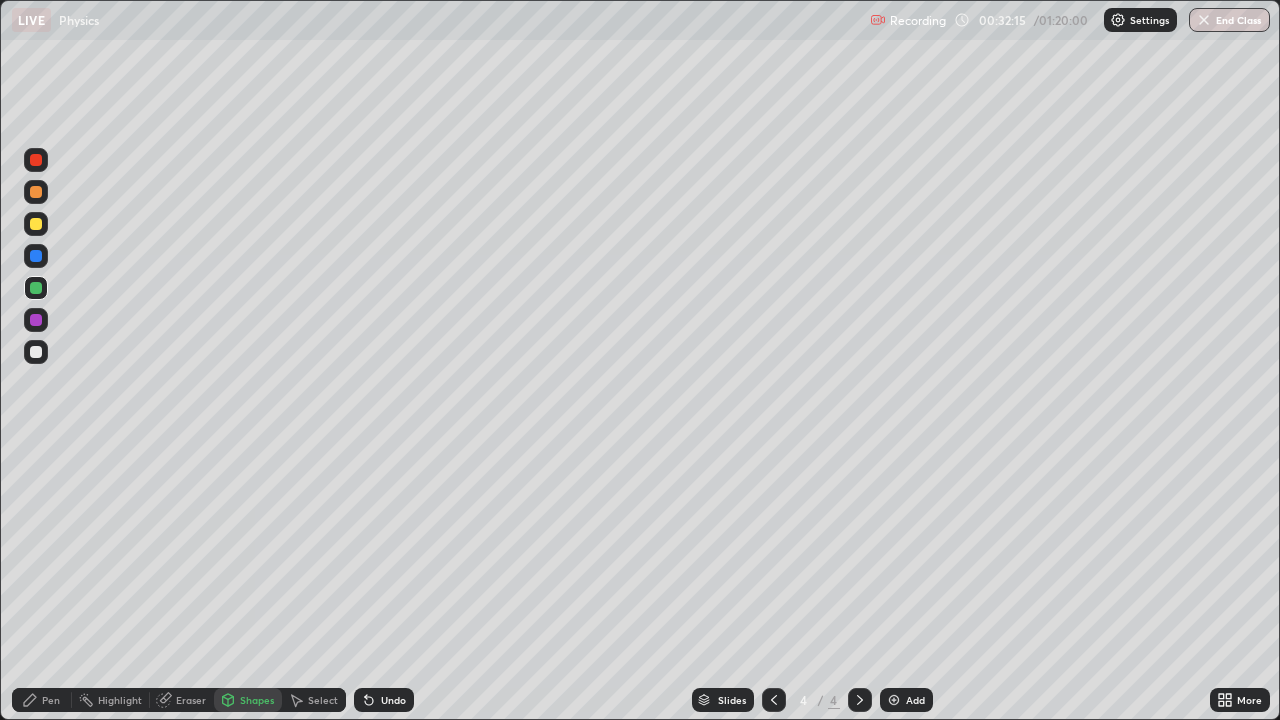 click on "Shapes" at bounding box center (257, 700) 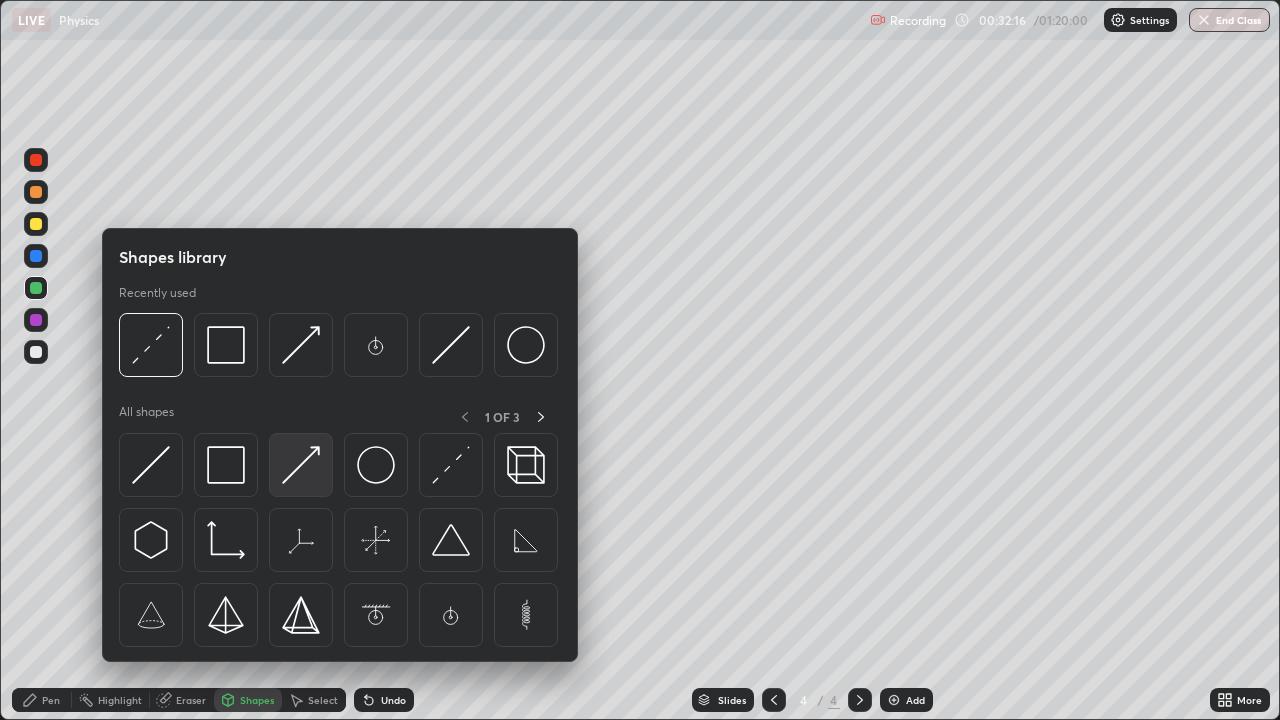 click at bounding box center [301, 465] 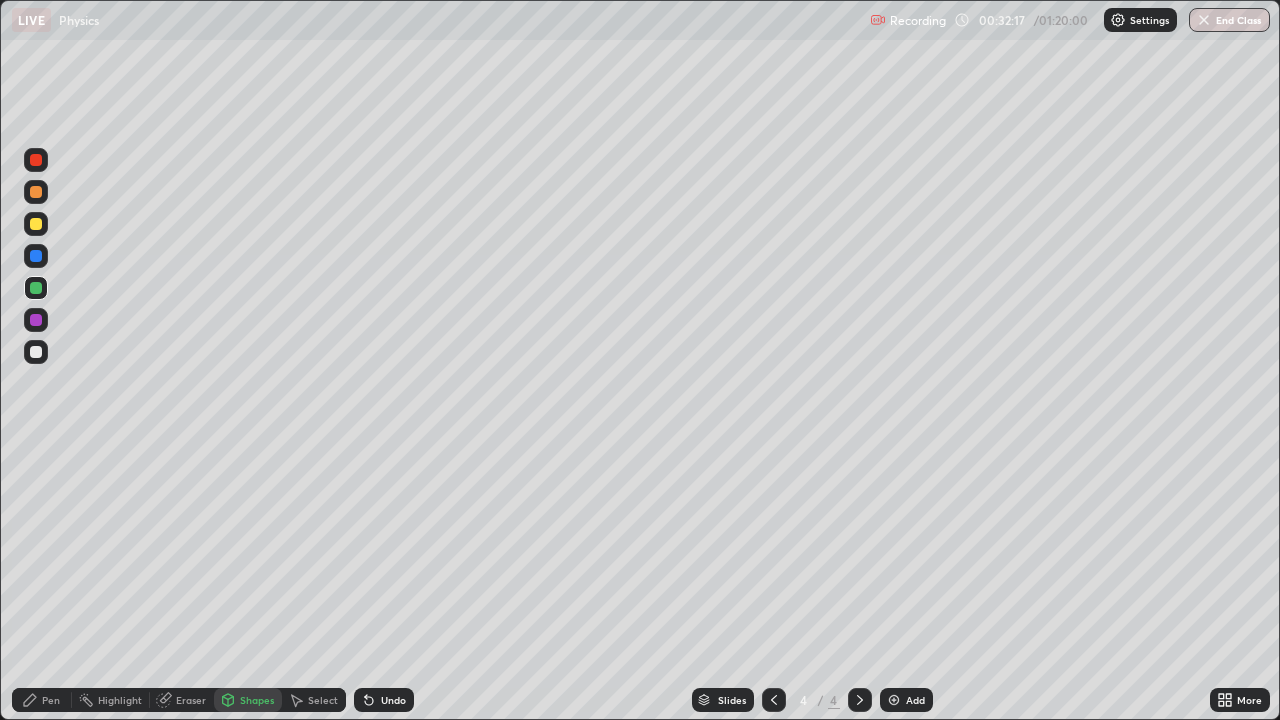 click on "Pen" at bounding box center (42, 700) 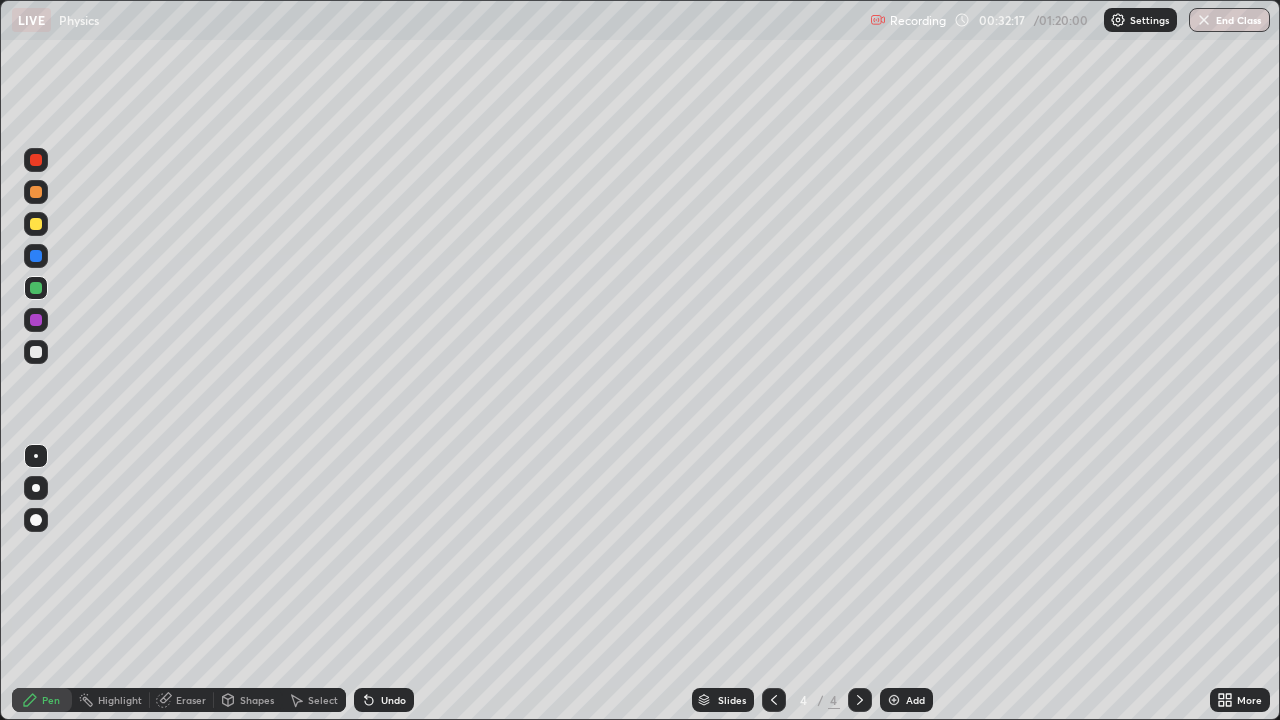 click at bounding box center (36, 488) 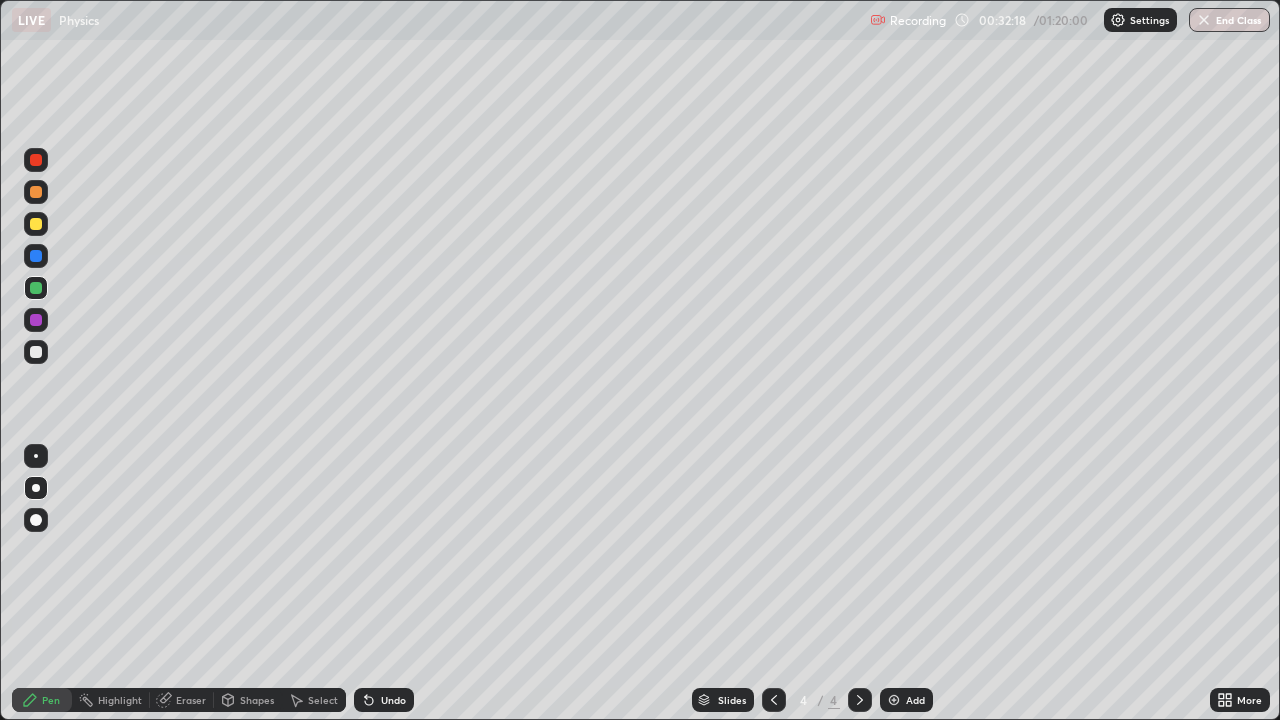 click on "Shapes" at bounding box center (257, 700) 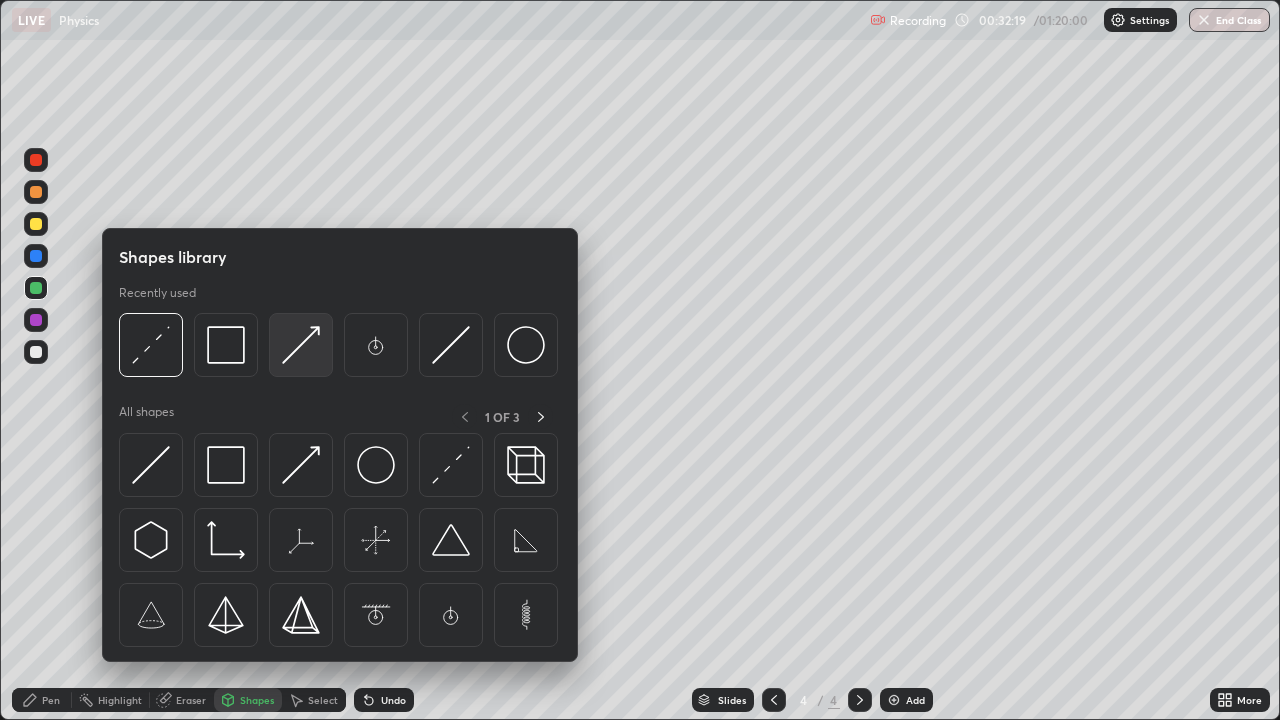 click at bounding box center (301, 345) 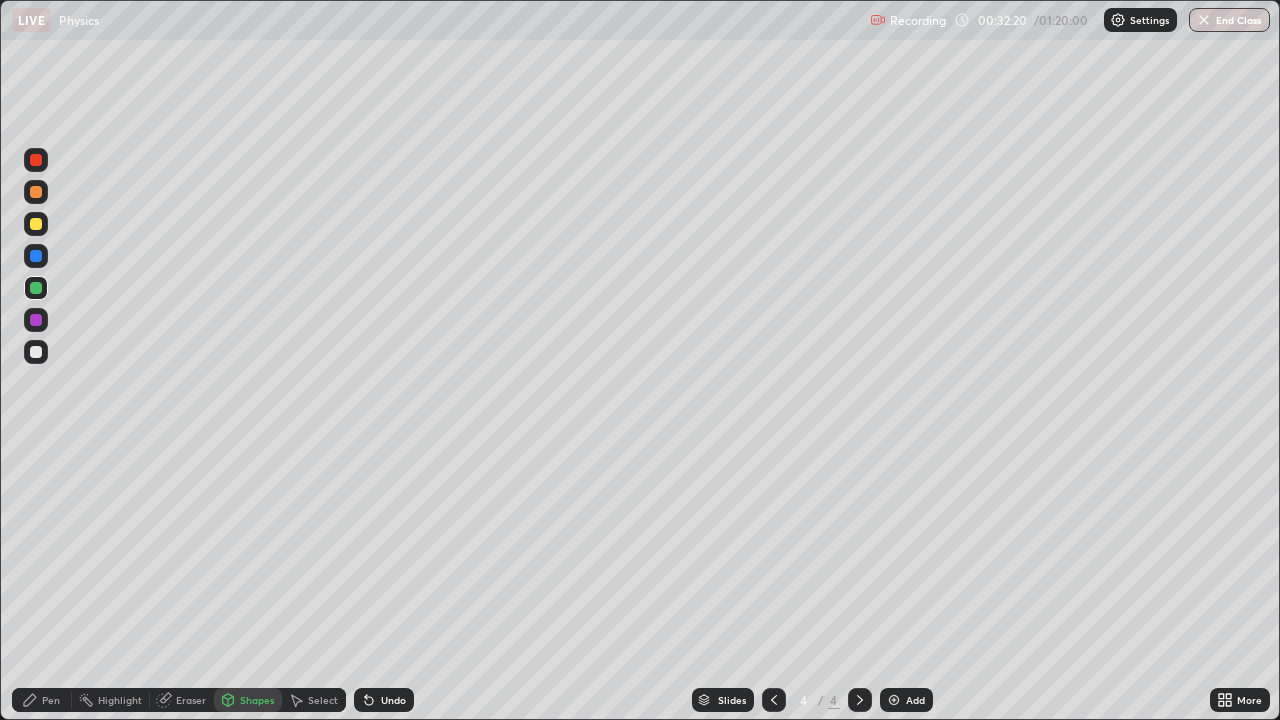 click at bounding box center [36, 160] 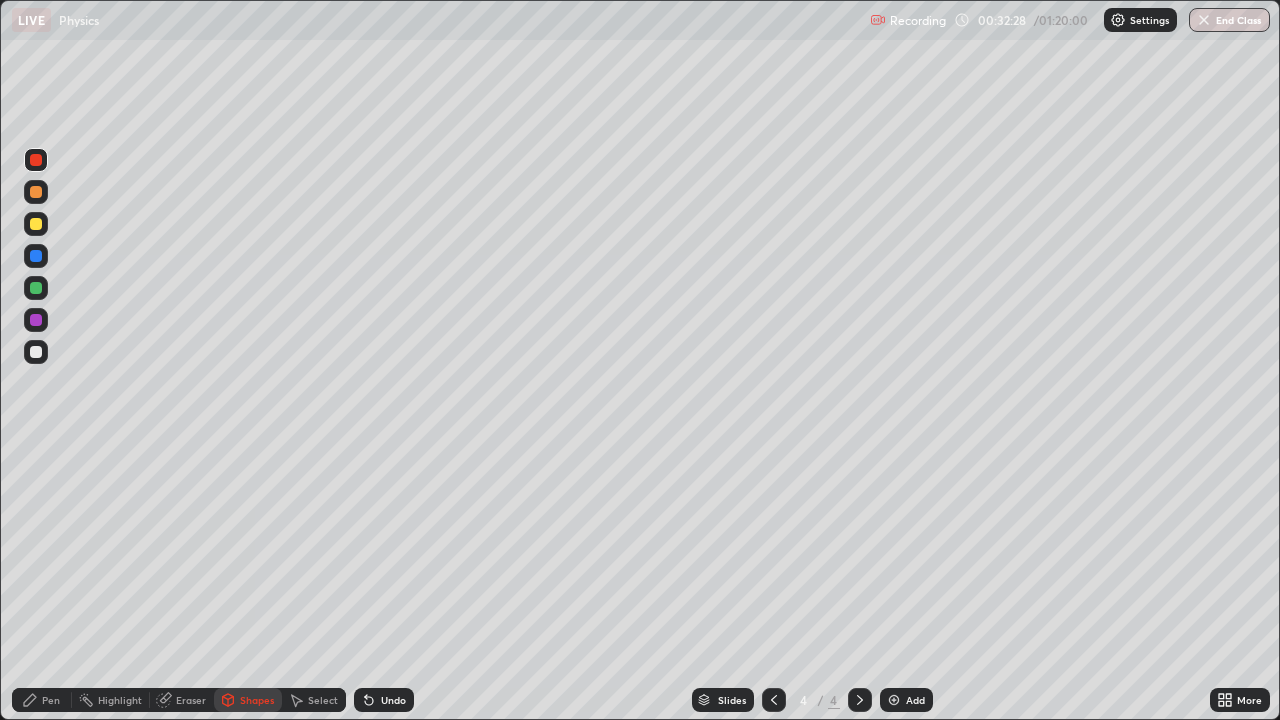 click at bounding box center [36, 224] 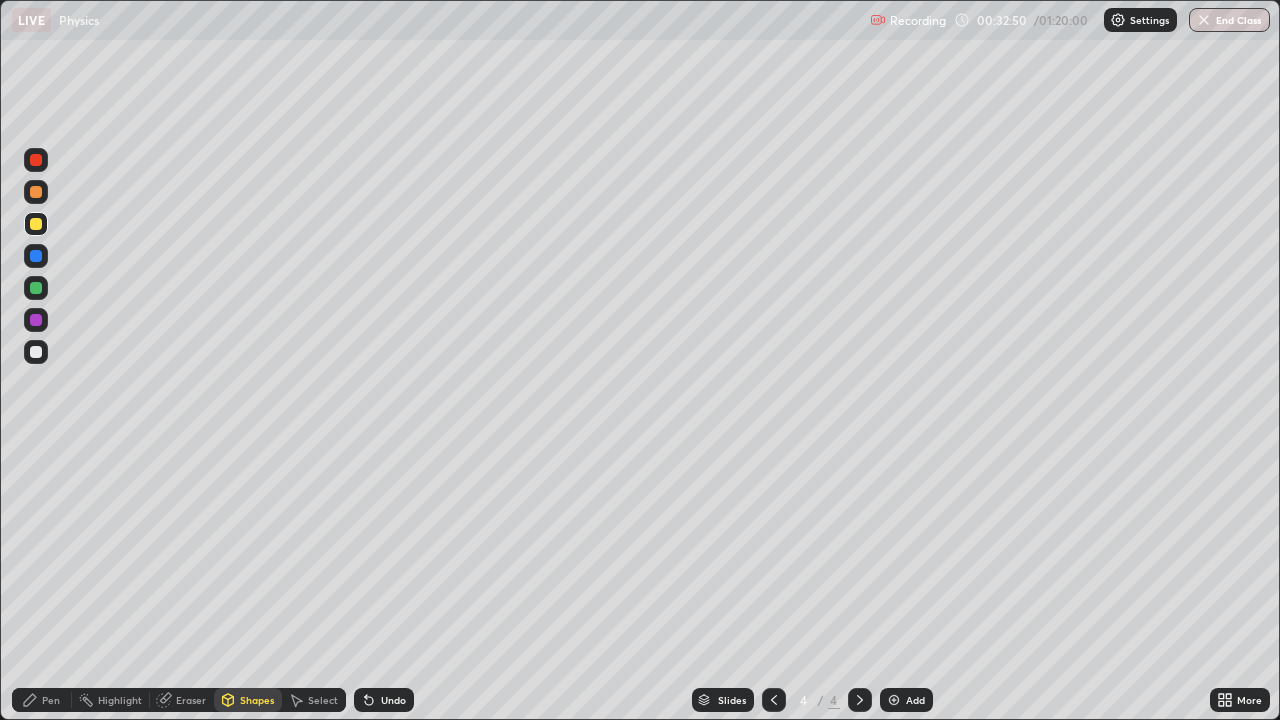 click 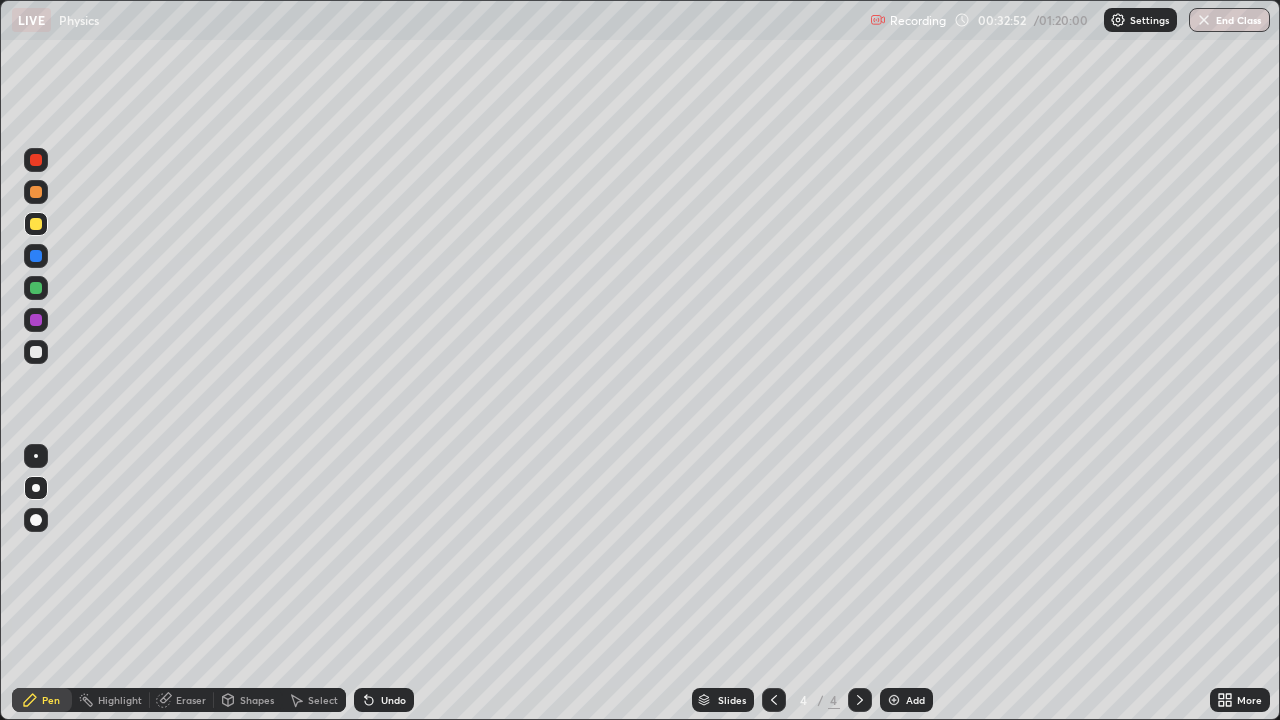 click on "Undo" at bounding box center [393, 700] 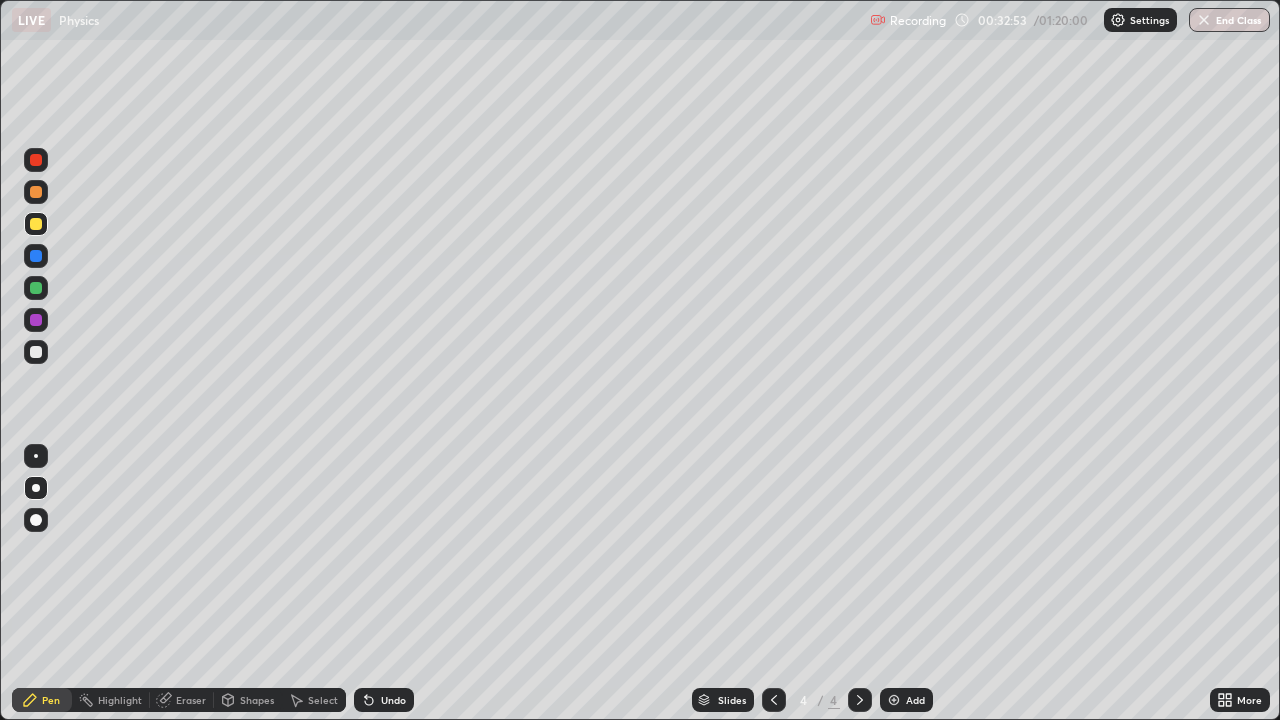 click at bounding box center [36, 456] 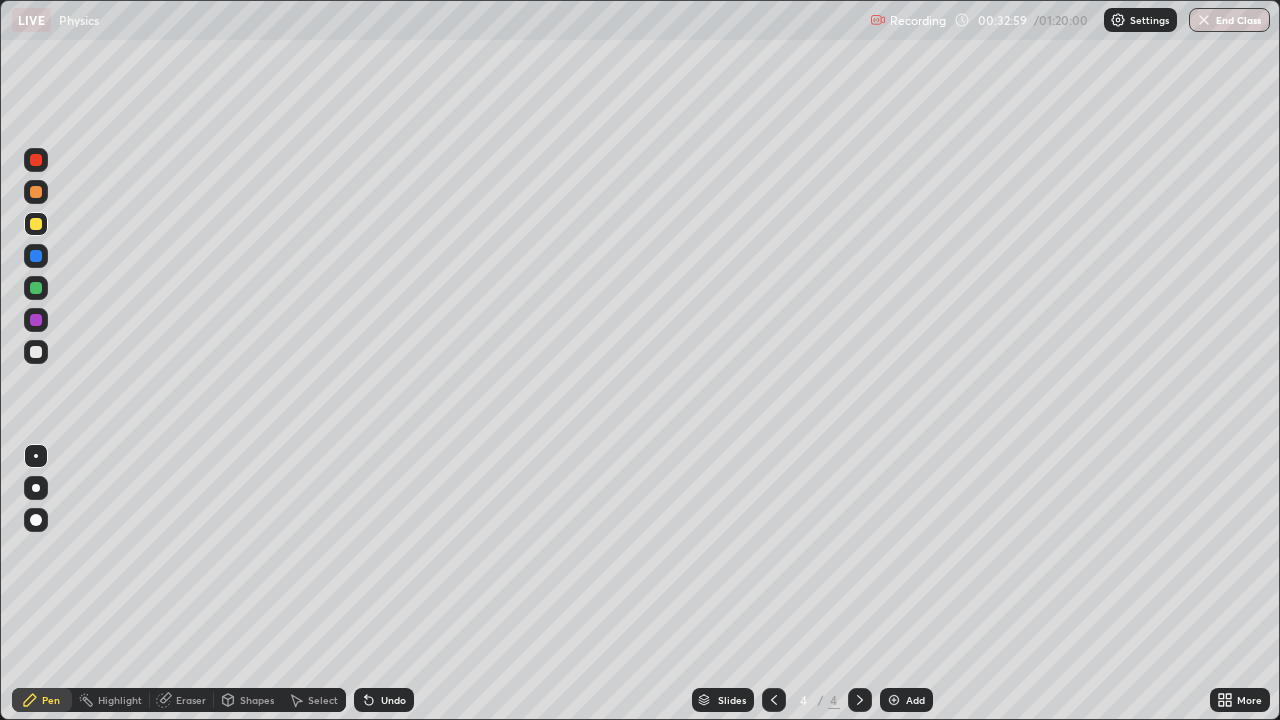 click at bounding box center [36, 160] 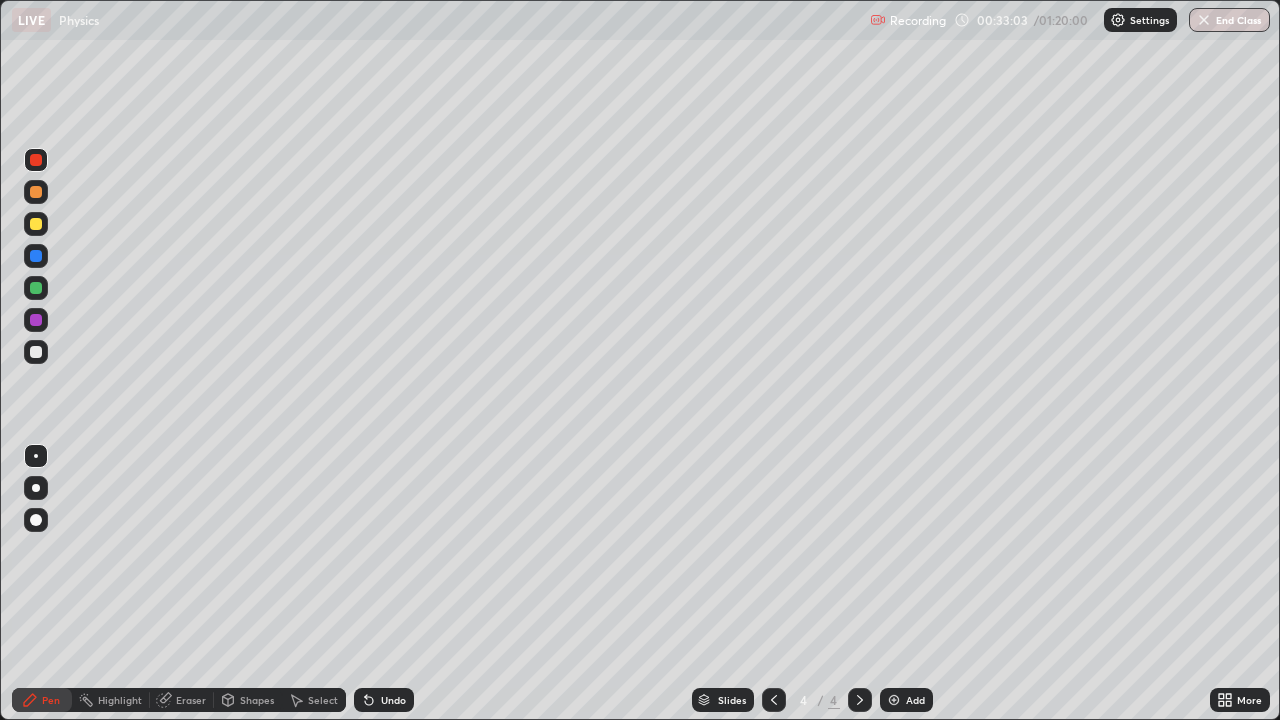 click on "Select" at bounding box center (323, 700) 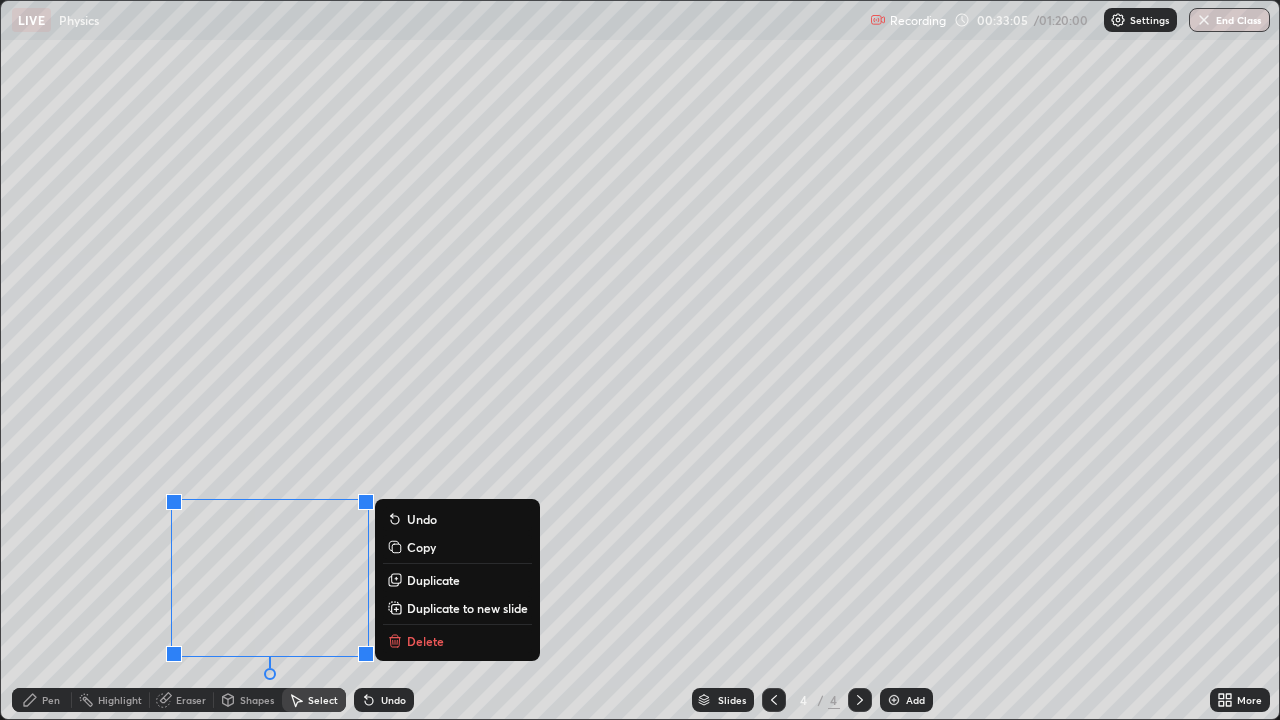 click on "0 ° Undo Copy Duplicate Duplicate to new slide Delete" at bounding box center [640, 360] 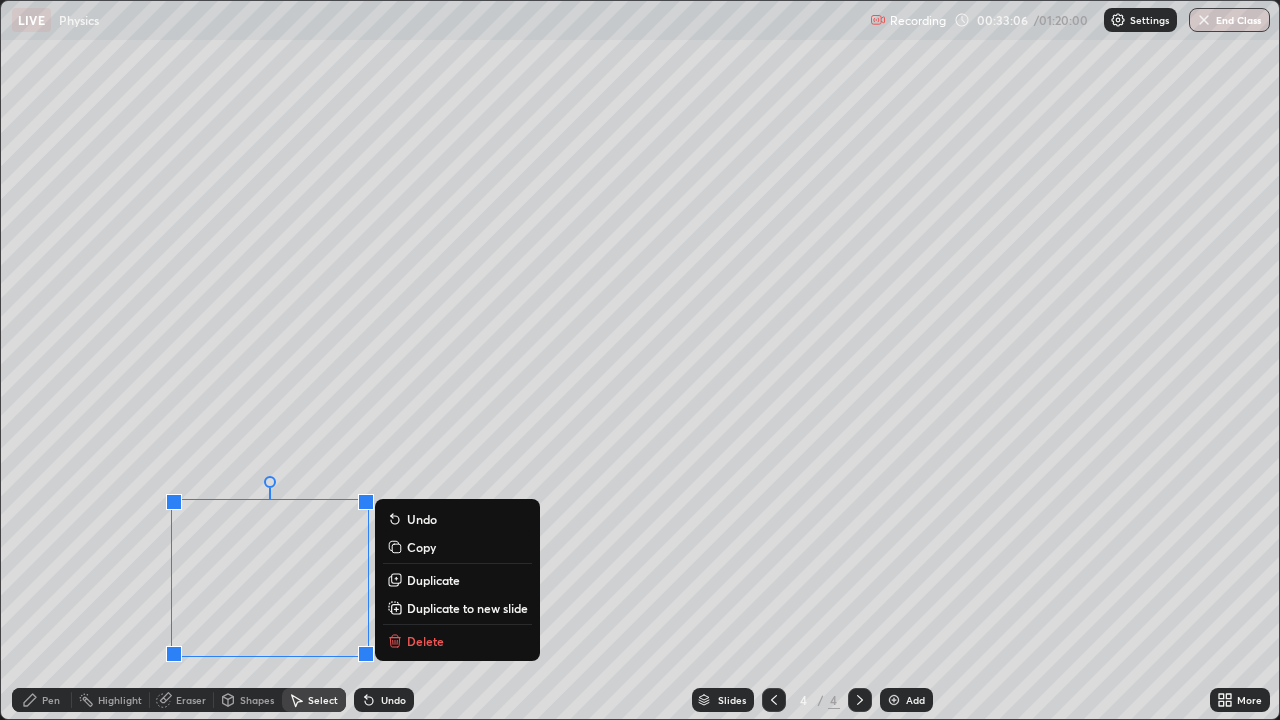 click on "0 ° Undo Copy Duplicate Duplicate to new slide Delete" at bounding box center (640, 360) 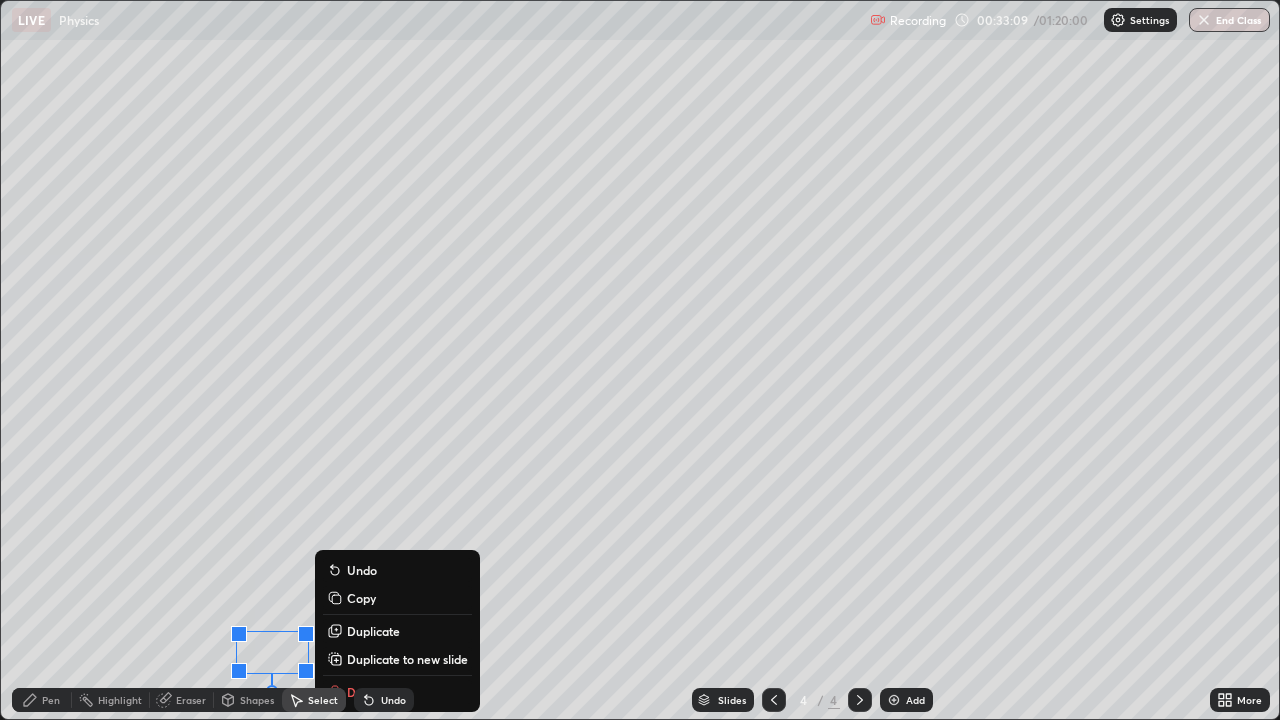 click on "0 ° Undo Copy Duplicate Duplicate to new slide Delete" at bounding box center (640, 360) 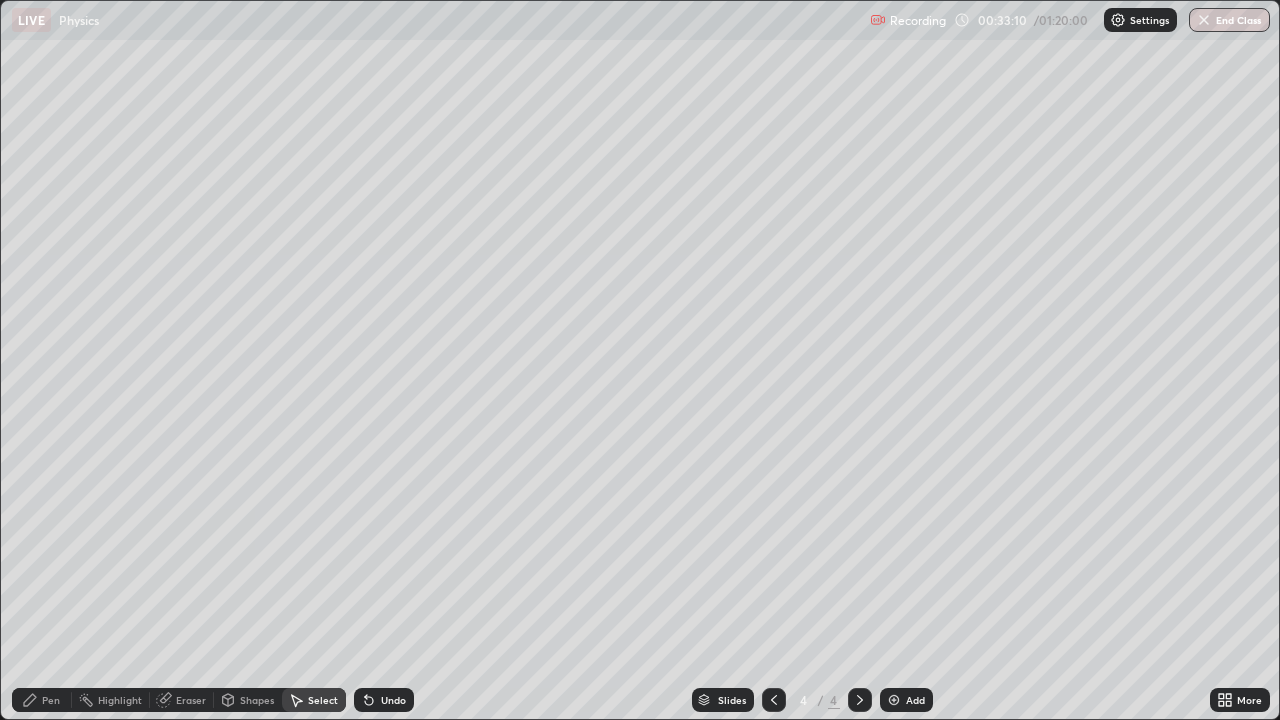 click on "Shapes" at bounding box center (257, 700) 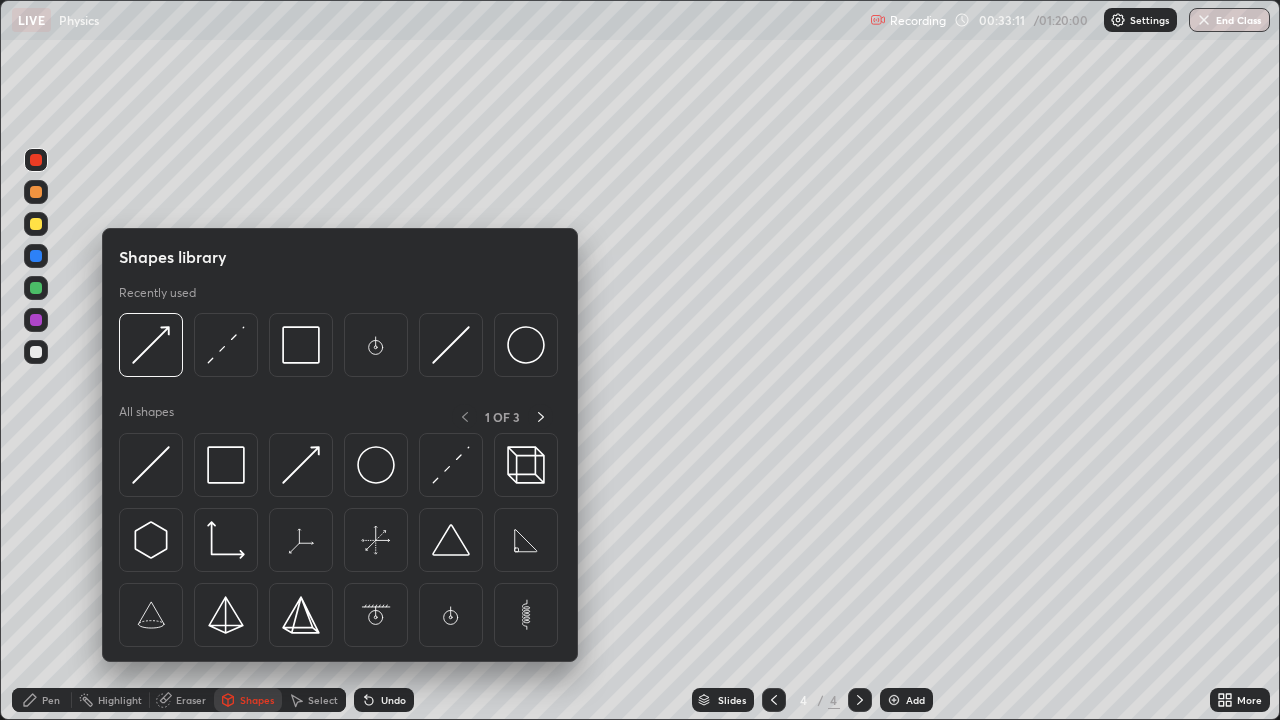 click 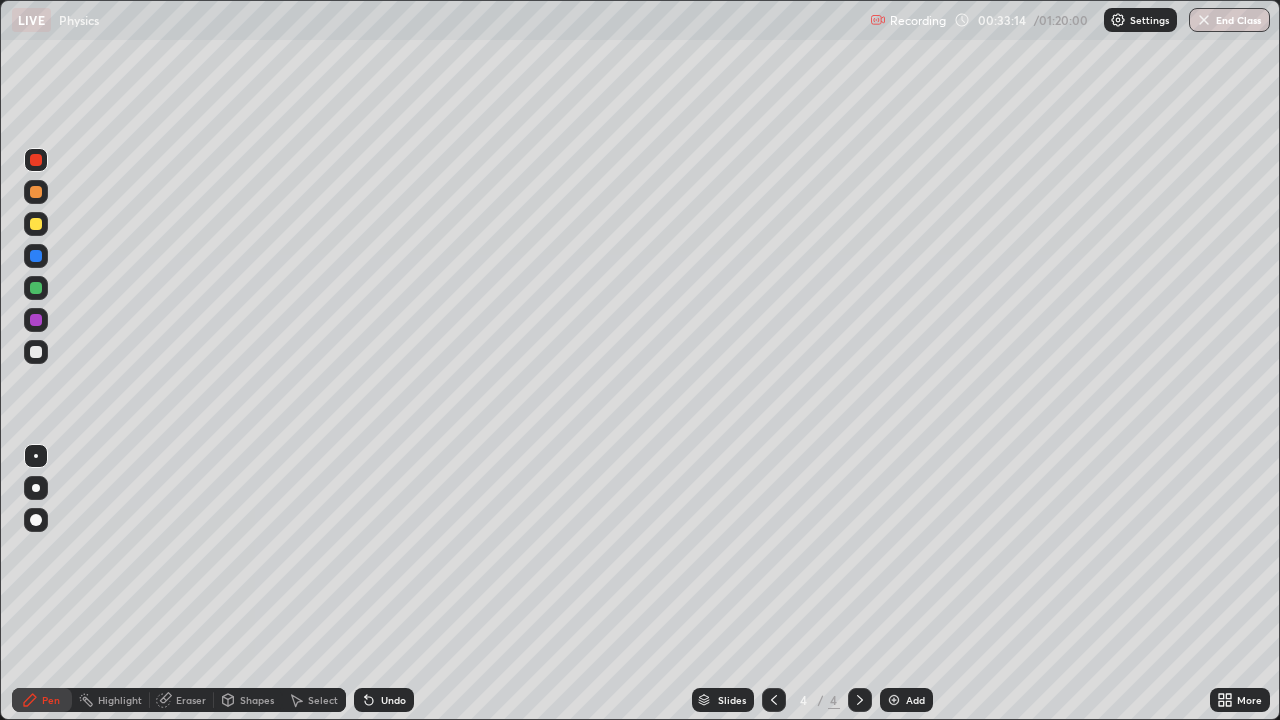 click on "Shapes" at bounding box center [248, 700] 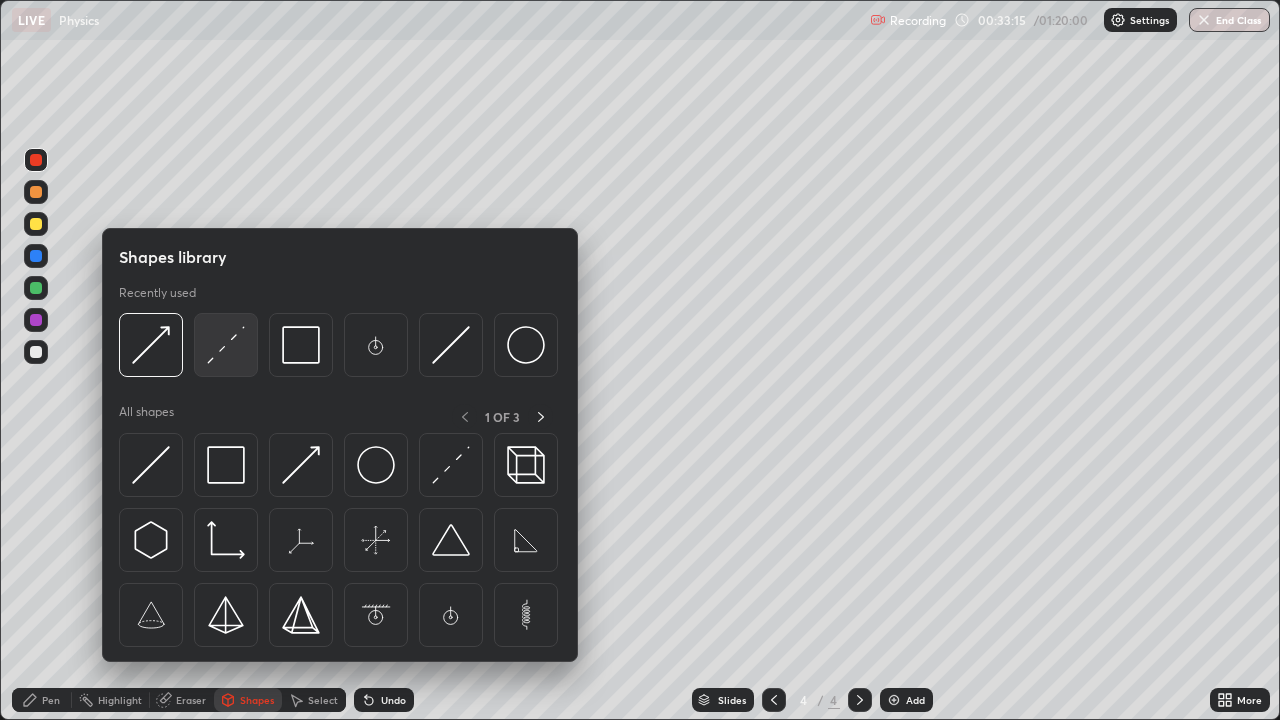 click at bounding box center (226, 345) 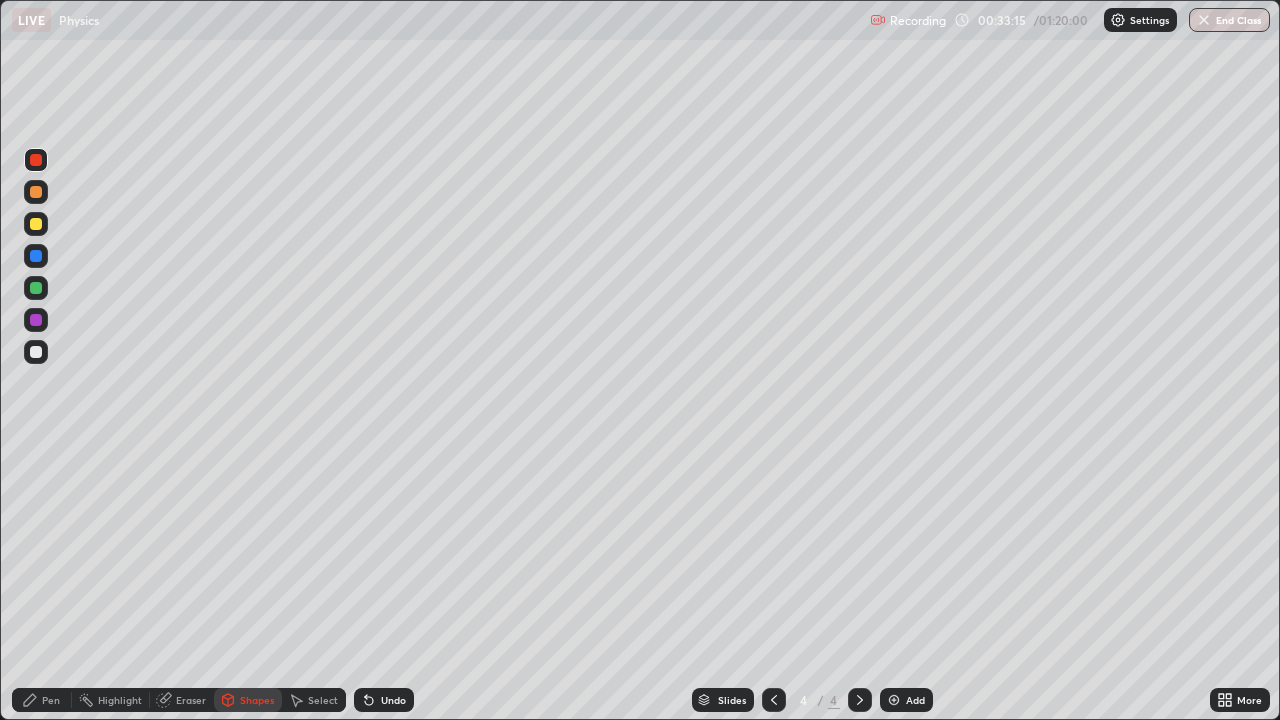 click at bounding box center [36, 224] 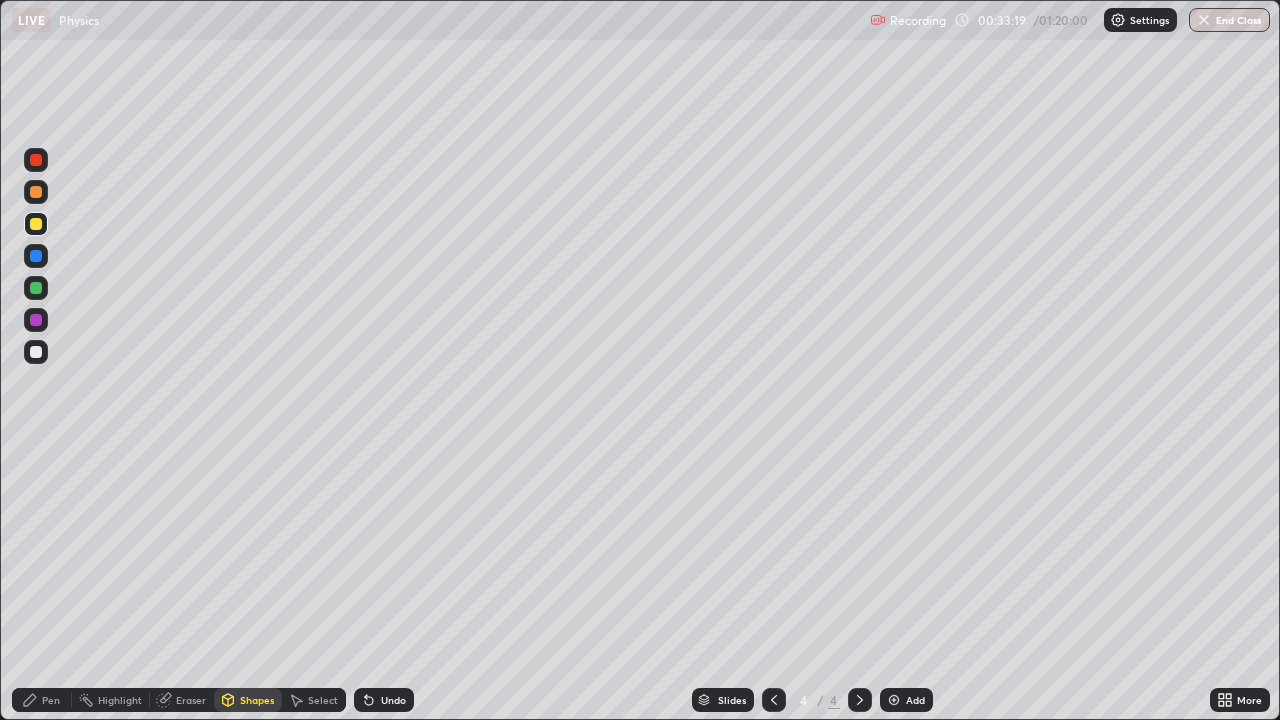 click on "Undo" at bounding box center [393, 700] 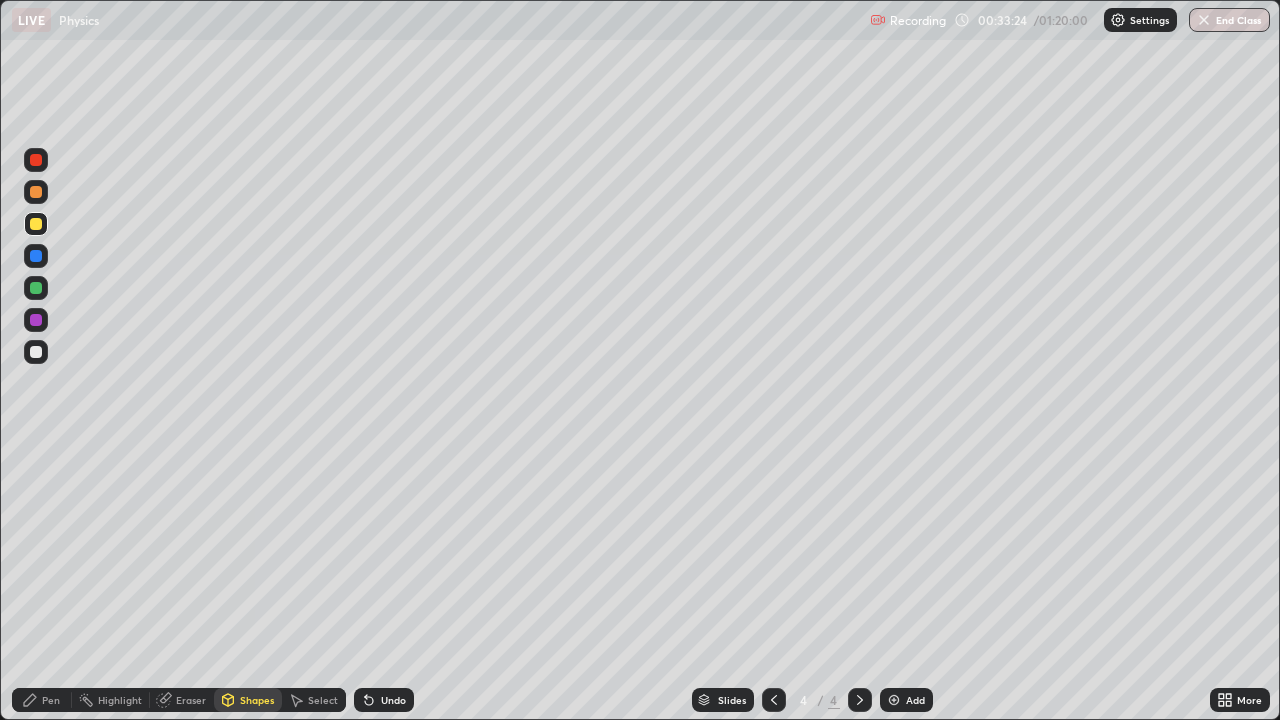 click 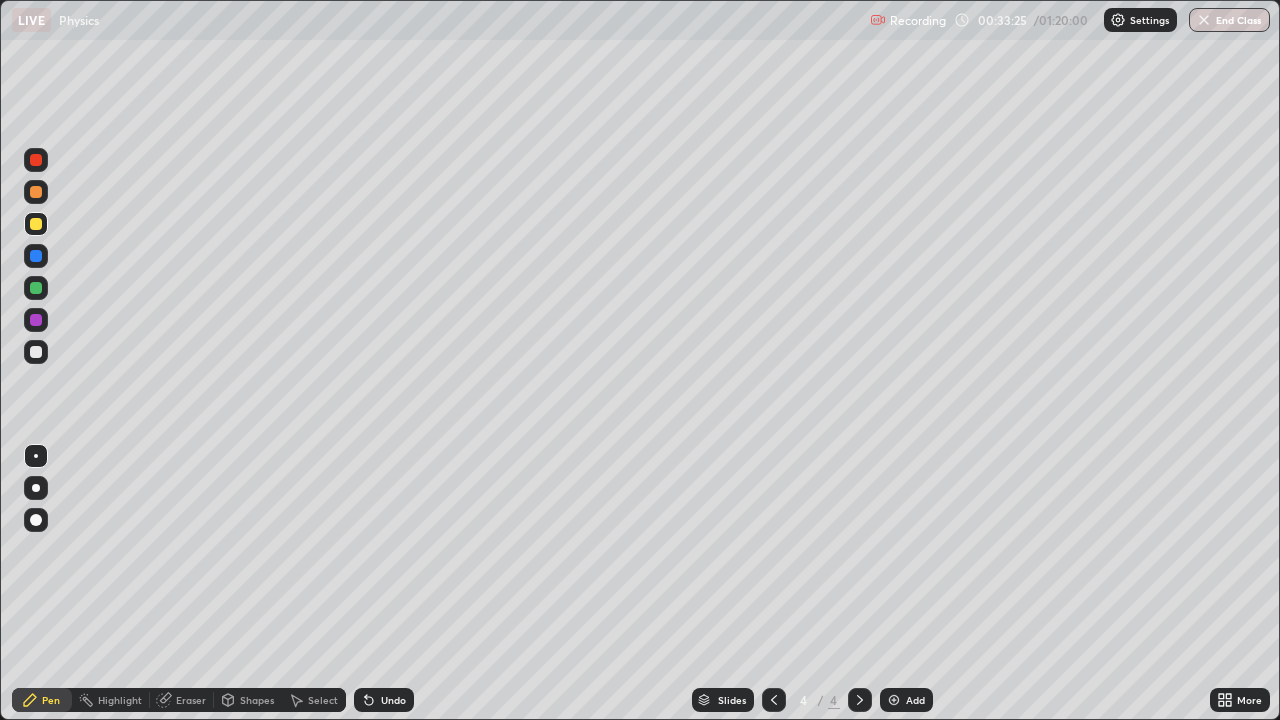 click at bounding box center [36, 456] 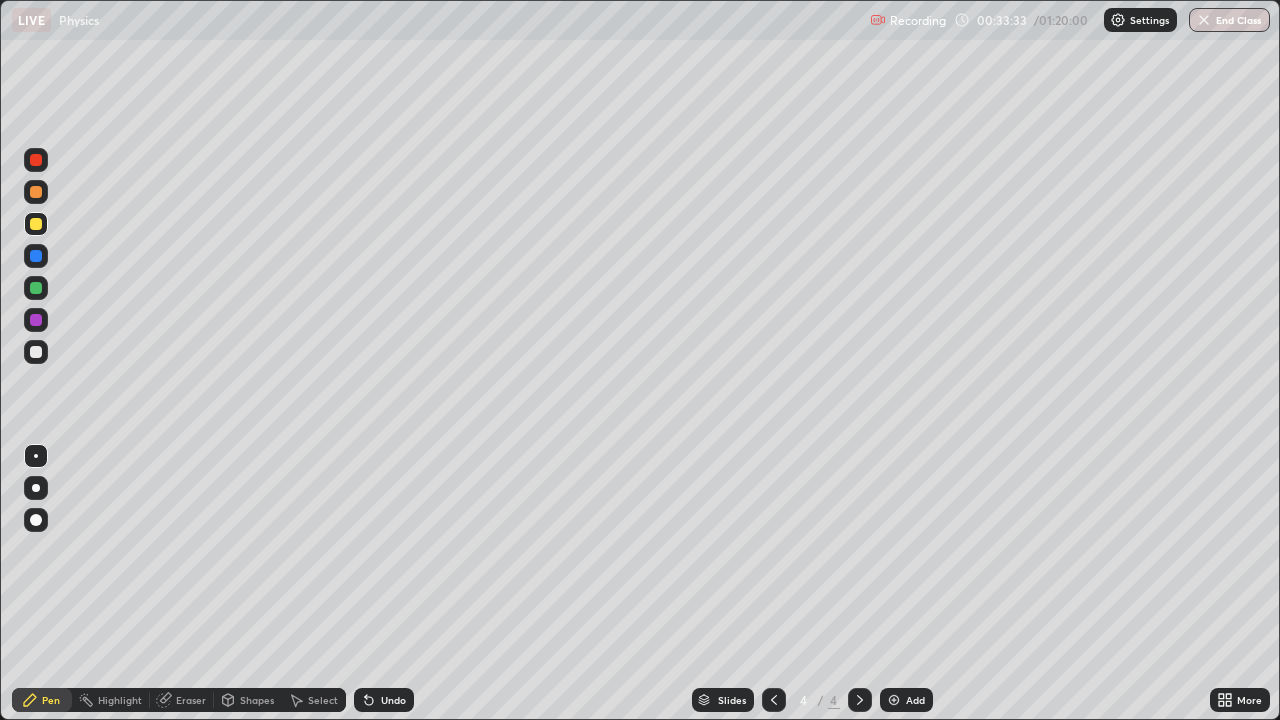 click at bounding box center (36, 352) 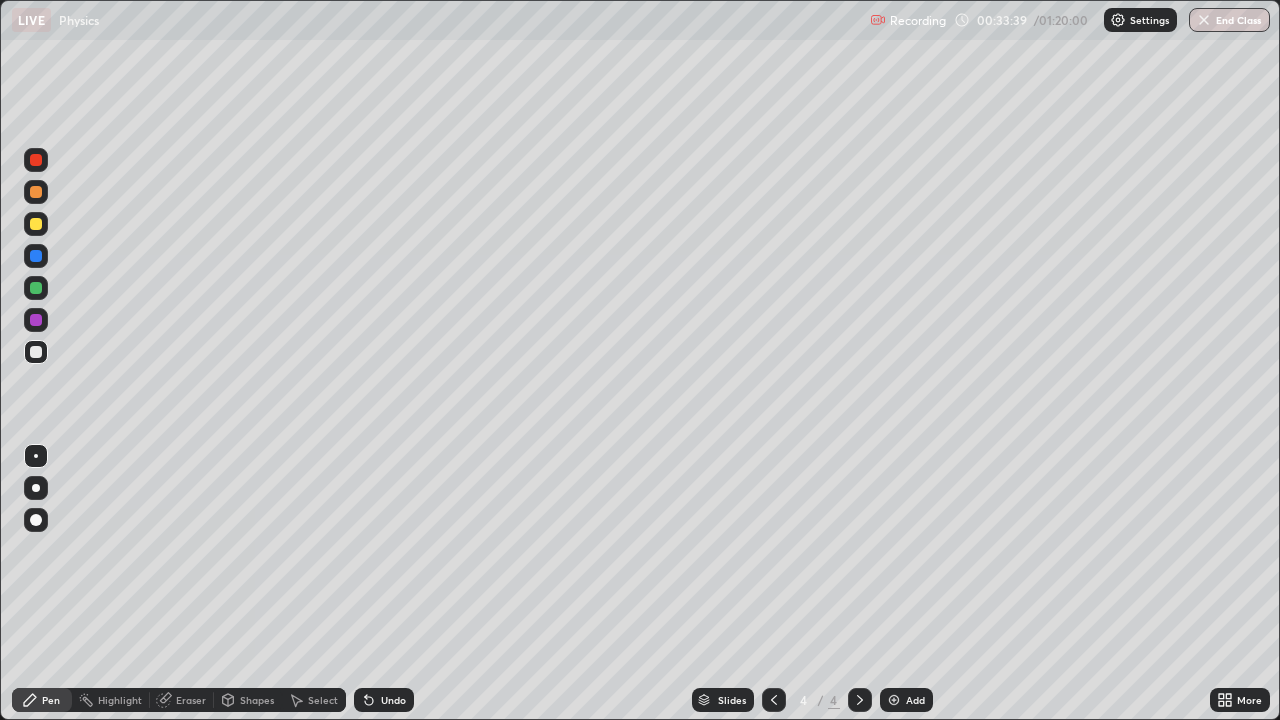 click at bounding box center (36, 288) 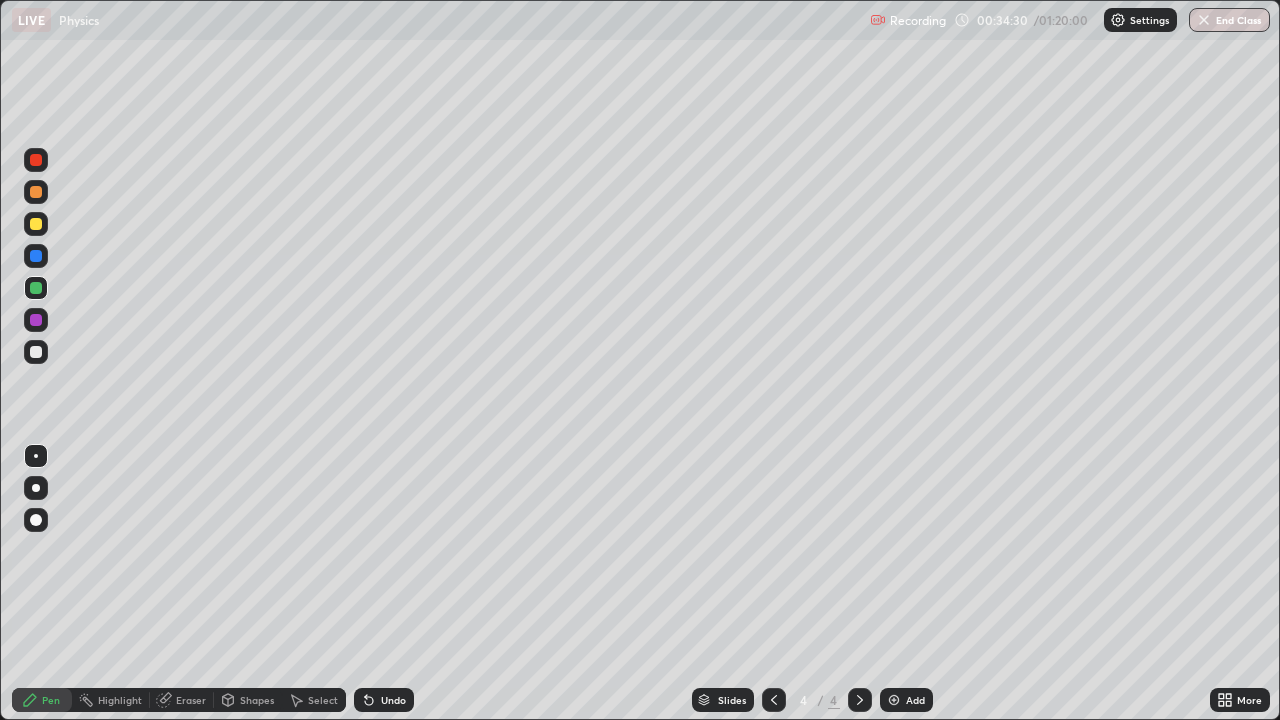 click on "Undo" at bounding box center (384, 700) 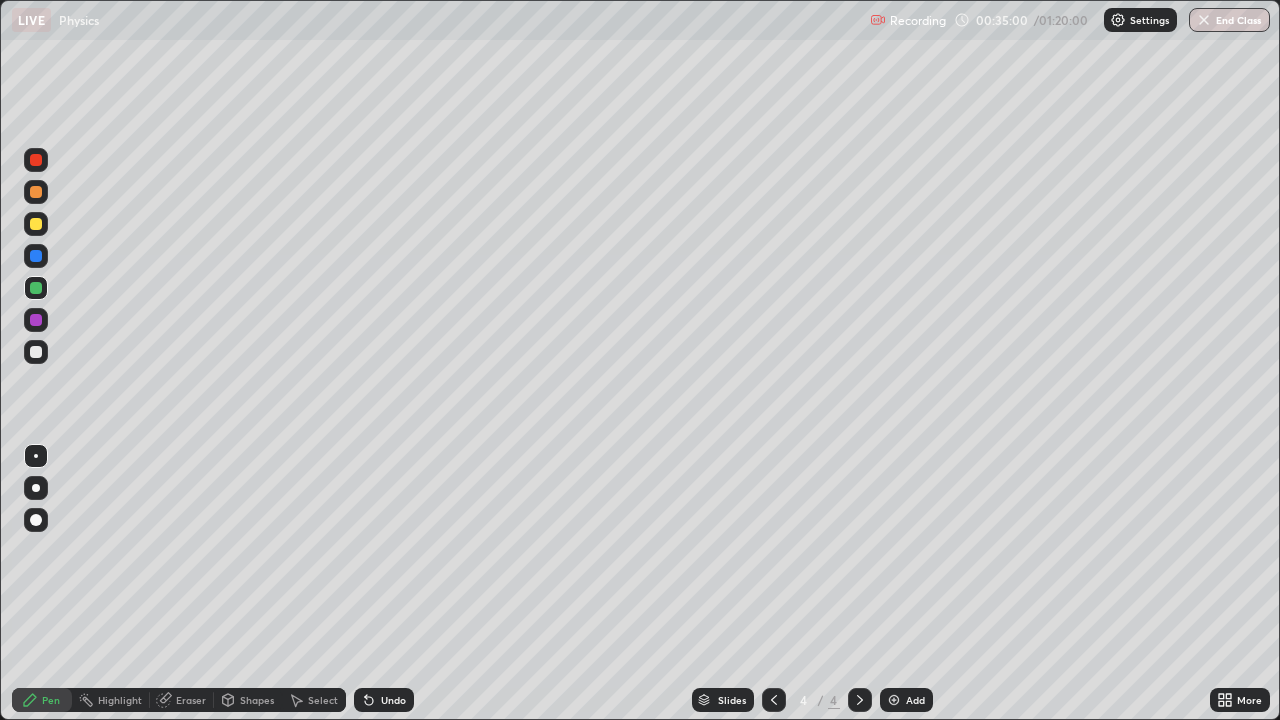 click on "Shapes" at bounding box center (257, 700) 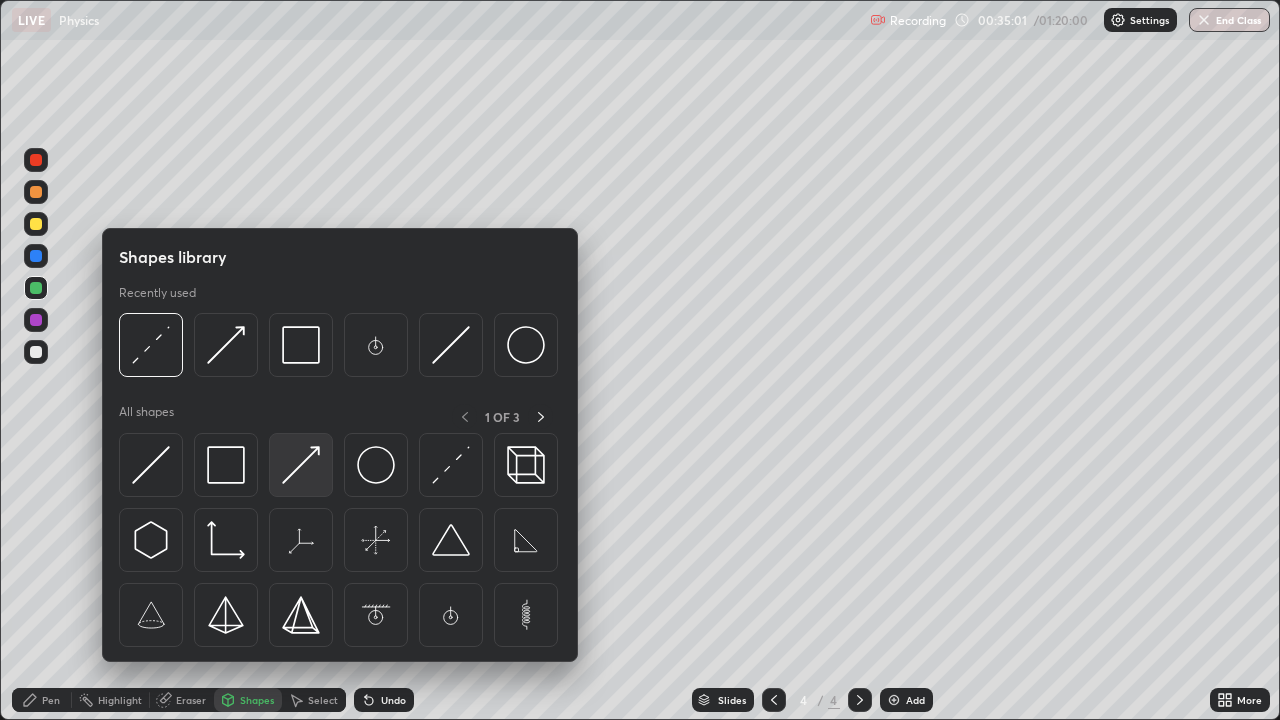 click at bounding box center [301, 465] 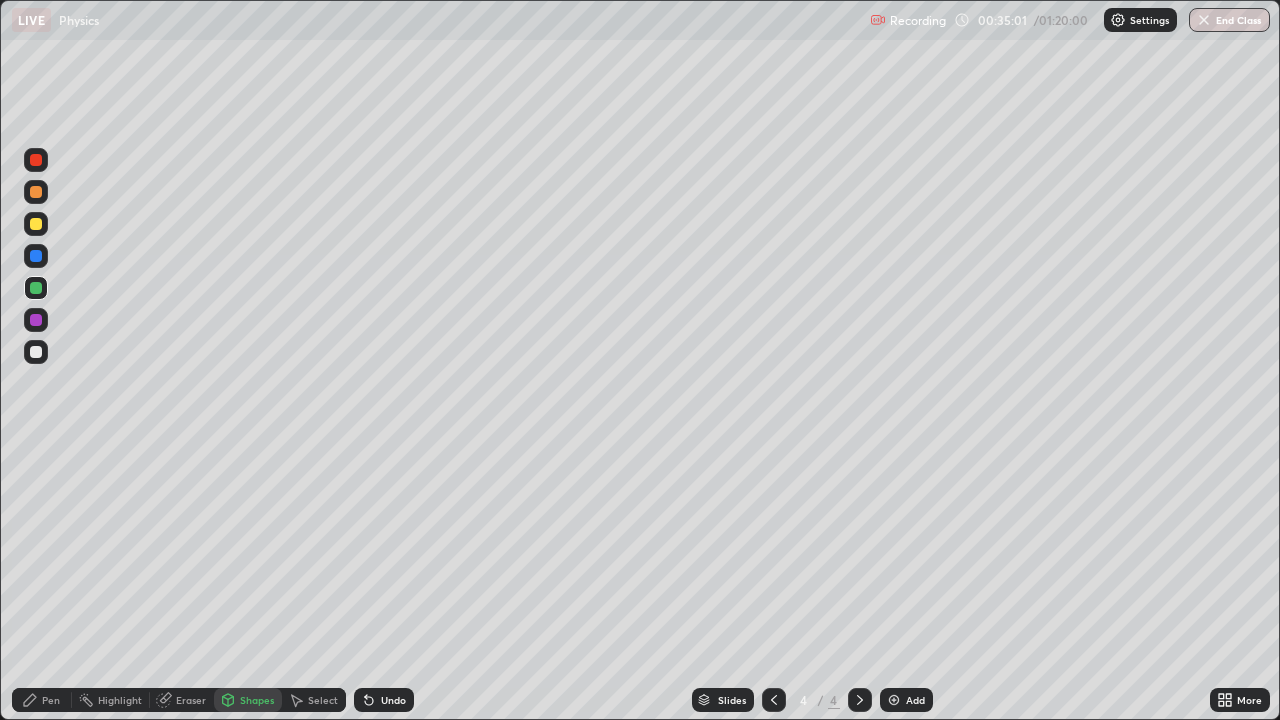 click at bounding box center (36, 288) 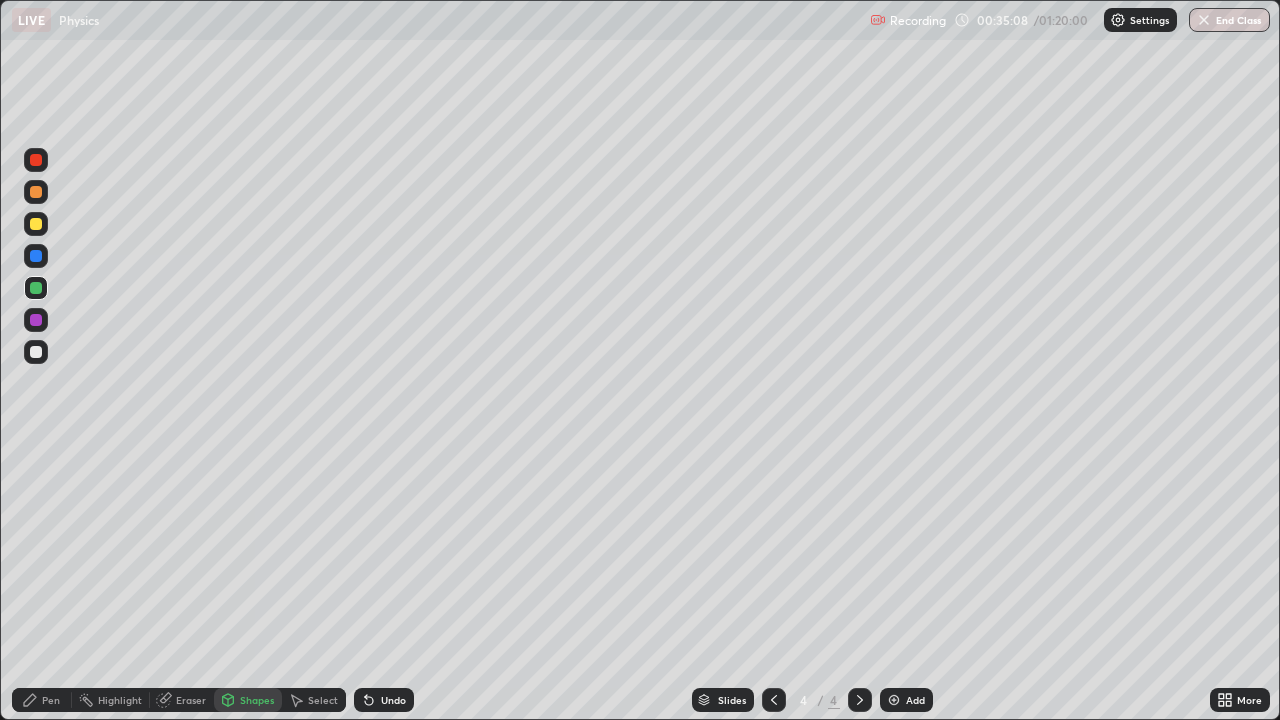 click on "Pen" at bounding box center (51, 700) 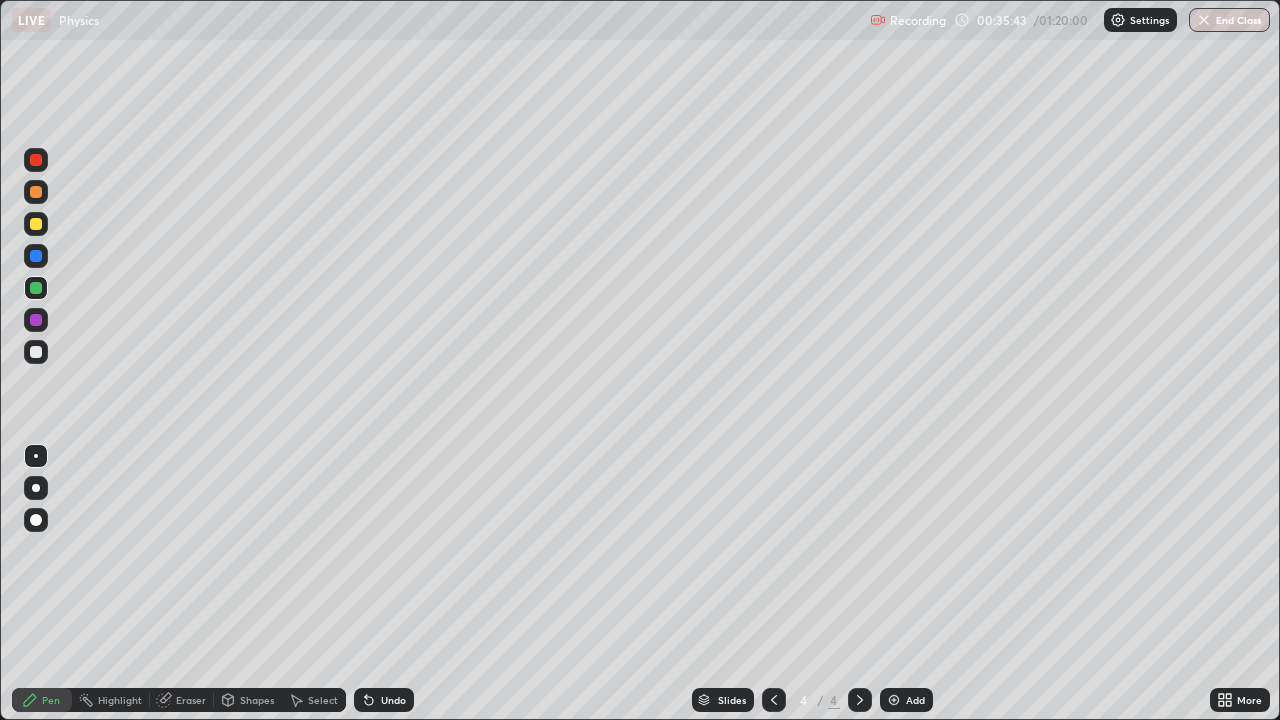 click 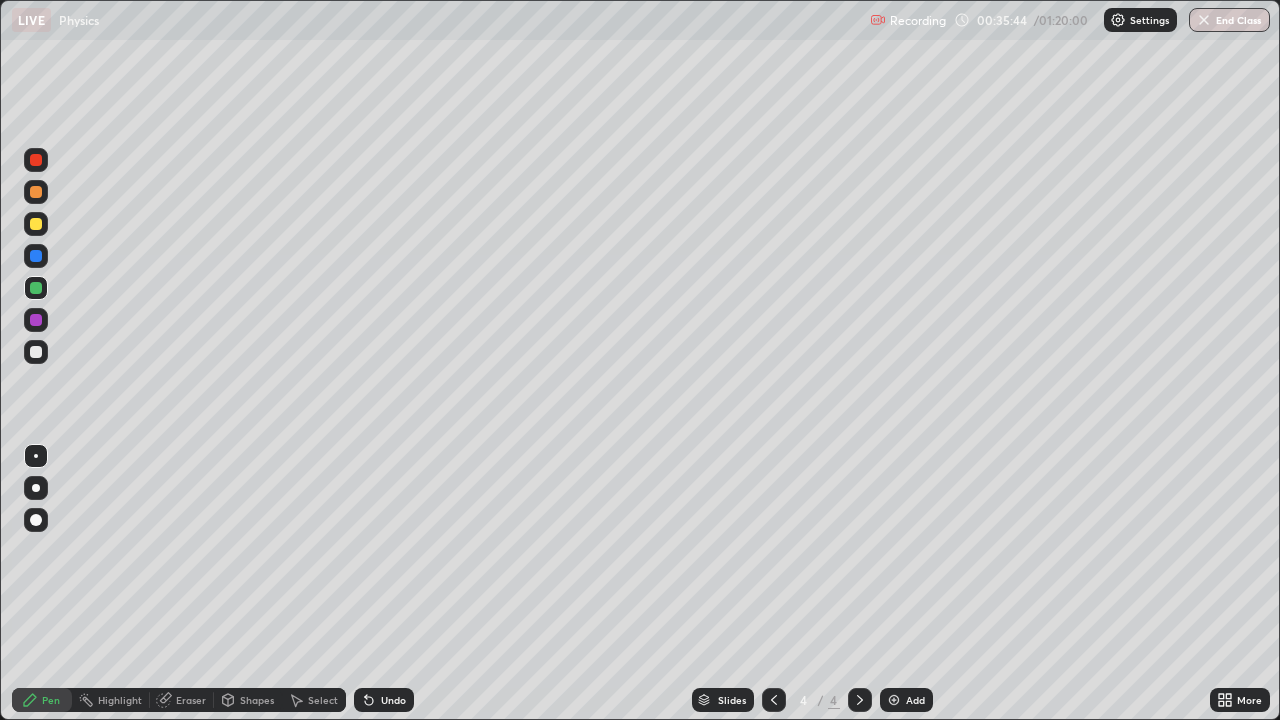 click on "Undo" at bounding box center (384, 700) 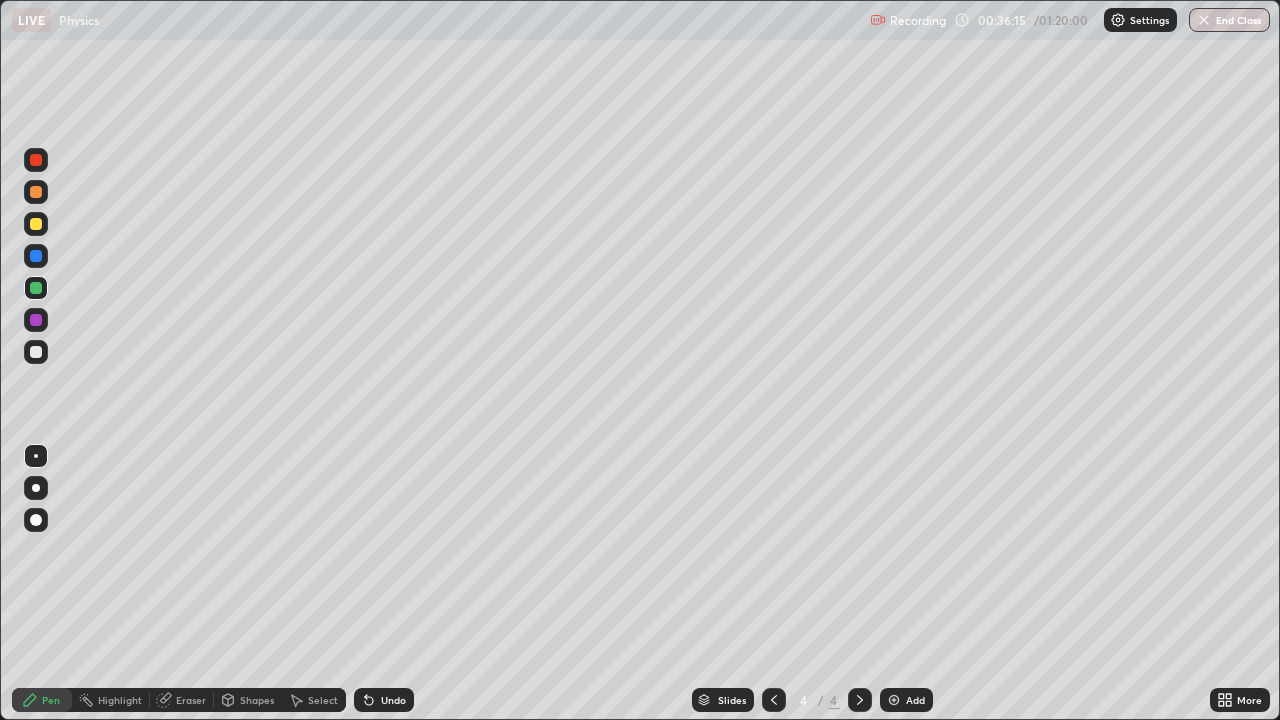 click at bounding box center [36, 352] 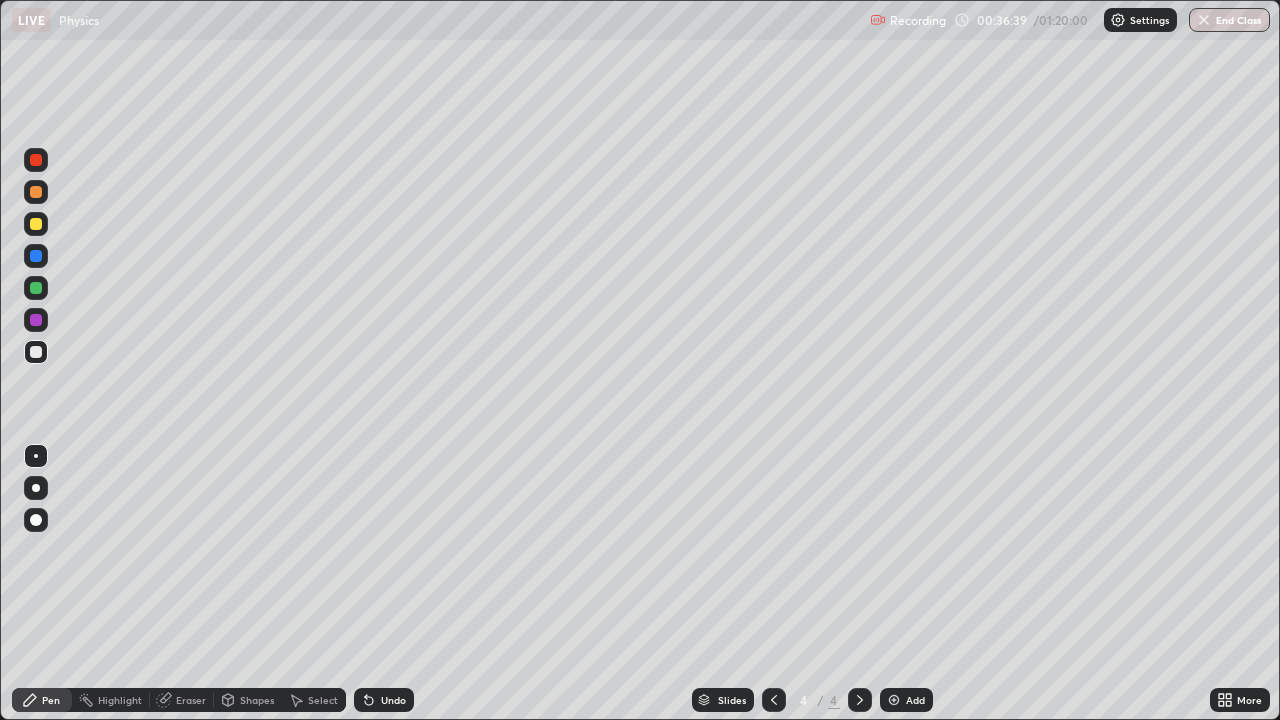 click on "Shapes" at bounding box center (248, 700) 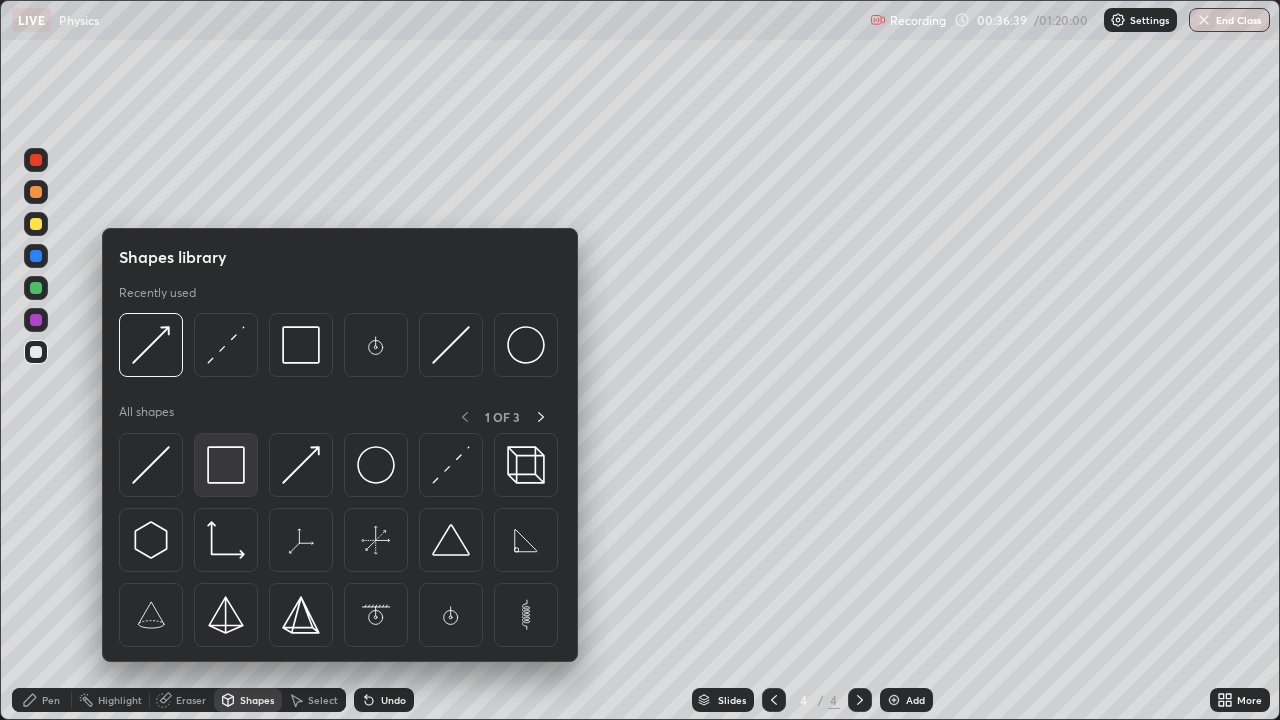 click at bounding box center (226, 465) 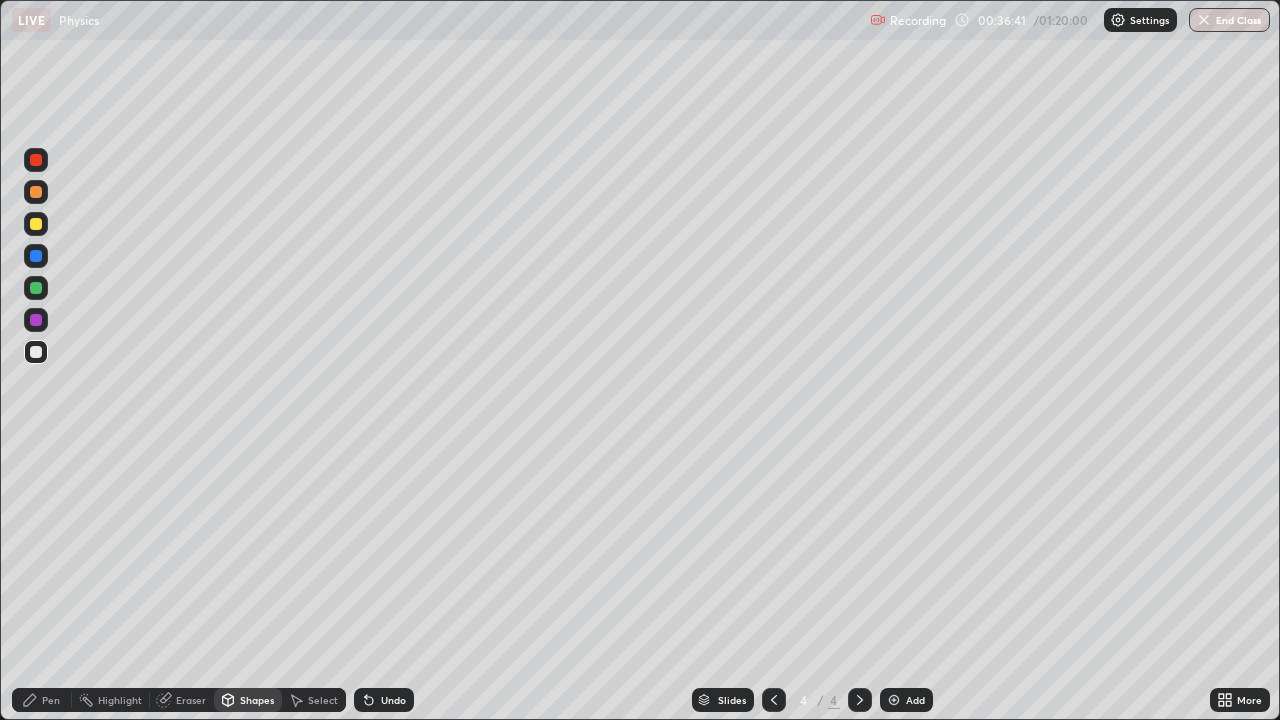 click at bounding box center (36, 288) 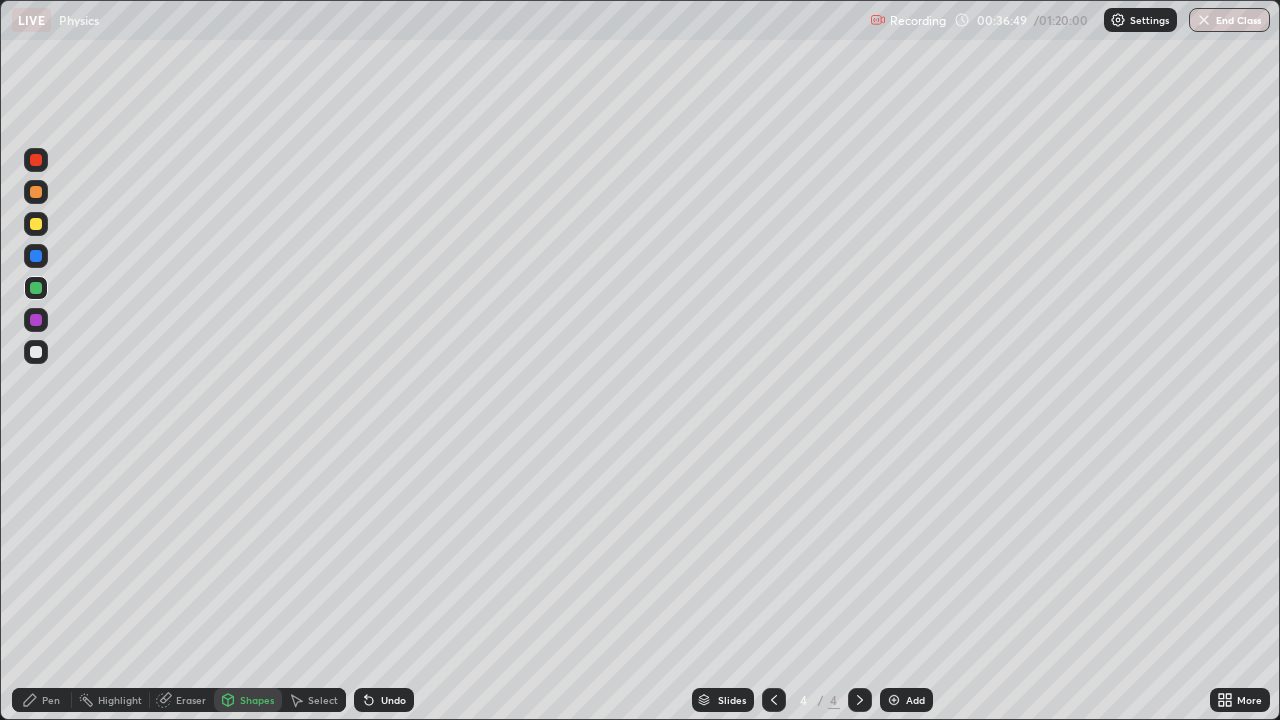 click on "Pen" at bounding box center [51, 700] 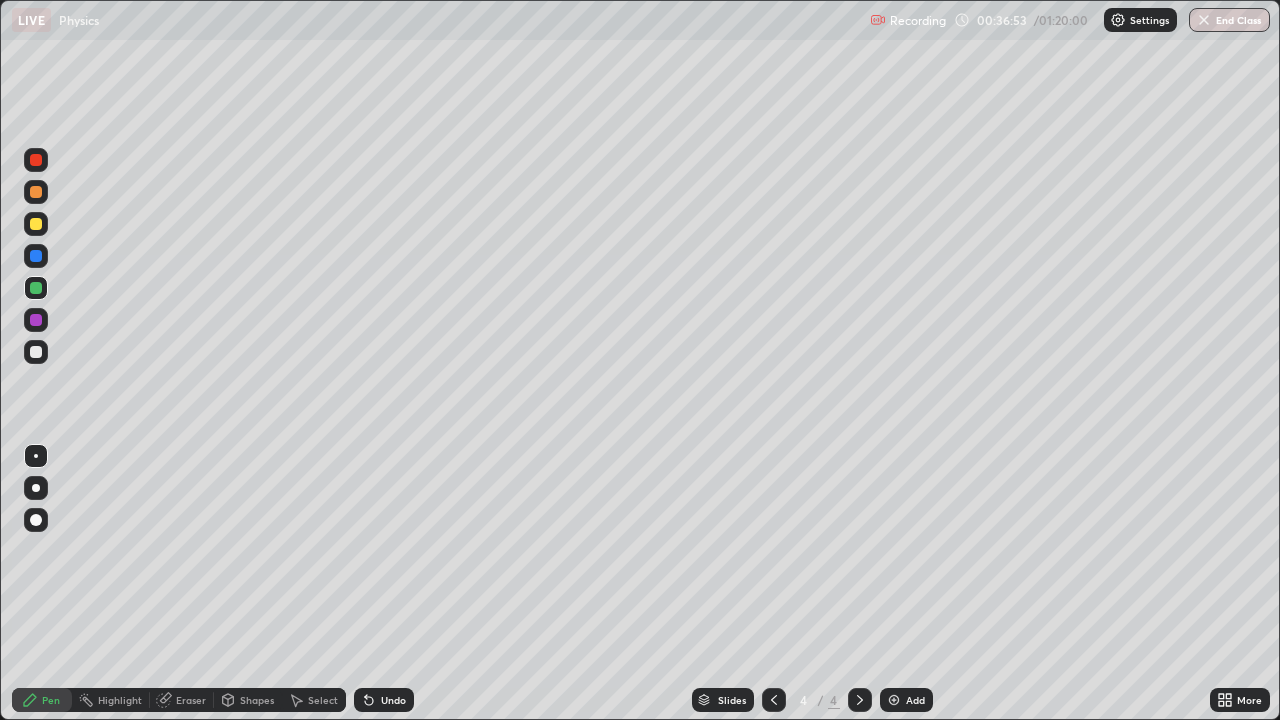 click on "Shapes" at bounding box center (257, 700) 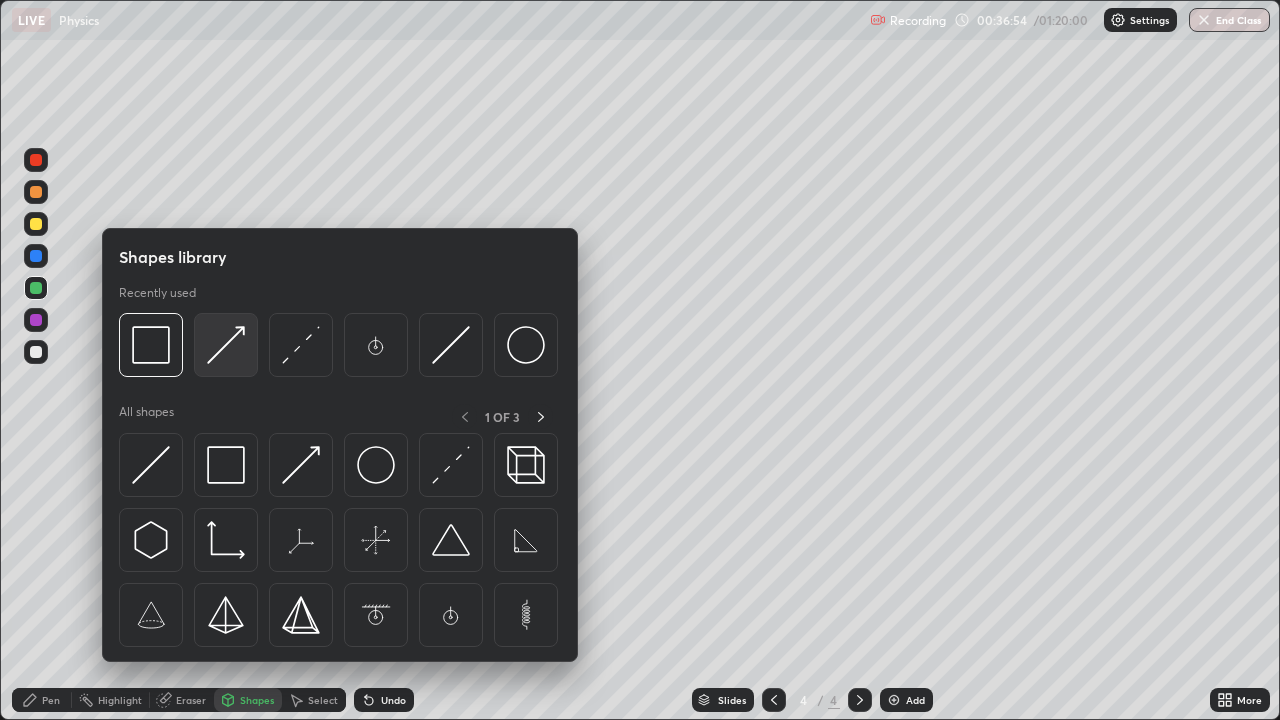 click at bounding box center [226, 345] 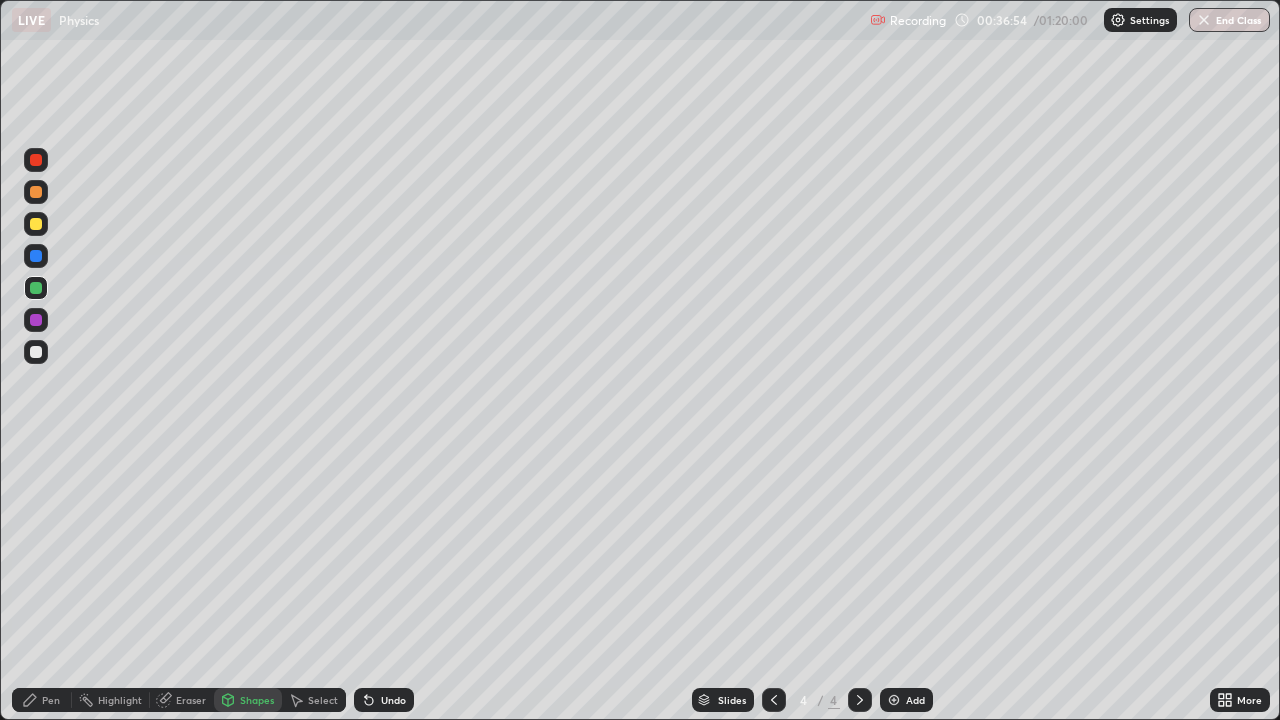 click at bounding box center [36, 160] 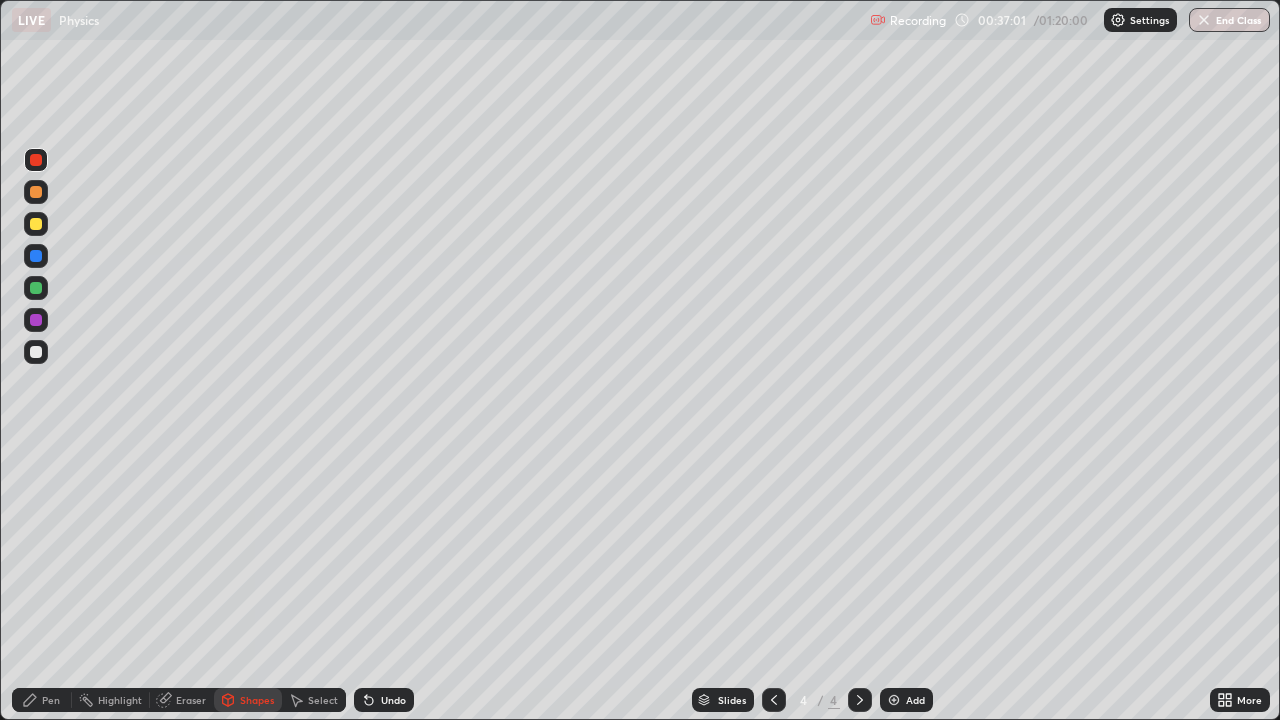 click on "Pen" at bounding box center [42, 700] 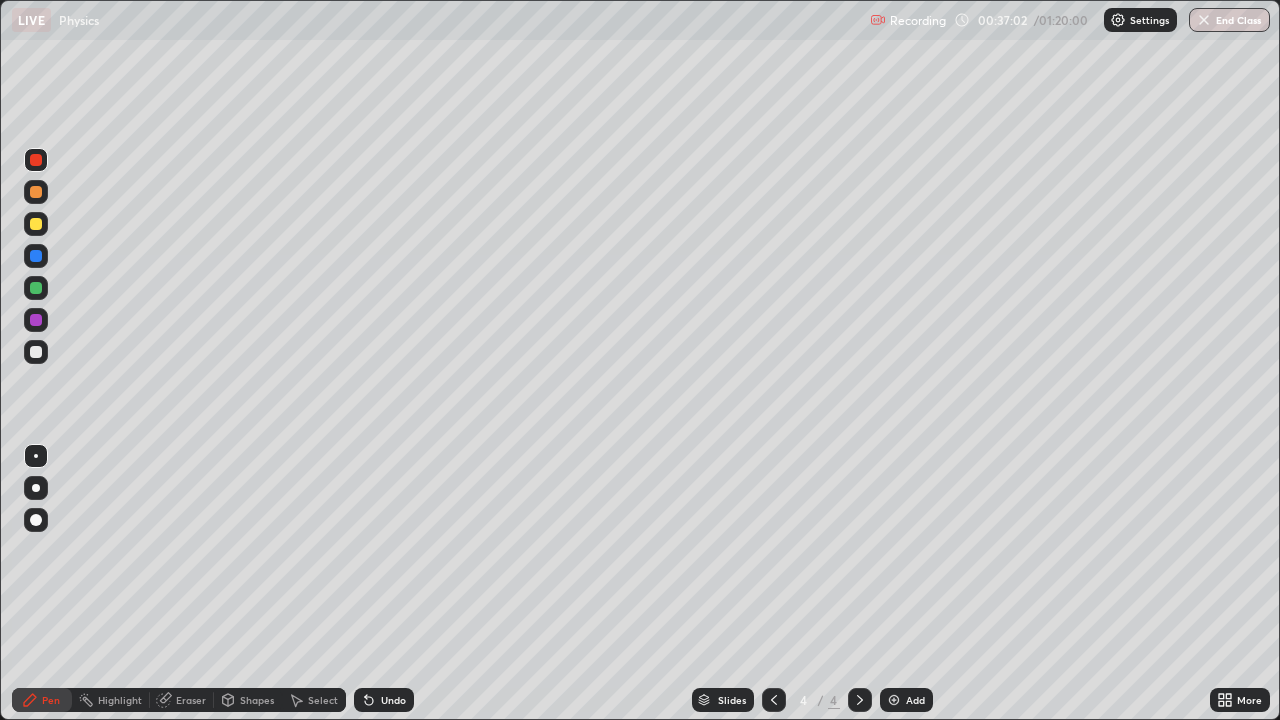 click at bounding box center [36, 456] 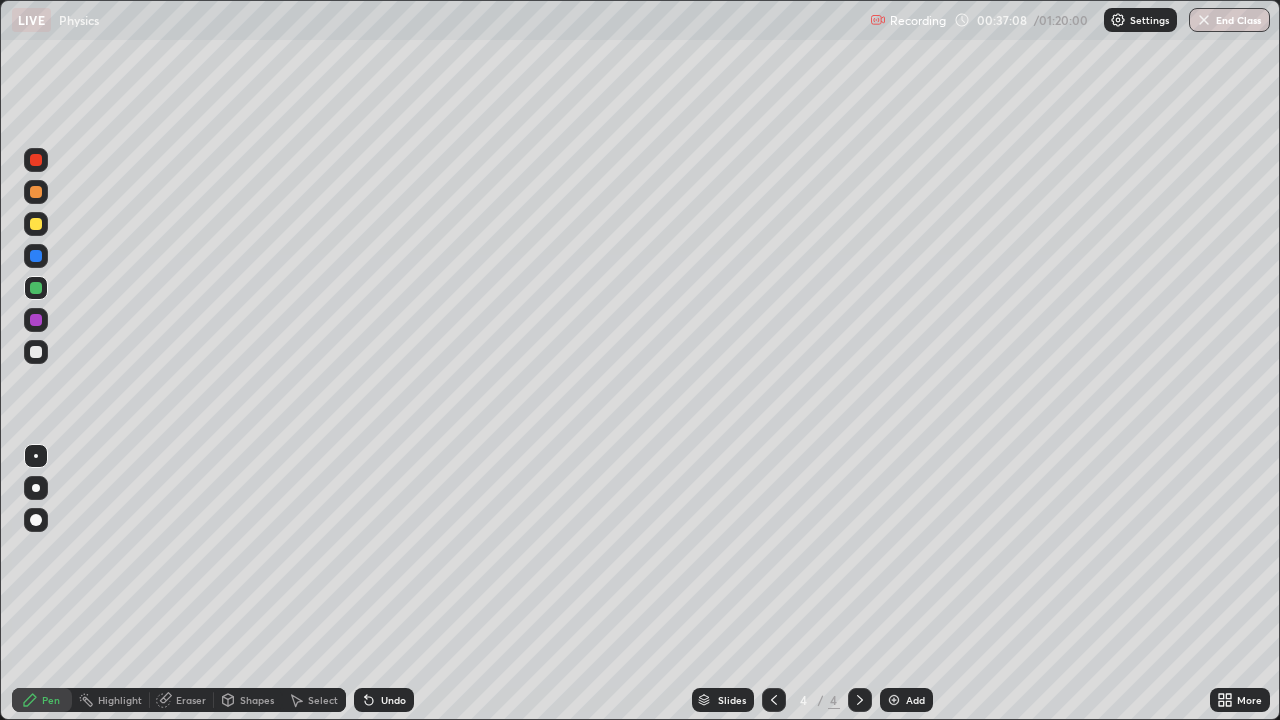 click at bounding box center (36, 160) 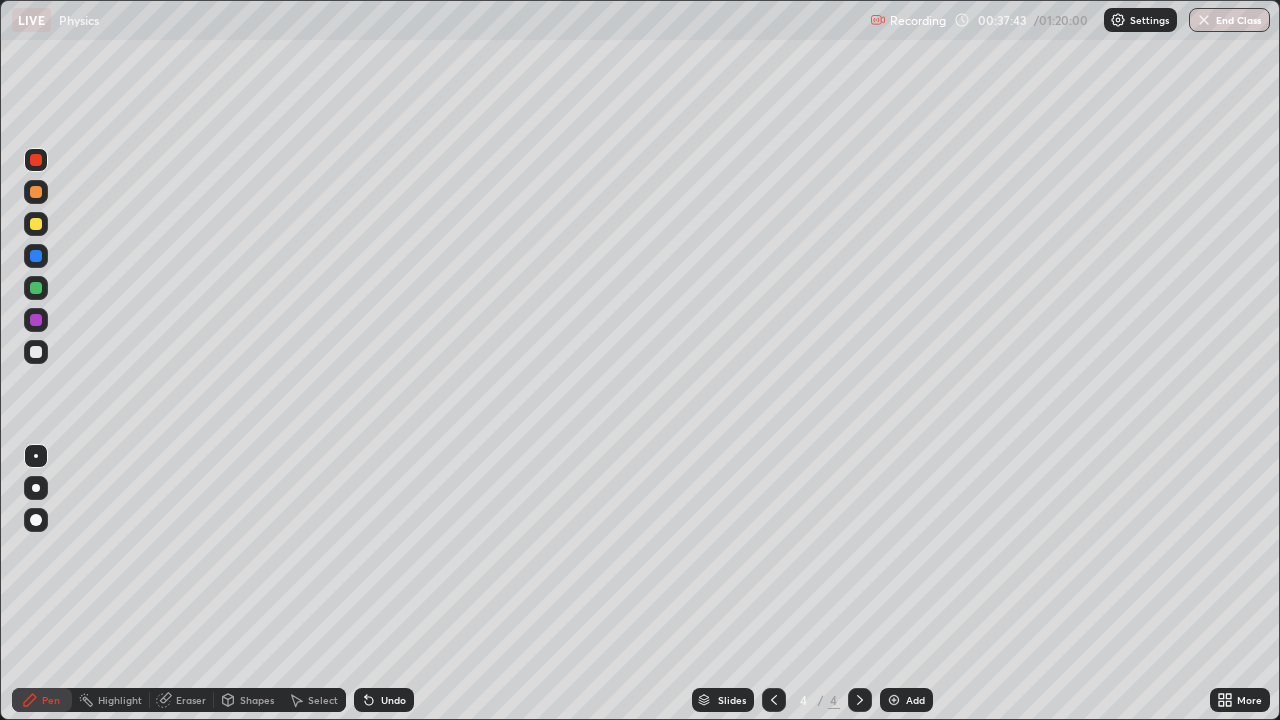 click 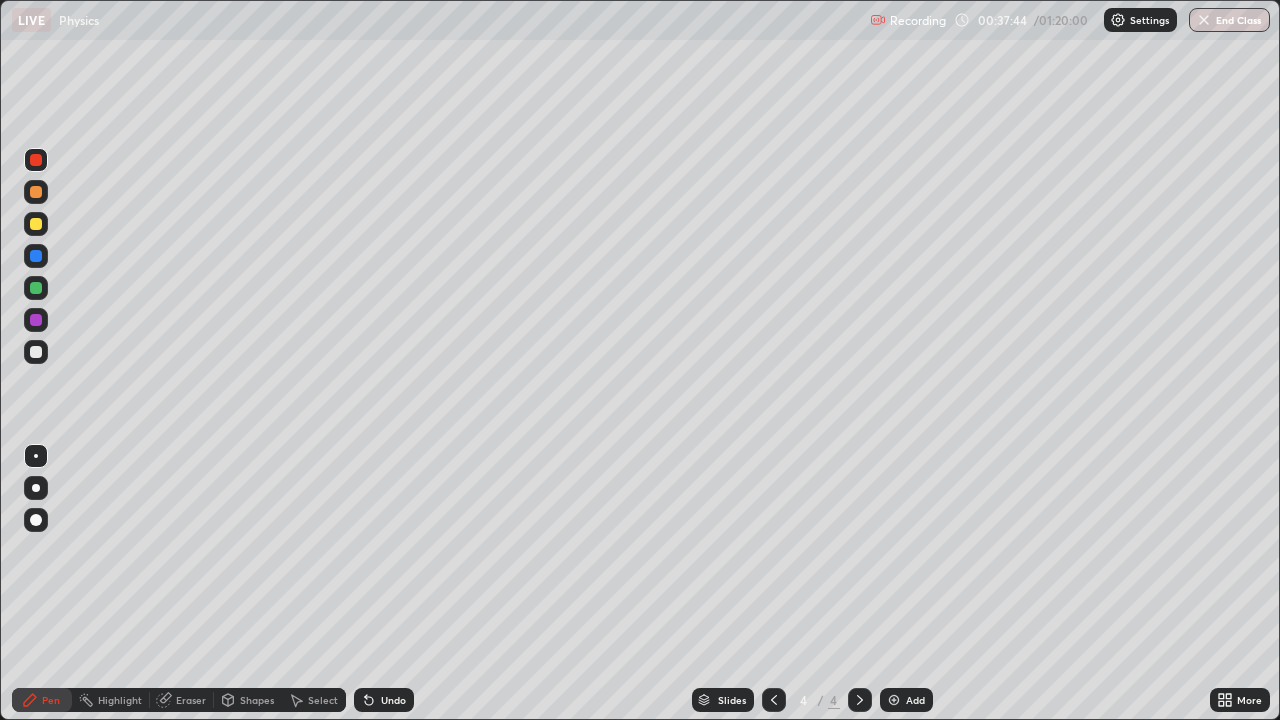 click 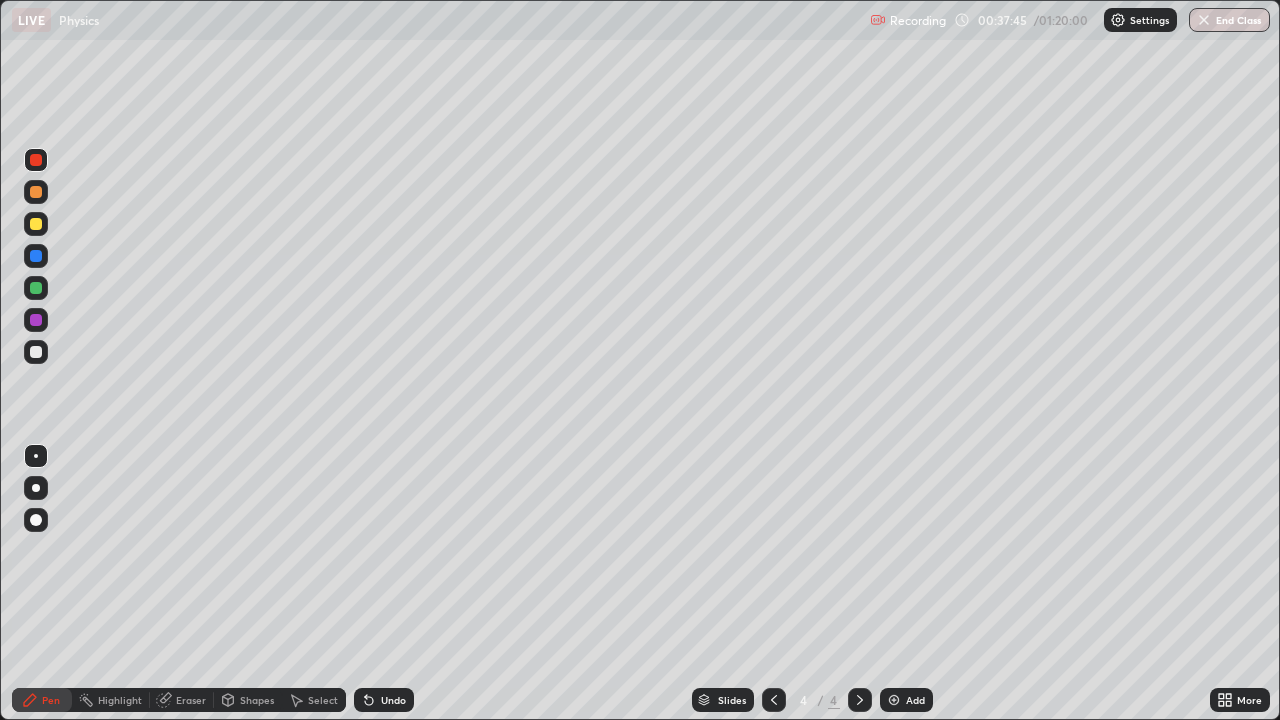 click 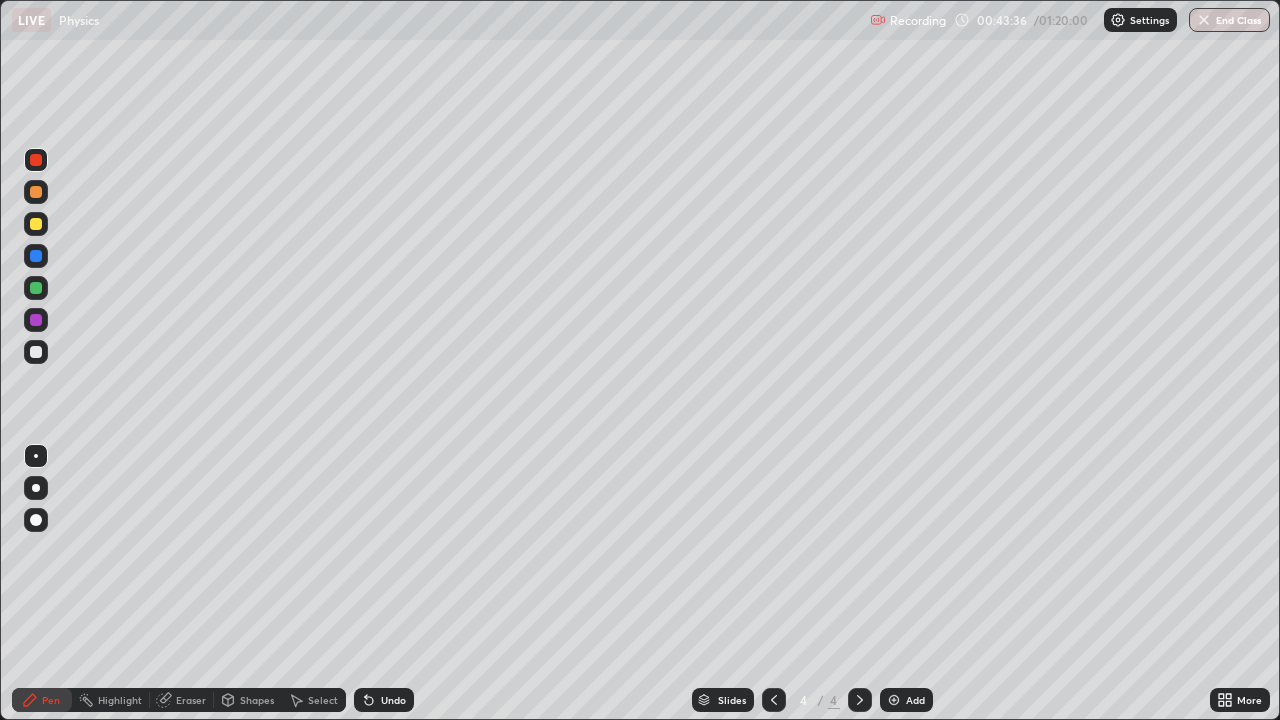 click on "Add" at bounding box center [915, 700] 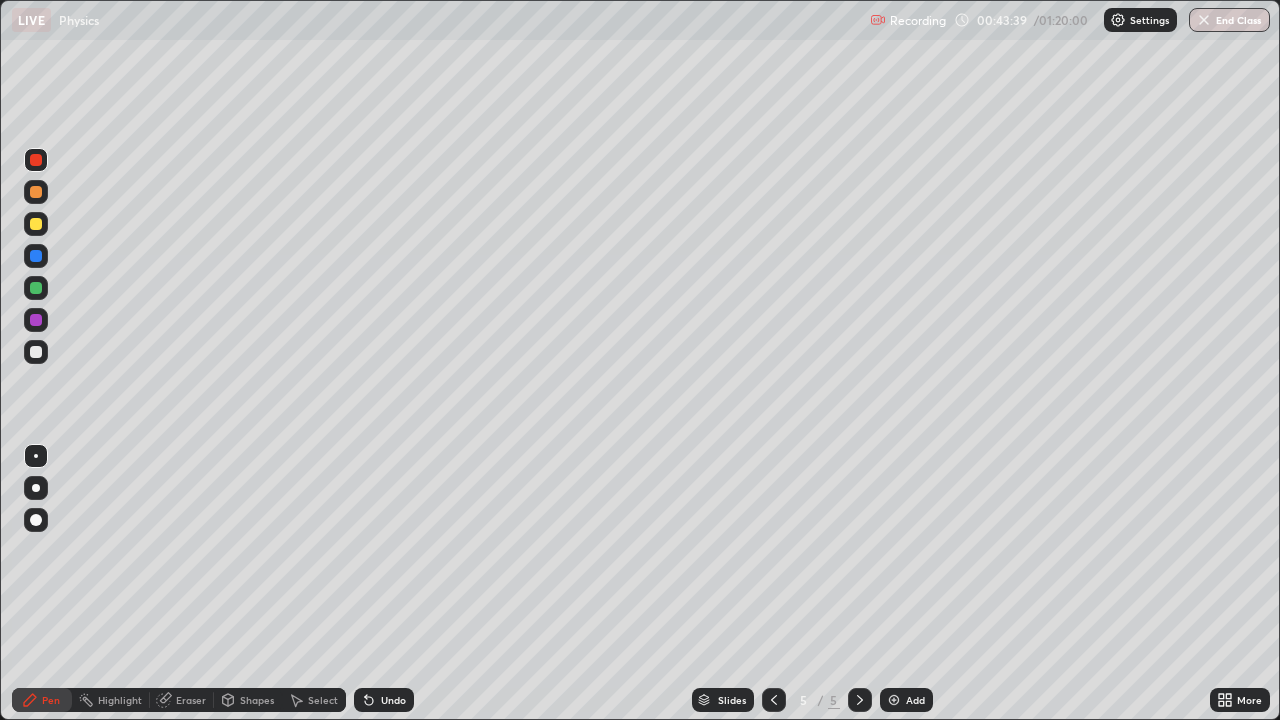 click at bounding box center (36, 352) 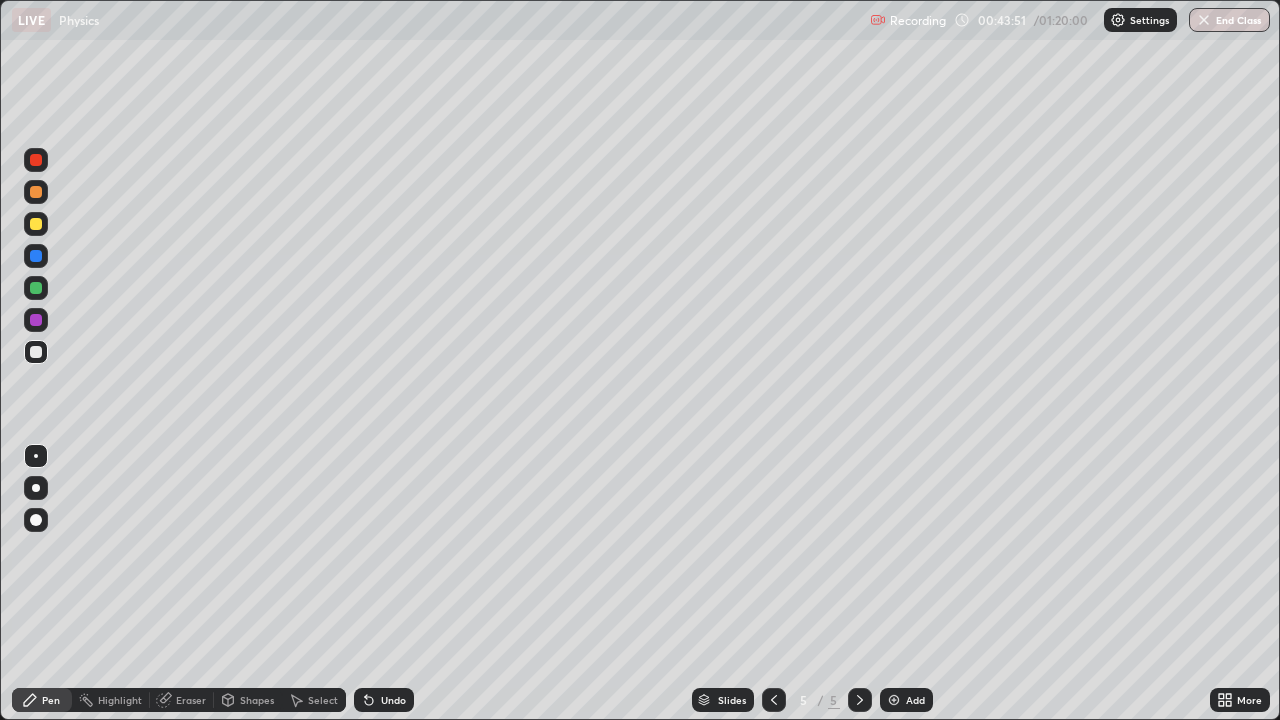 click on "Shapes" at bounding box center (257, 700) 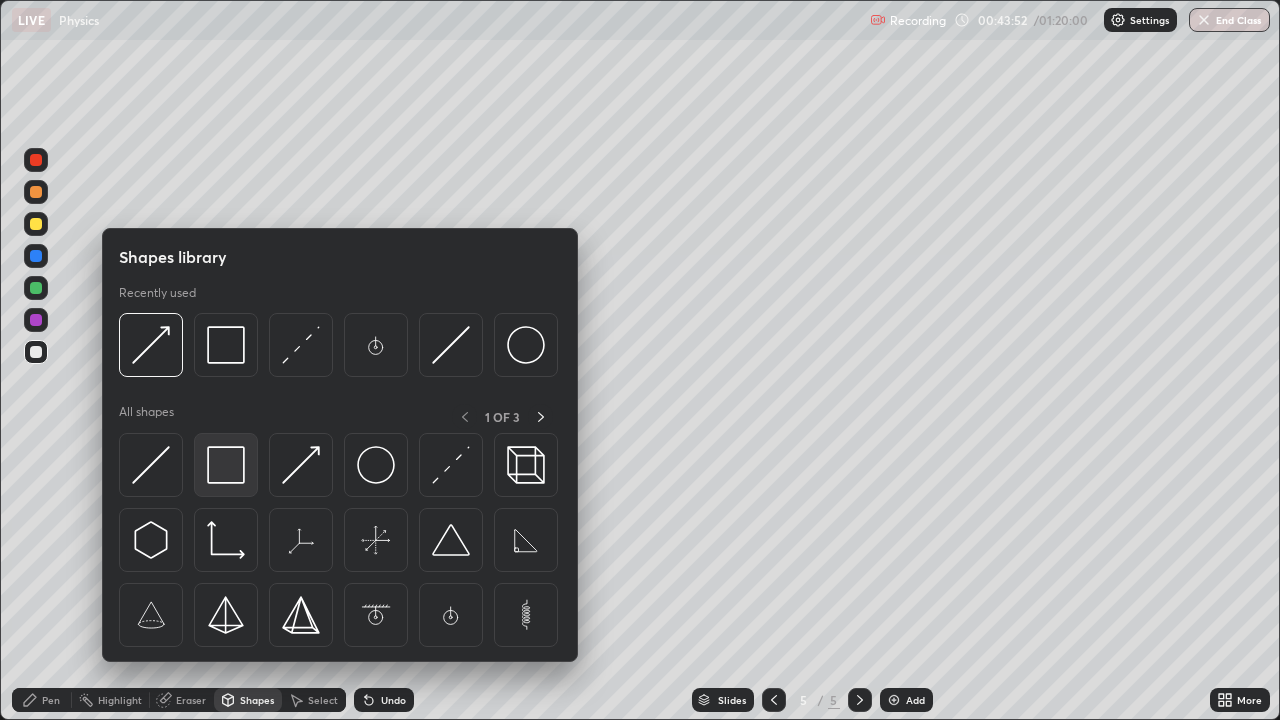 click at bounding box center (226, 465) 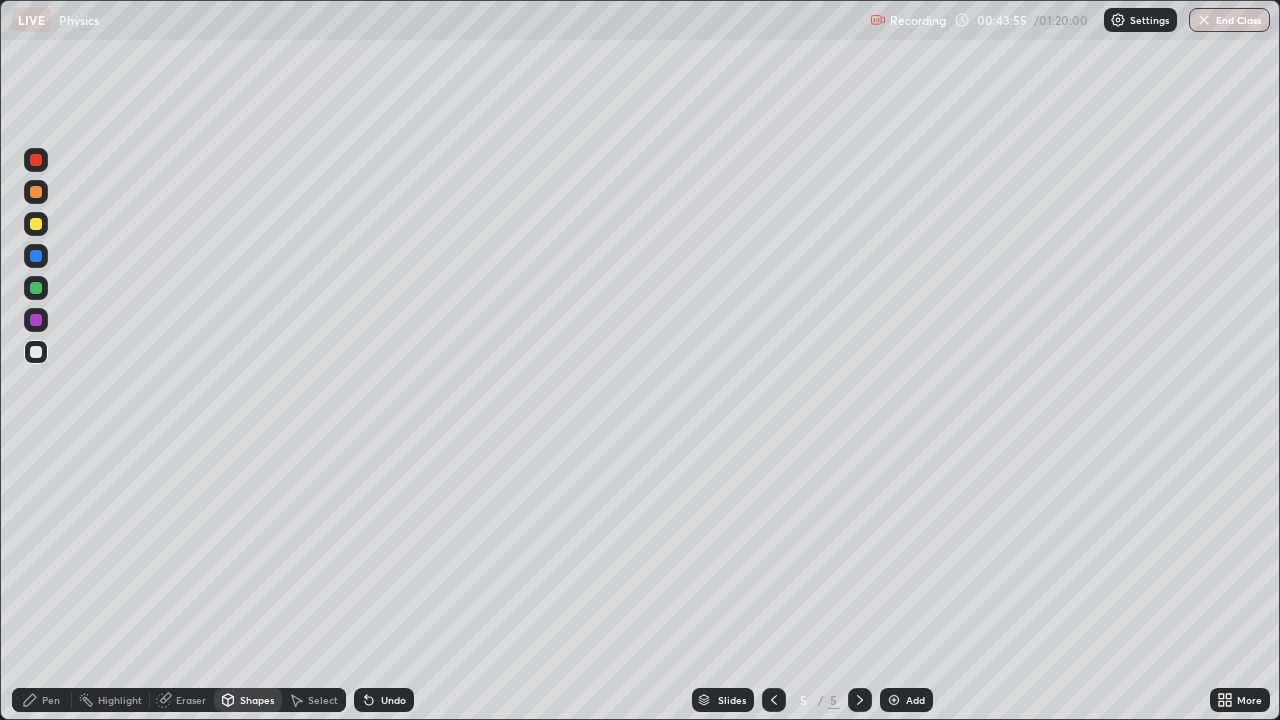 click on "Pen" at bounding box center [42, 700] 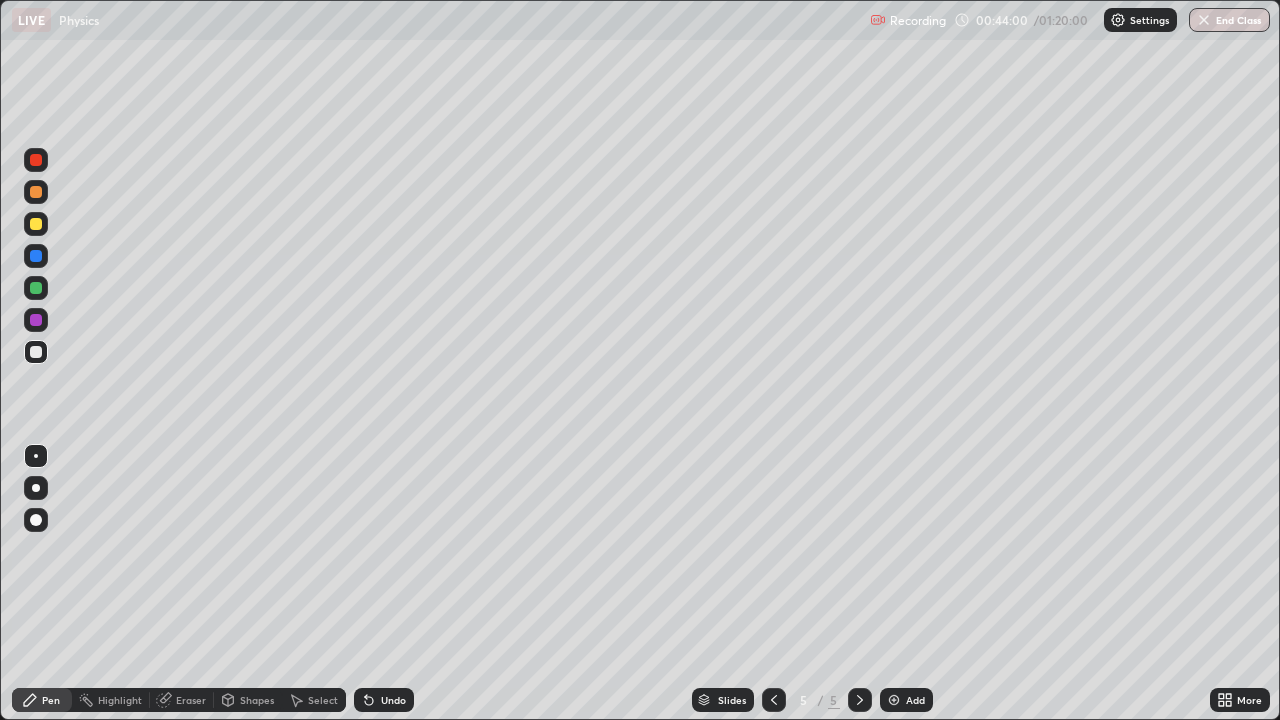 click on "Shapes" at bounding box center [257, 700] 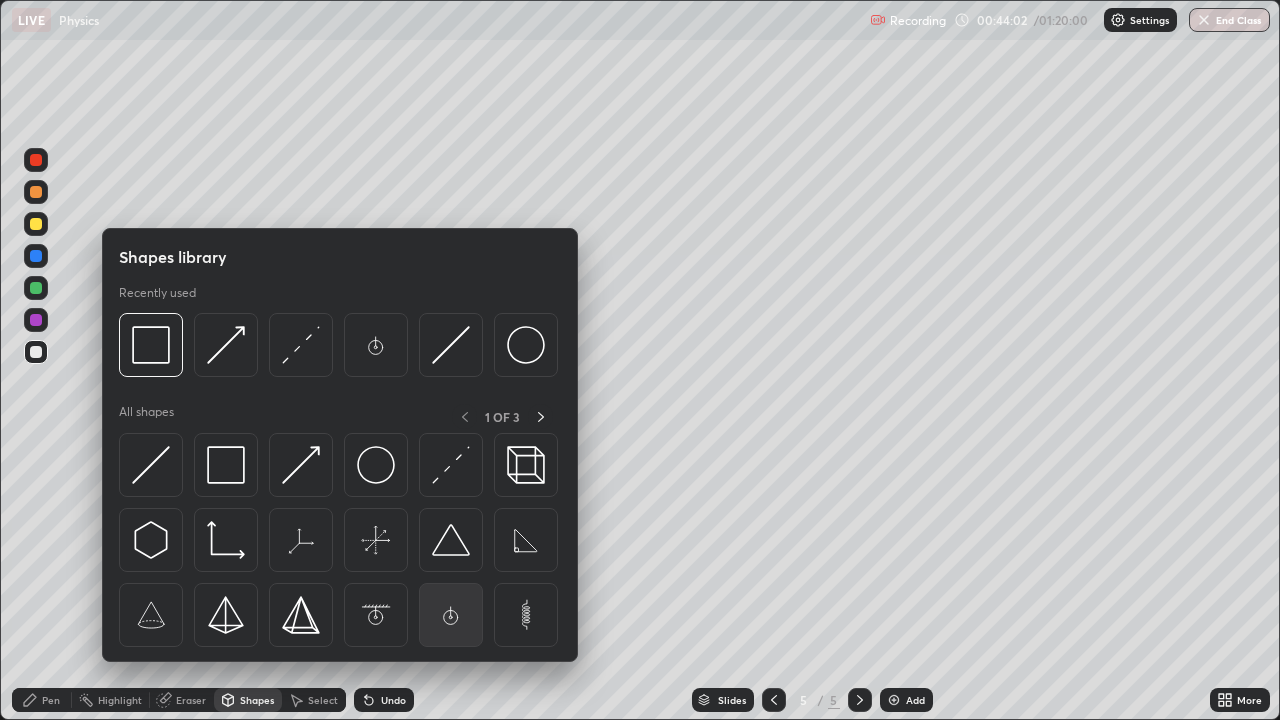 click at bounding box center (451, 615) 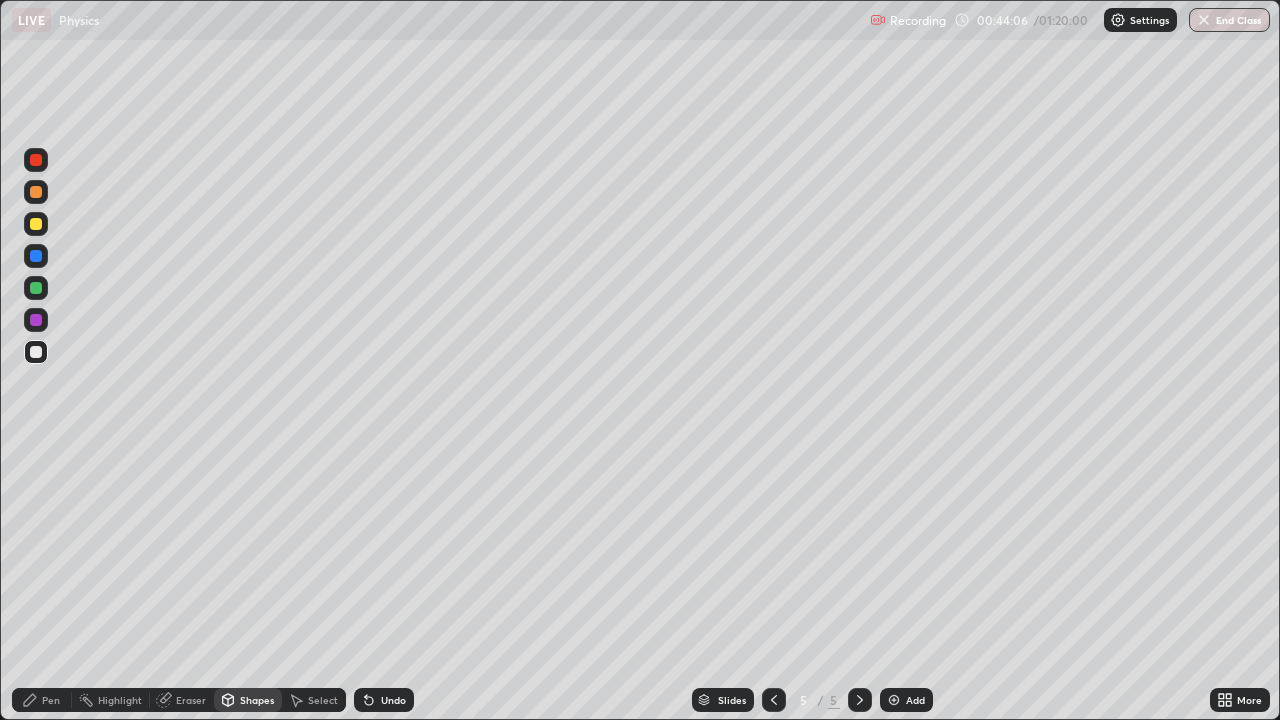 click on "Undo" at bounding box center (393, 700) 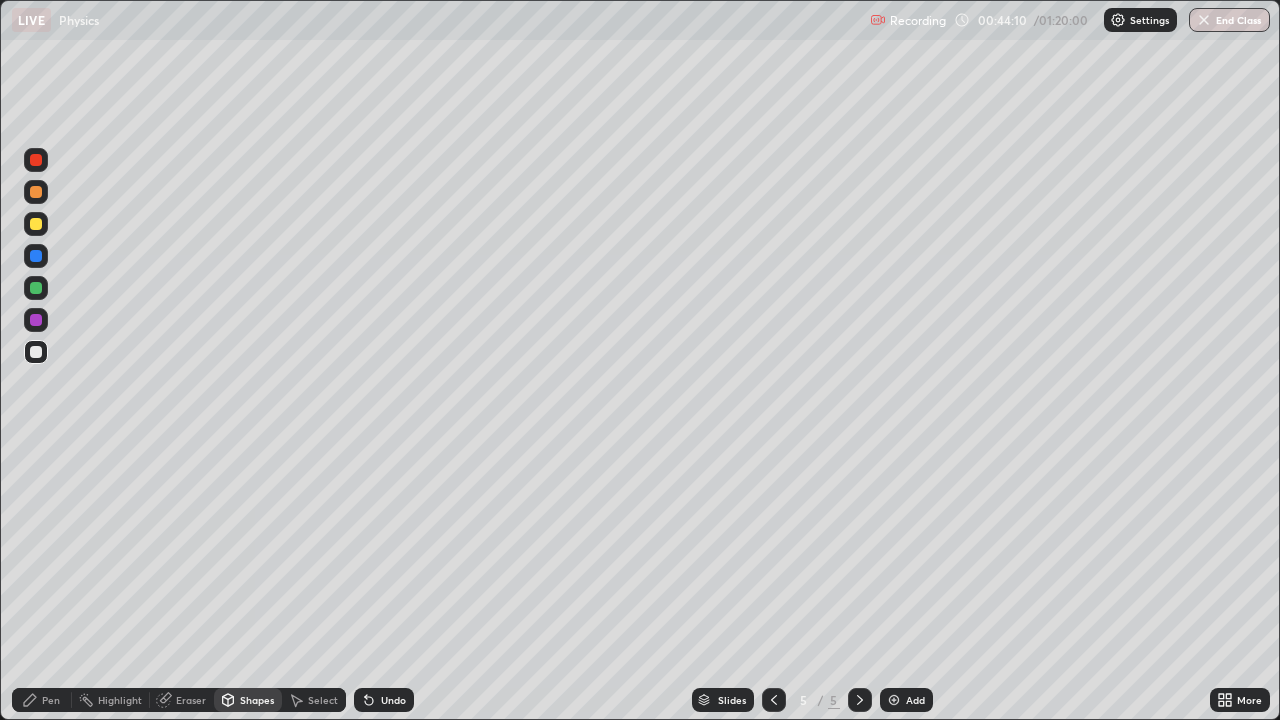 click on "Select" at bounding box center (323, 700) 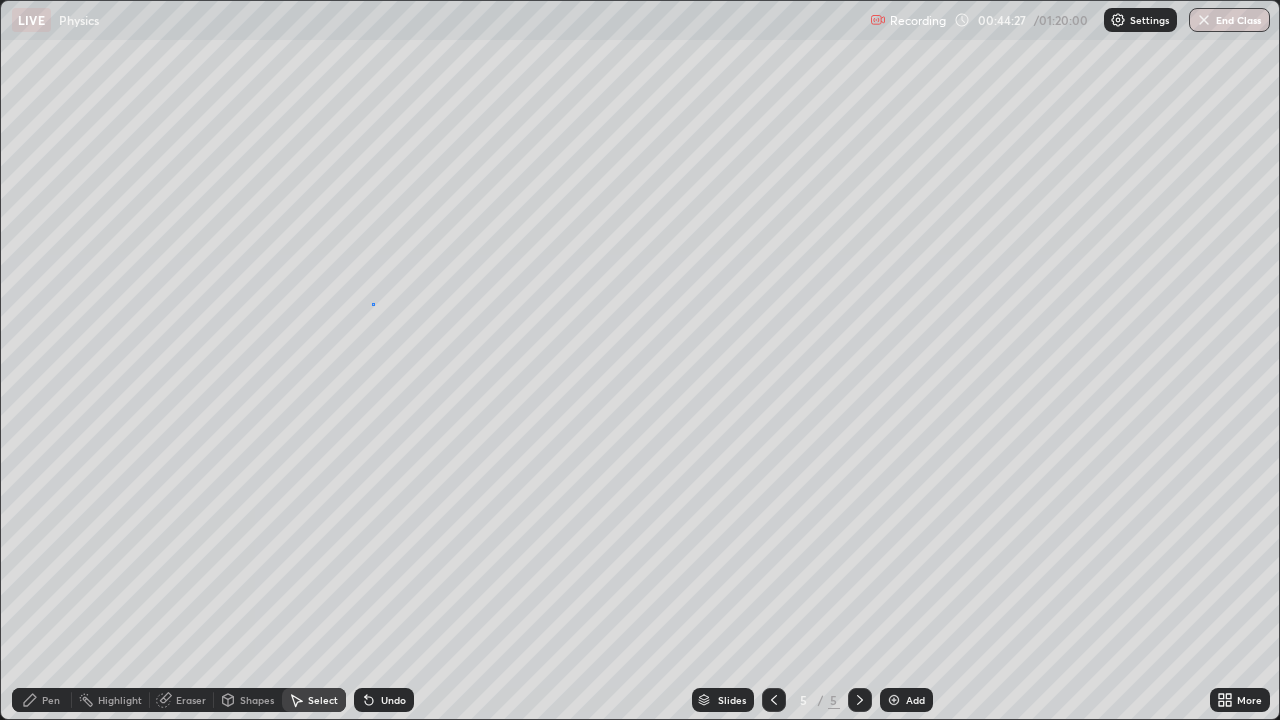 click on "0 ° Undo Copy Duplicate Duplicate to new slide Delete" at bounding box center [640, 360] 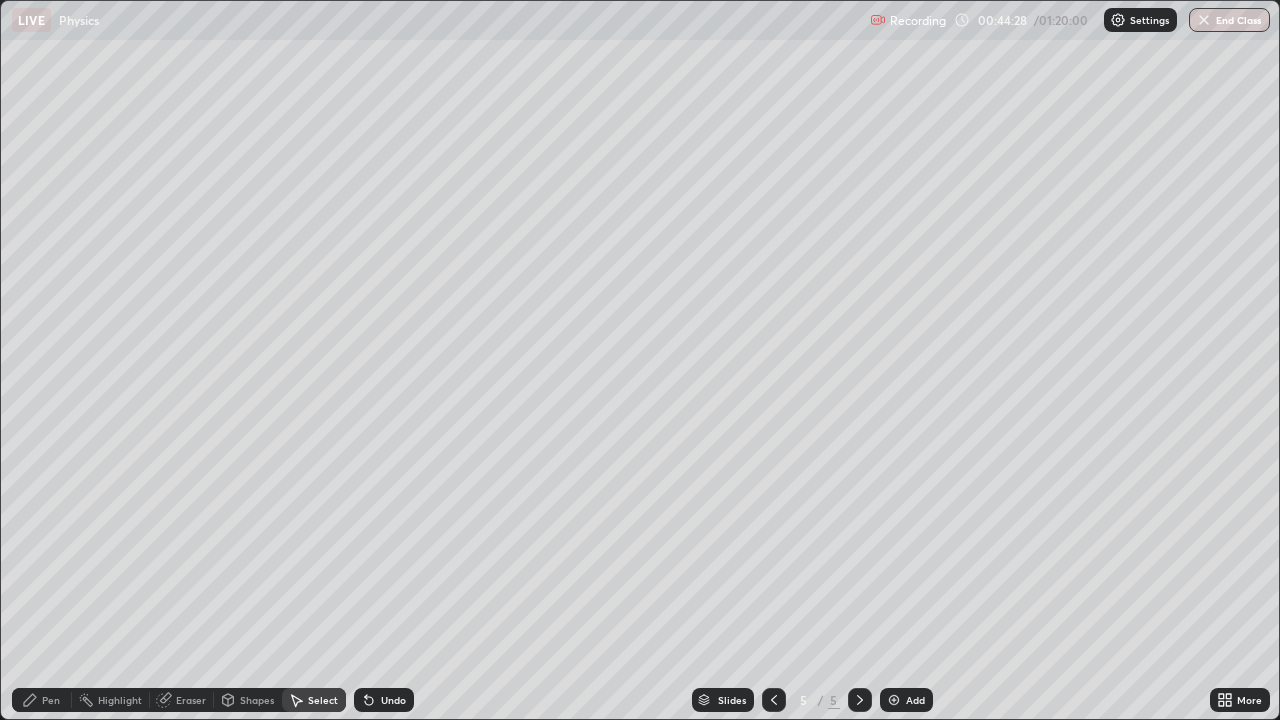 click on "Shapes" at bounding box center (248, 700) 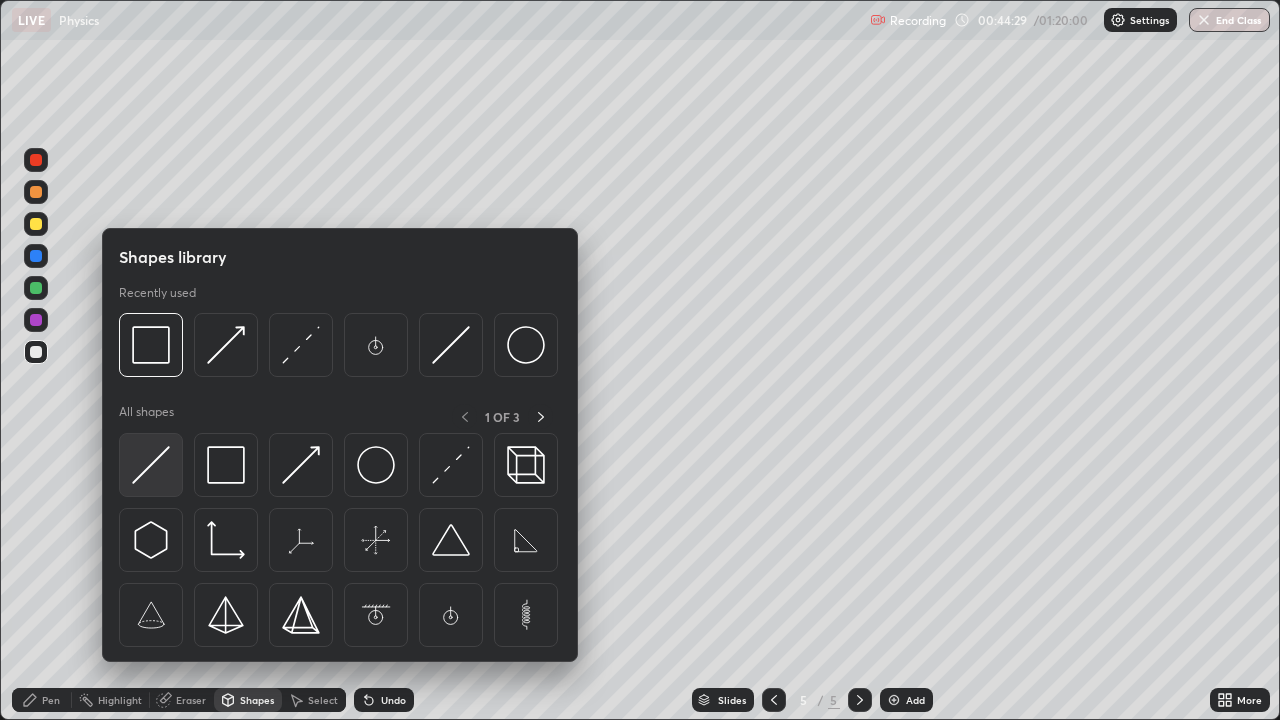 click at bounding box center (151, 465) 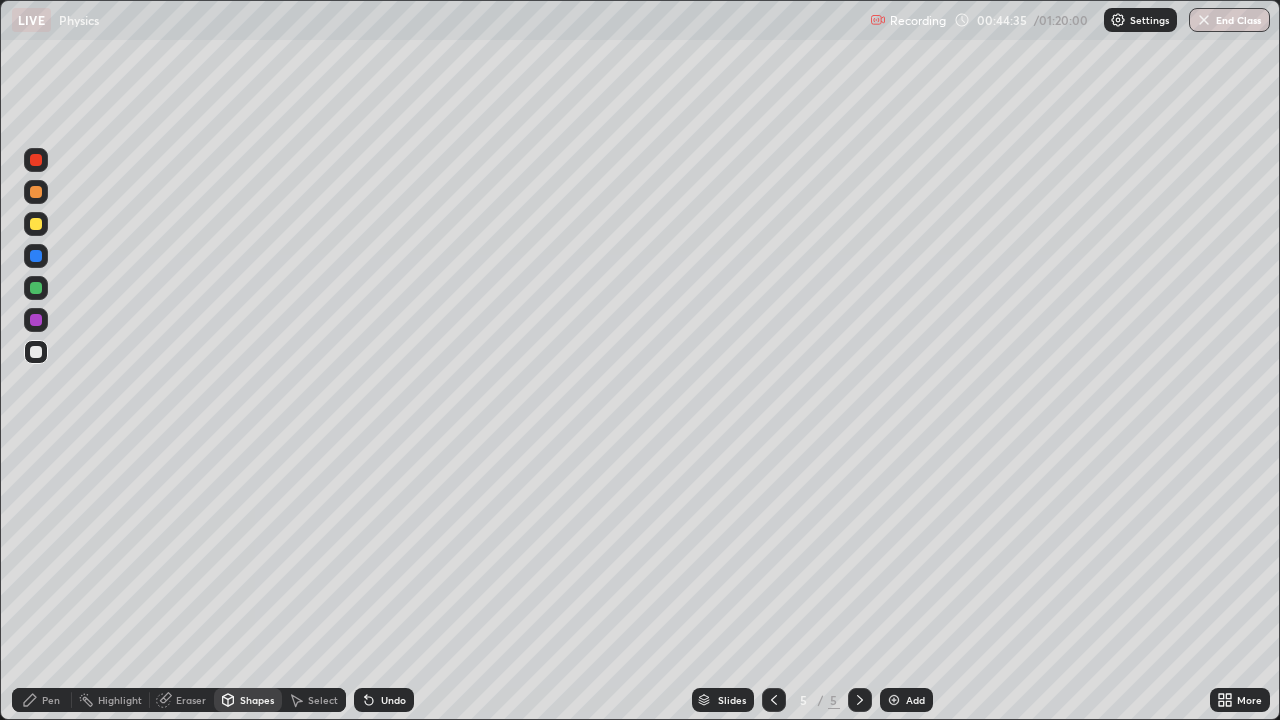 click on "Undo" at bounding box center (384, 700) 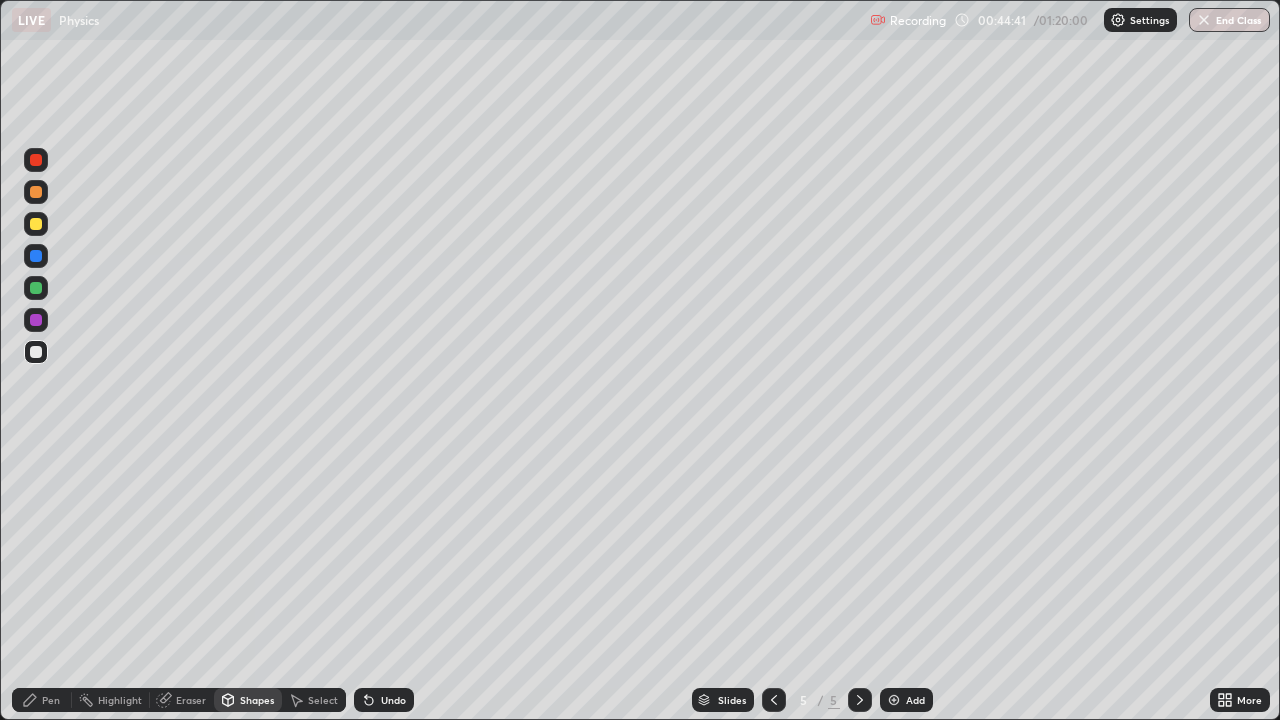 click on "Shapes" at bounding box center (257, 700) 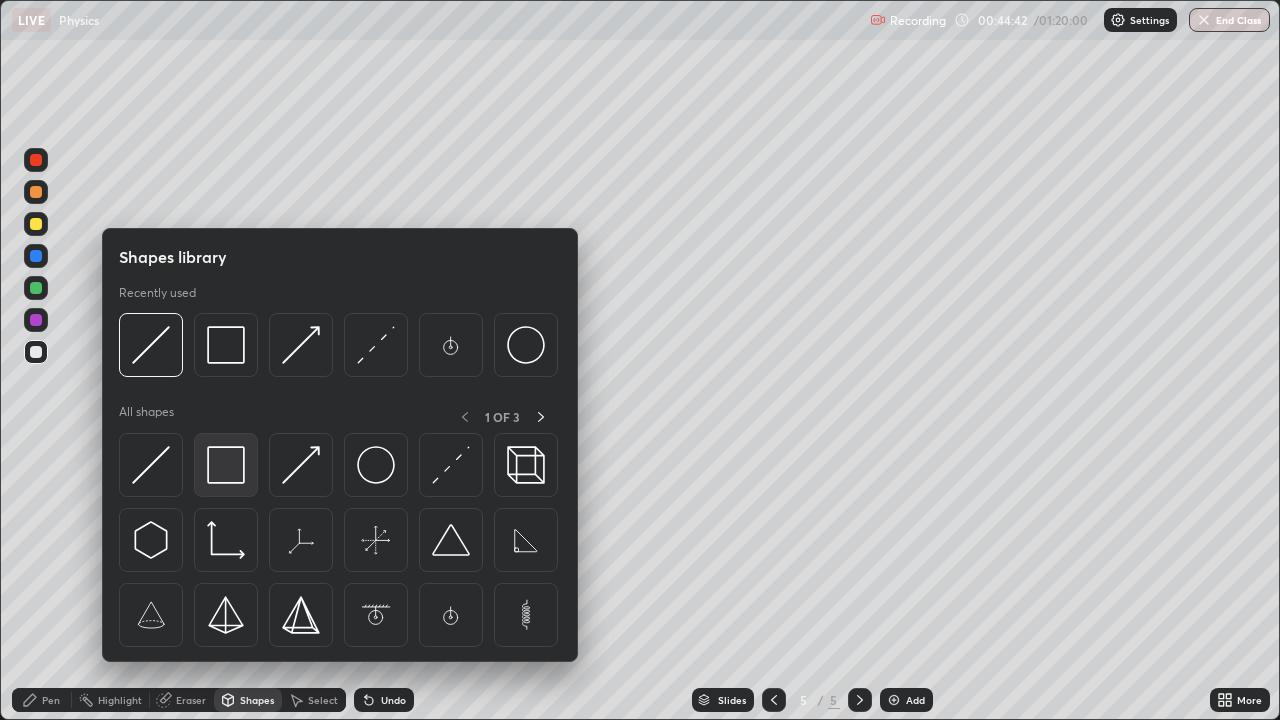 click at bounding box center [226, 465] 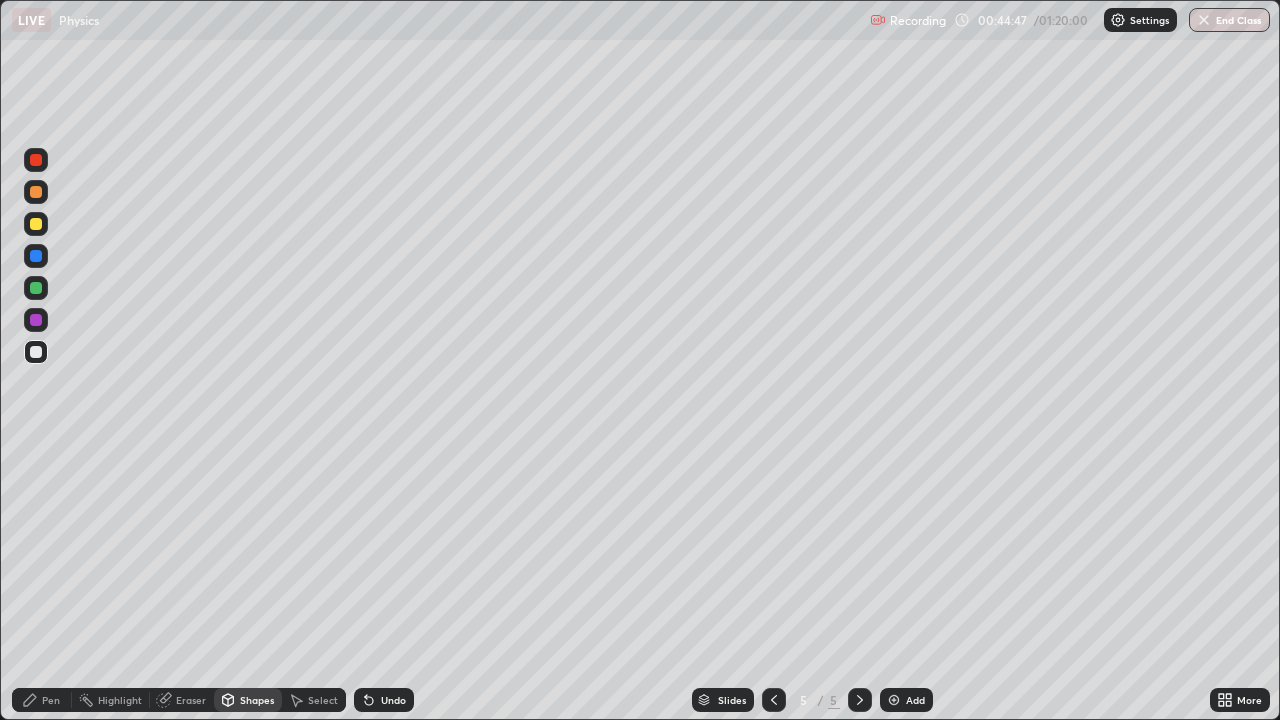 click on "Undo" at bounding box center [393, 700] 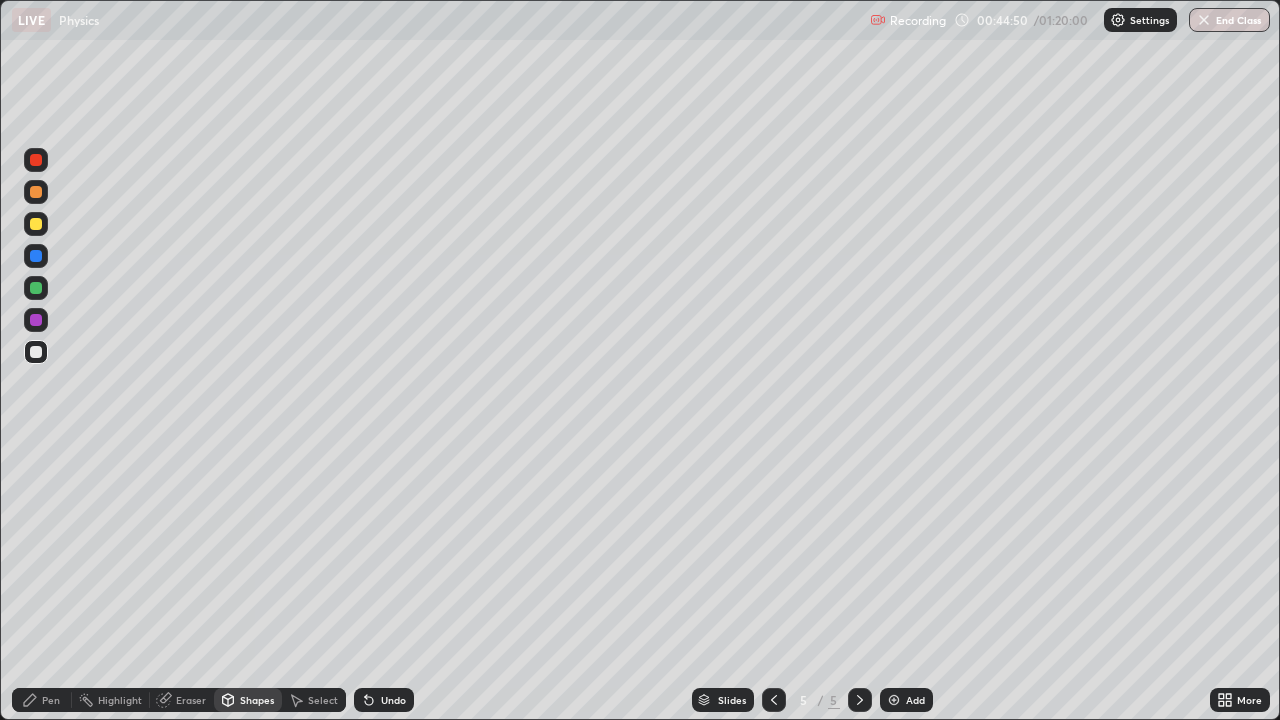 click on "Undo" at bounding box center (384, 700) 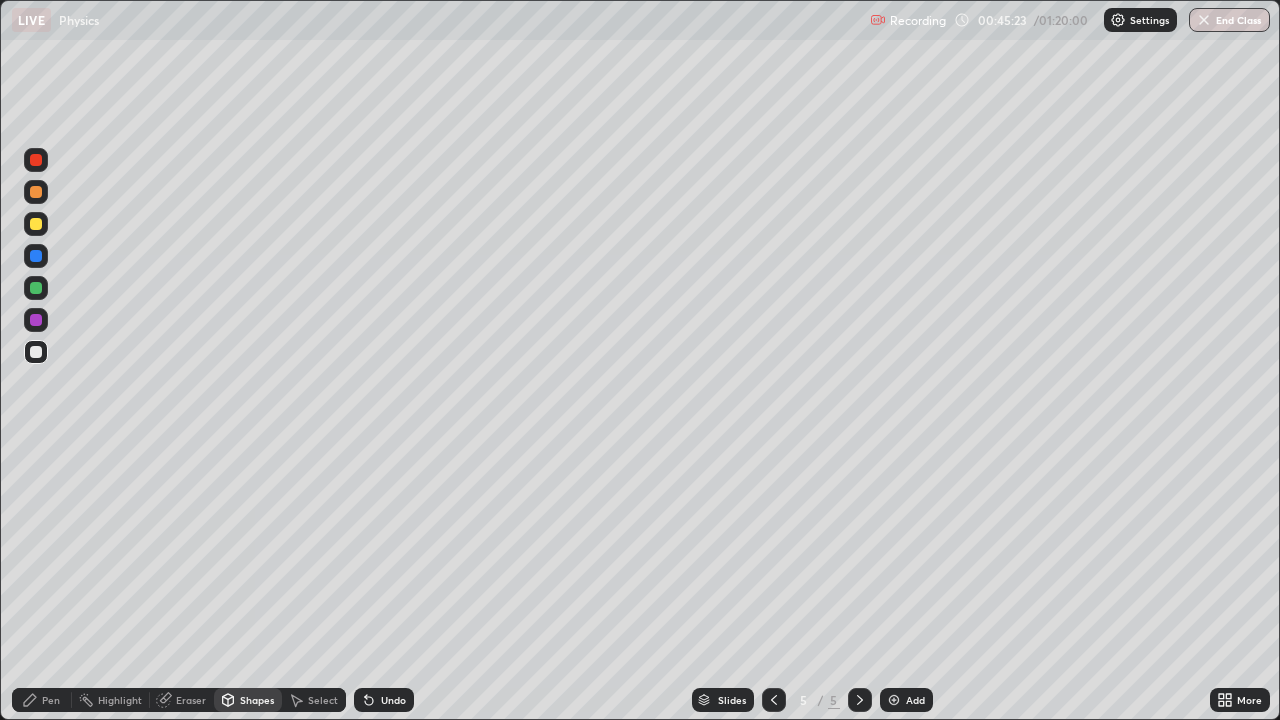 click on "Shapes" at bounding box center [257, 700] 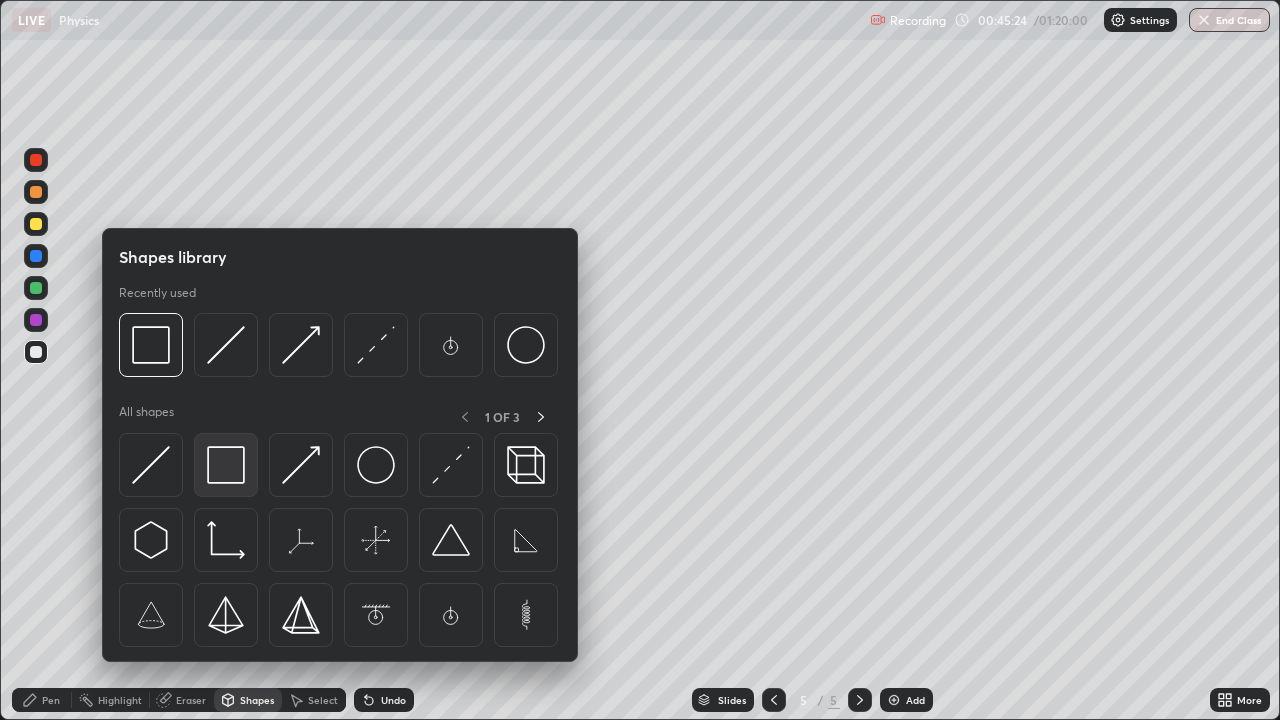 click at bounding box center (226, 465) 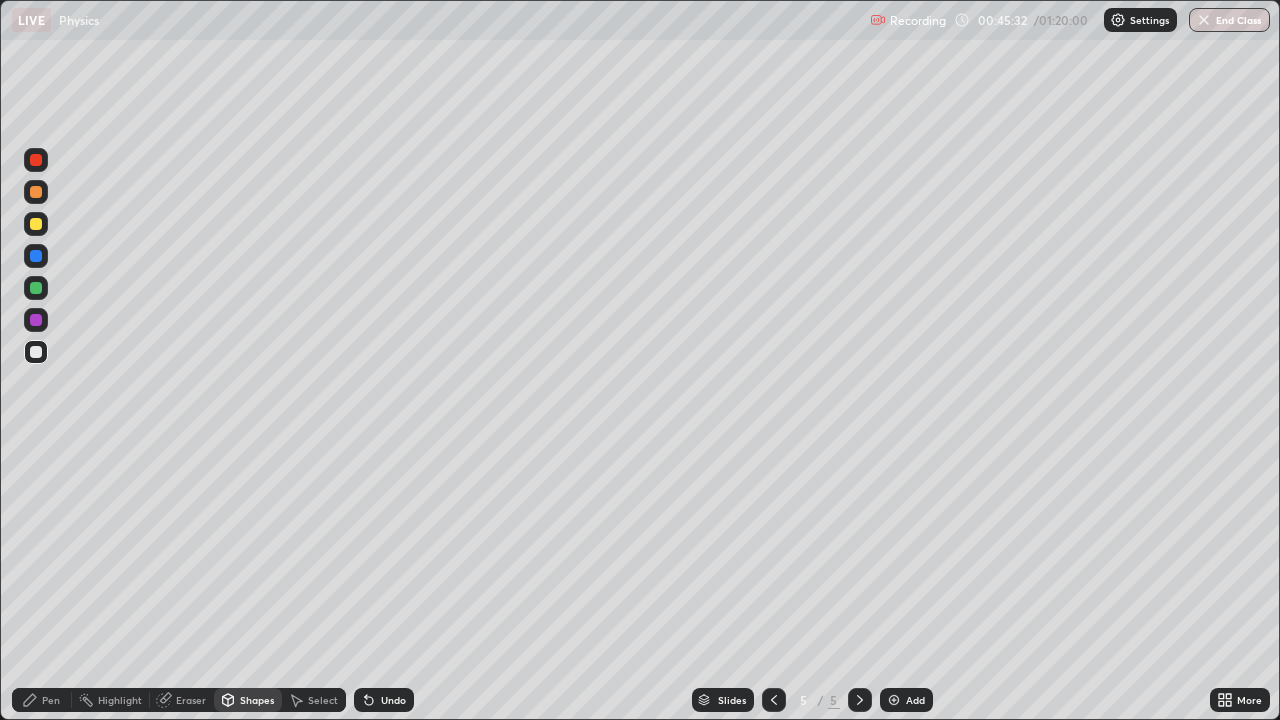 click on "Pen" at bounding box center [51, 700] 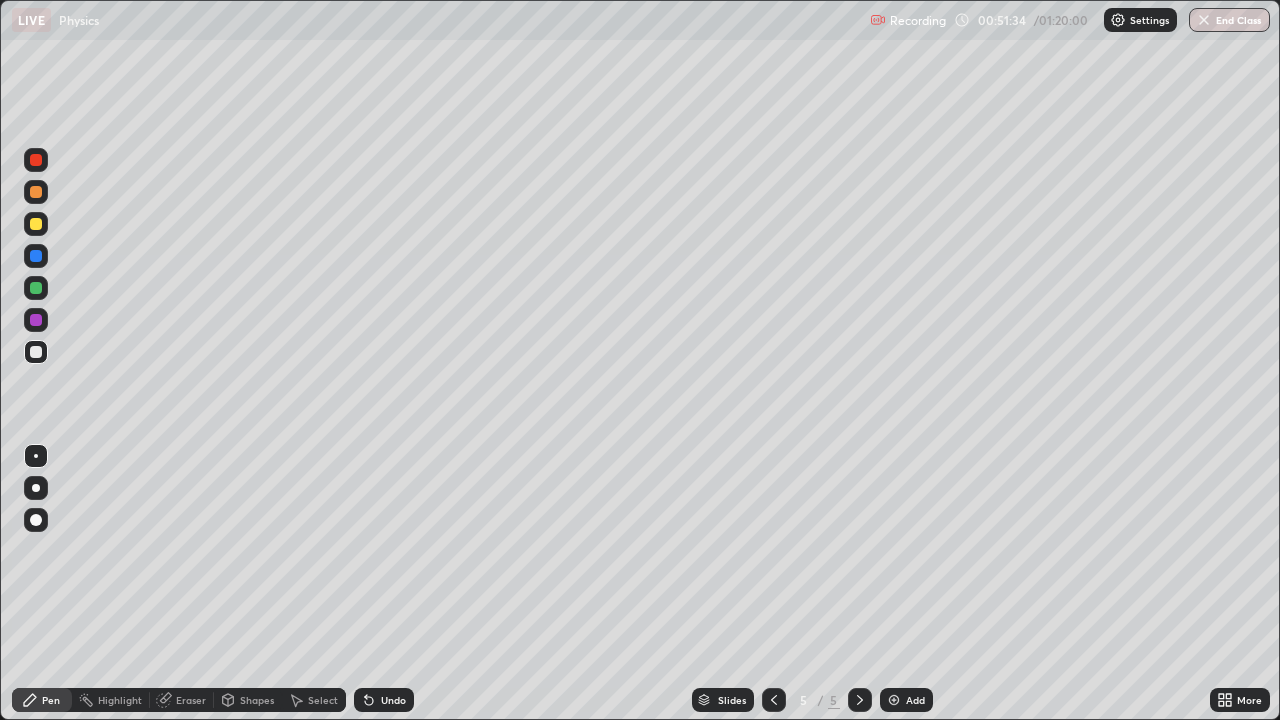 click 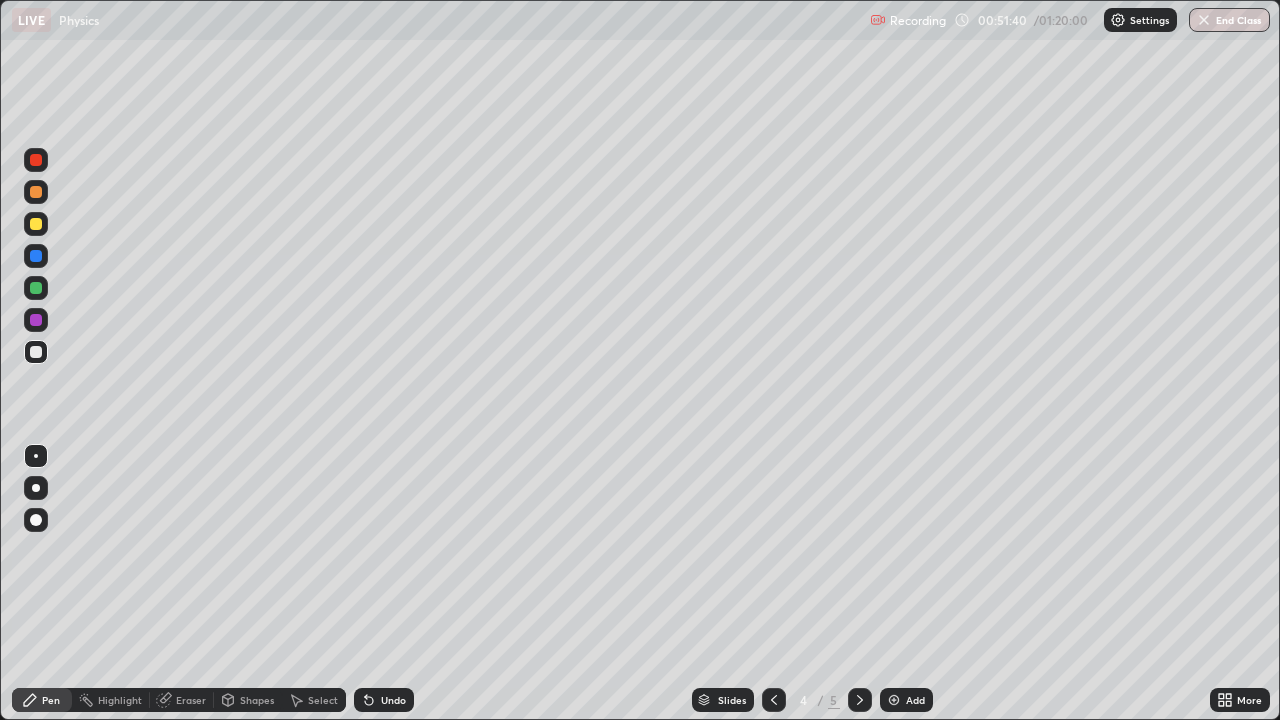 click 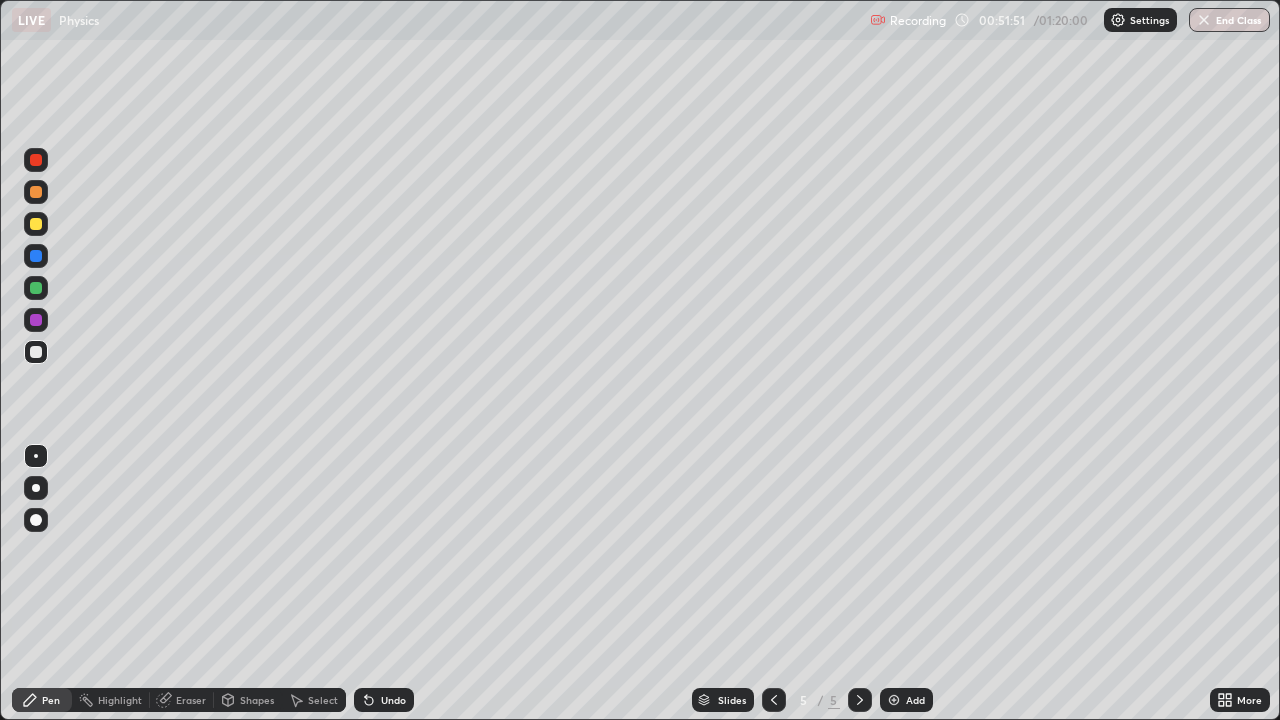 click on "Shapes" at bounding box center [257, 700] 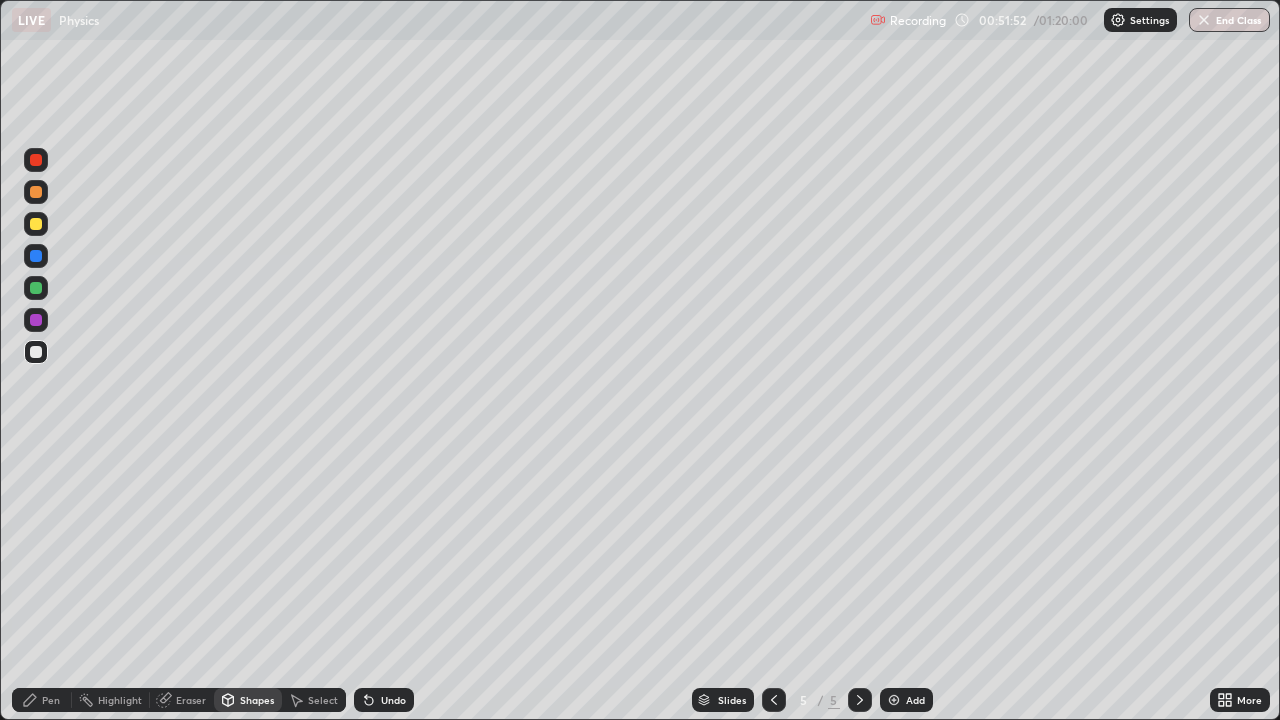 click on "Pen" at bounding box center (42, 700) 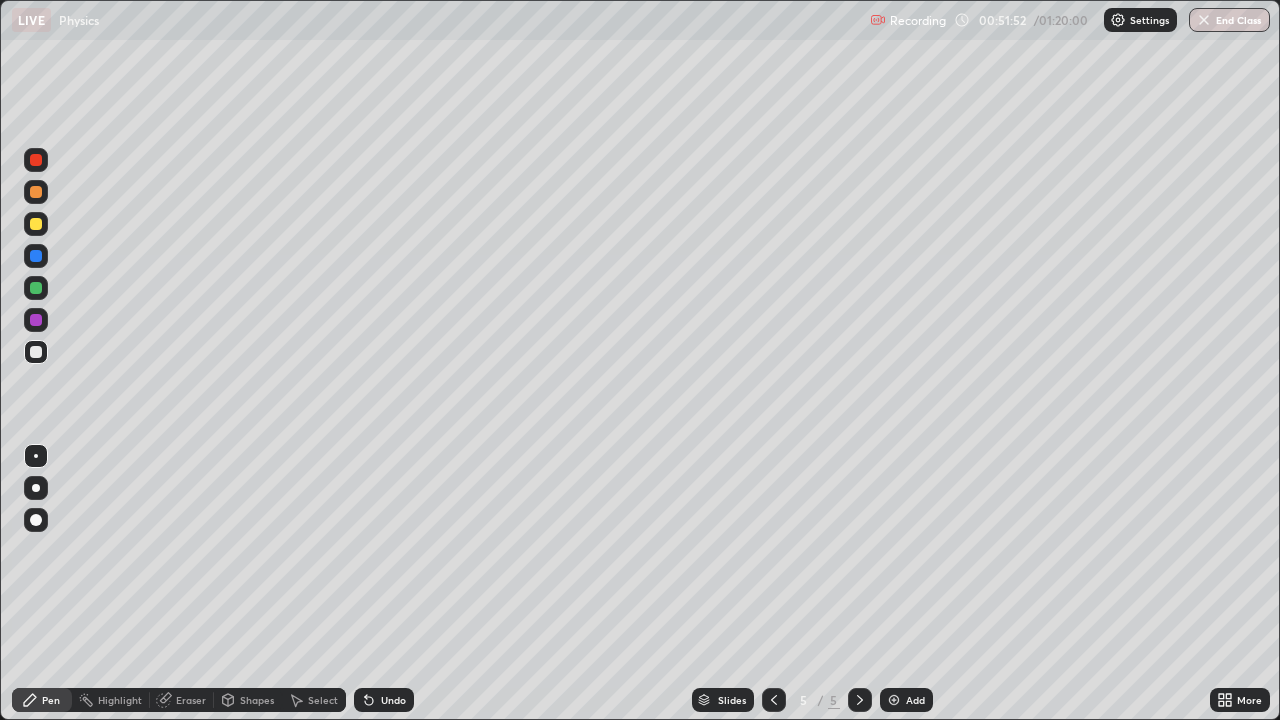 click at bounding box center [36, 488] 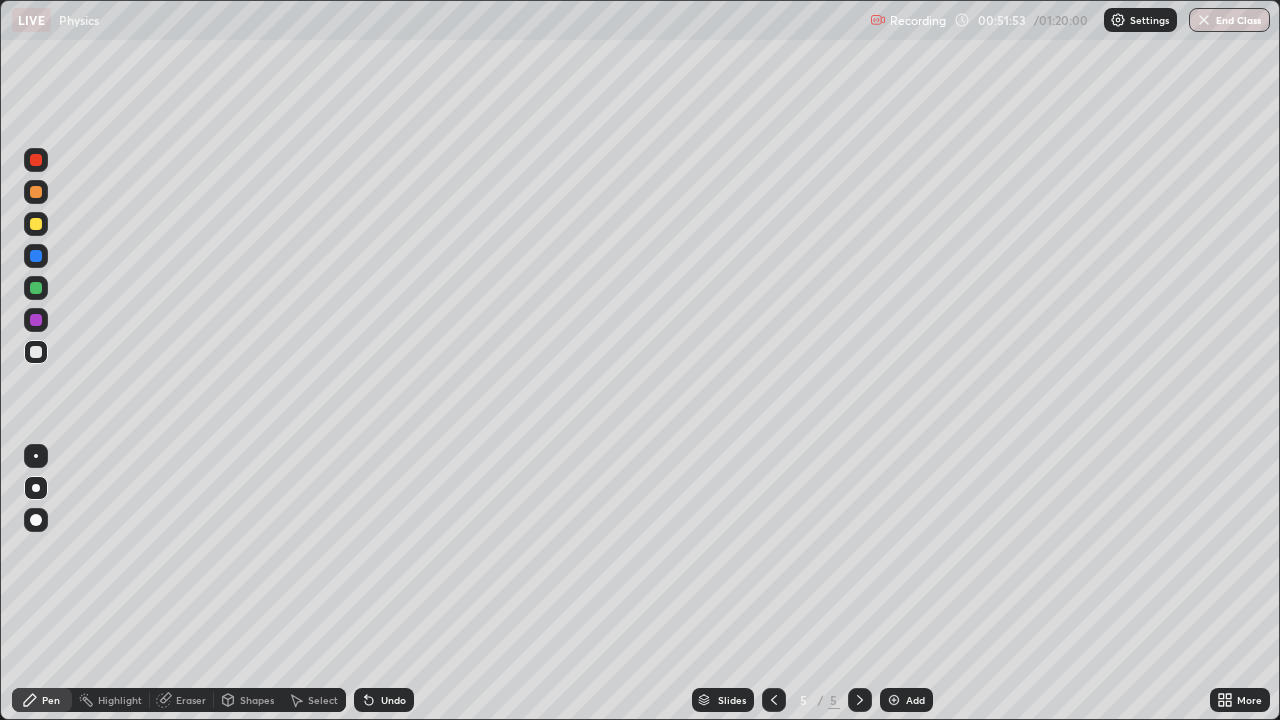 click on "Shapes" at bounding box center [248, 700] 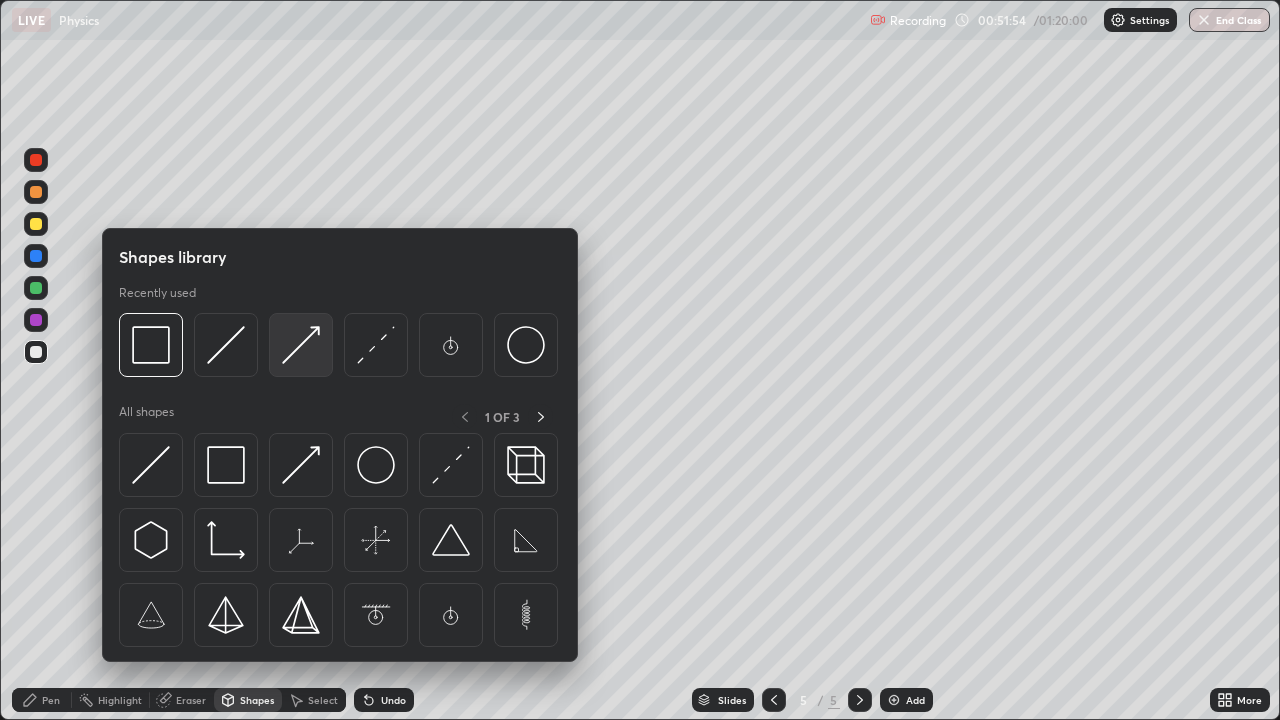 click at bounding box center [301, 345] 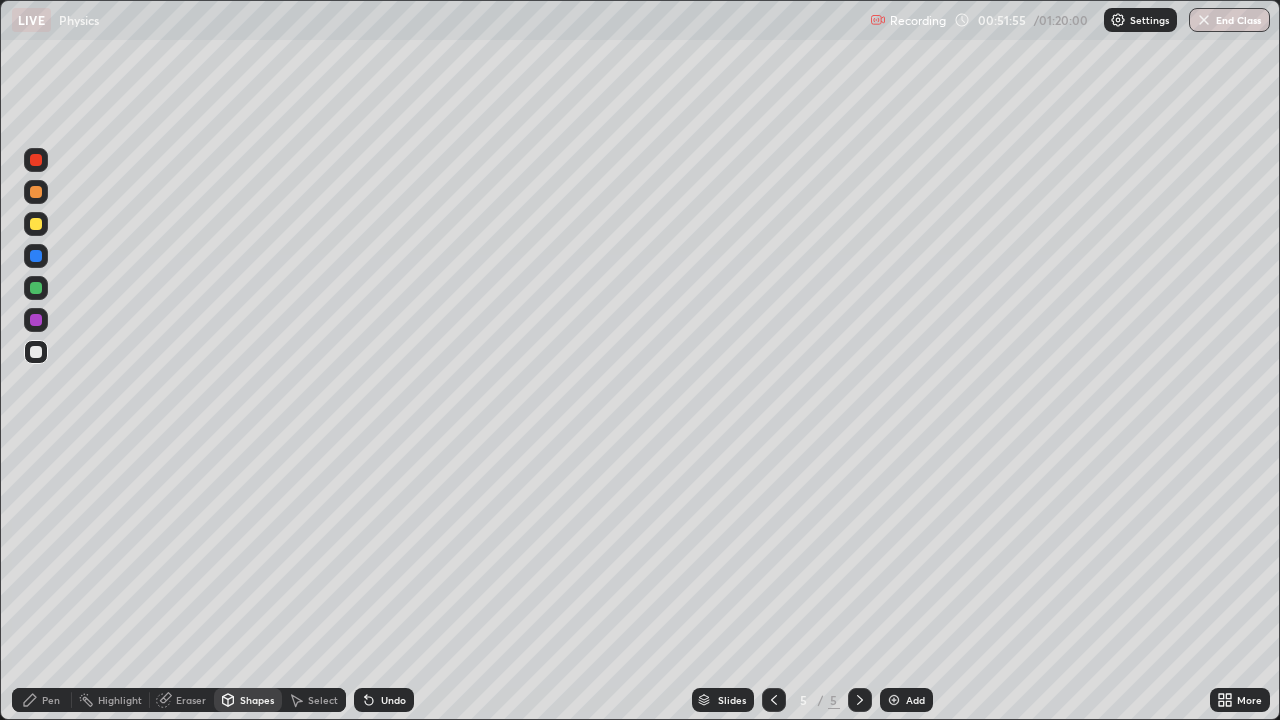 click at bounding box center [36, 160] 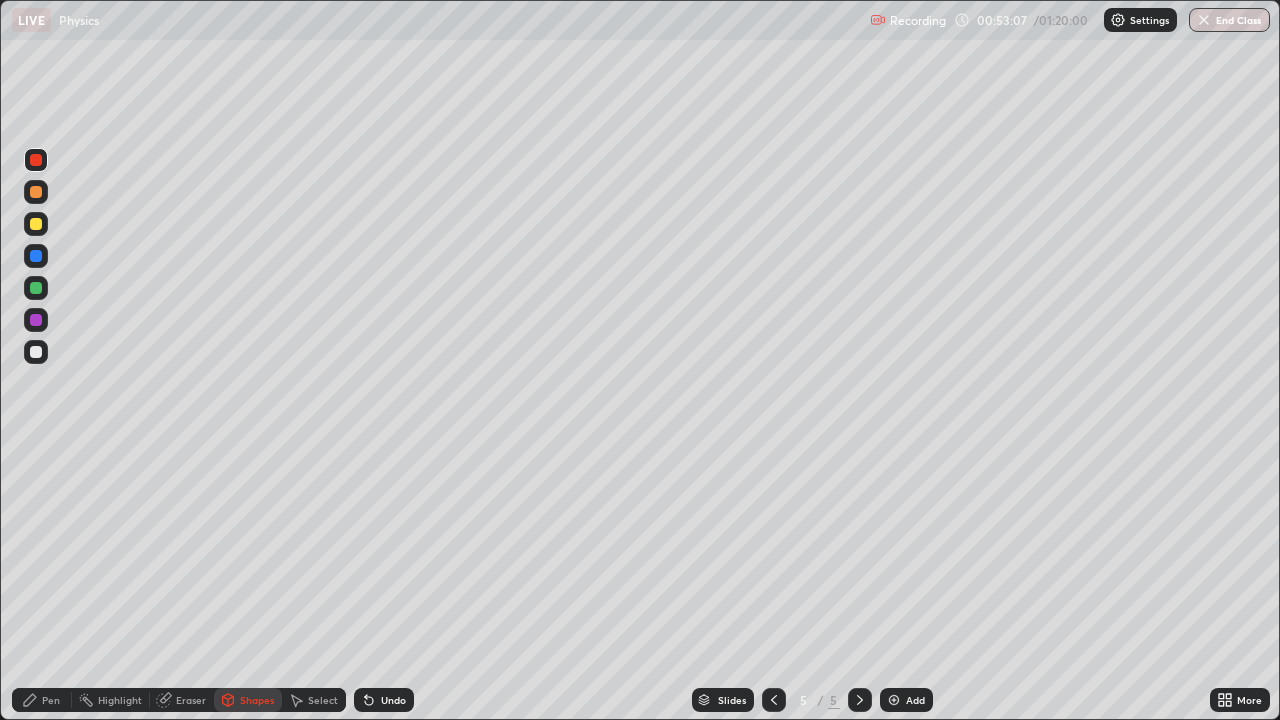 click at bounding box center (36, 288) 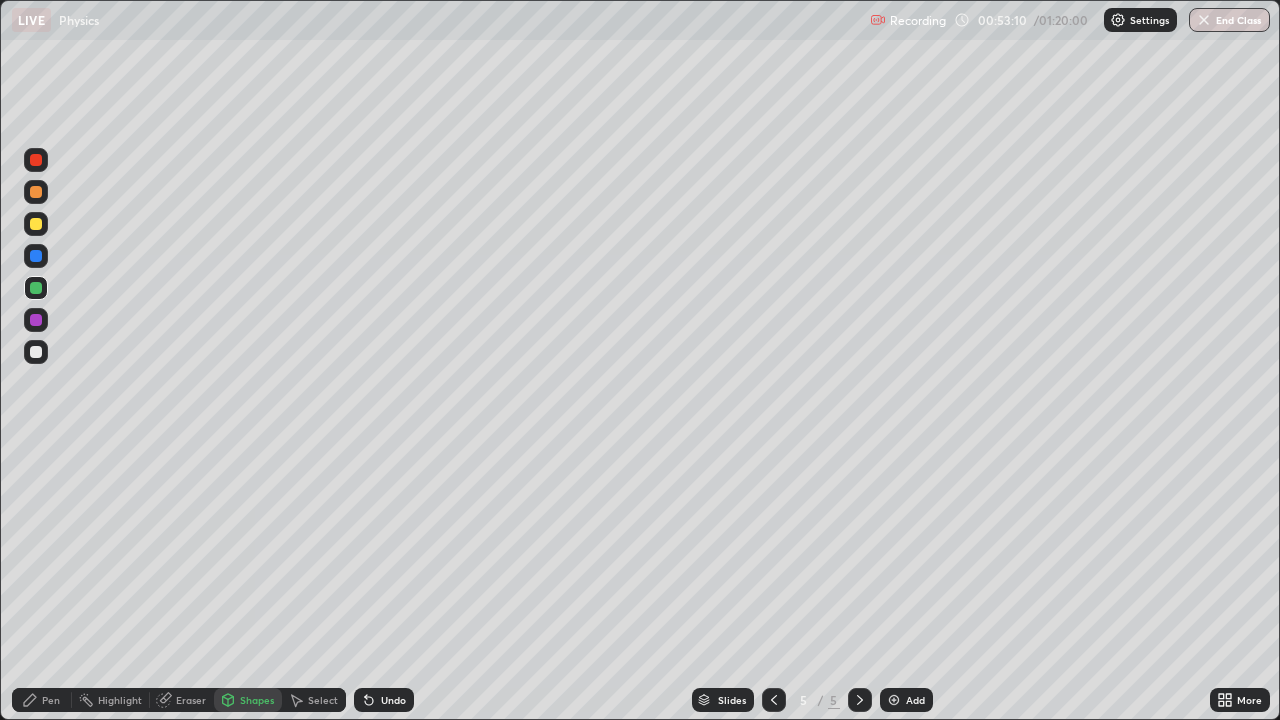 click on "Pen" at bounding box center (42, 700) 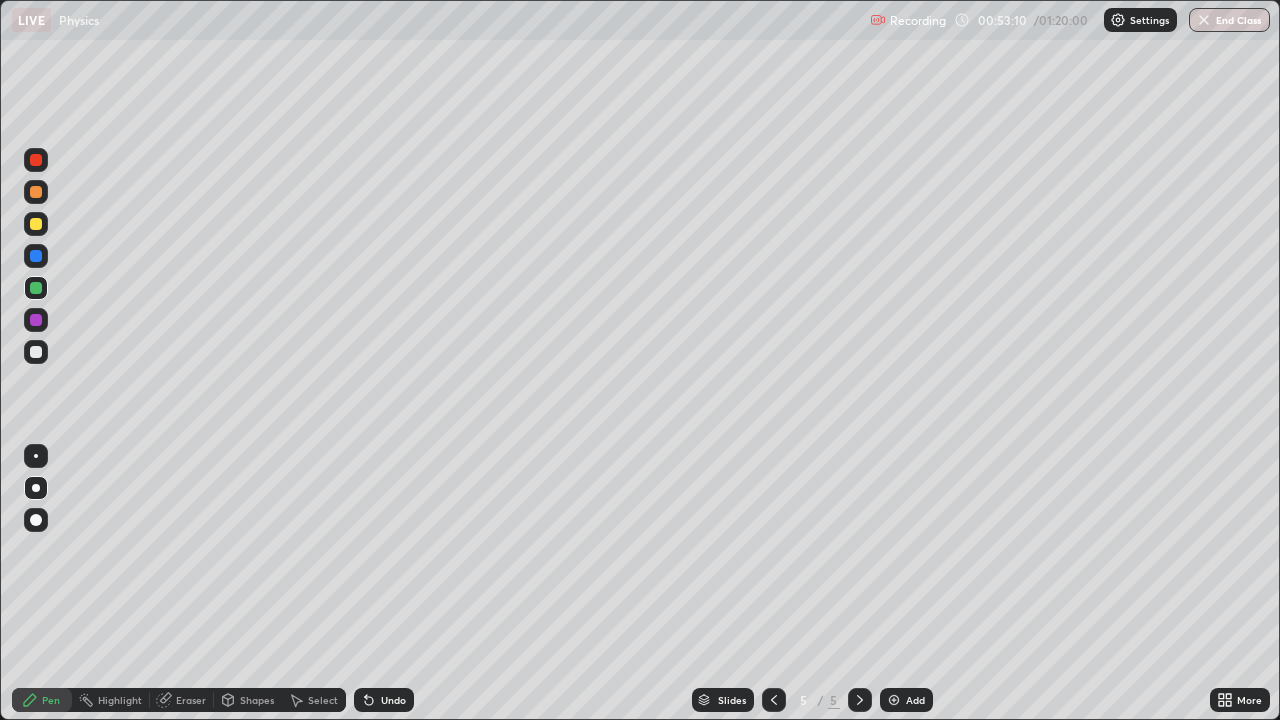 click at bounding box center (36, 456) 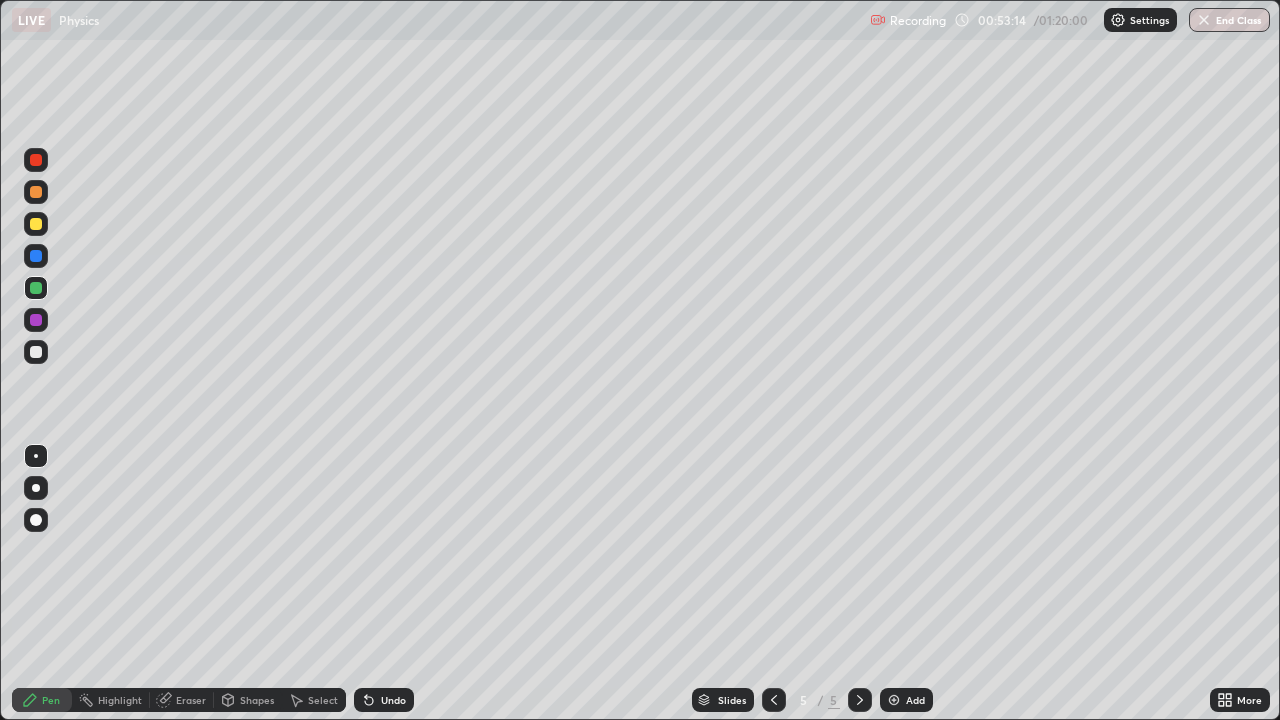 click at bounding box center [36, 160] 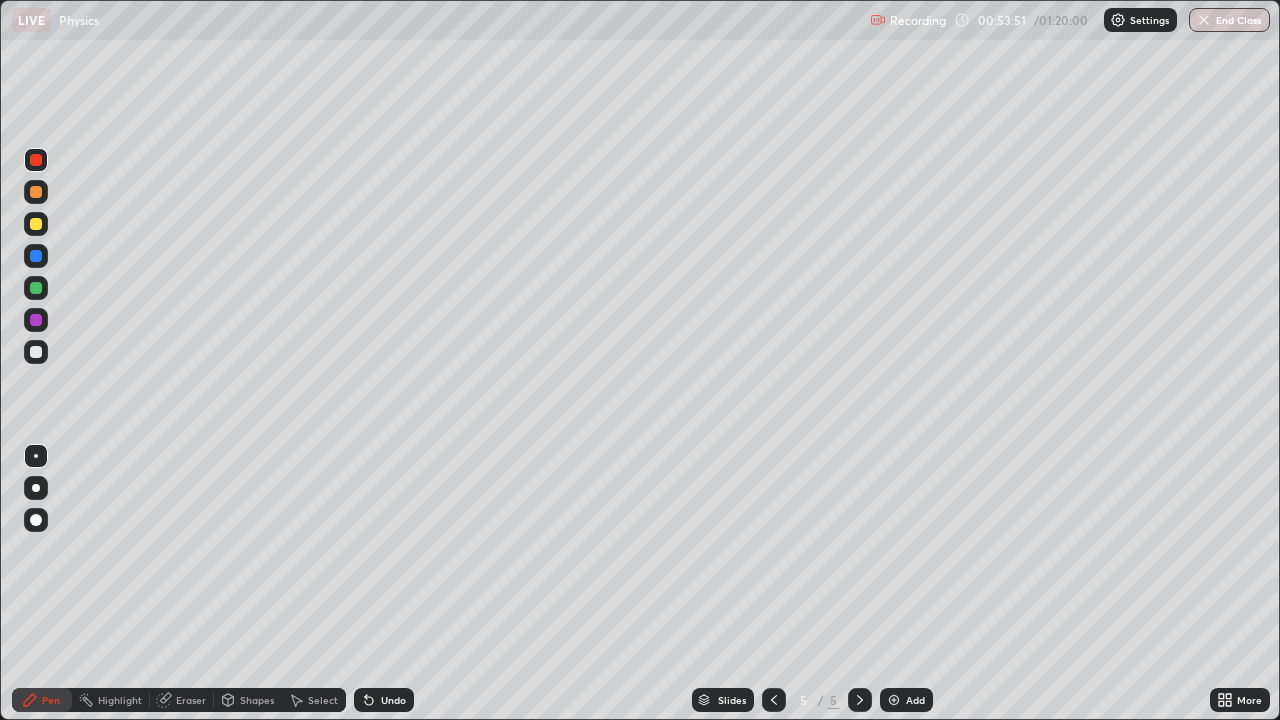 click at bounding box center [36, 352] 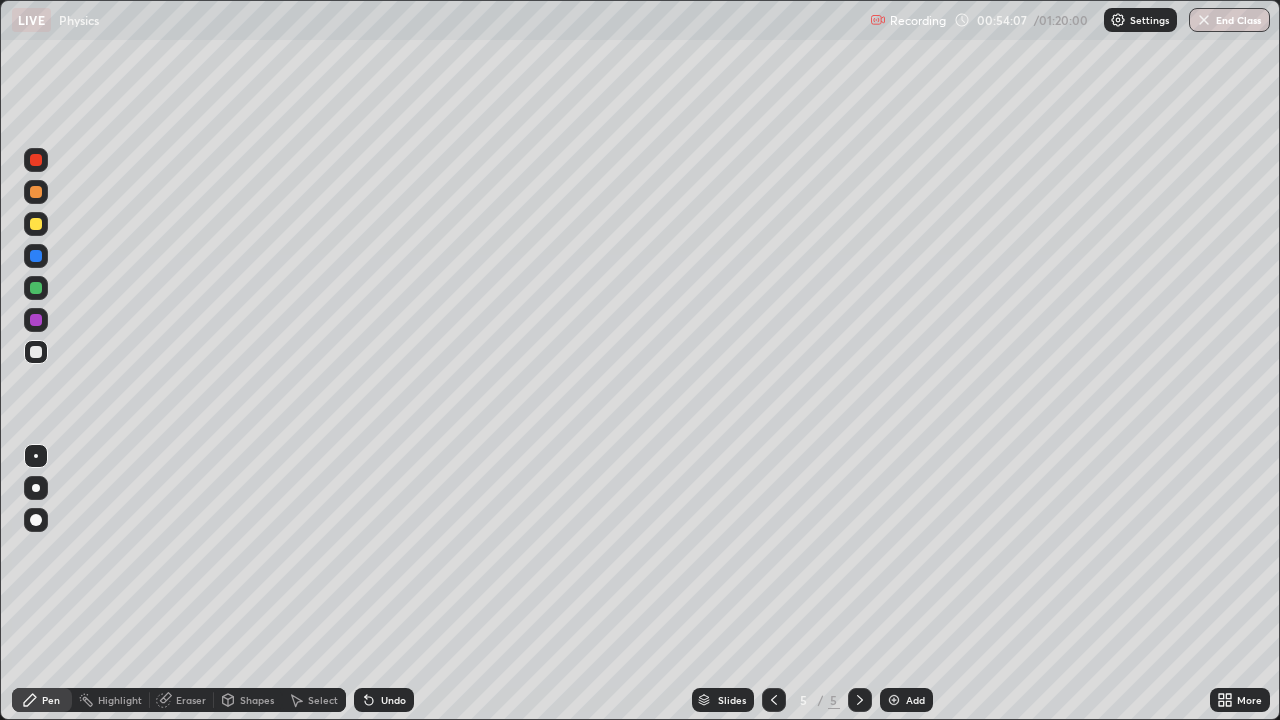 click on "Shapes" at bounding box center (257, 700) 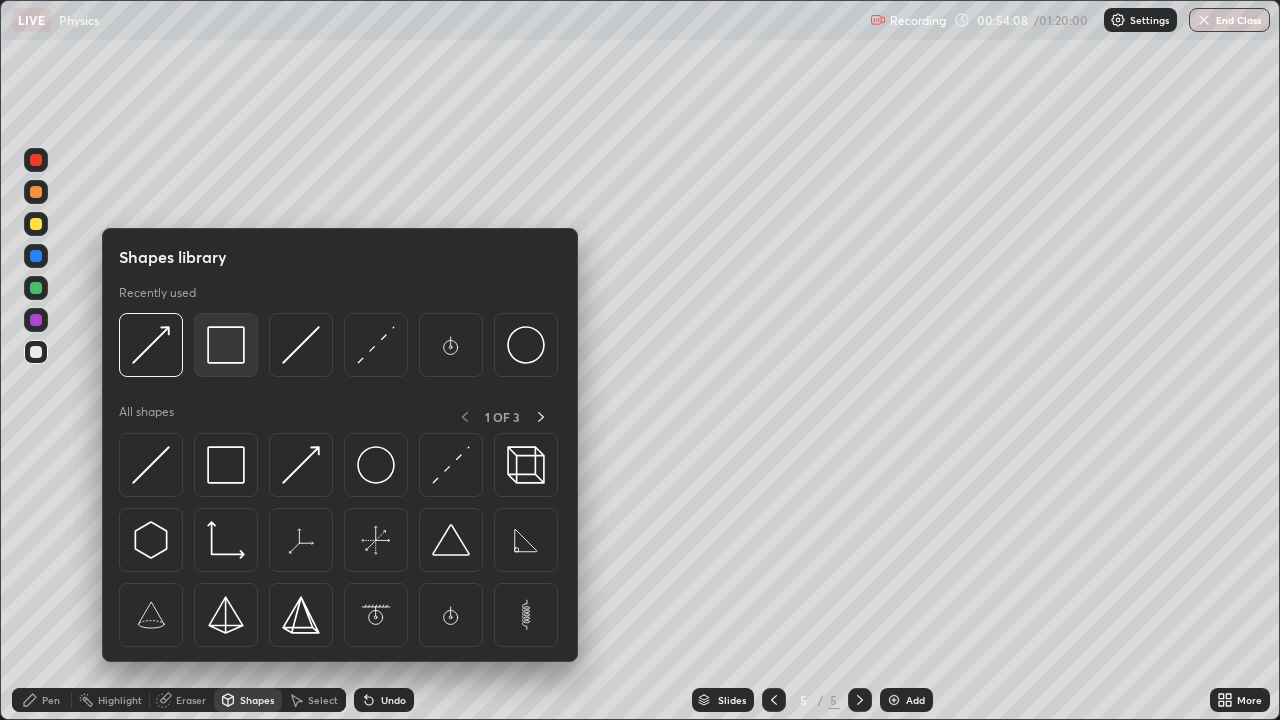 click at bounding box center (226, 345) 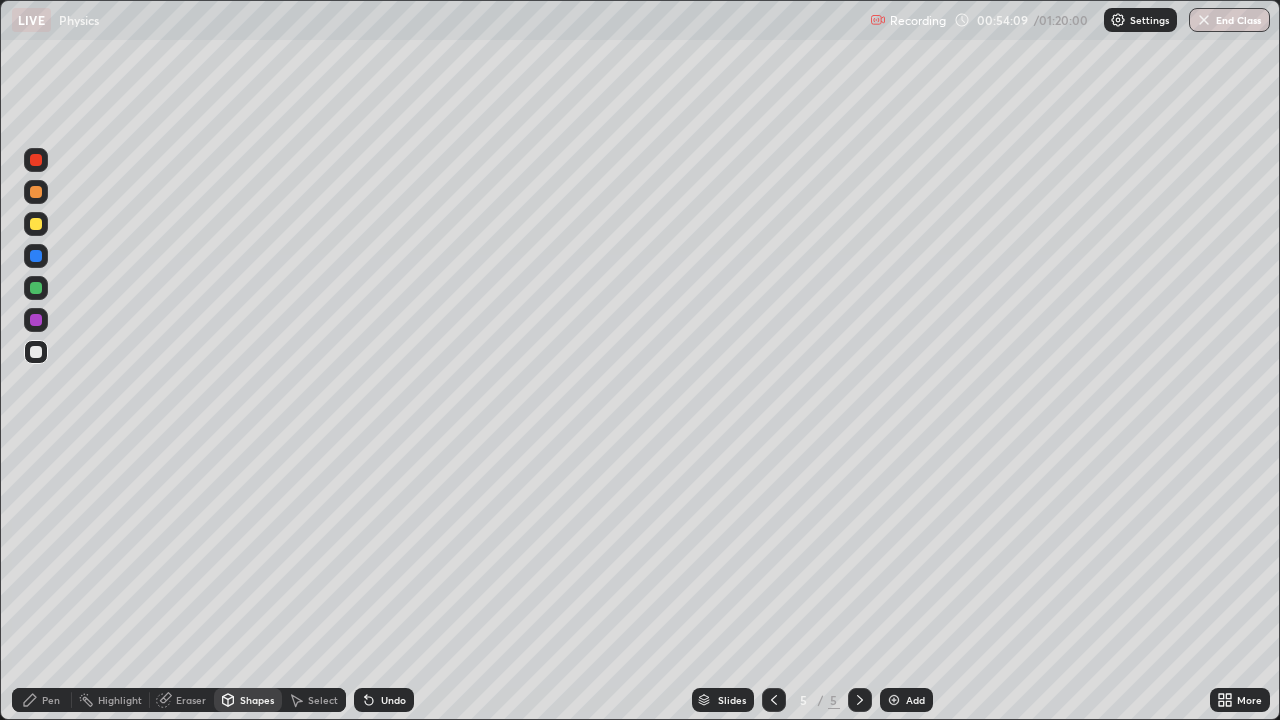 click at bounding box center [36, 288] 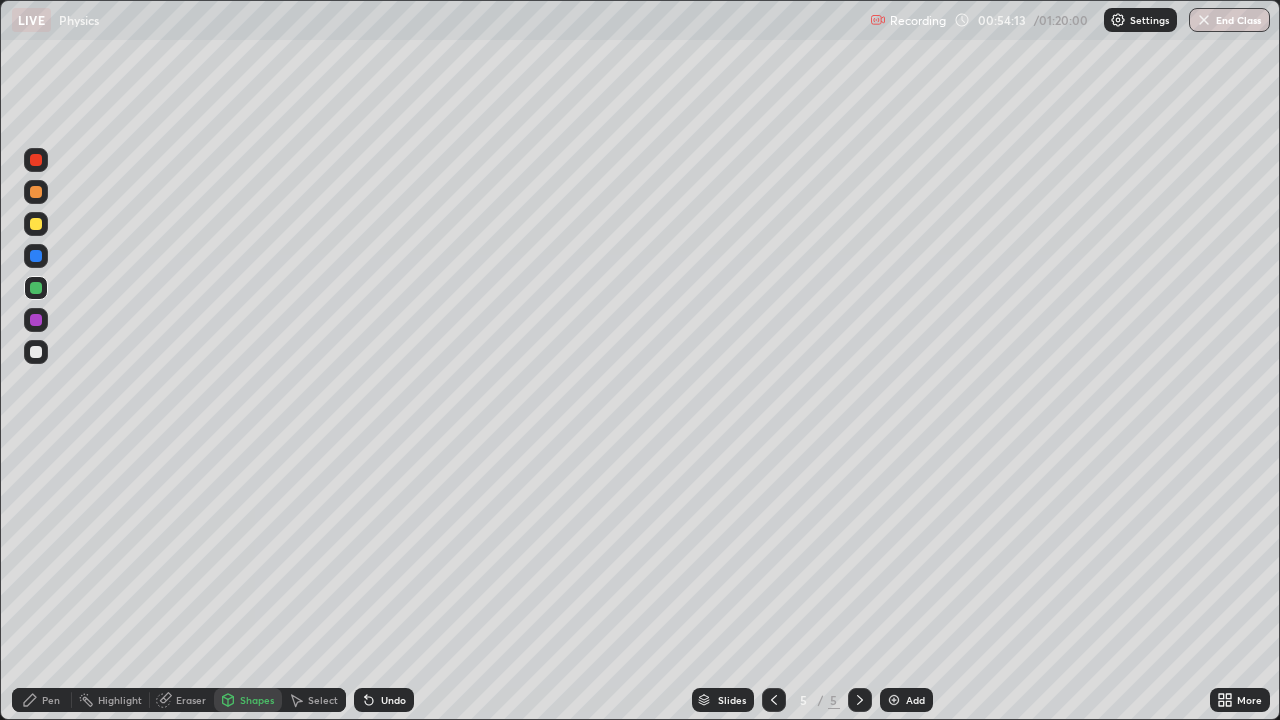 click 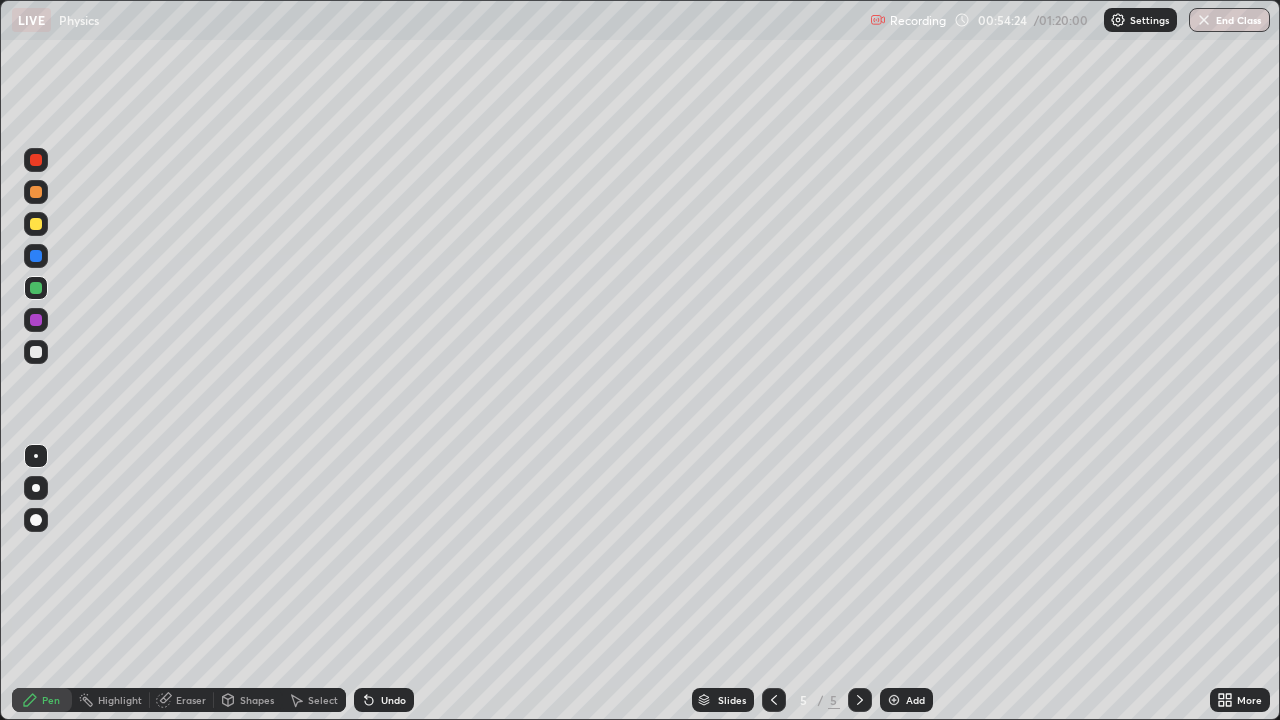 click at bounding box center (36, 488) 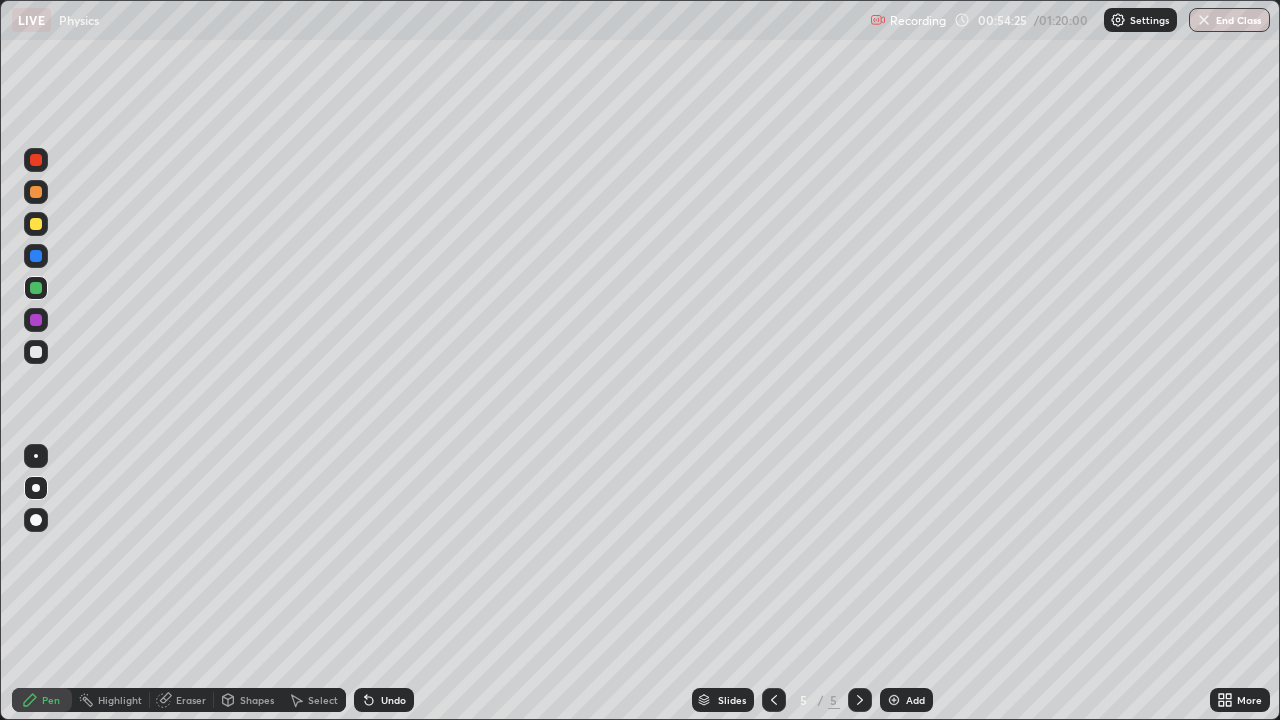 click at bounding box center (36, 456) 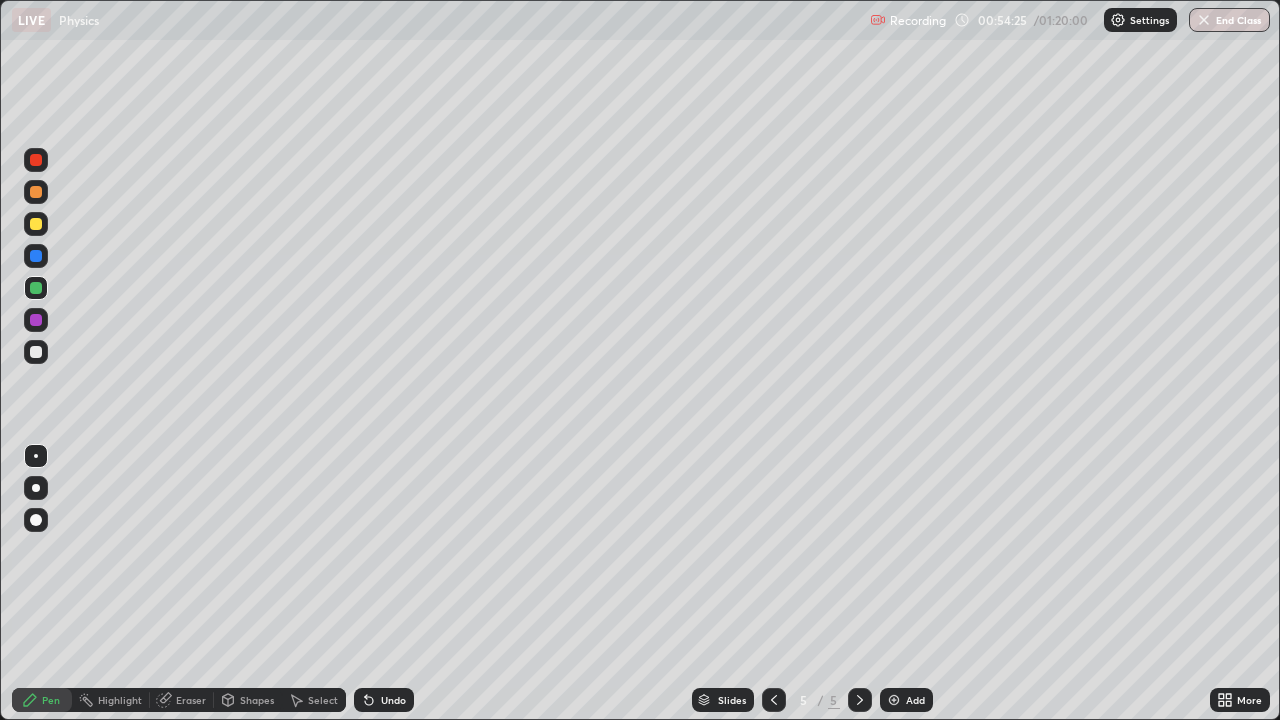 click at bounding box center [36, 160] 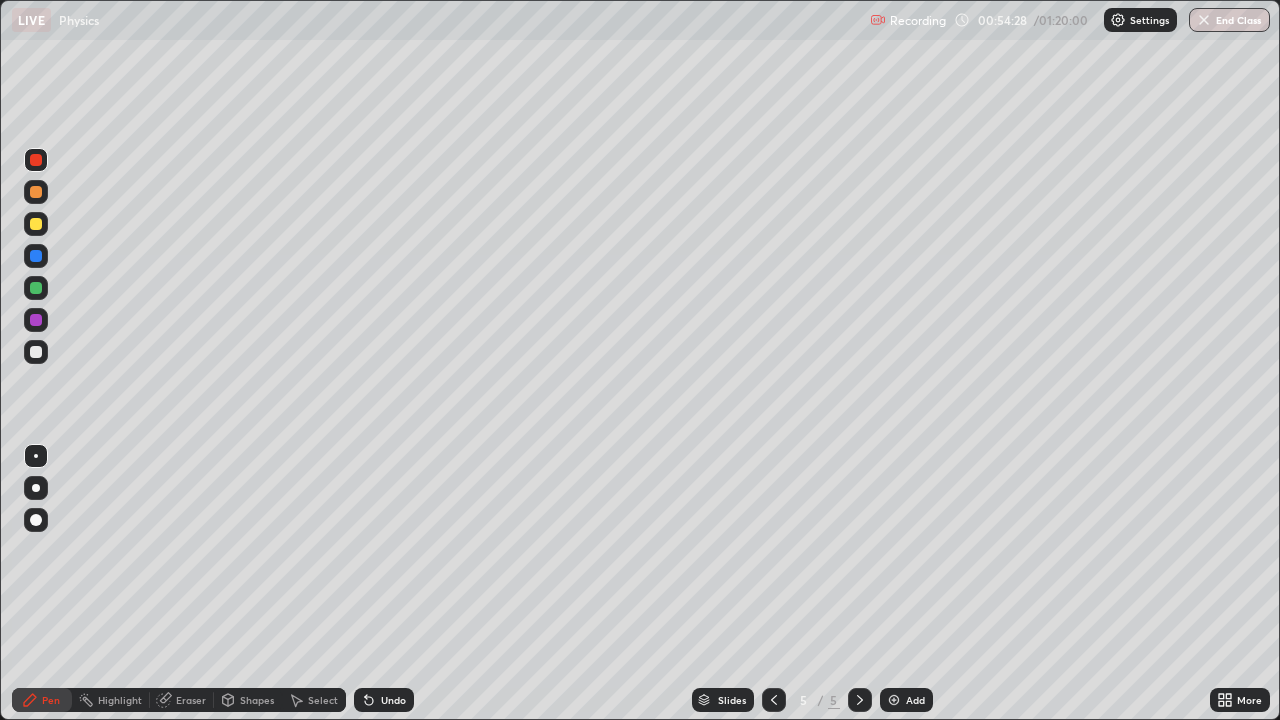 click on "Undo" at bounding box center (384, 700) 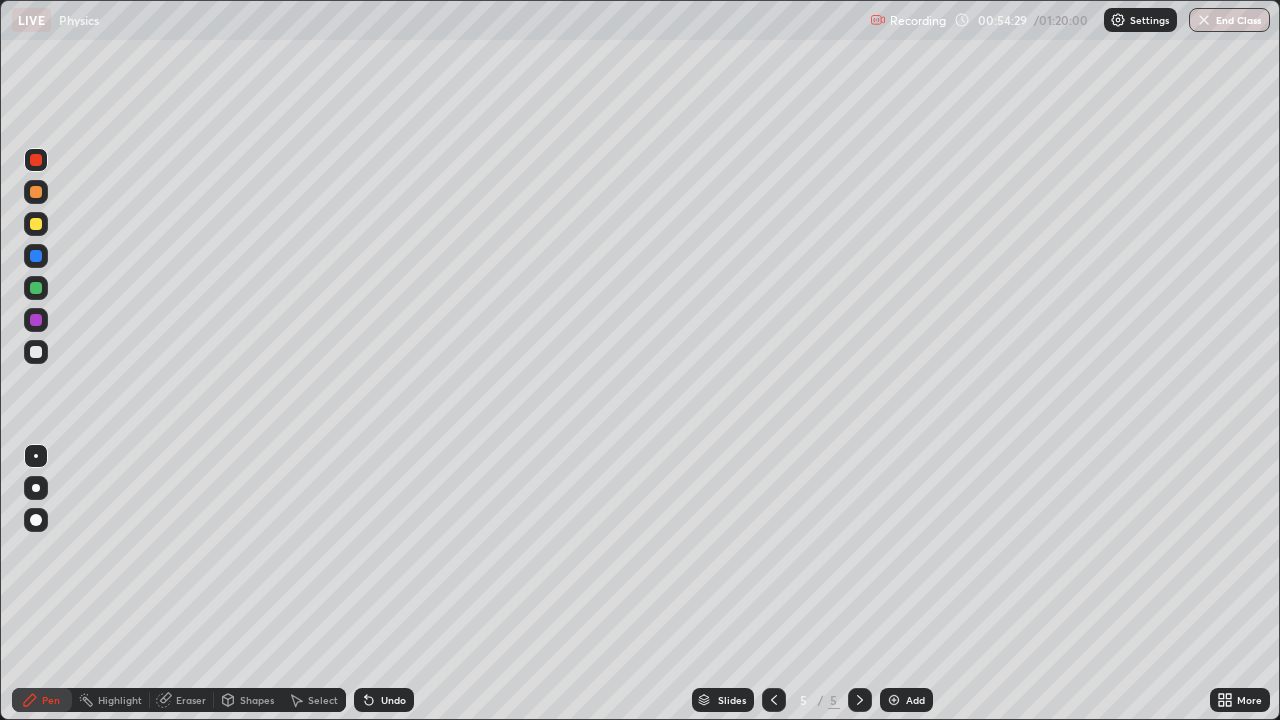 click on "Shapes" at bounding box center (257, 700) 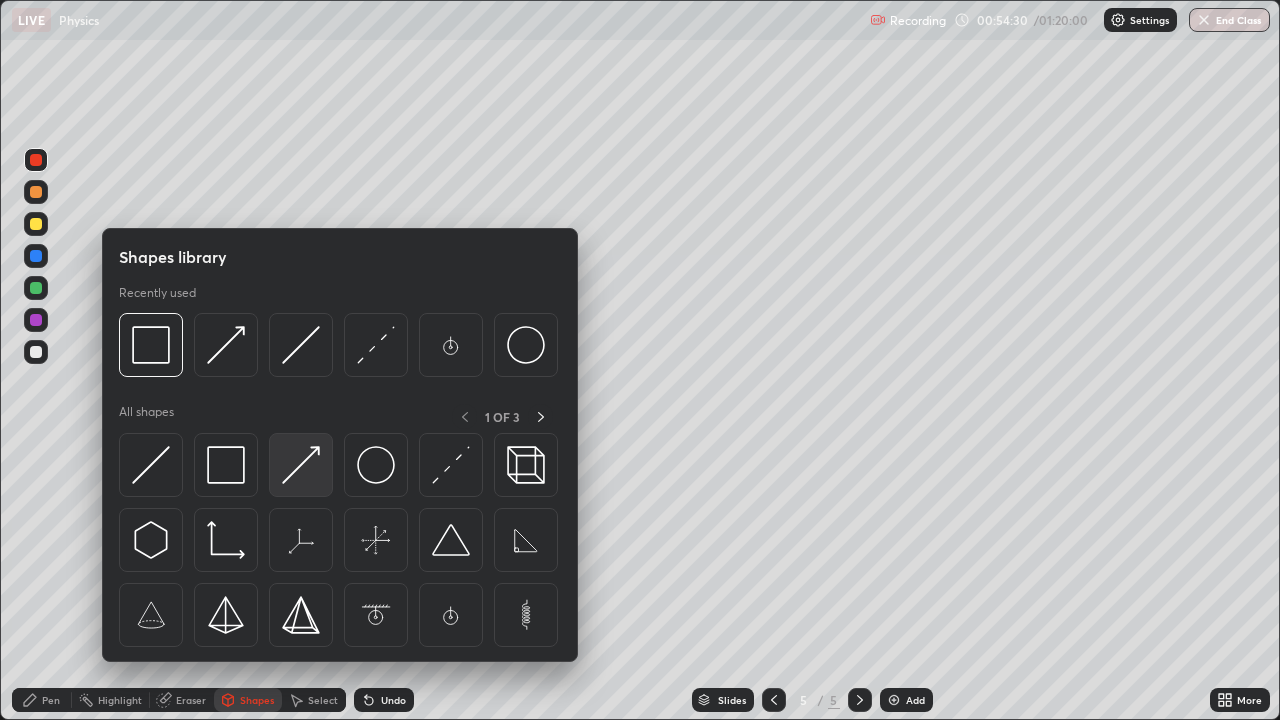 click at bounding box center (301, 465) 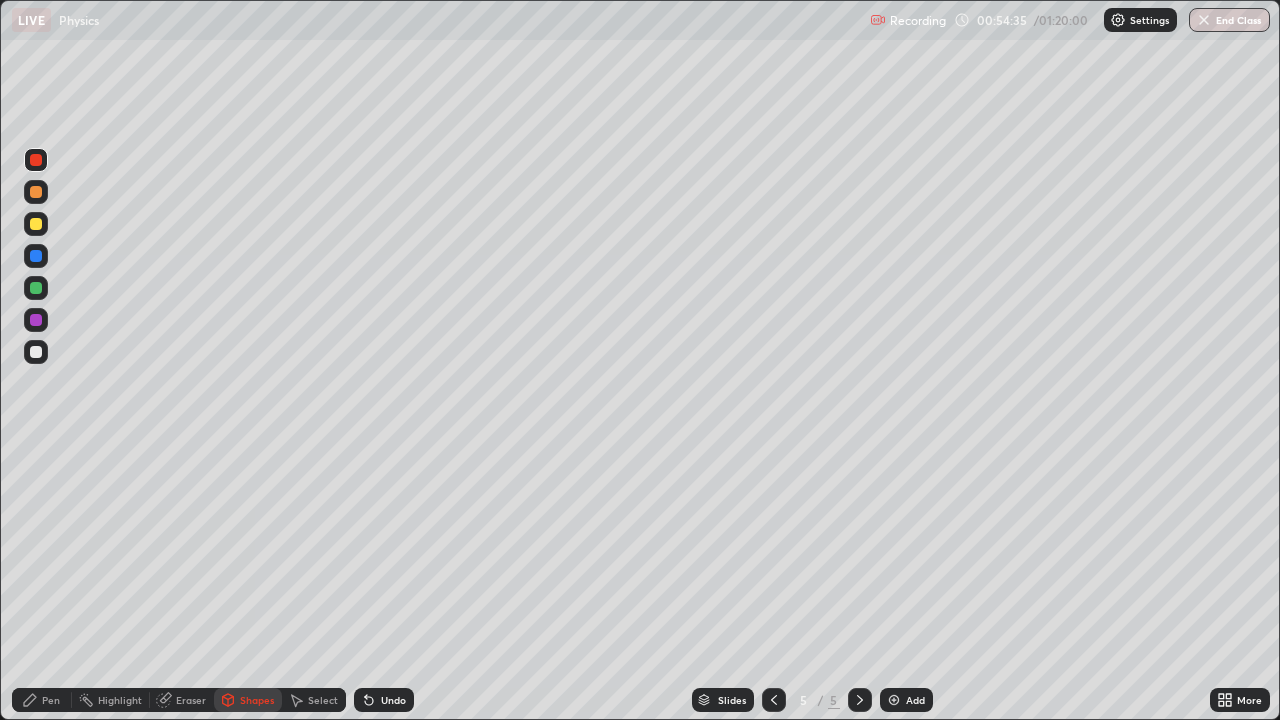 click on "Pen" at bounding box center (42, 700) 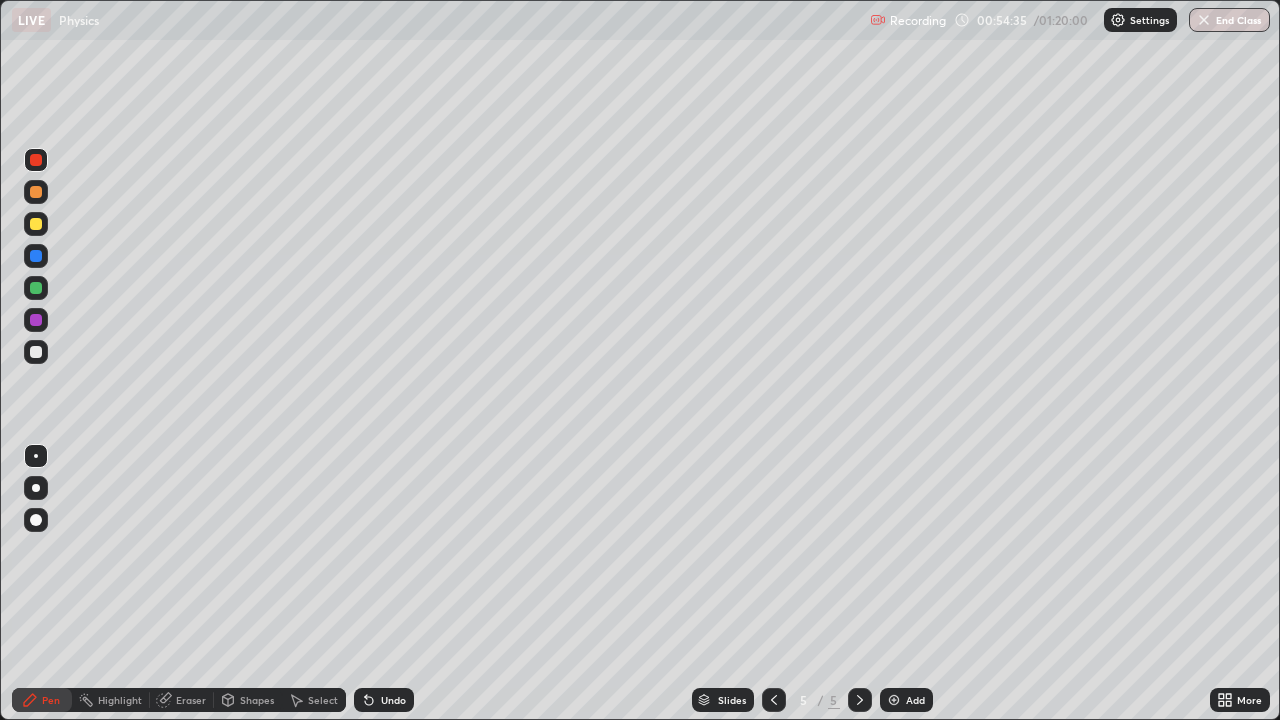 click at bounding box center [36, 456] 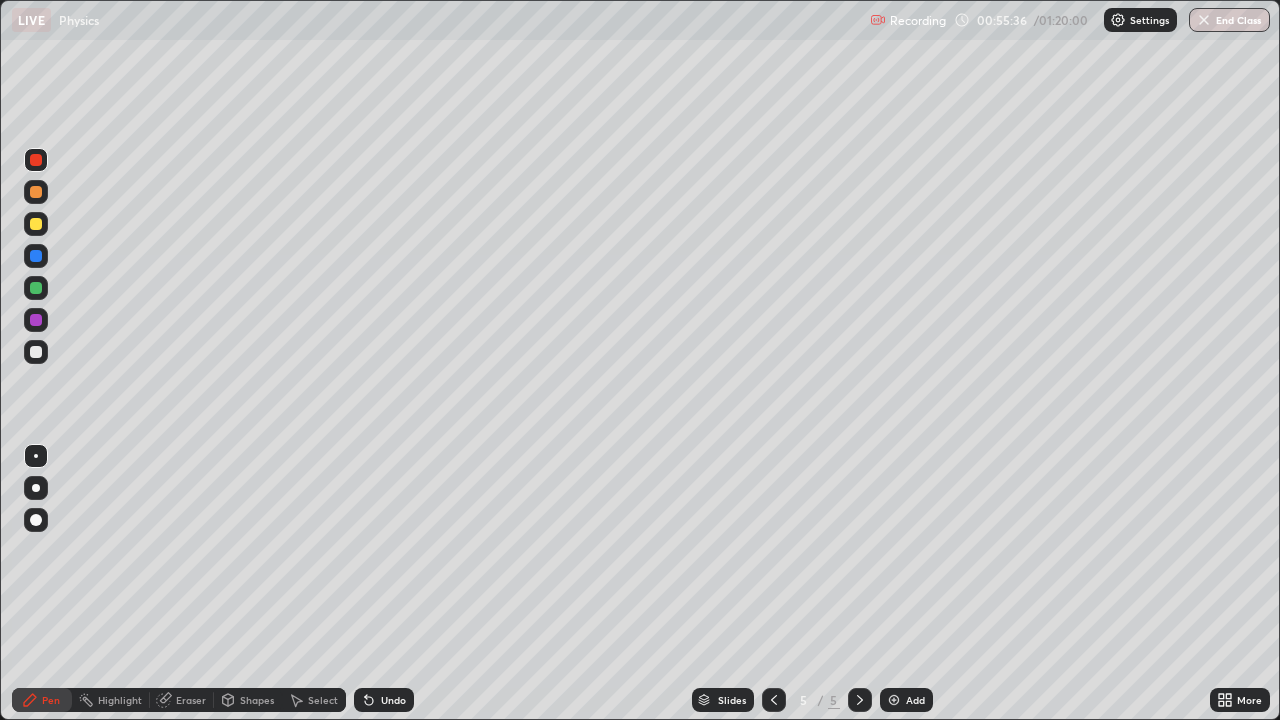 click on "Shapes" at bounding box center [257, 700] 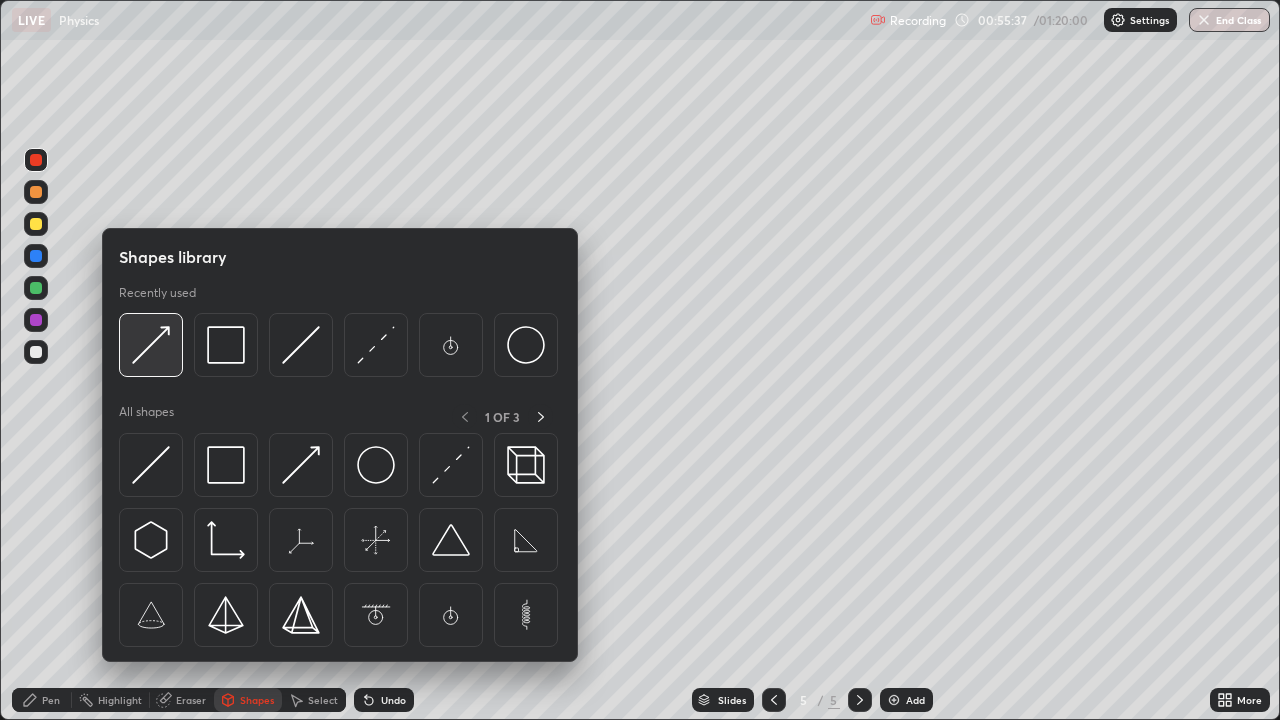click at bounding box center [151, 345] 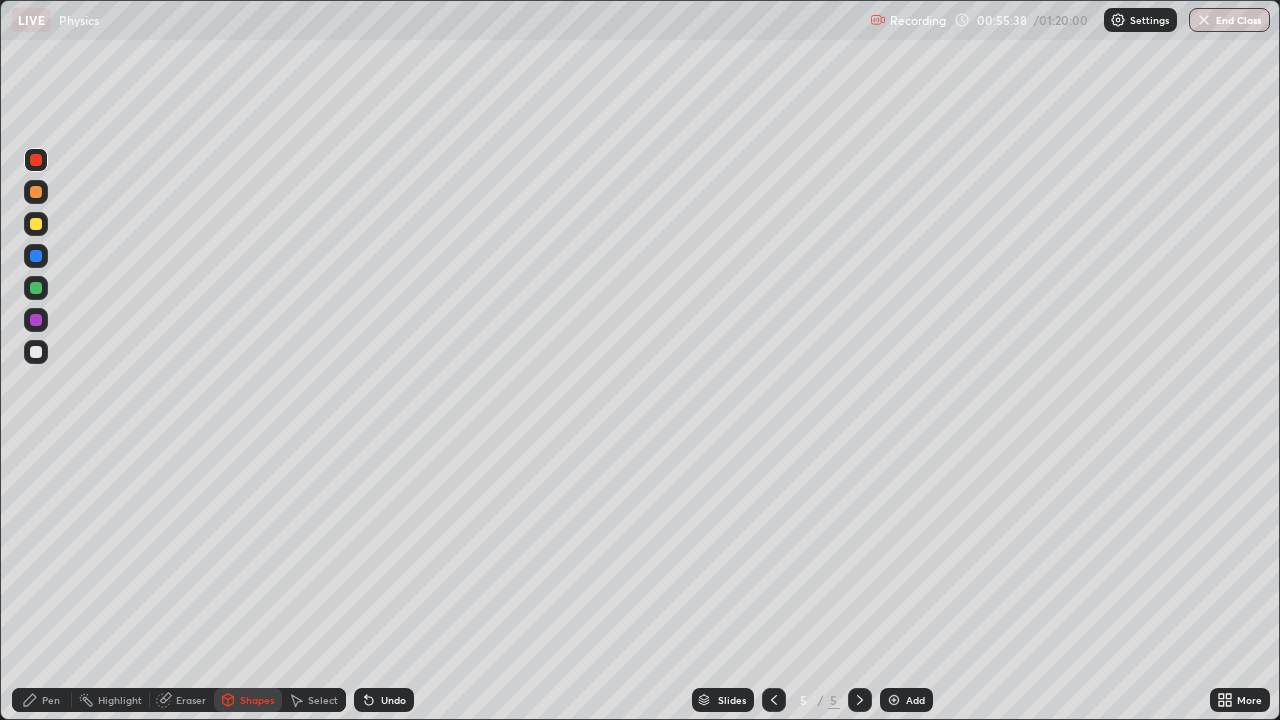 click at bounding box center (36, 160) 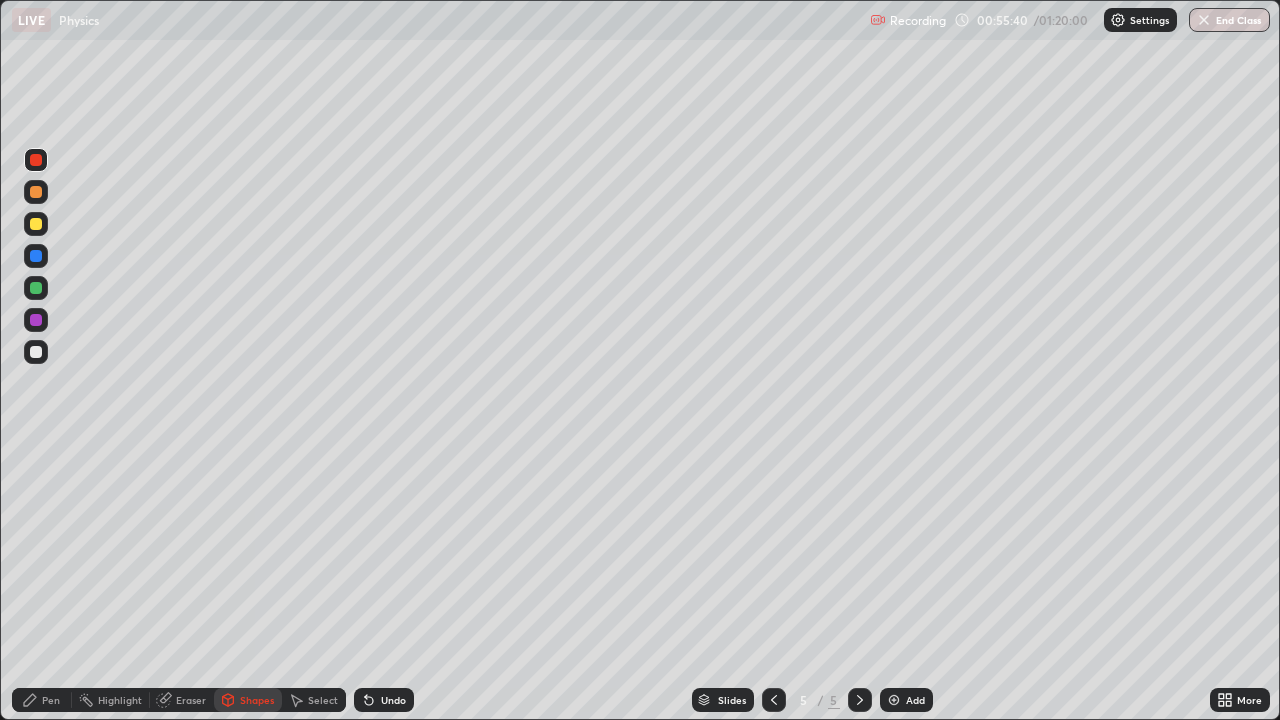 click on "Pen" at bounding box center (51, 700) 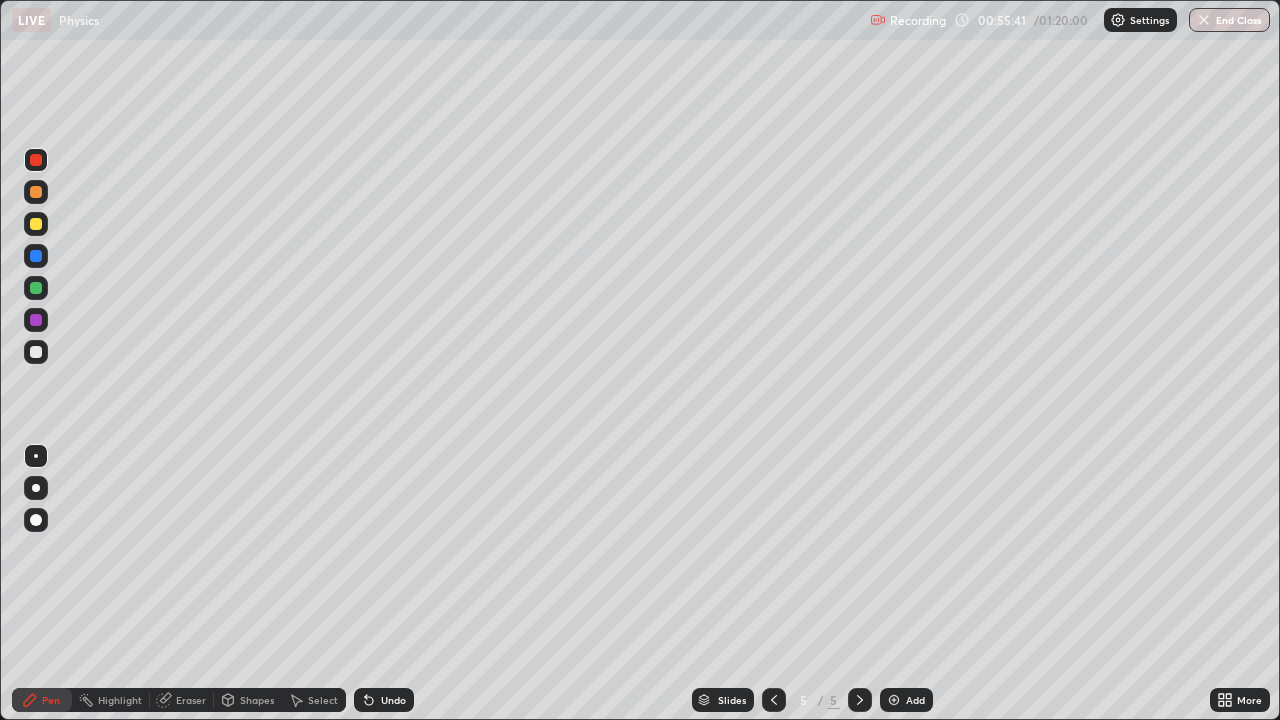 click at bounding box center [36, 456] 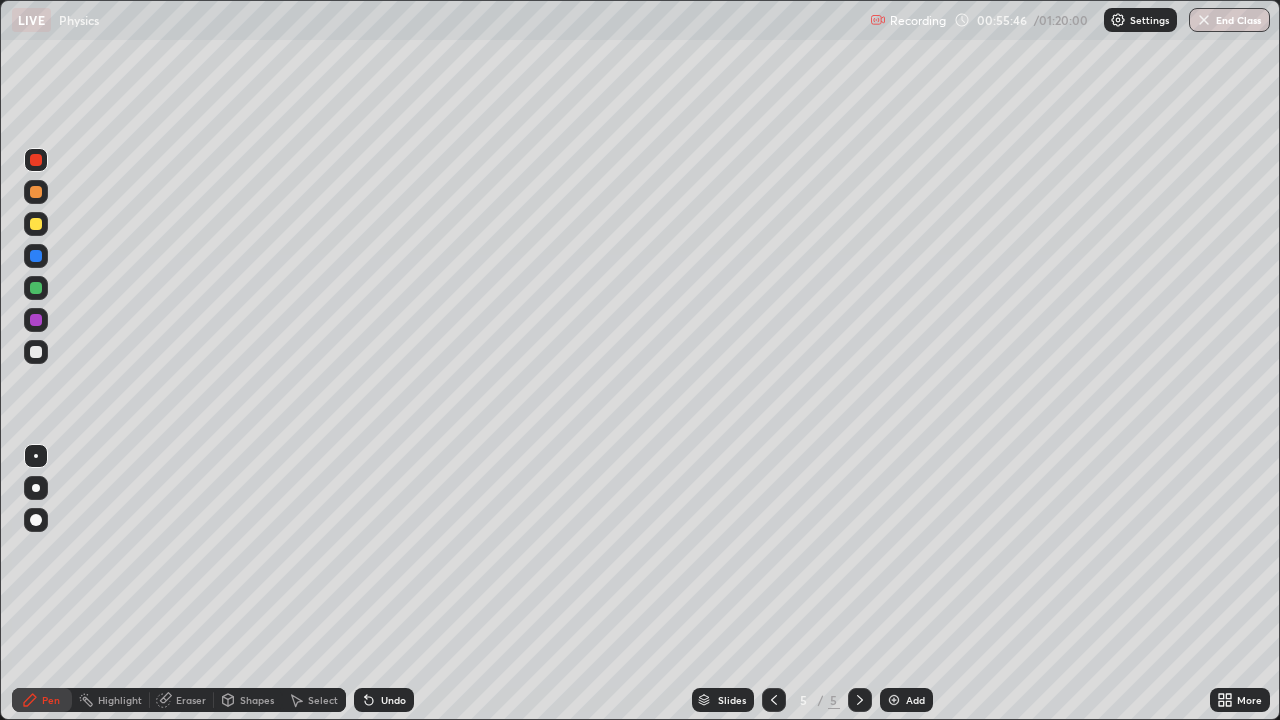 click at bounding box center [36, 352] 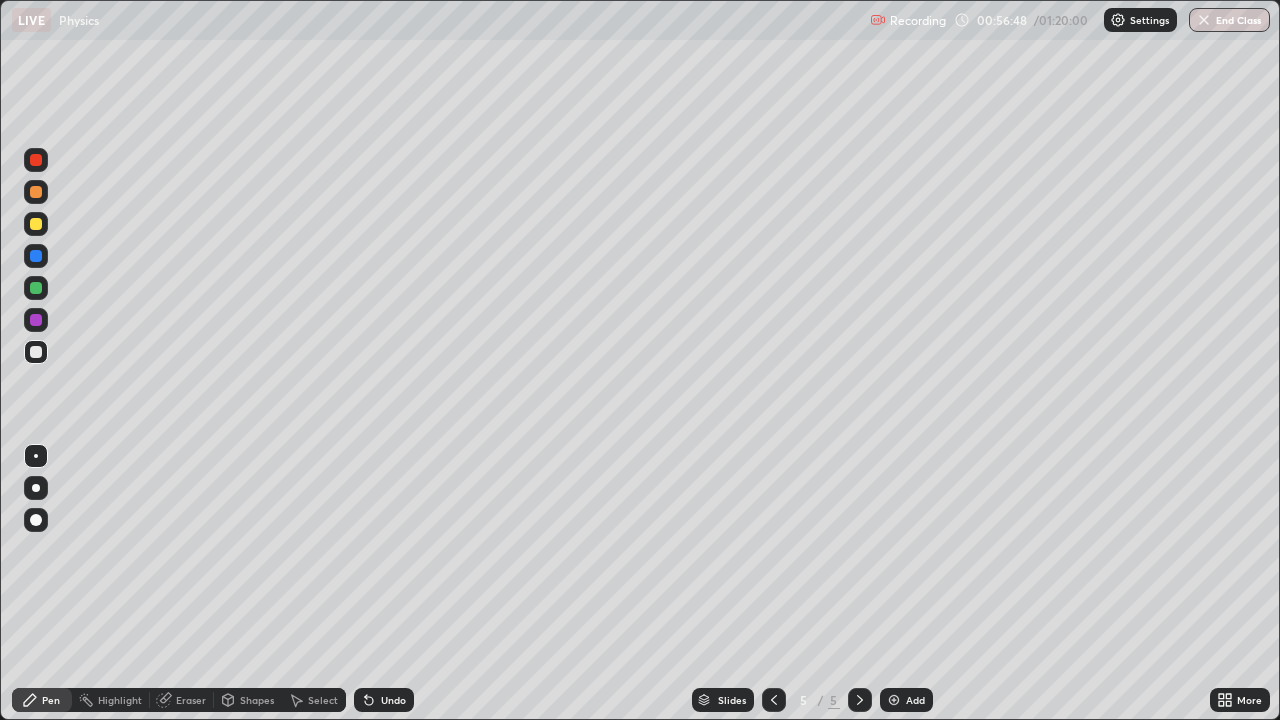 click on "Undo" at bounding box center (384, 700) 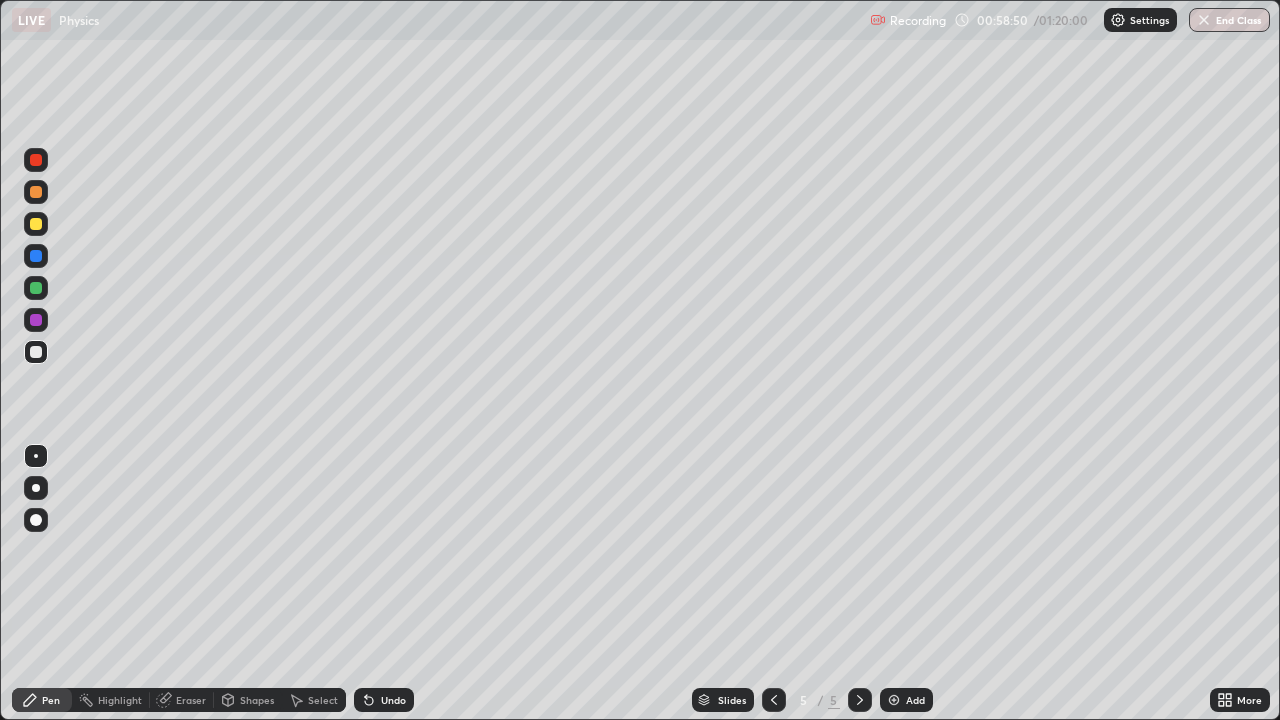 click 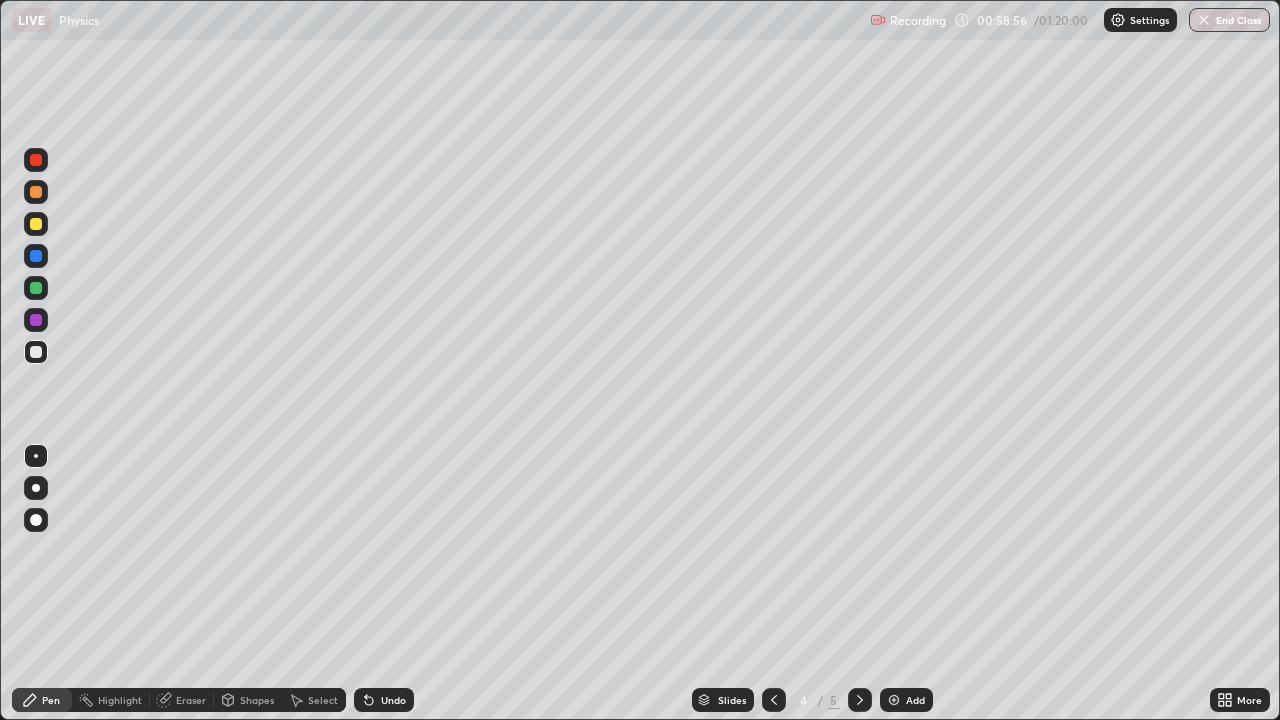 click 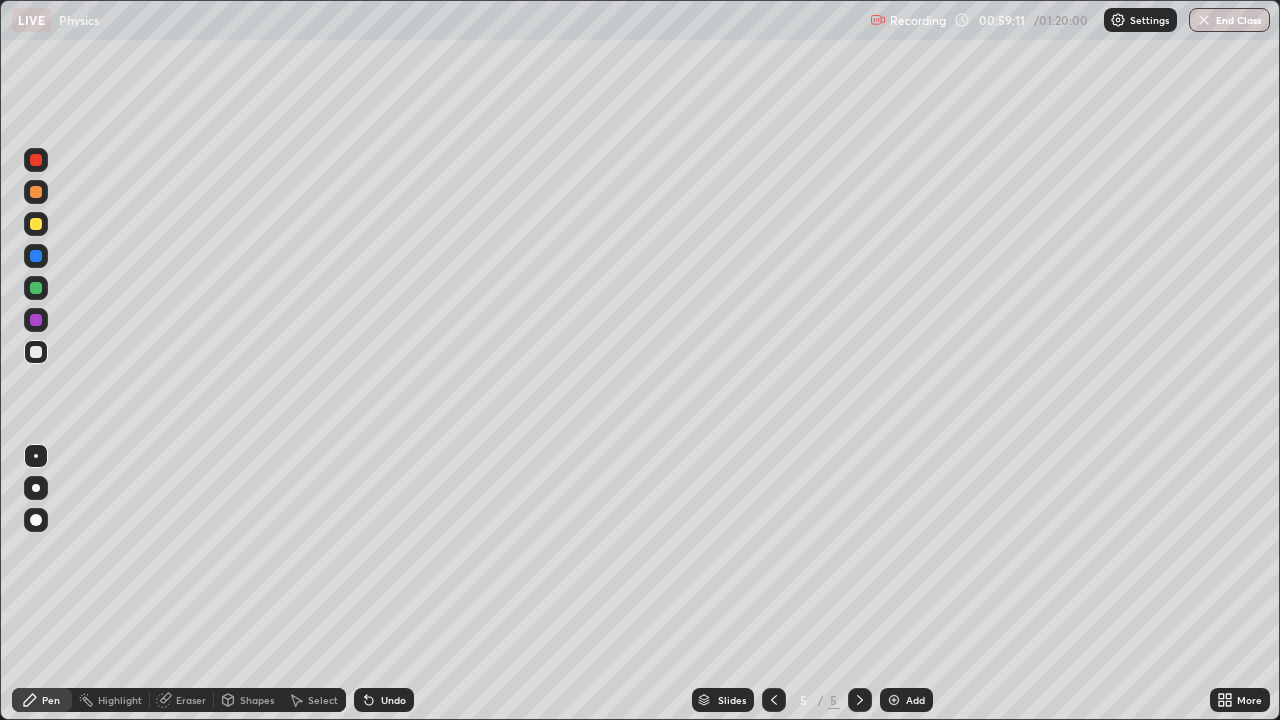 click 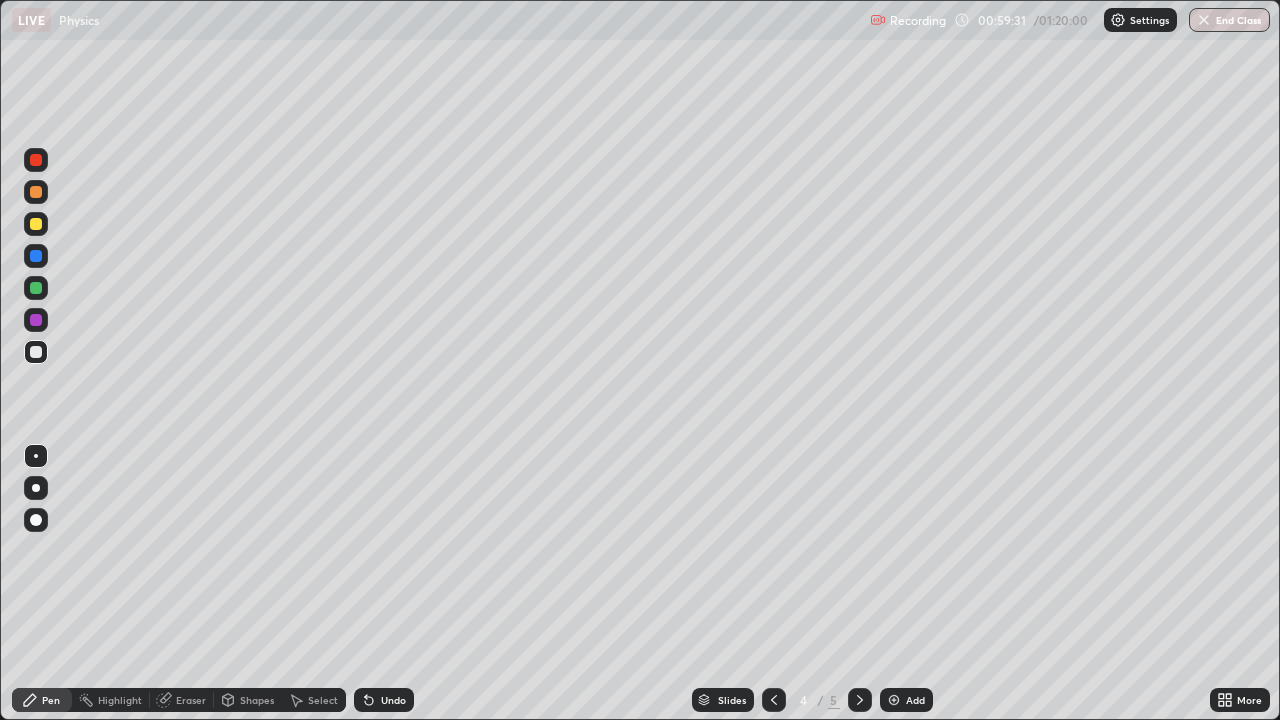 click 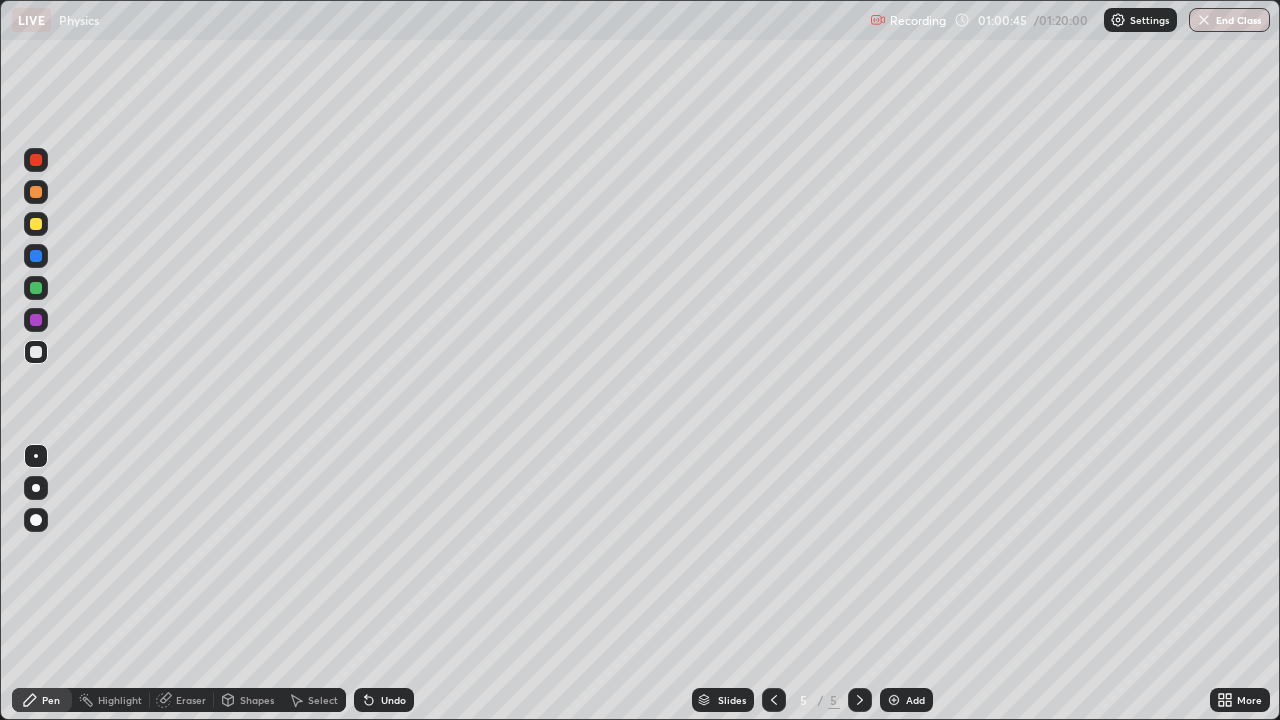 click on "Add" at bounding box center [915, 700] 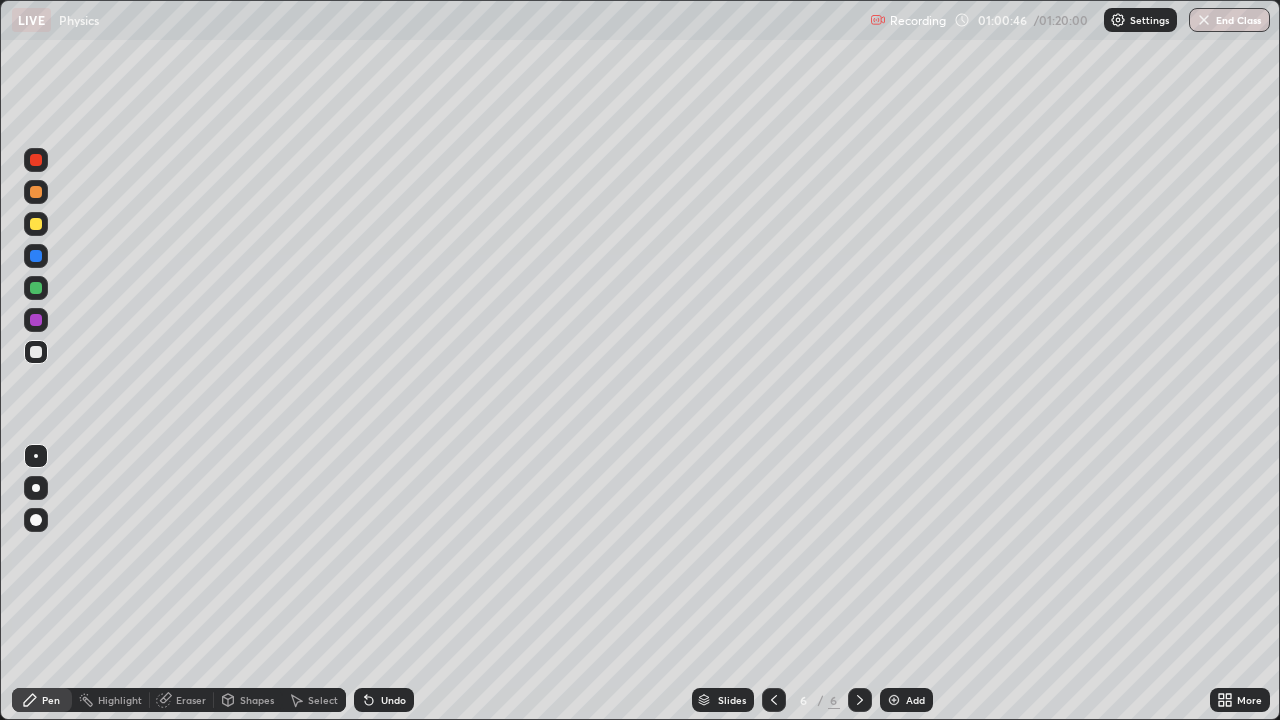 click 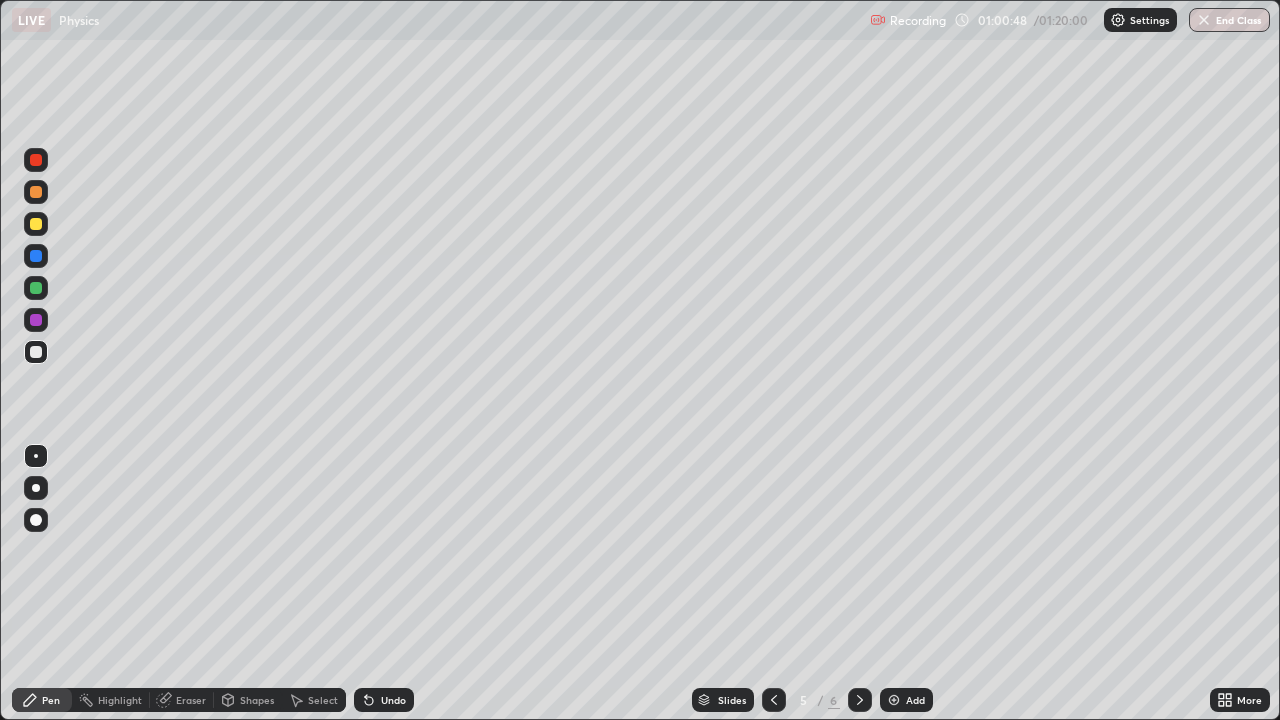 click at bounding box center [860, 700] 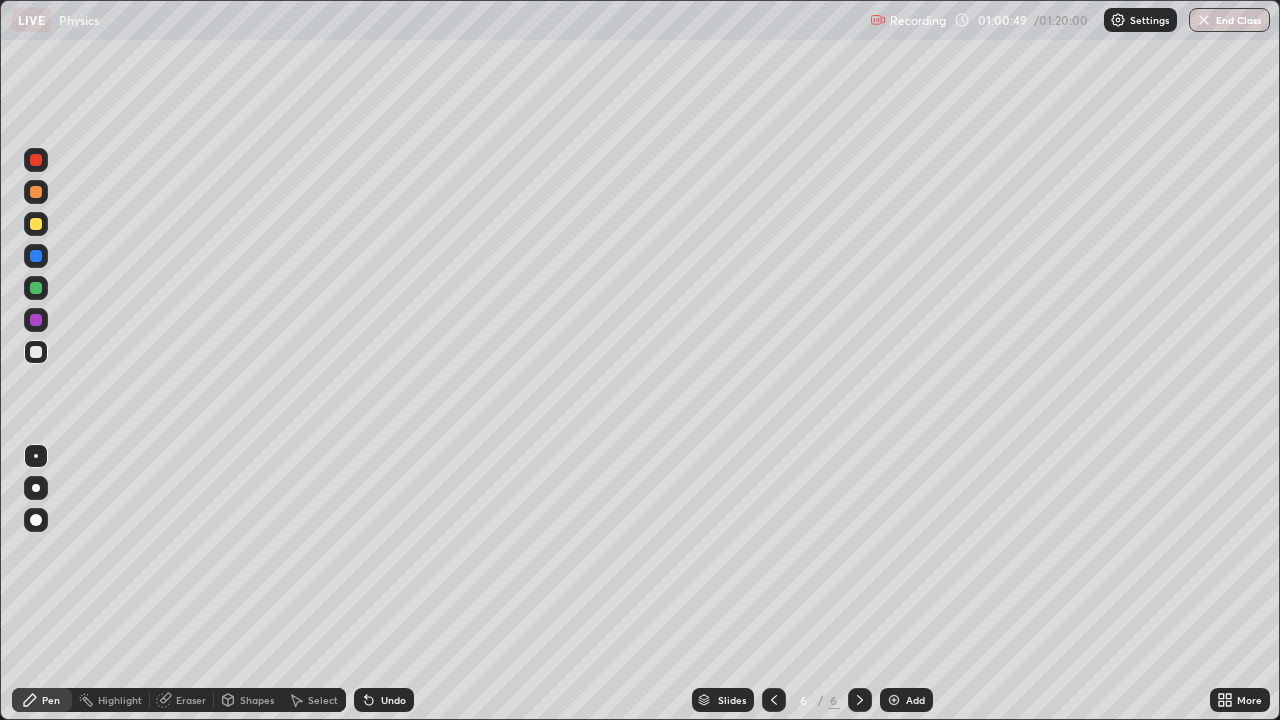 click at bounding box center (36, 352) 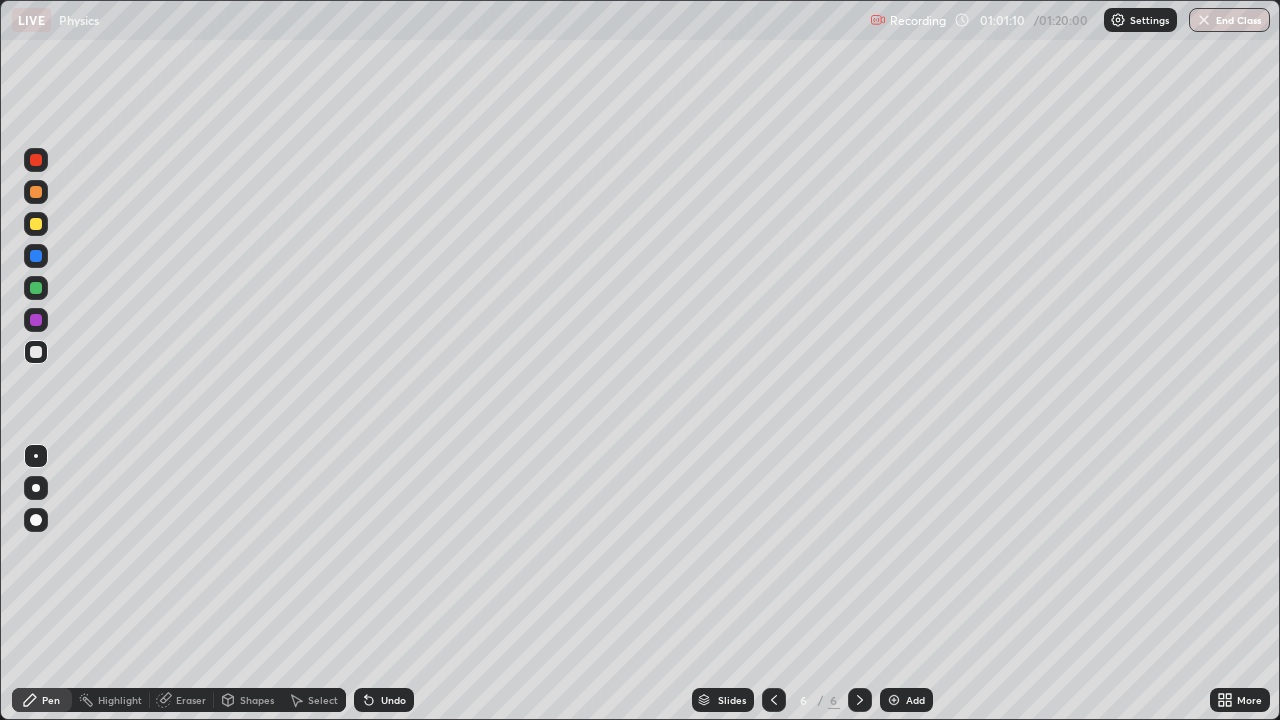 click on "Shapes" at bounding box center (248, 700) 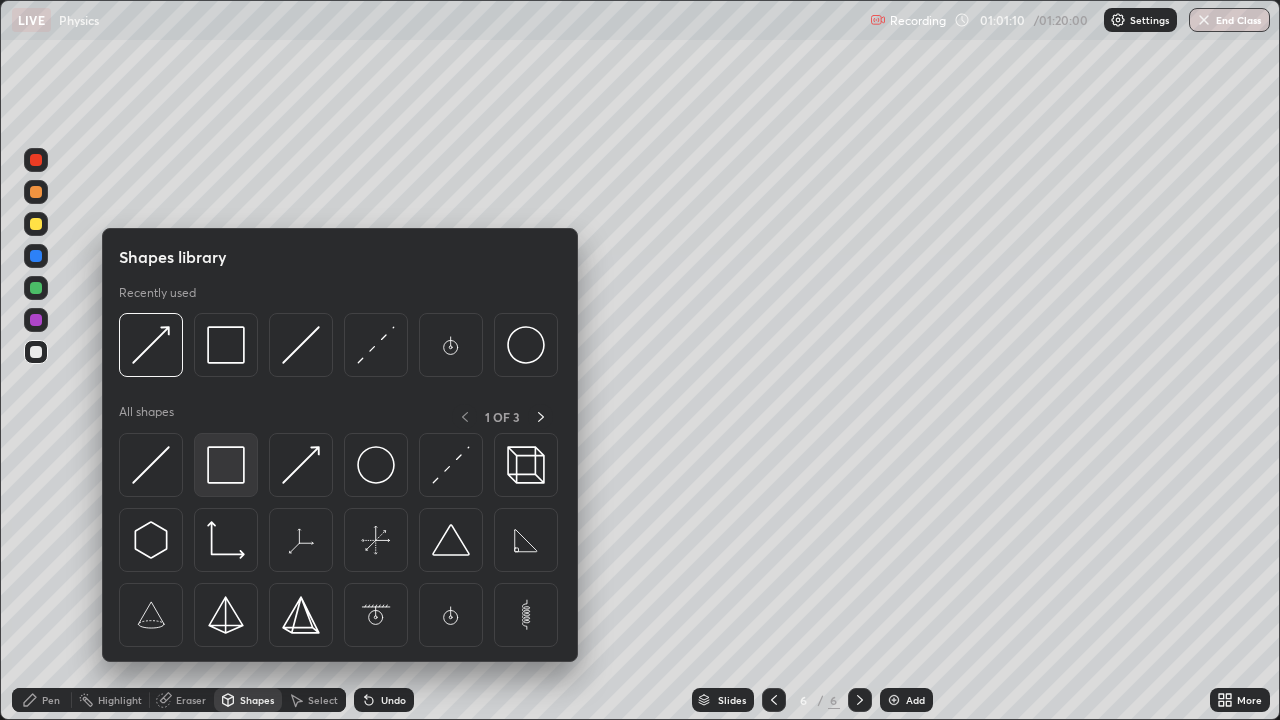 click at bounding box center (226, 465) 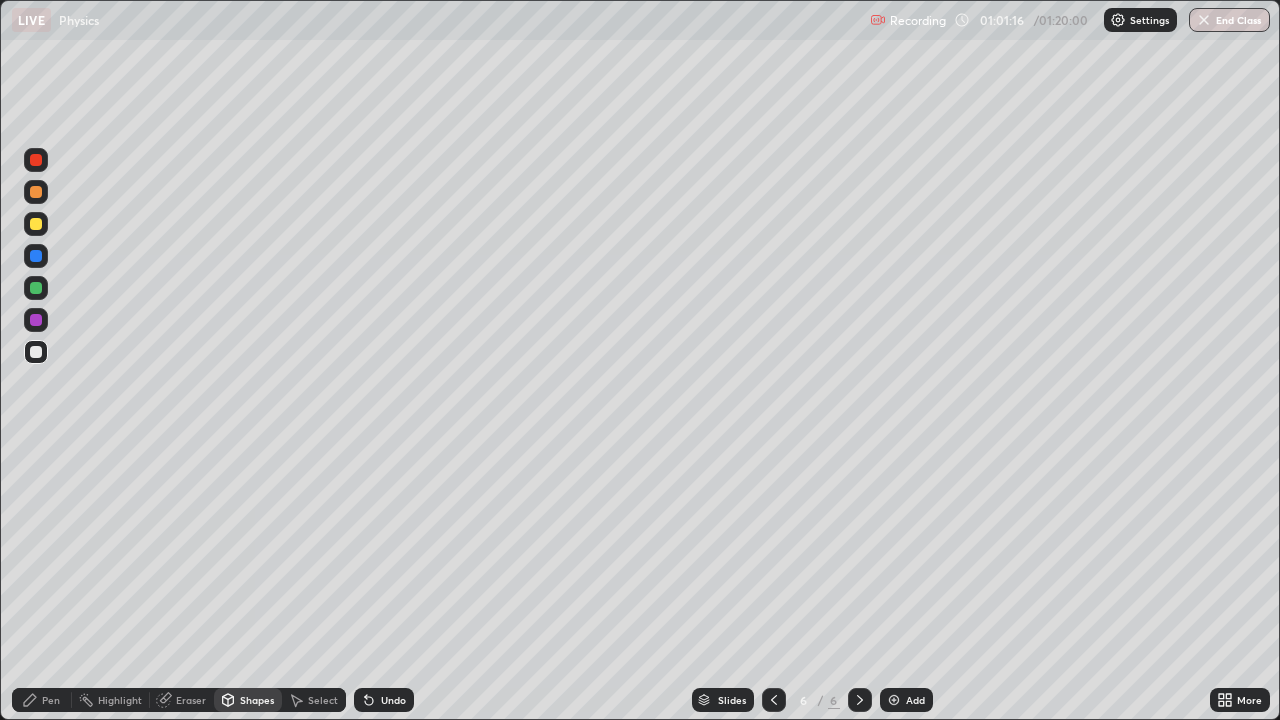click on "Shapes" at bounding box center [257, 700] 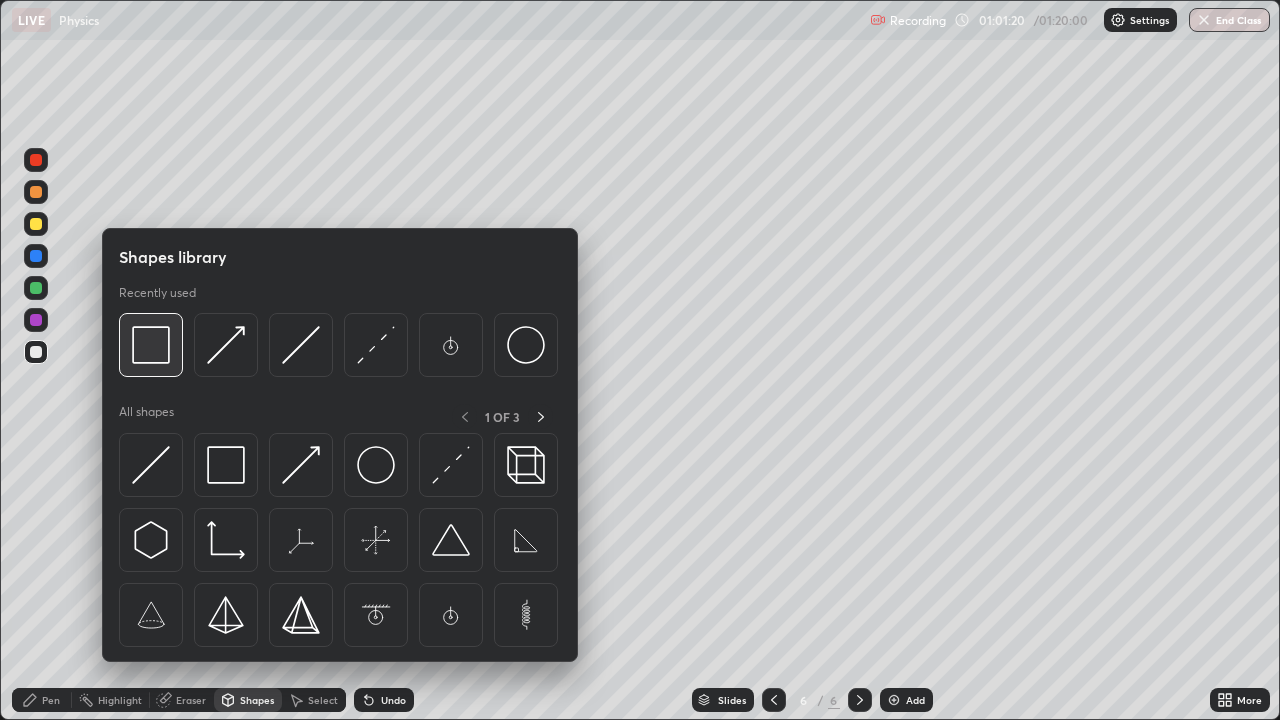 click at bounding box center [151, 345] 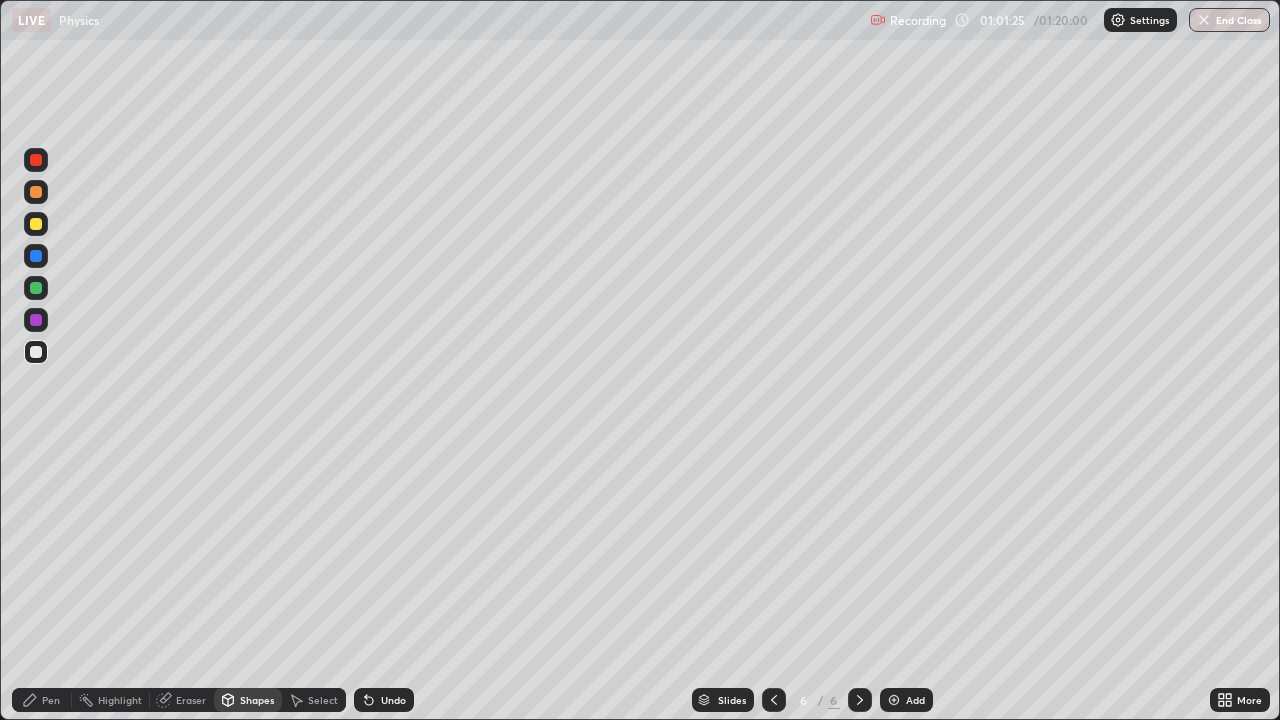 click on "Pen" at bounding box center [42, 700] 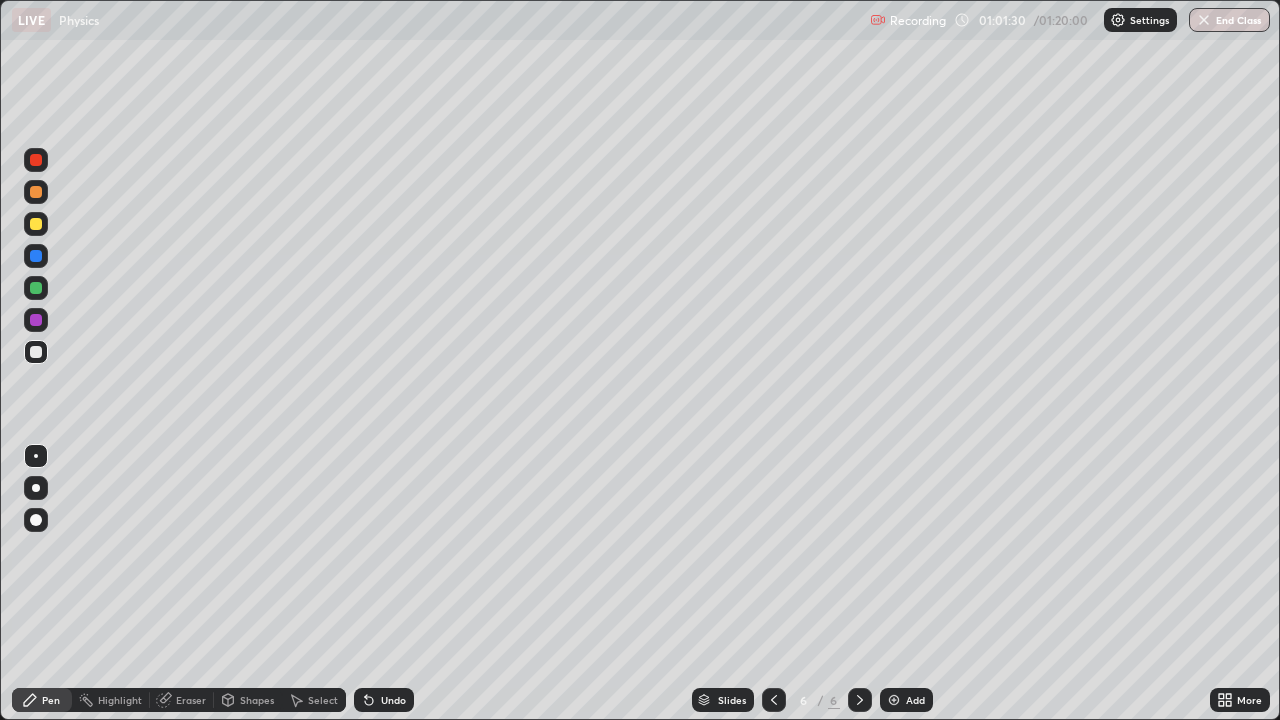 click on "Shapes" at bounding box center (257, 700) 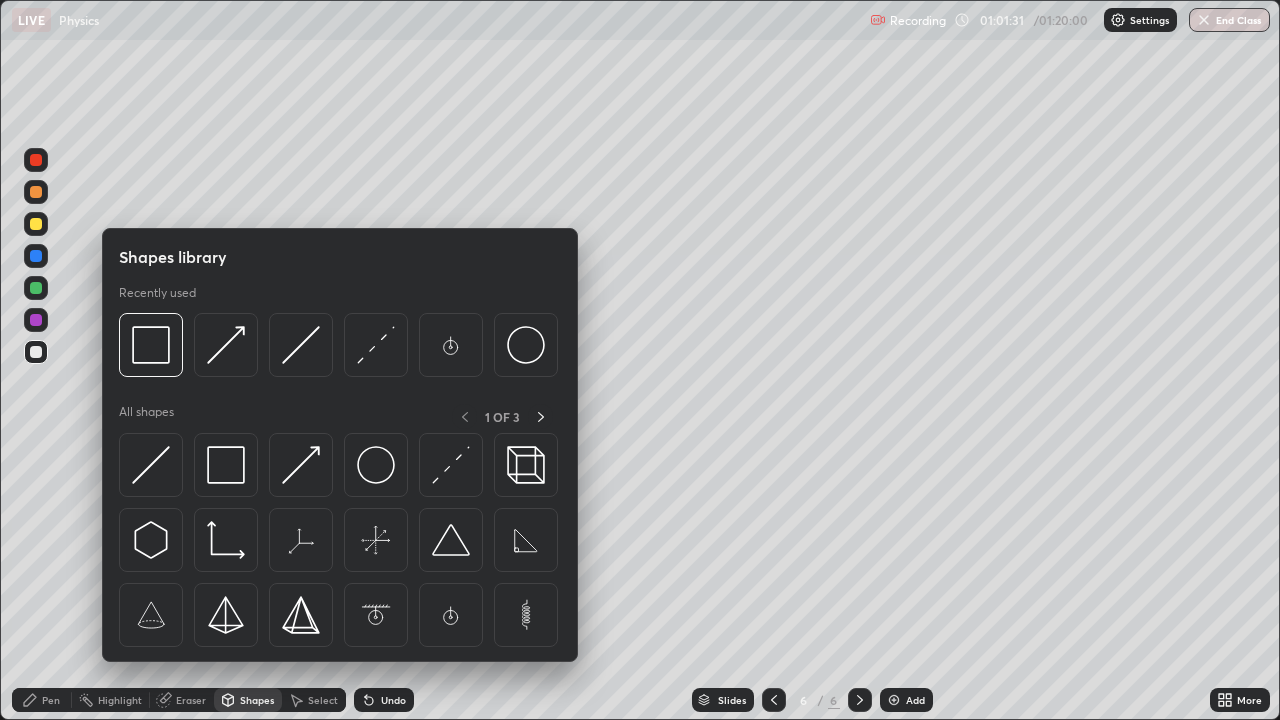 click on "Pen" at bounding box center (42, 700) 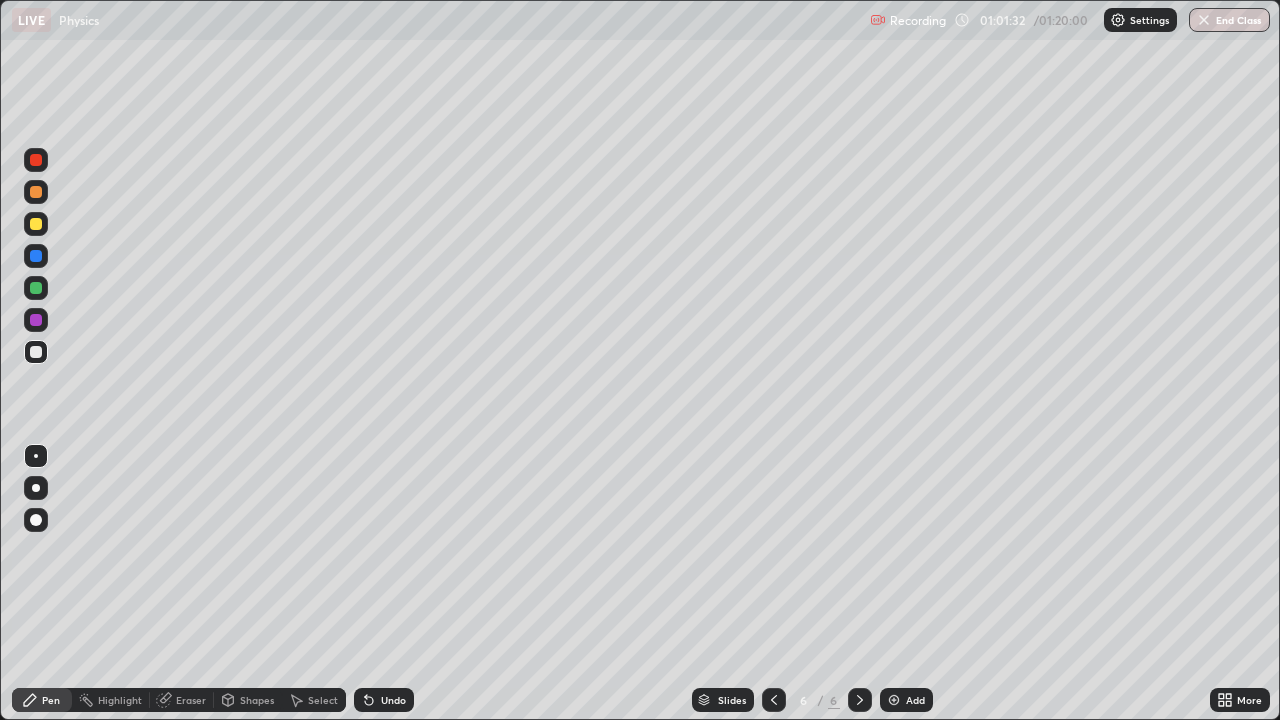 click on "Pen" at bounding box center (51, 700) 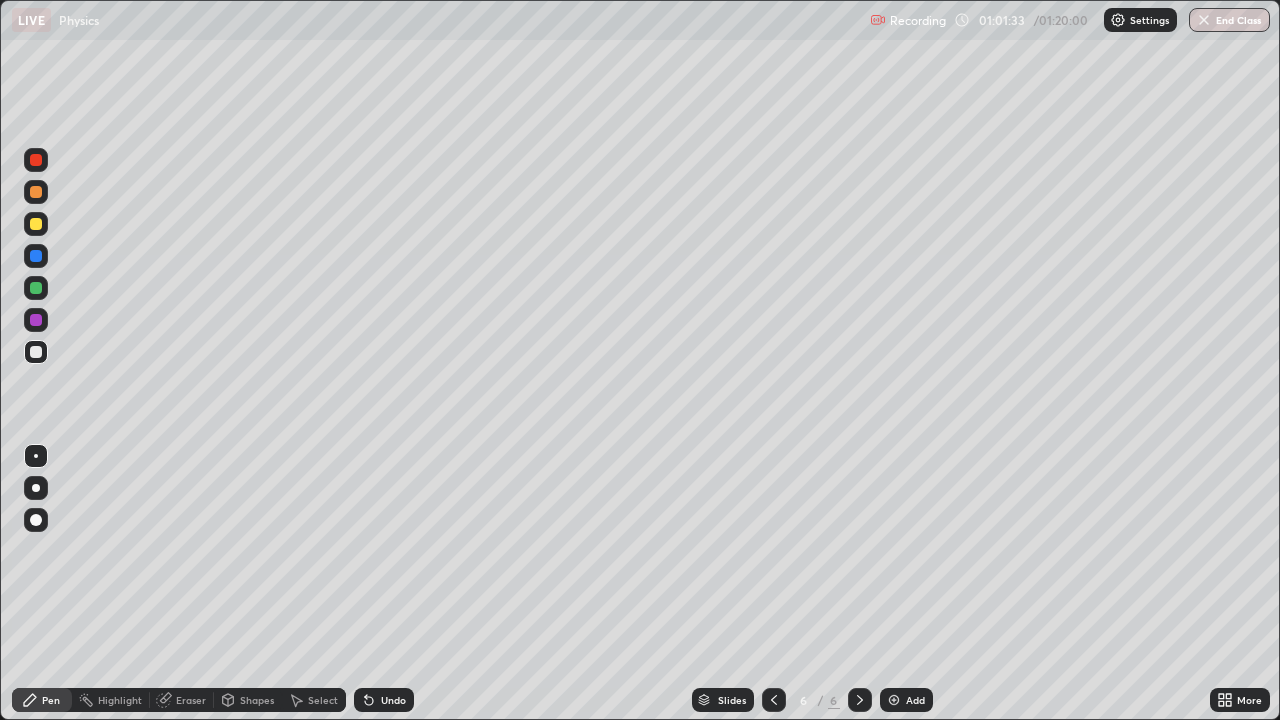 click on "Eraser" at bounding box center (191, 700) 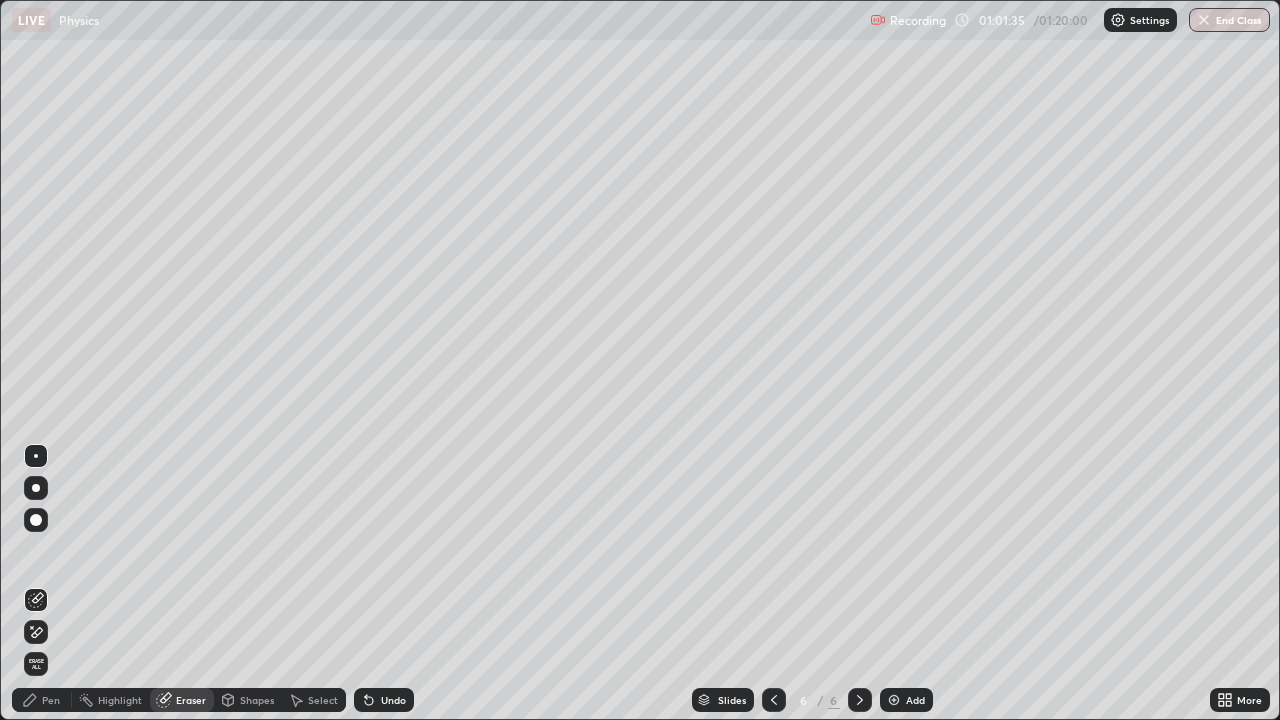 click on "Shapes" at bounding box center [257, 700] 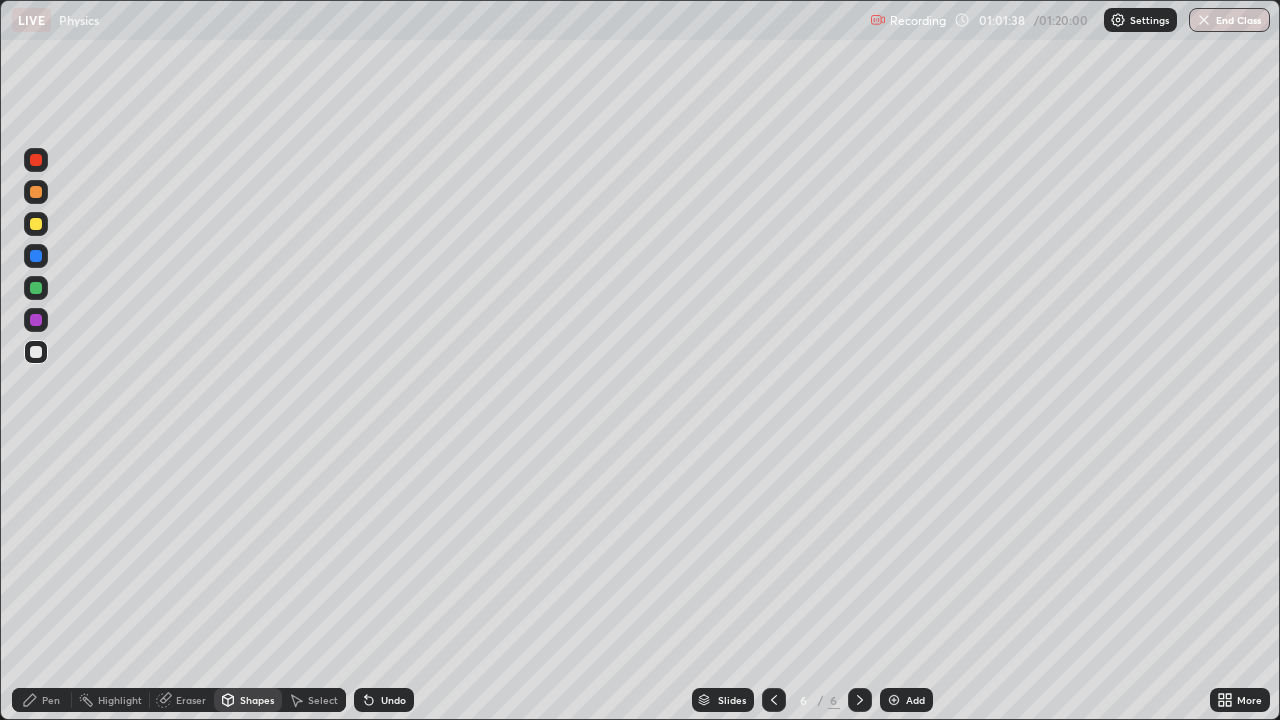 click on "Undo" at bounding box center [384, 700] 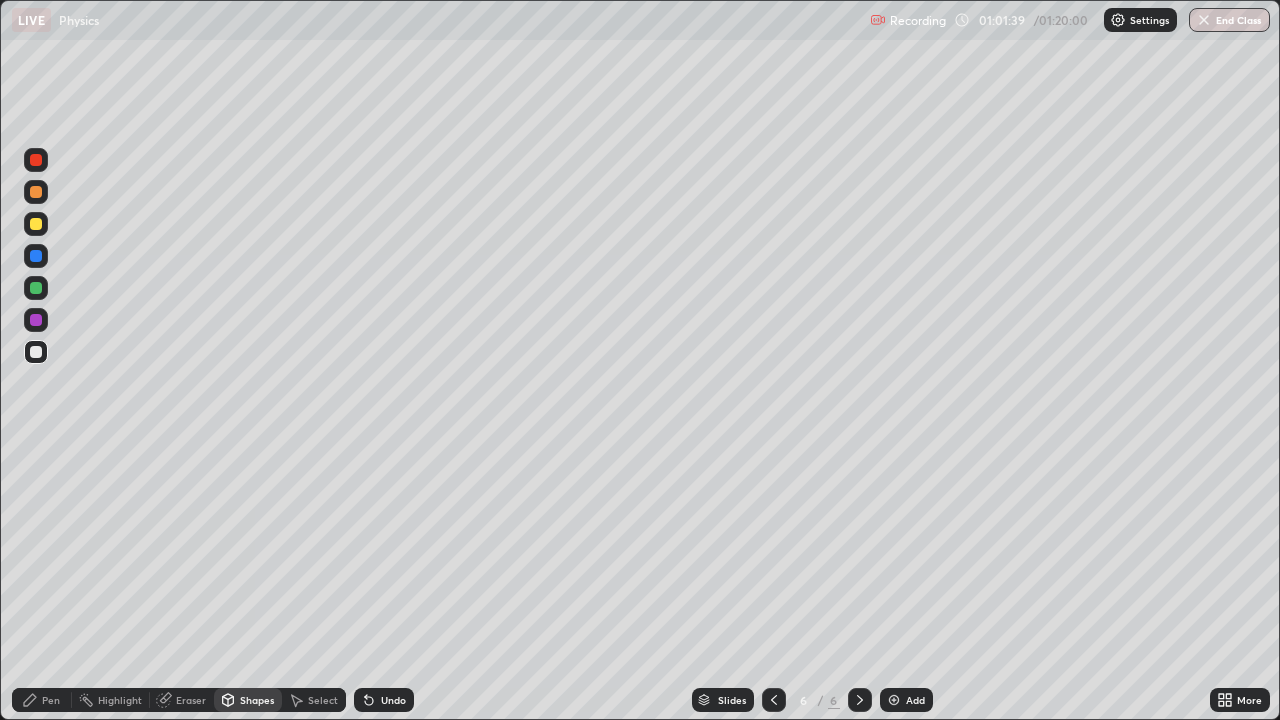 click on "Eraser" at bounding box center (191, 700) 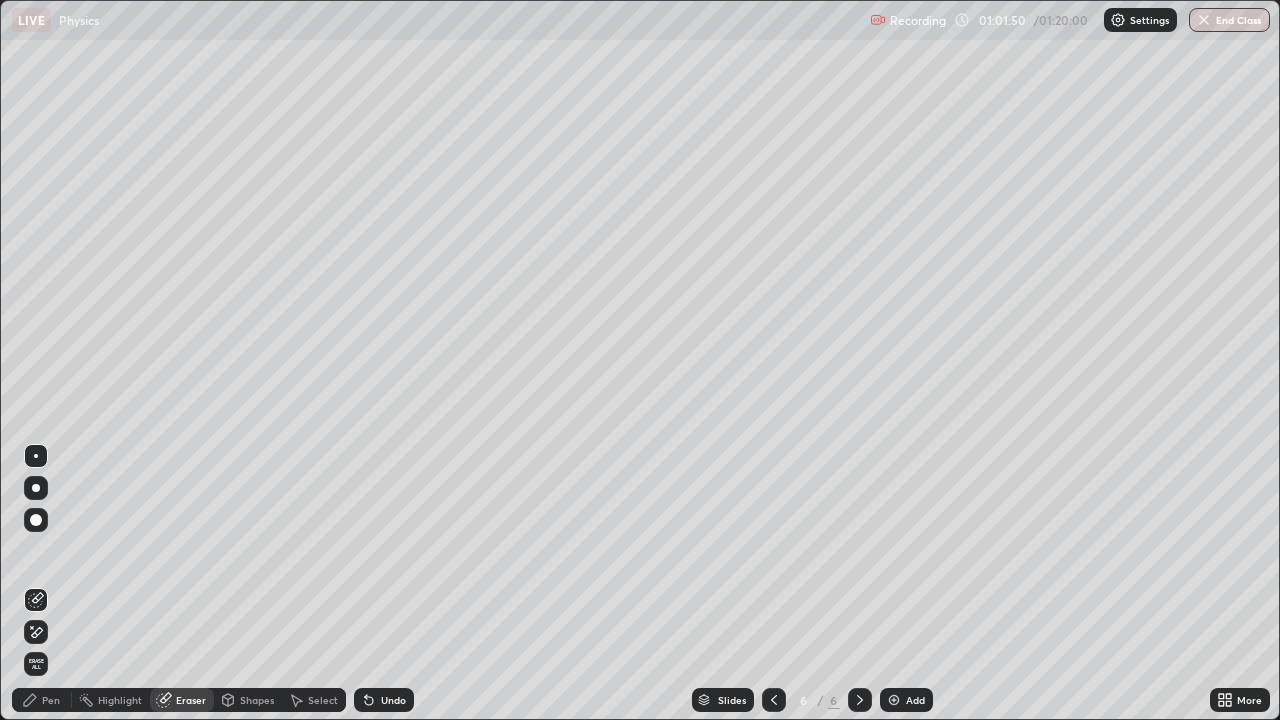 click on "Shapes" at bounding box center [257, 700] 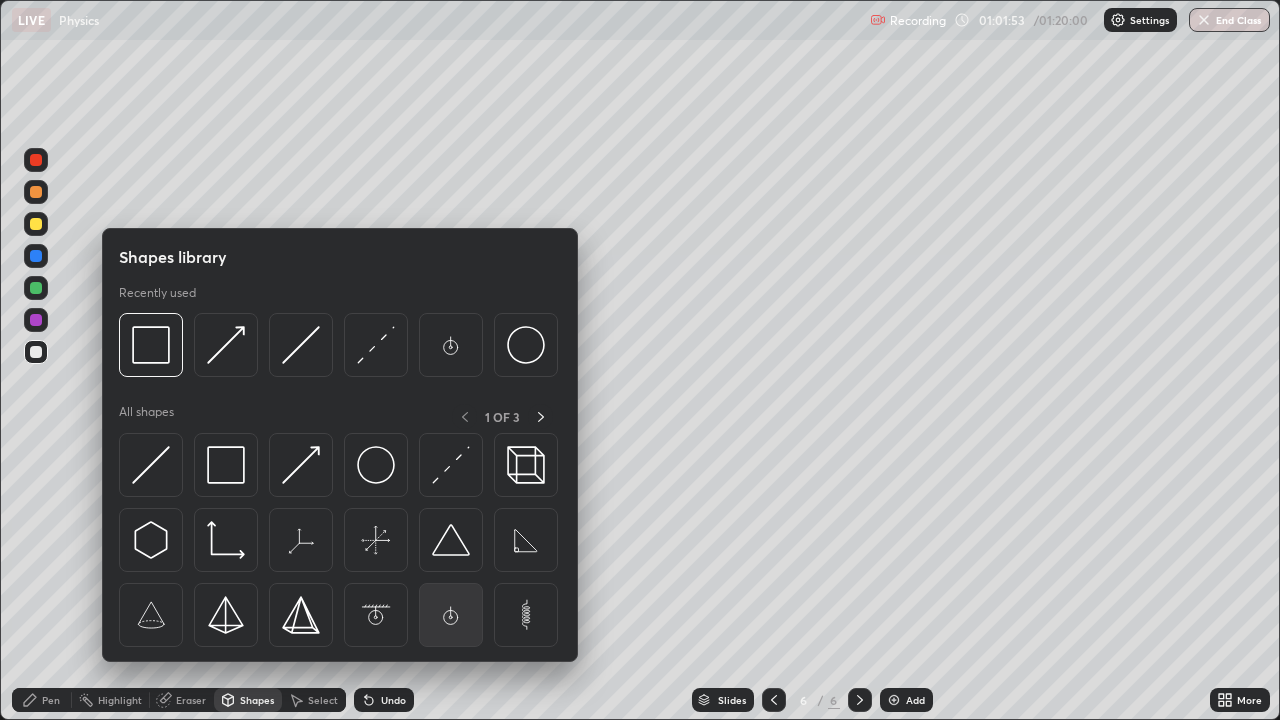 click at bounding box center [451, 615] 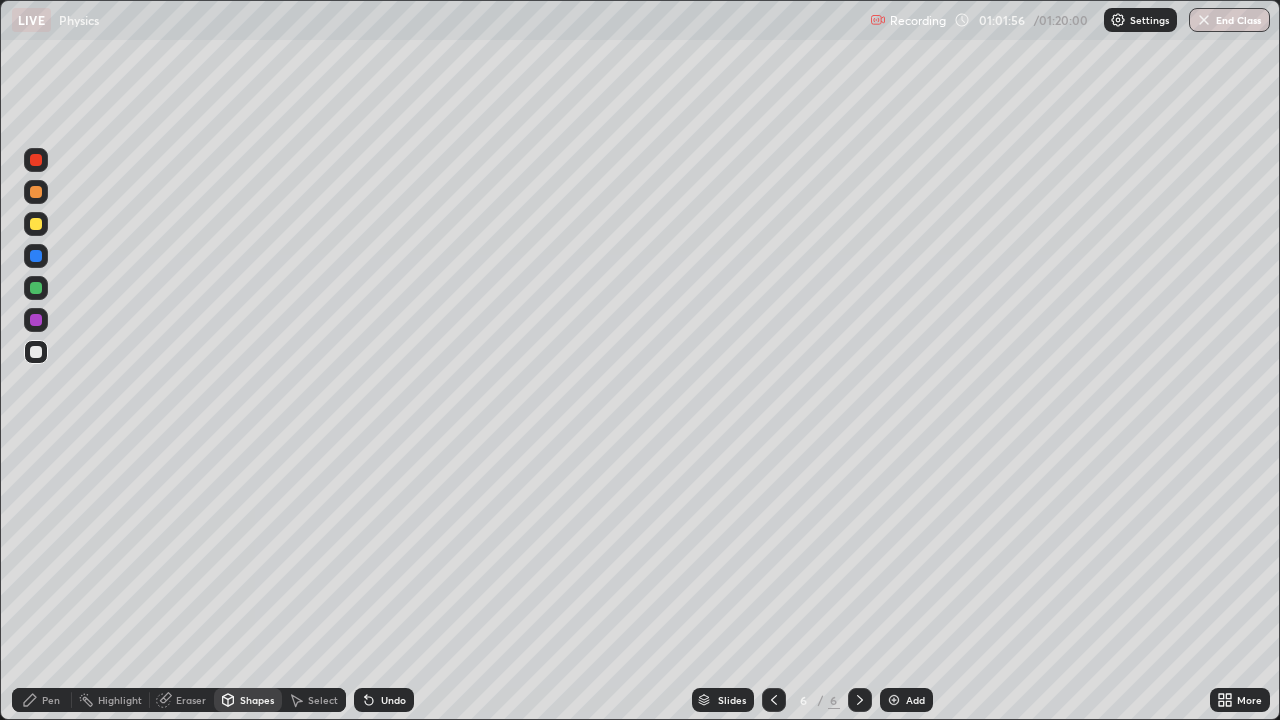 click on "Shapes" at bounding box center [257, 700] 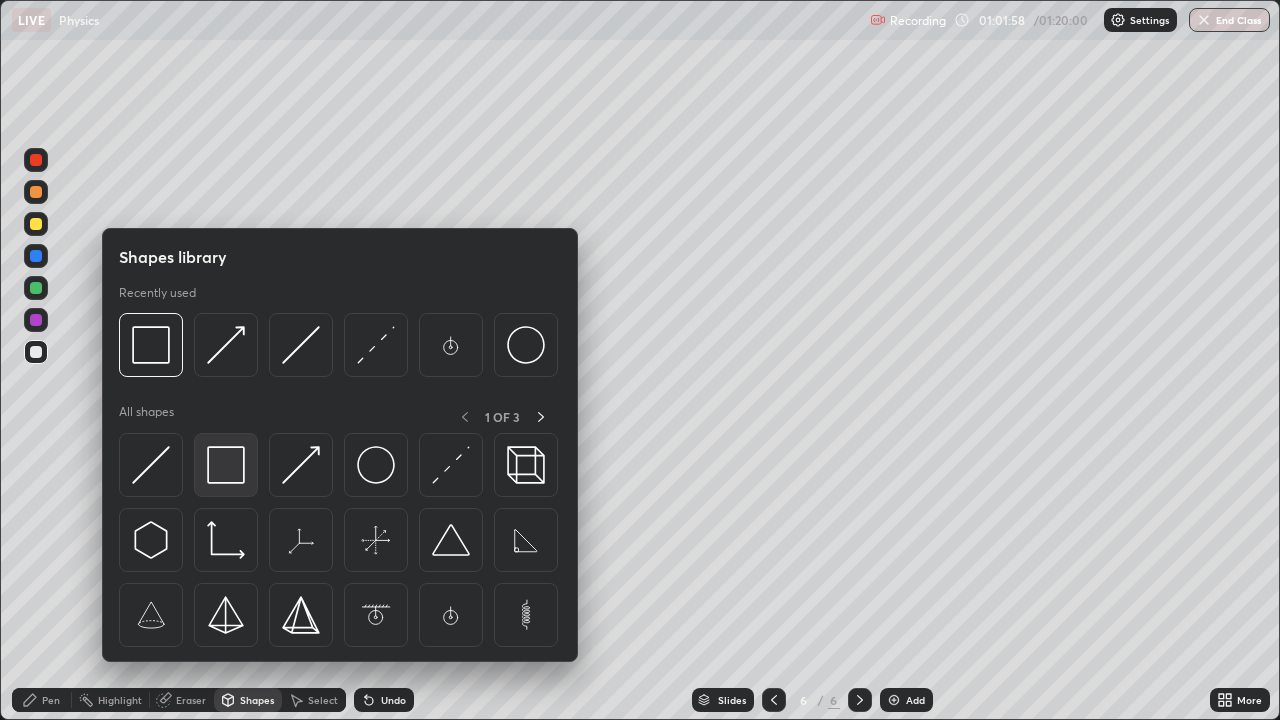 click at bounding box center (226, 465) 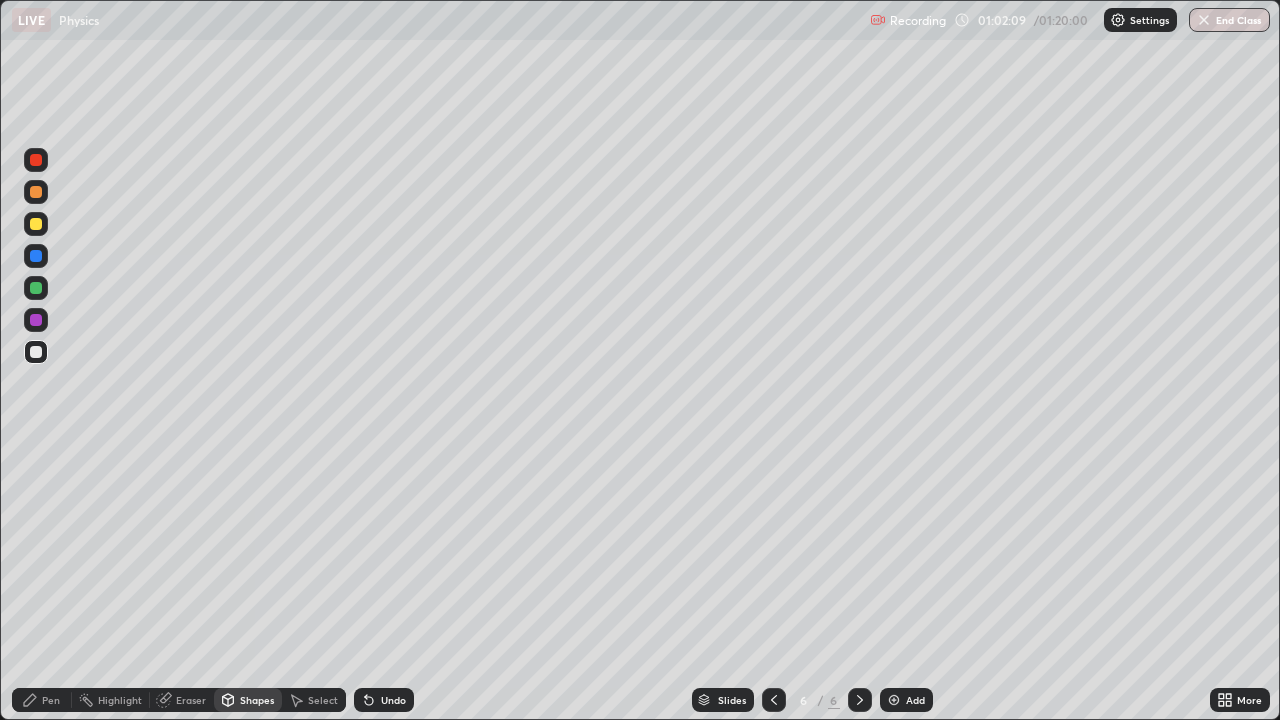 click on "Shapes" at bounding box center [248, 700] 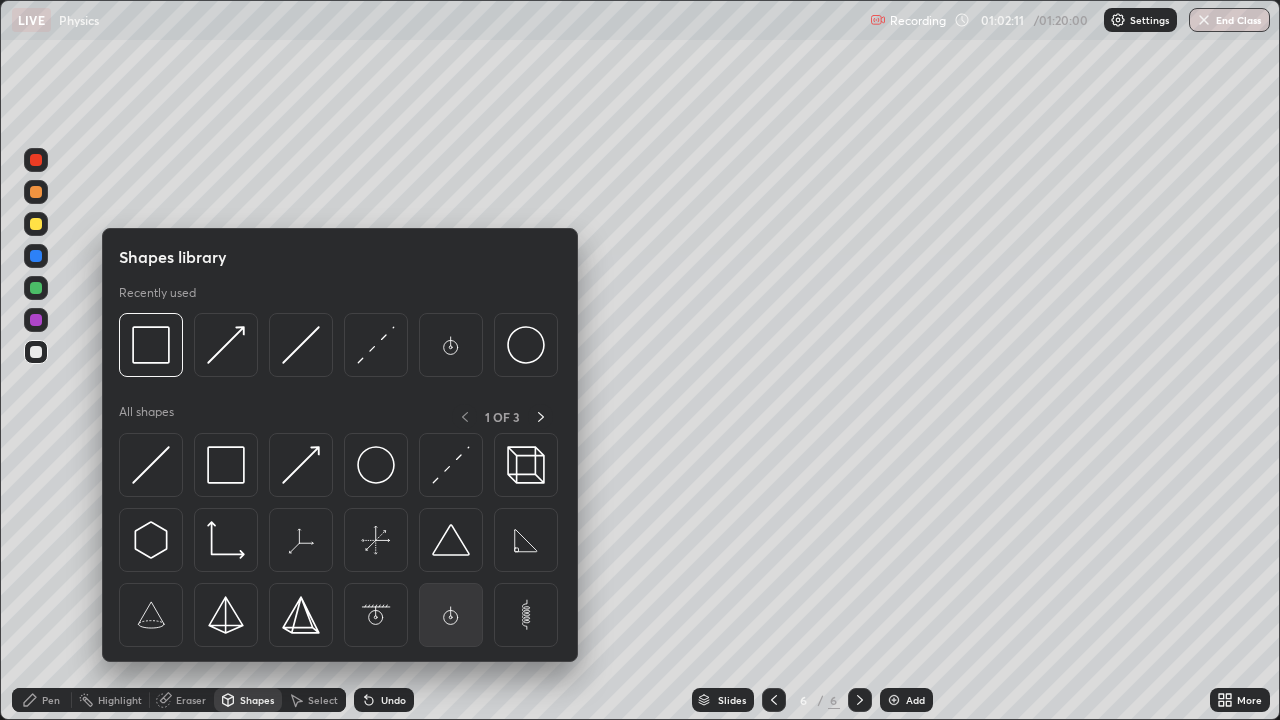 click at bounding box center [451, 615] 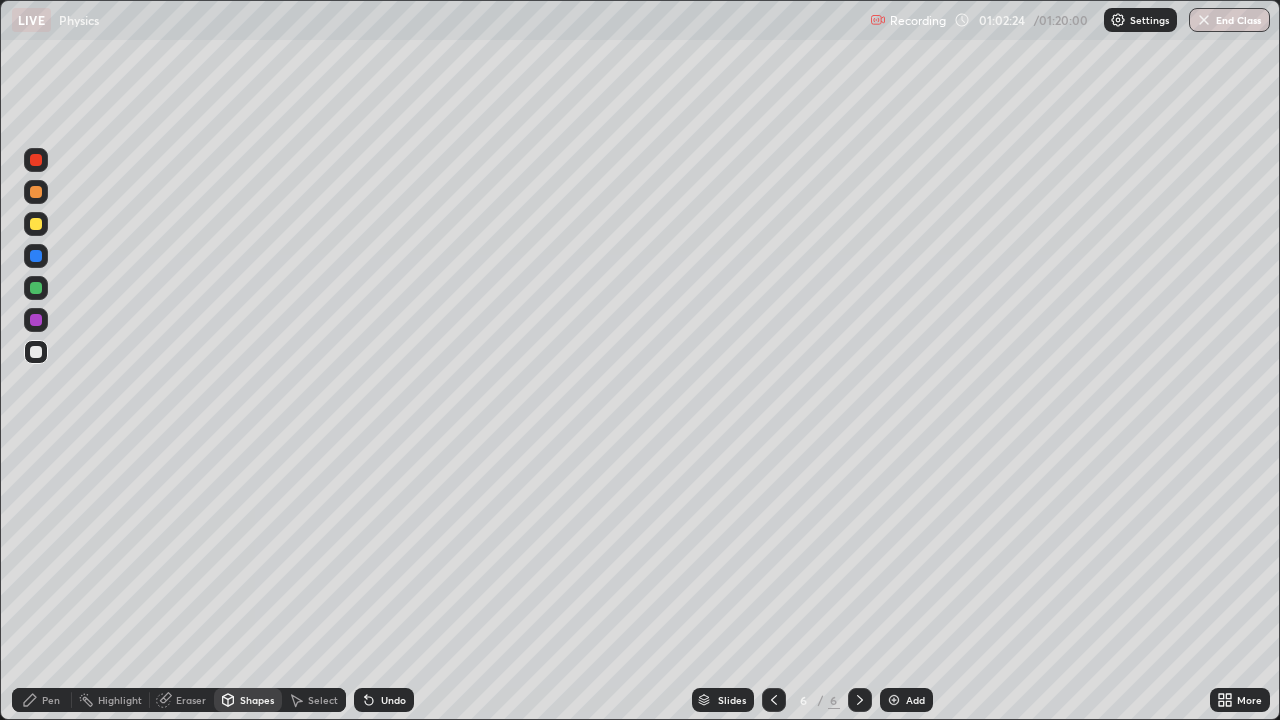 click on "Shapes" at bounding box center (248, 700) 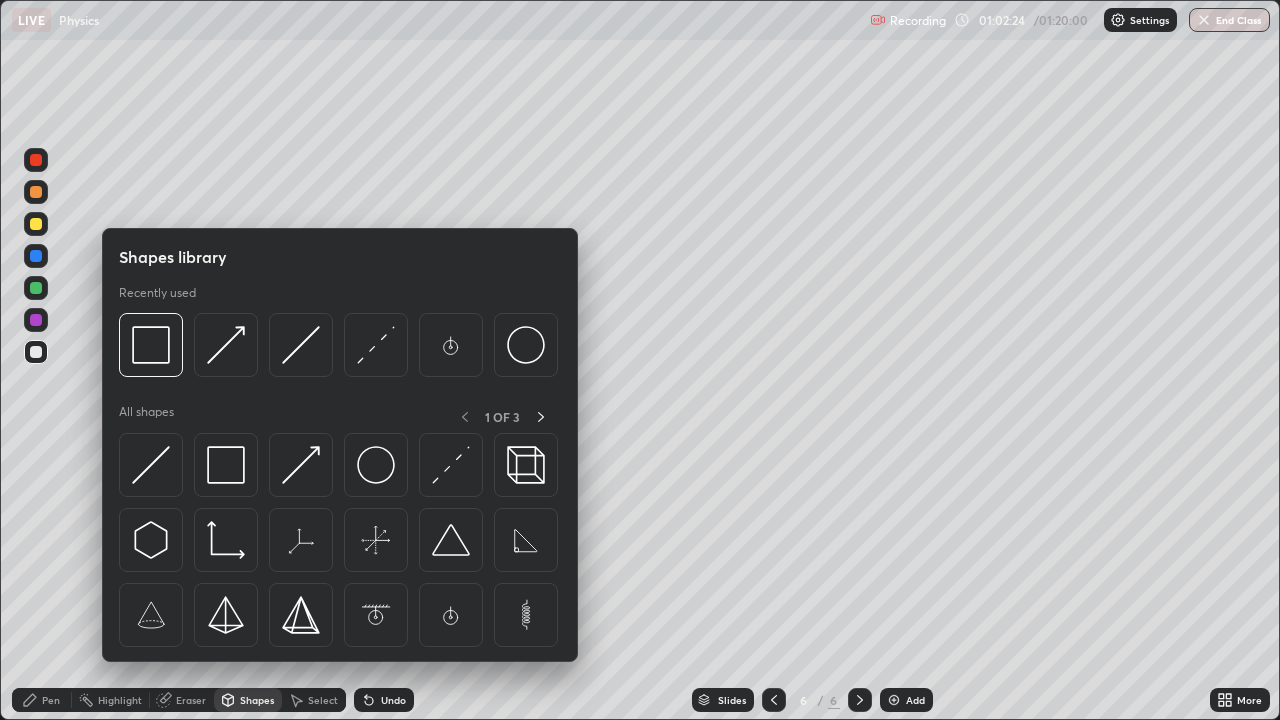 click on "Select" at bounding box center (323, 700) 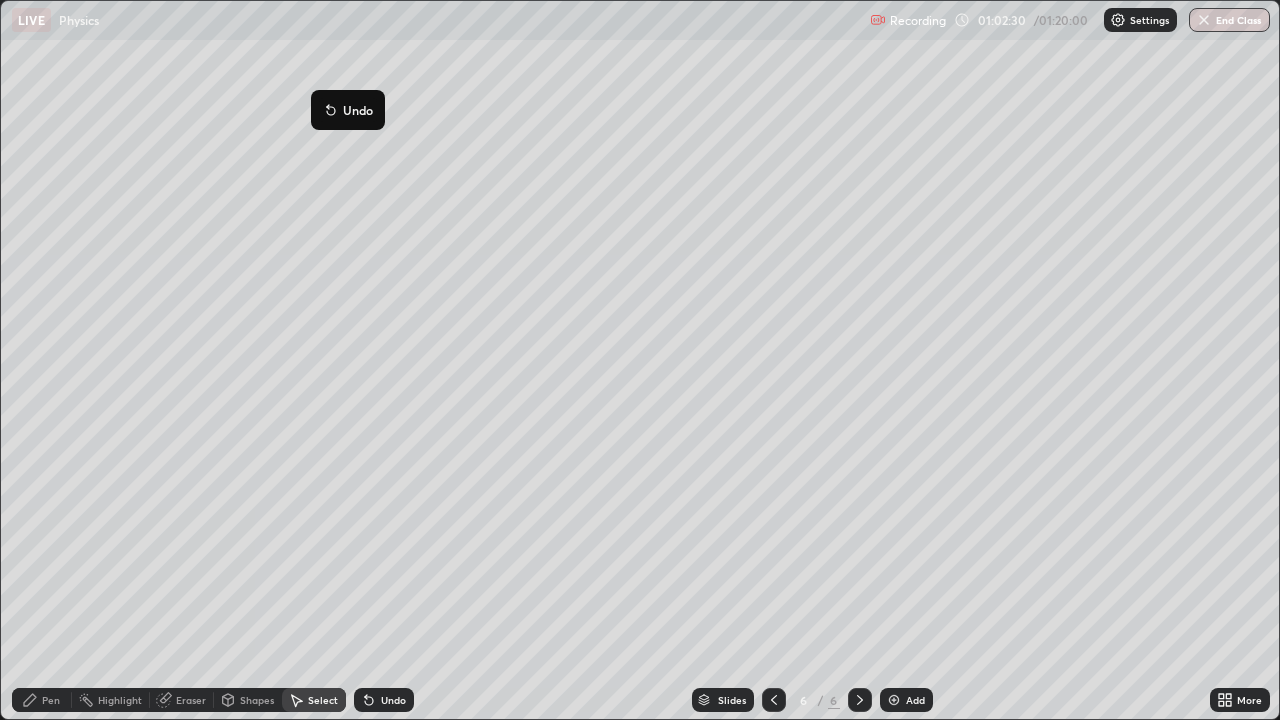 click on "0 ° Undo Copy Duplicate Duplicate to new slide Delete" at bounding box center (640, 360) 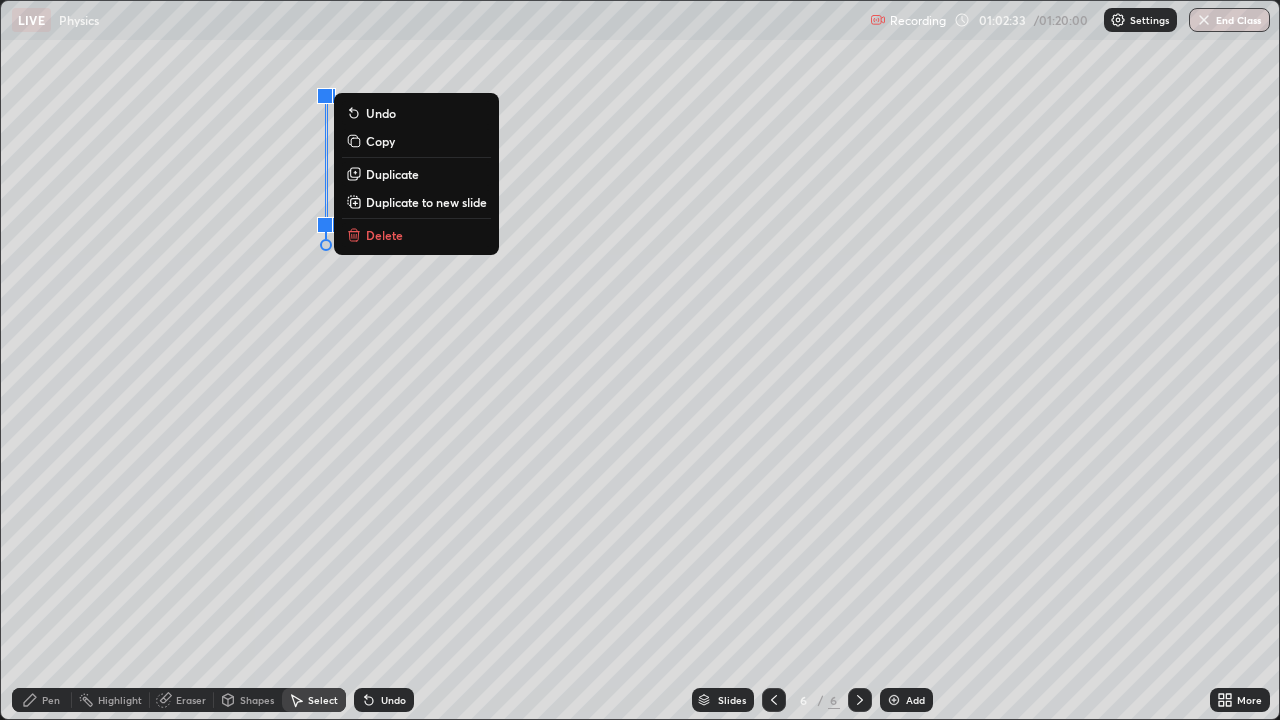 click on "0 ° Undo Copy Duplicate Duplicate to new slide Delete" at bounding box center [640, 360] 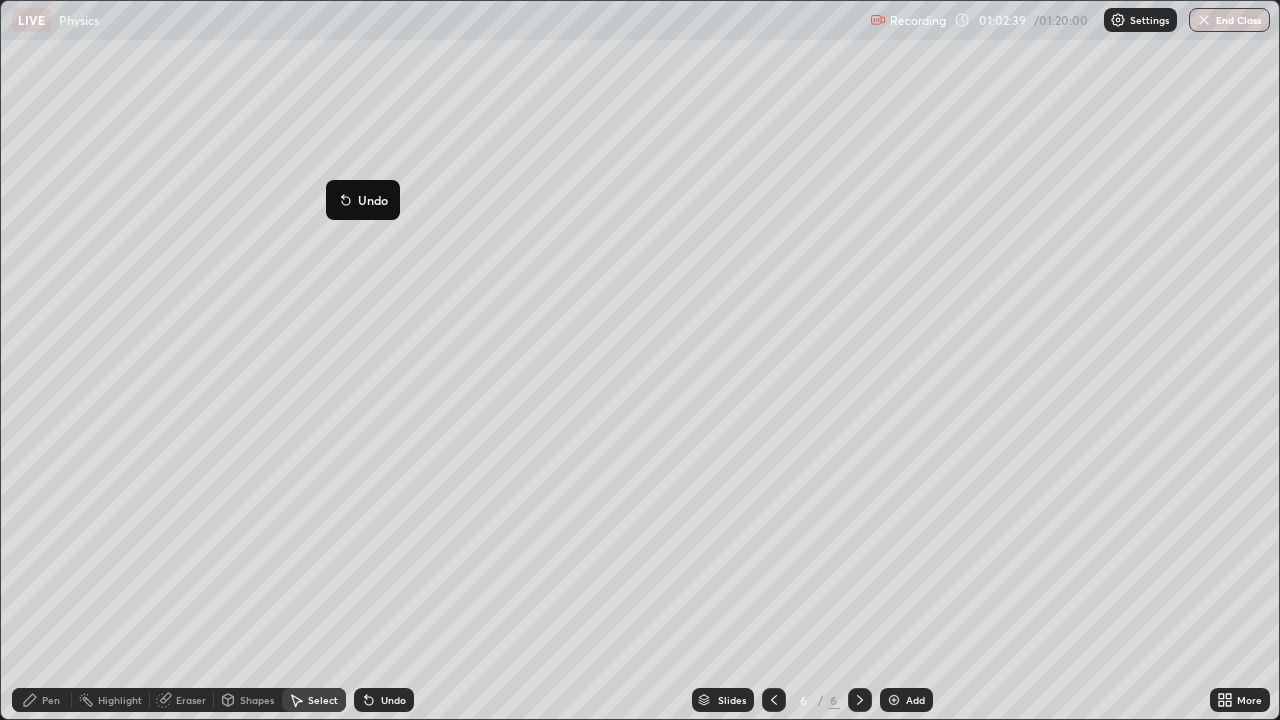 click on "Pen" at bounding box center [51, 700] 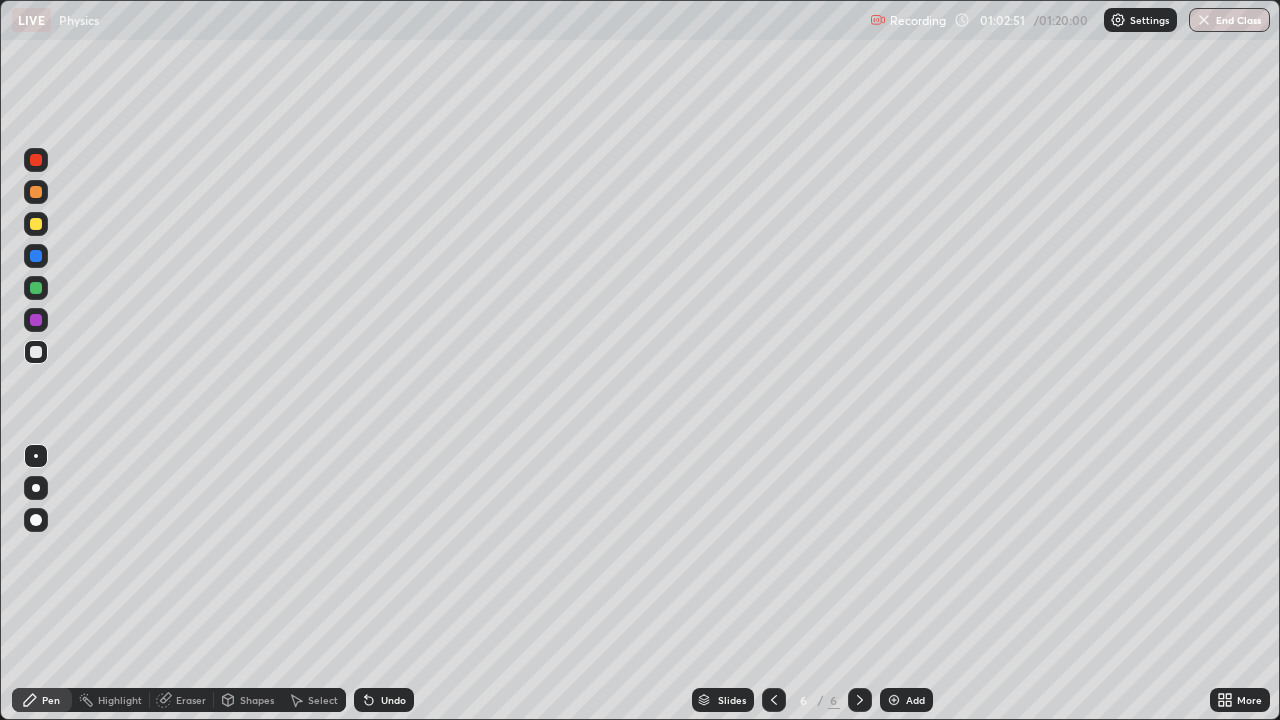 click on "Select" at bounding box center [323, 700] 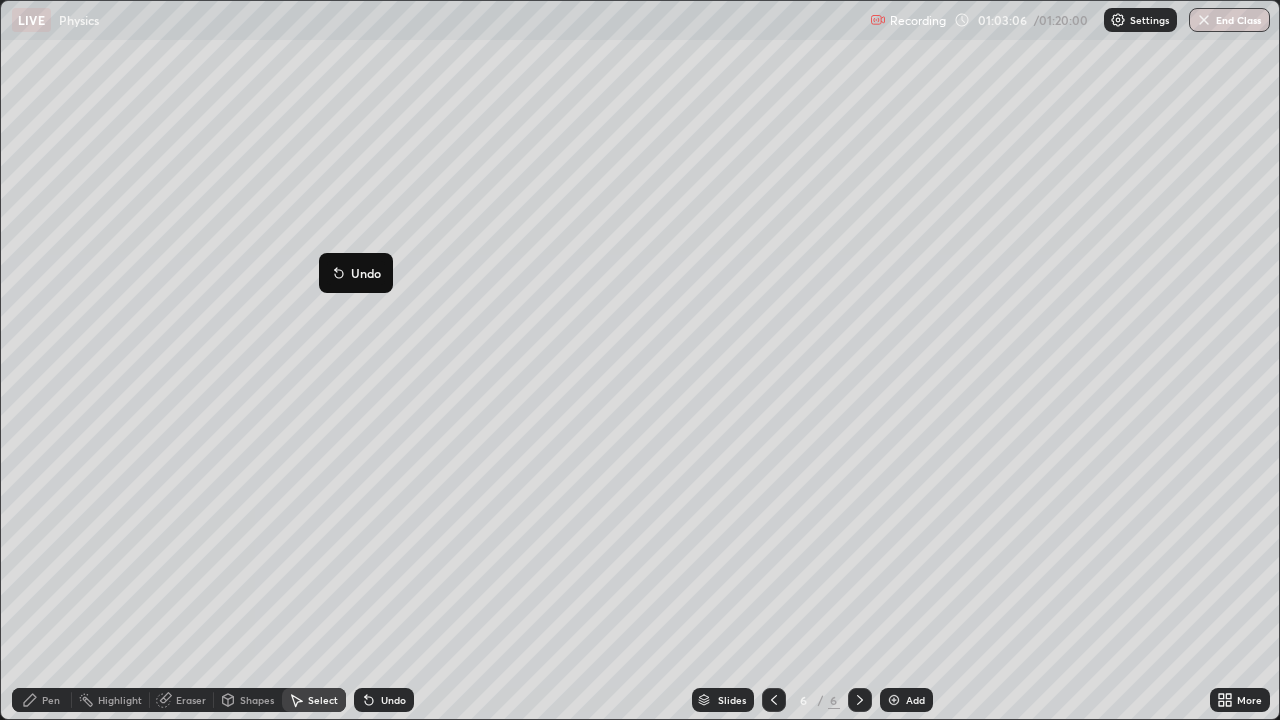 click on "0 ° Undo Copy Duplicate Duplicate to new slide Delete" at bounding box center (640, 360) 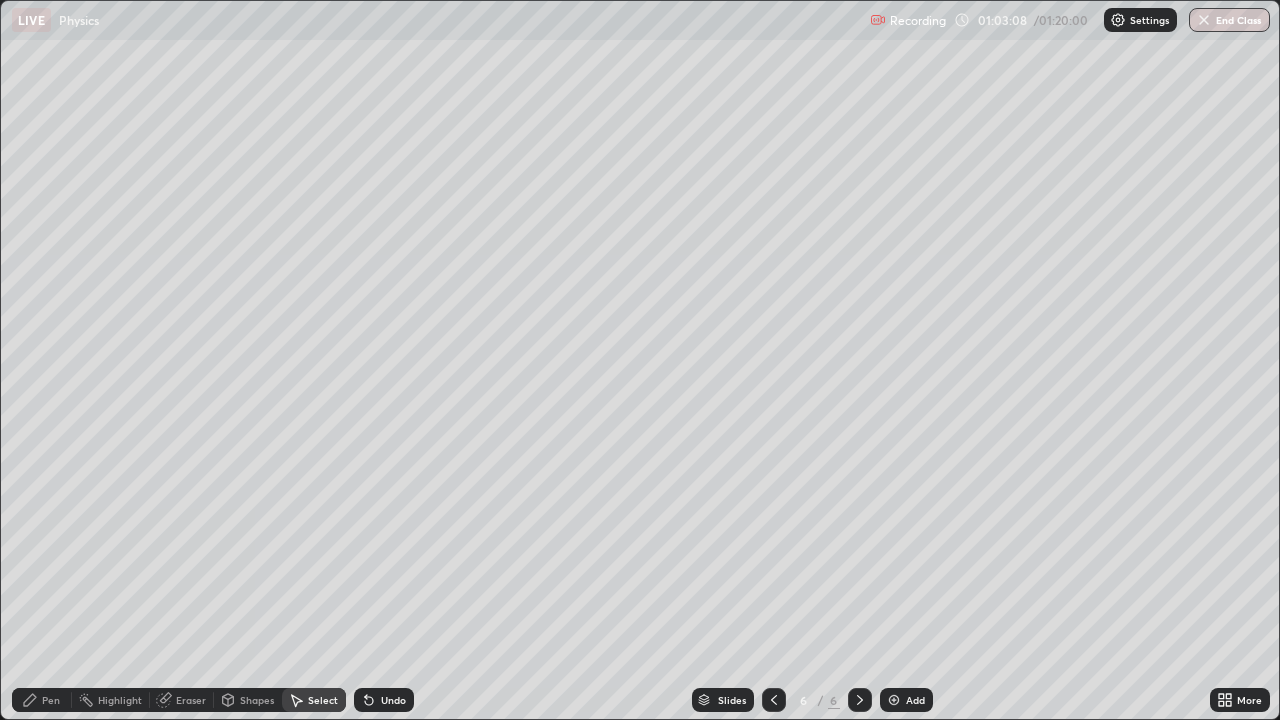 click on "Shapes" at bounding box center (248, 700) 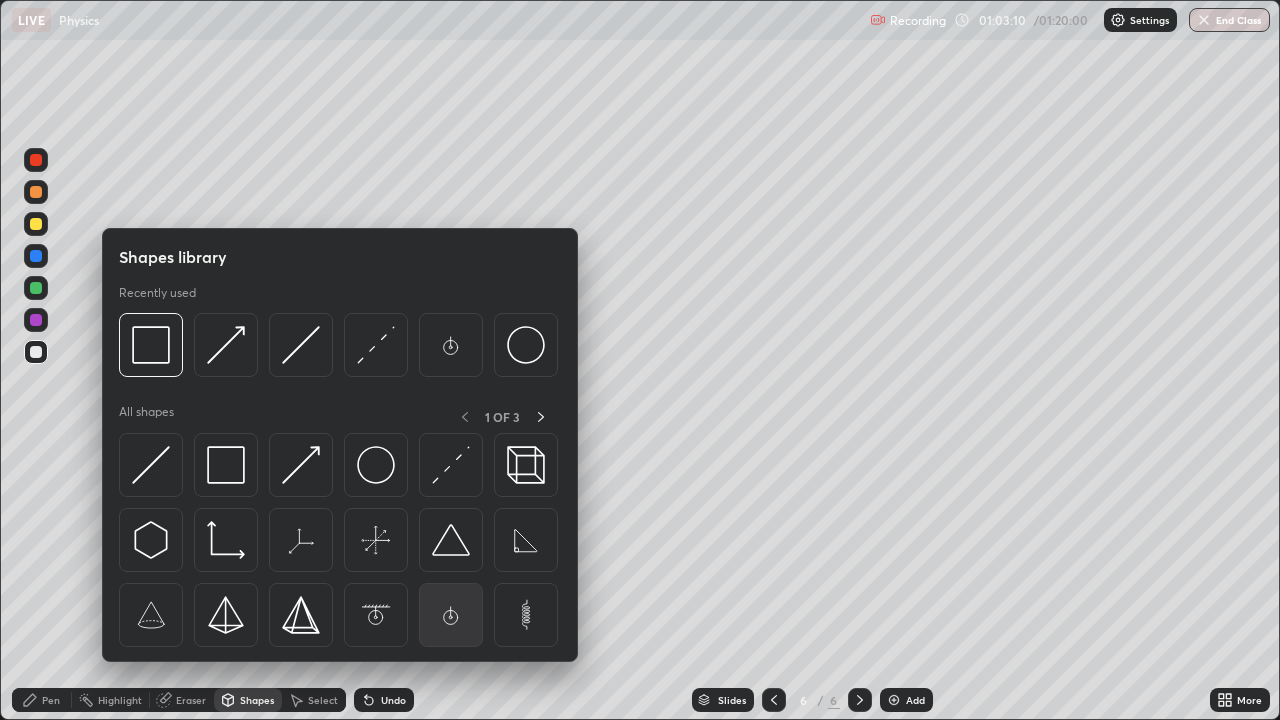 click at bounding box center (451, 615) 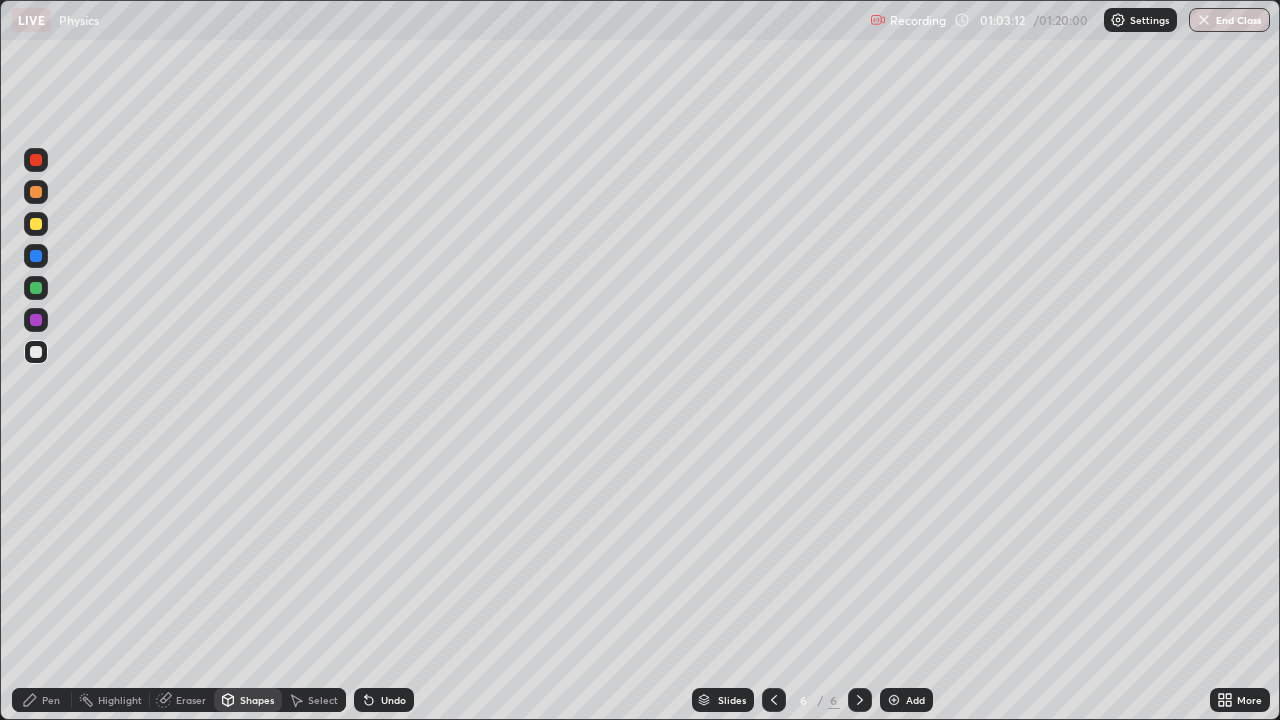 click on "Select" at bounding box center (314, 700) 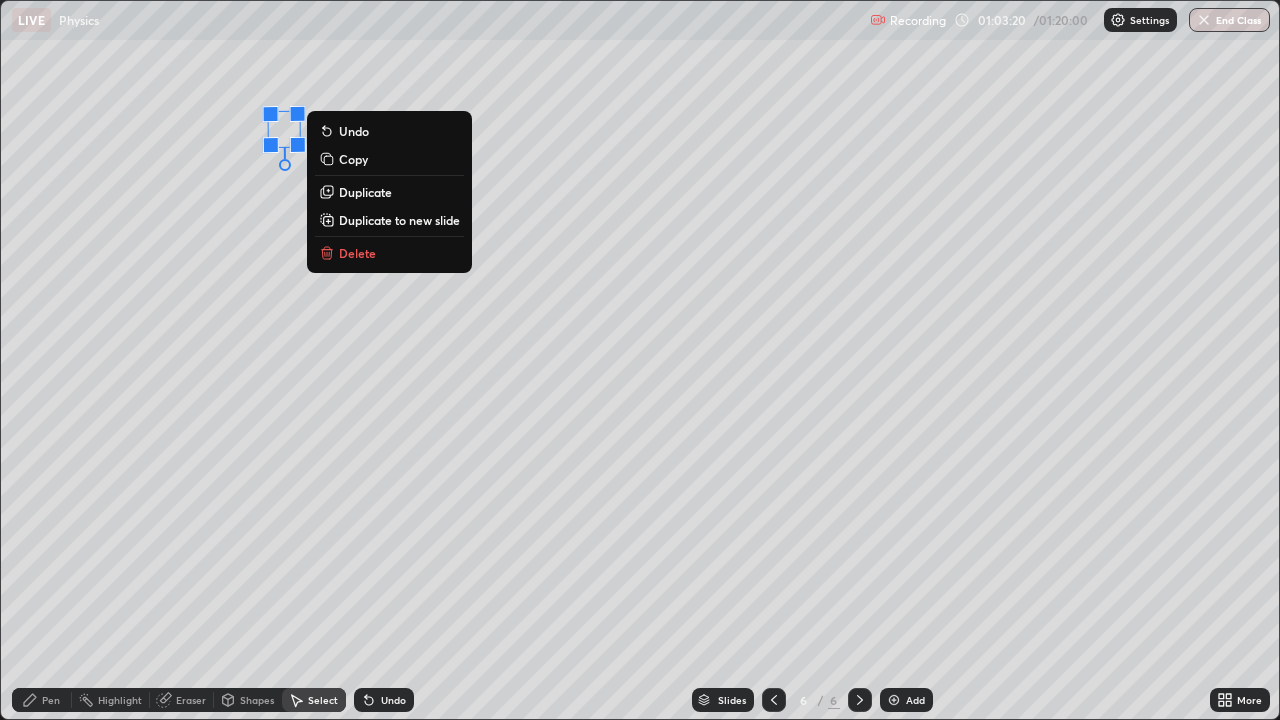 click on "Shapes" at bounding box center [257, 700] 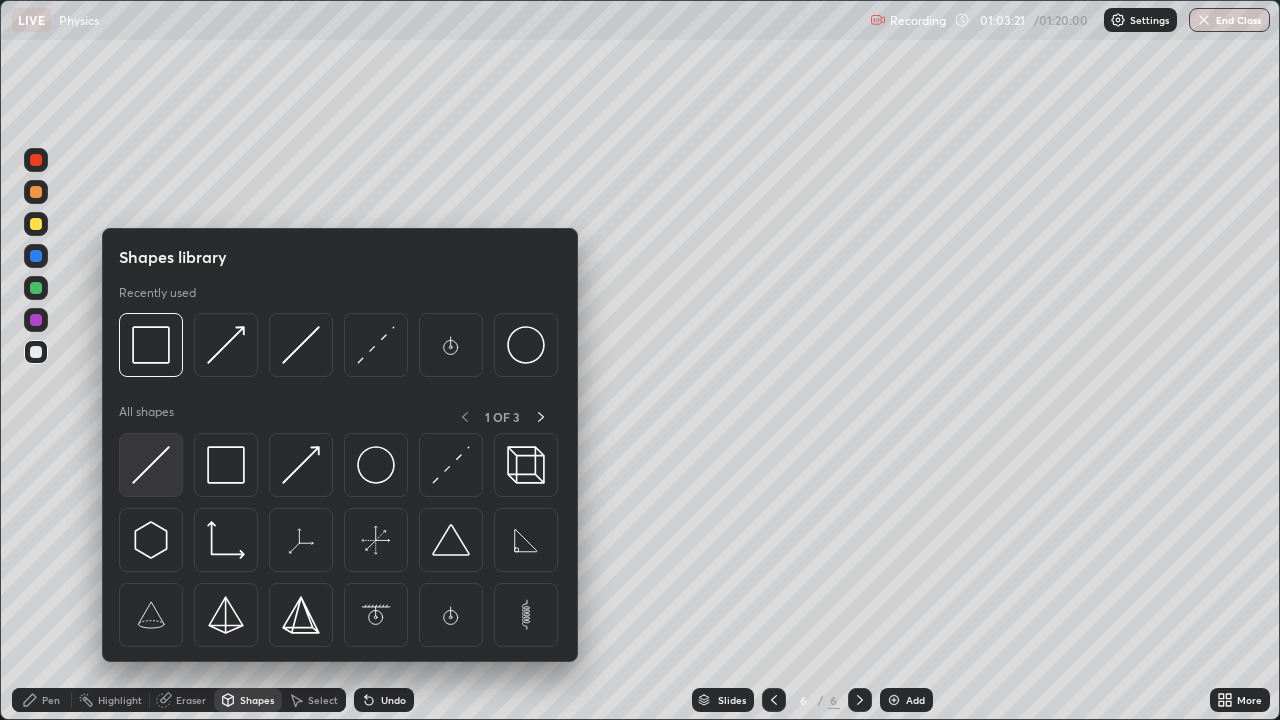 click at bounding box center [151, 465] 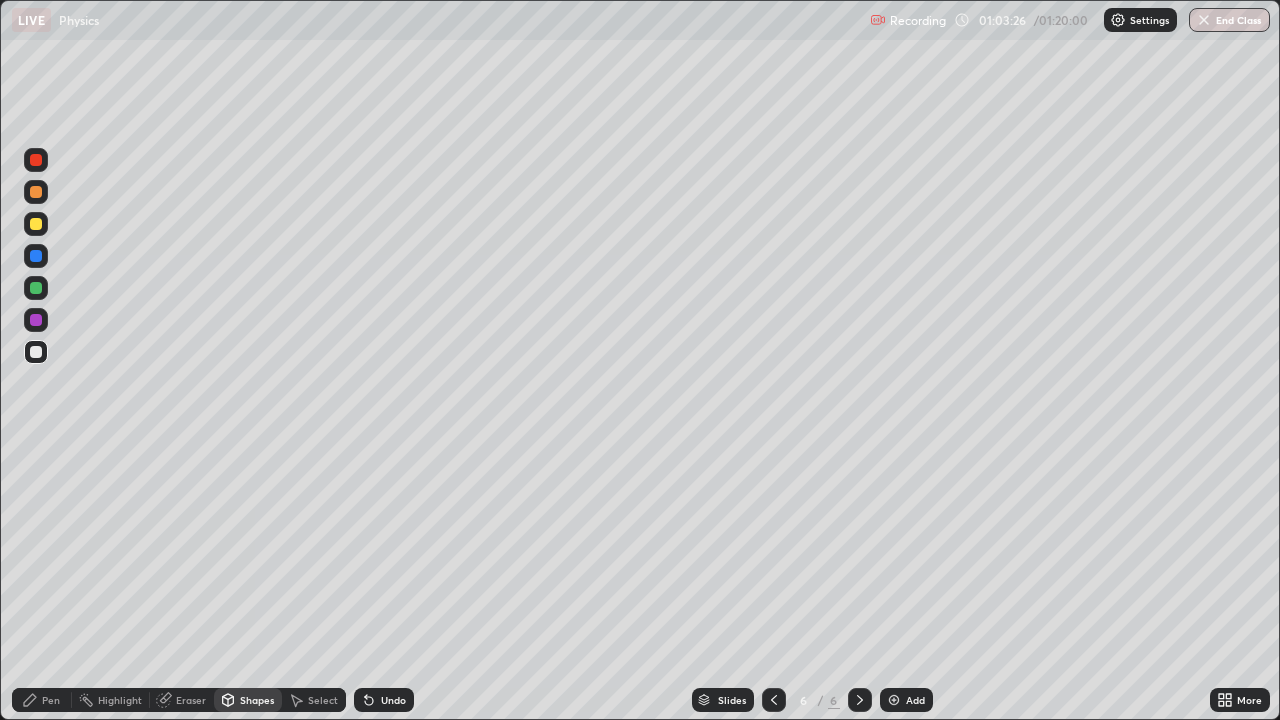 click on "Select" at bounding box center (323, 700) 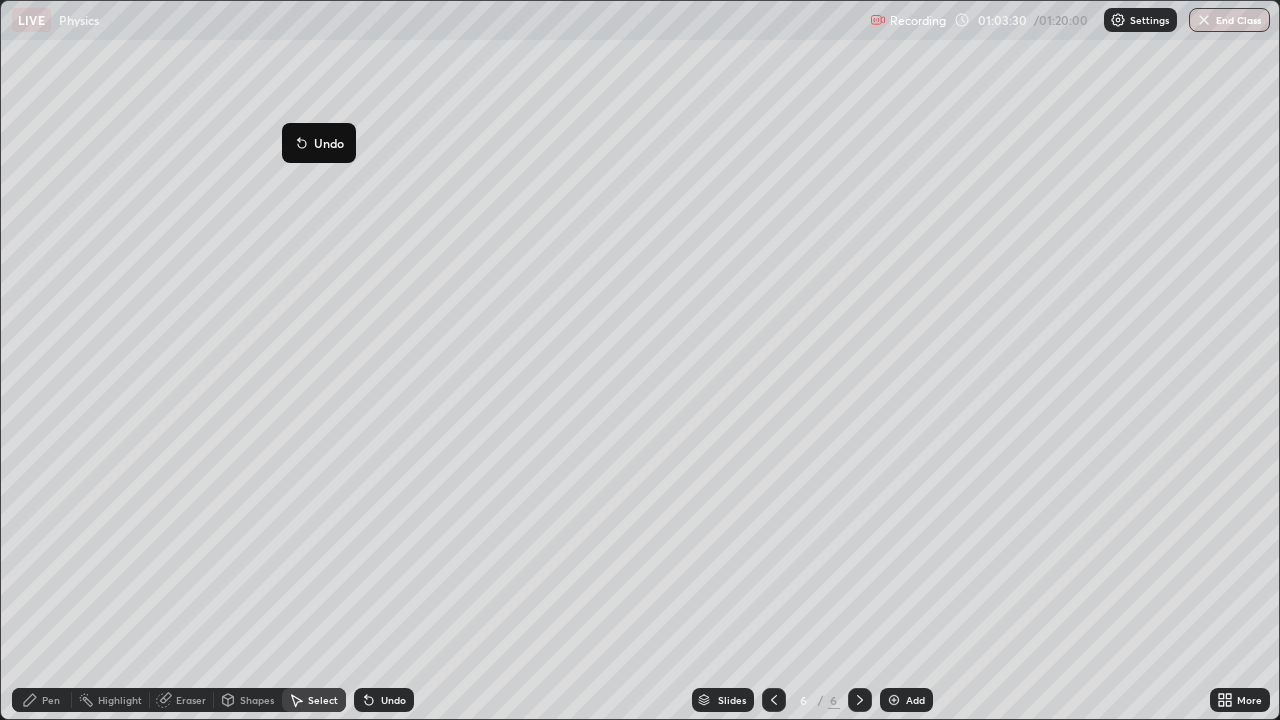 click on "180 ° Undo Copy Duplicate Duplicate to new slide Delete" at bounding box center (640, 360) 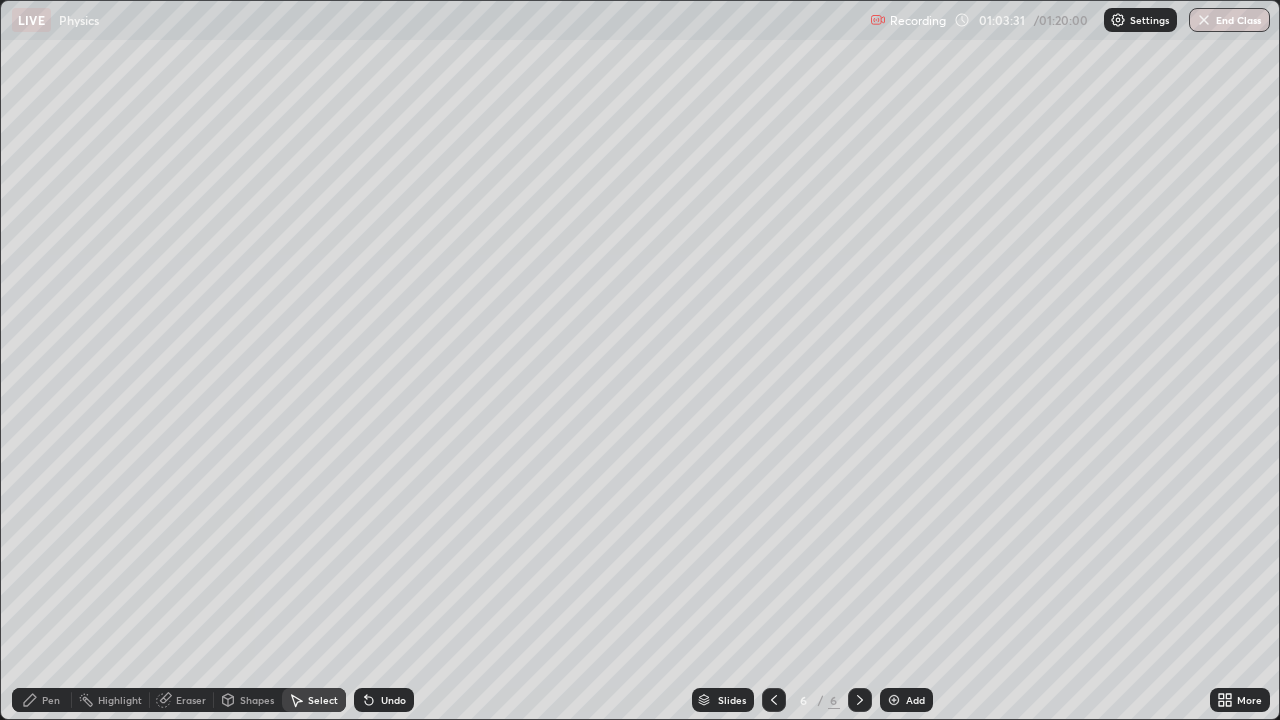 click on "Shapes" at bounding box center [248, 700] 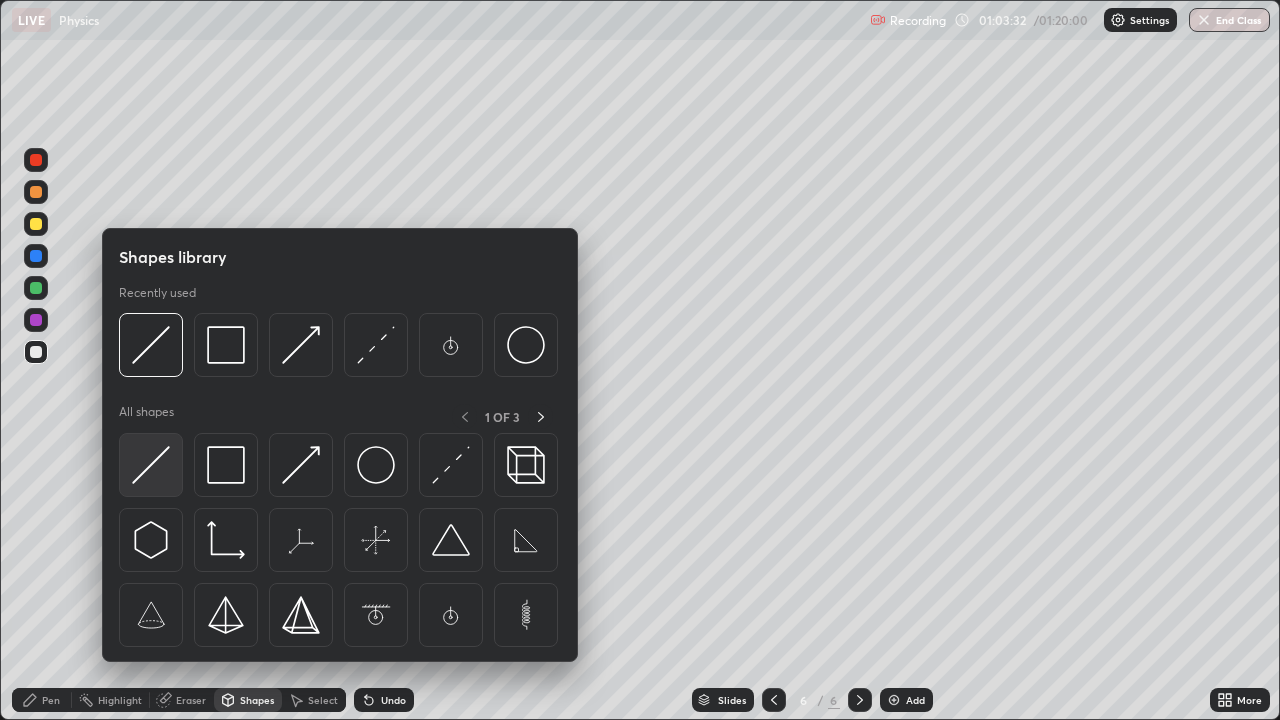 click at bounding box center (151, 465) 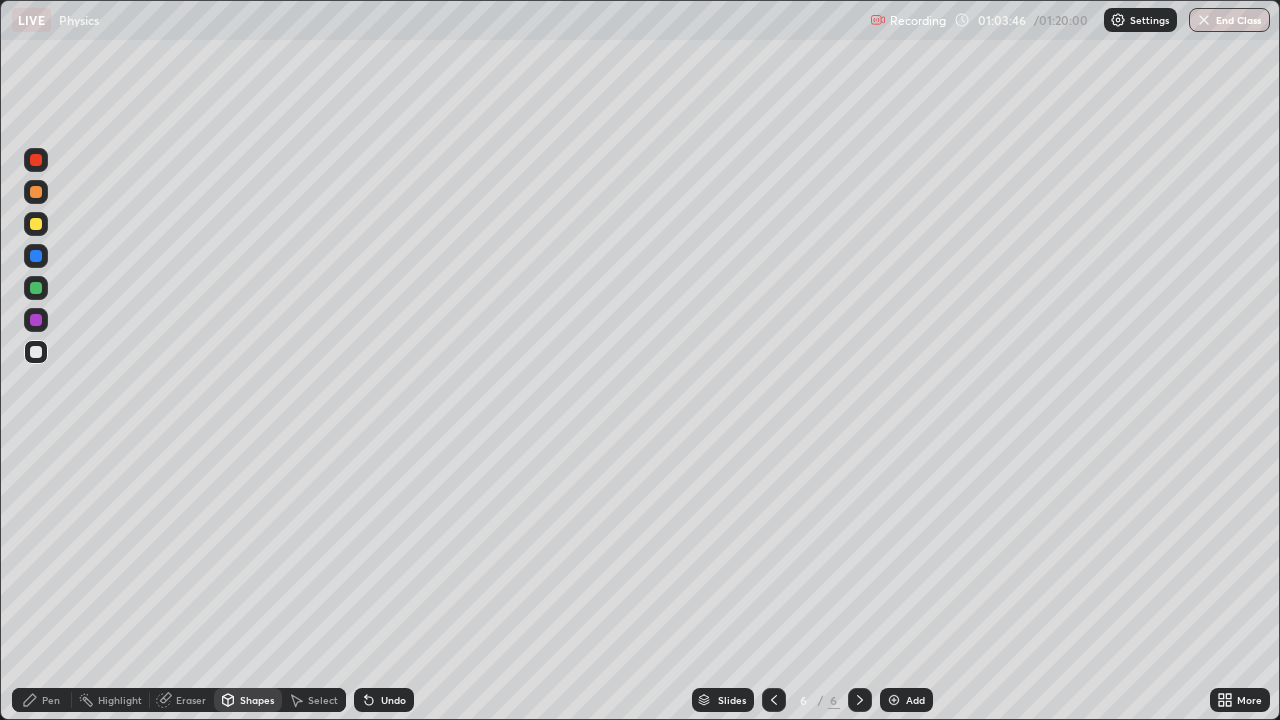 click on "Shapes" at bounding box center (257, 700) 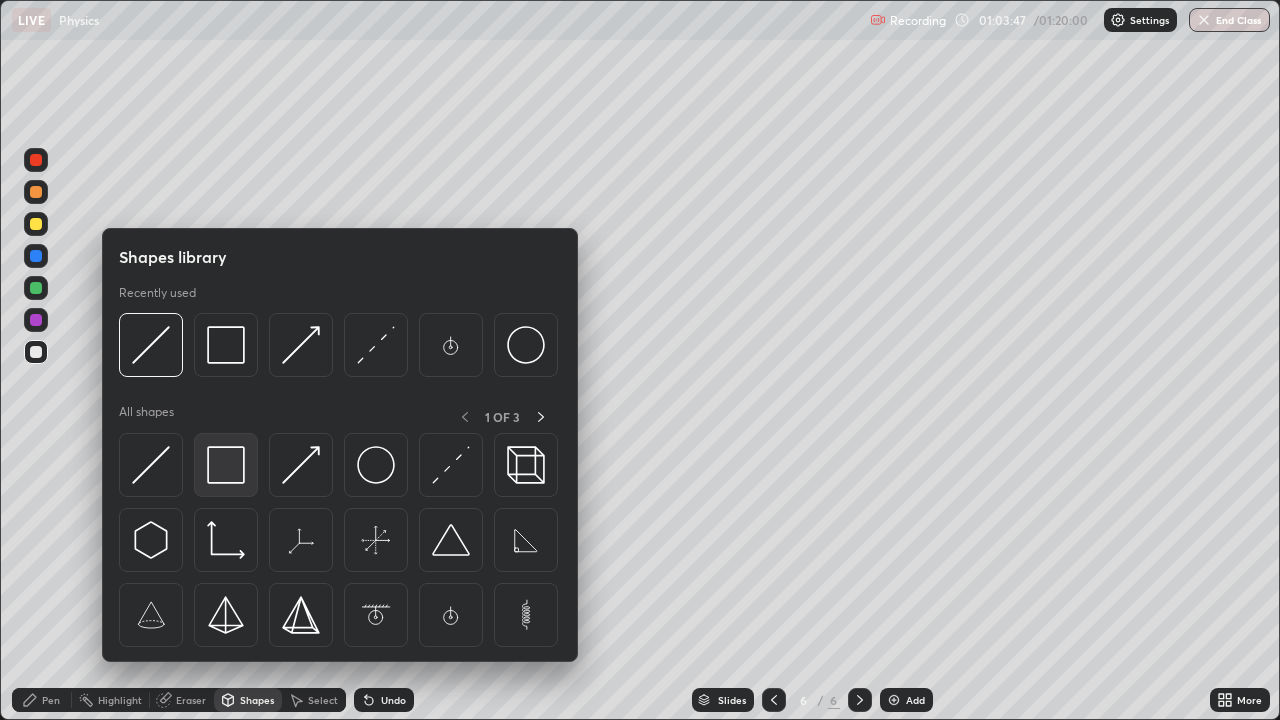 click at bounding box center (226, 465) 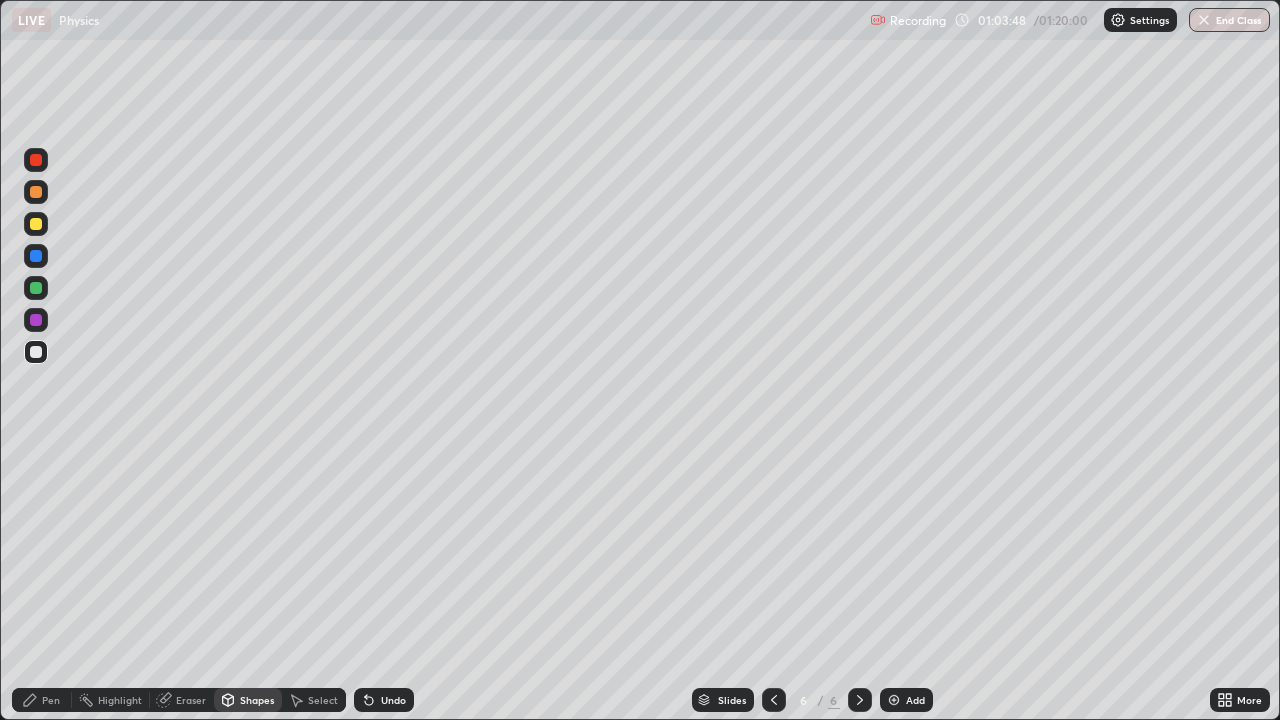 click at bounding box center (36, 224) 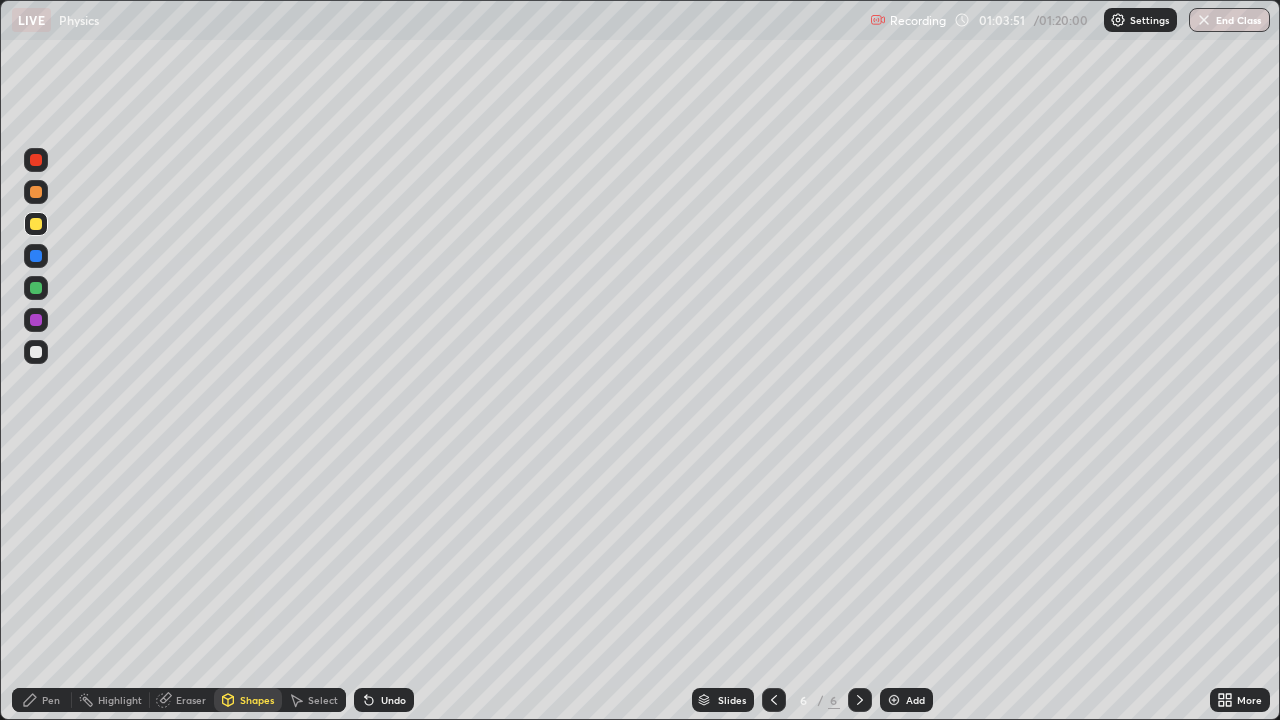 click 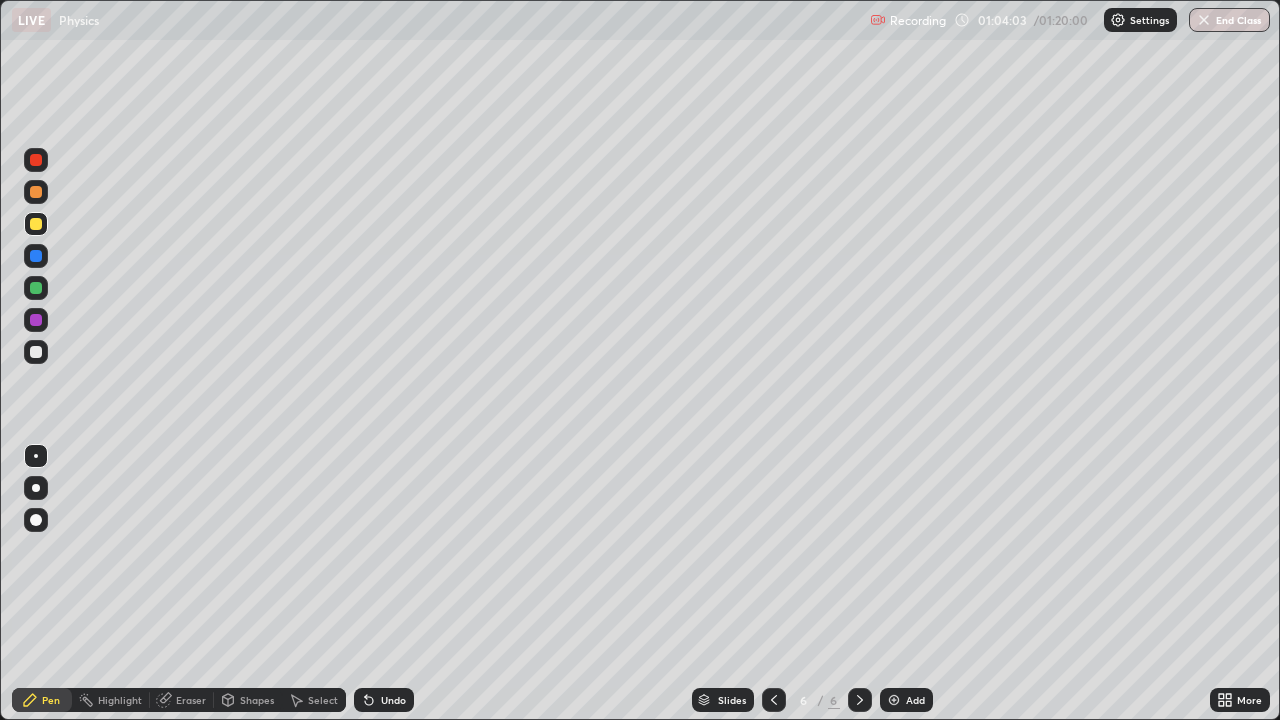 click 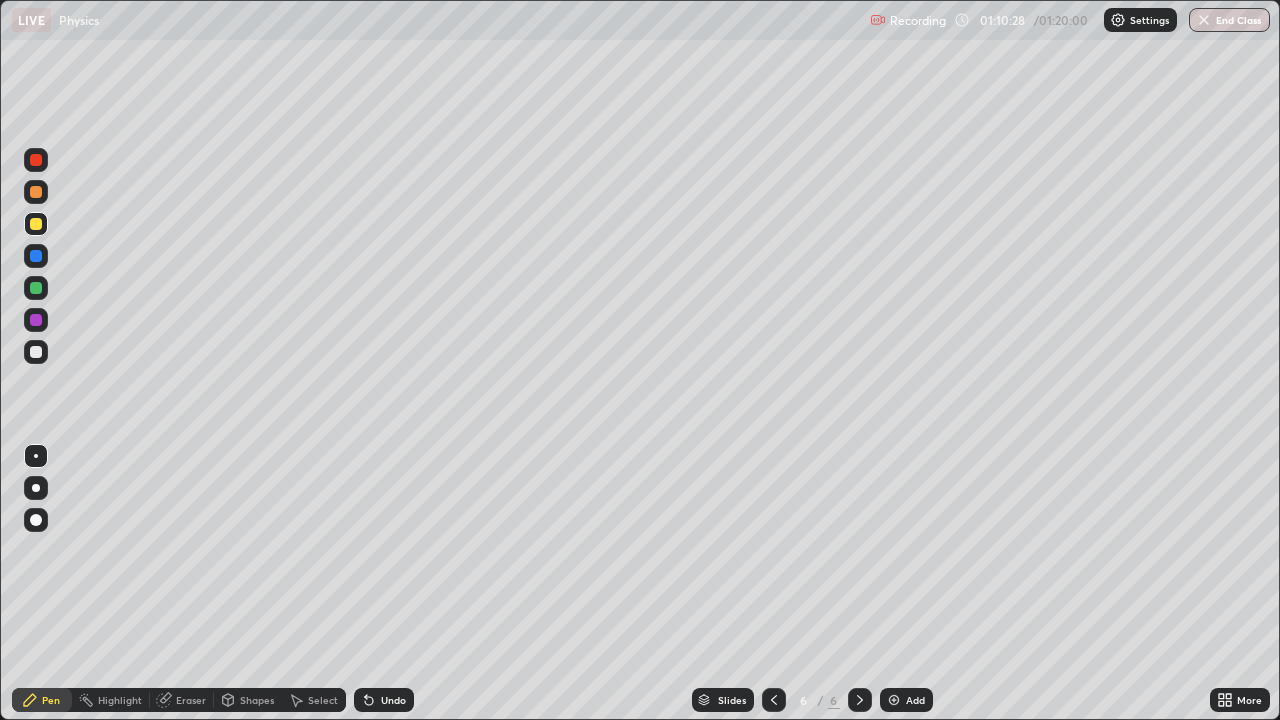 click on "Select" at bounding box center [323, 700] 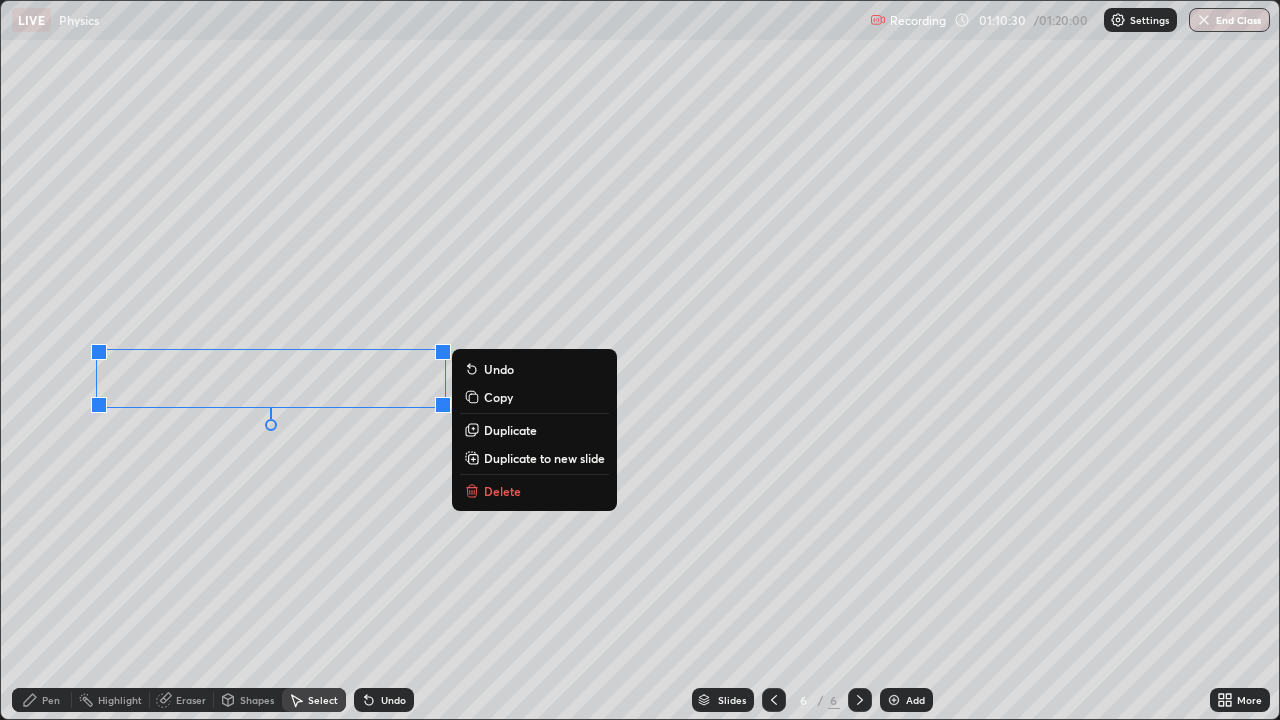 click on "Delete" at bounding box center [502, 491] 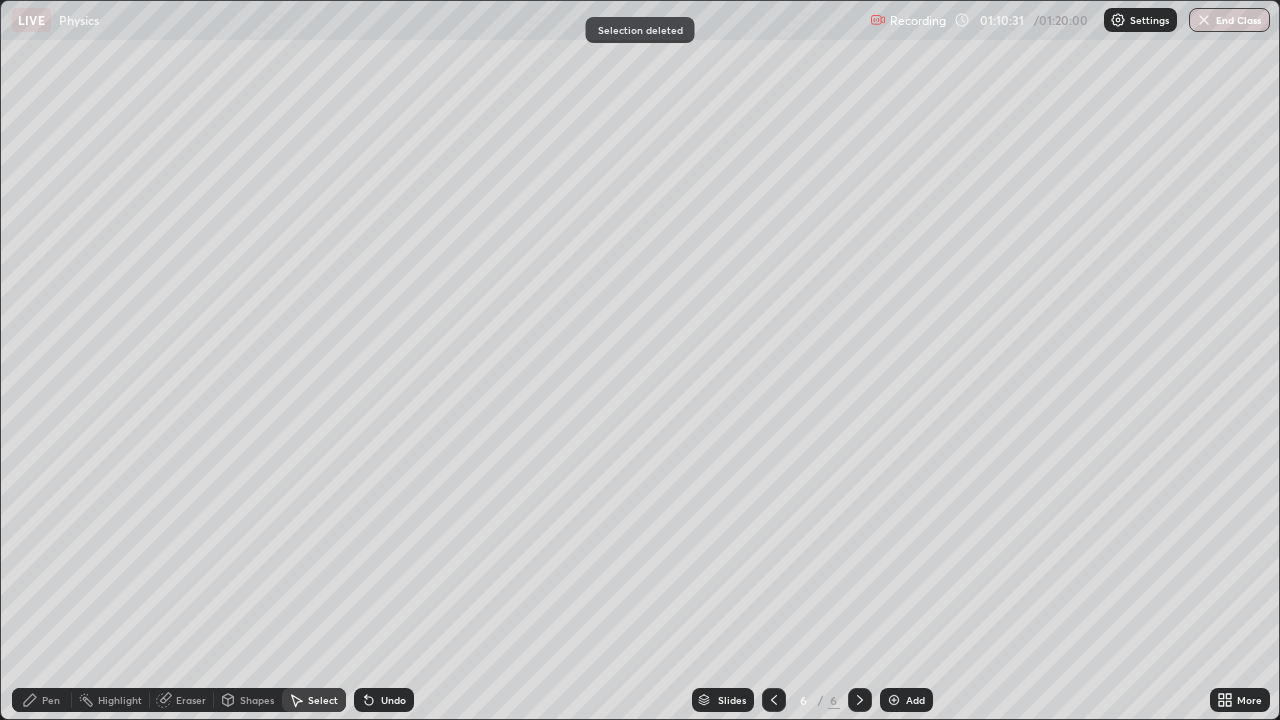 click on "Pen" at bounding box center [42, 700] 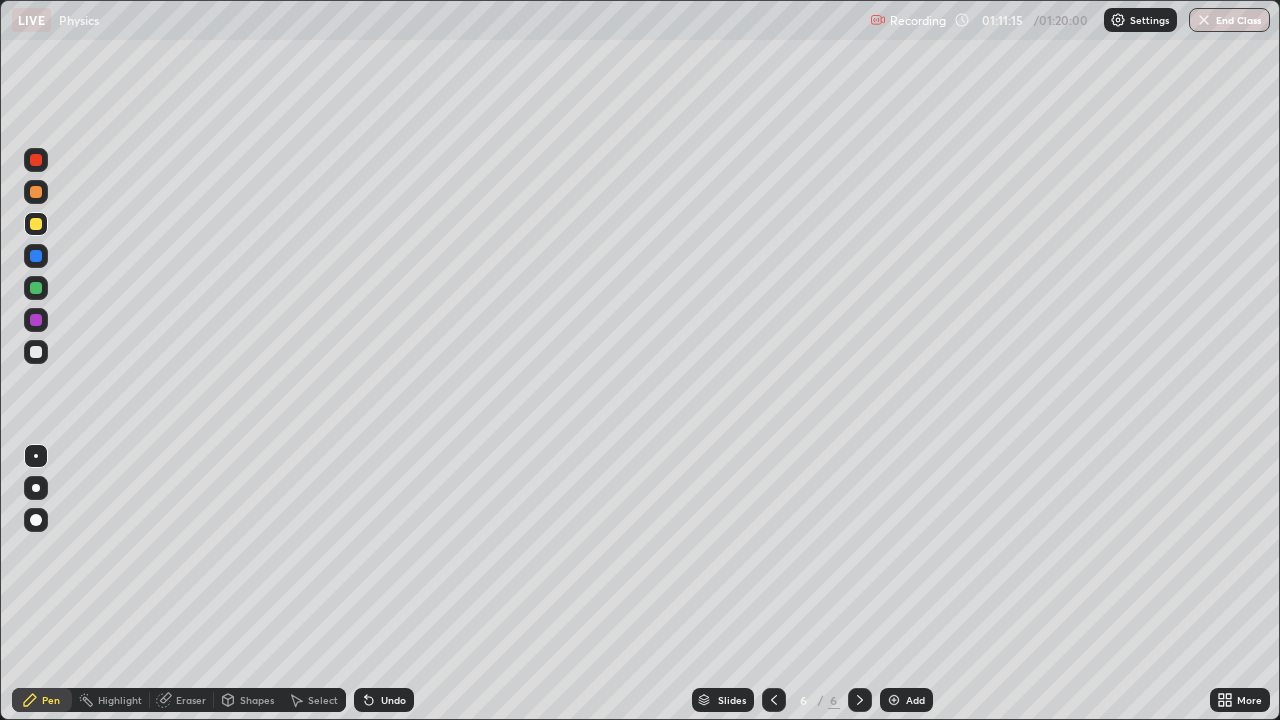 click on "Shapes" at bounding box center (257, 700) 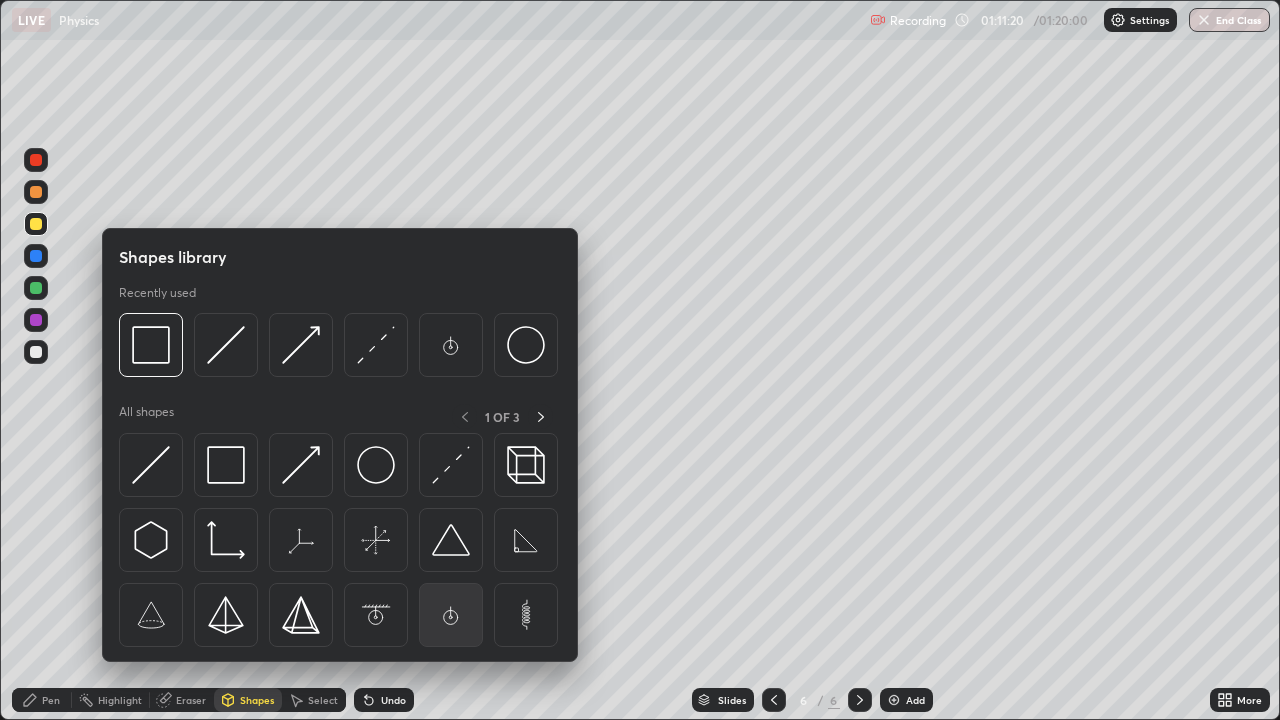 click at bounding box center (451, 615) 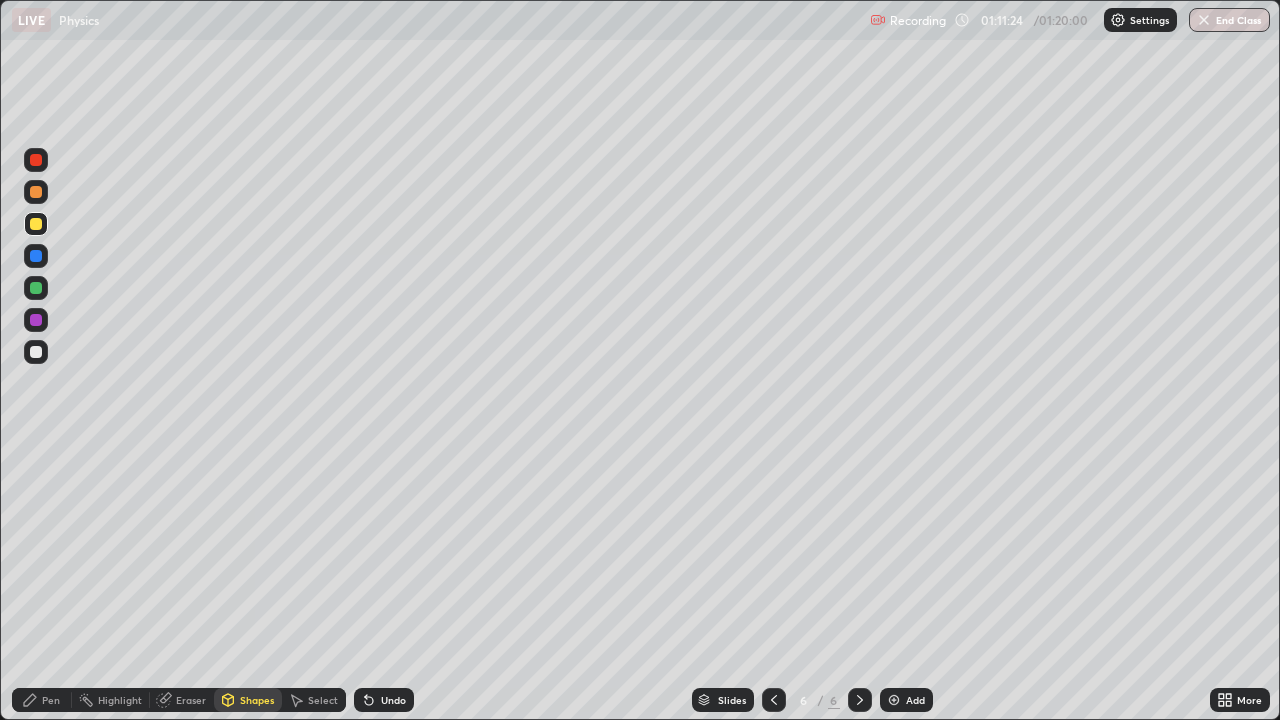 click on "Select" at bounding box center (323, 700) 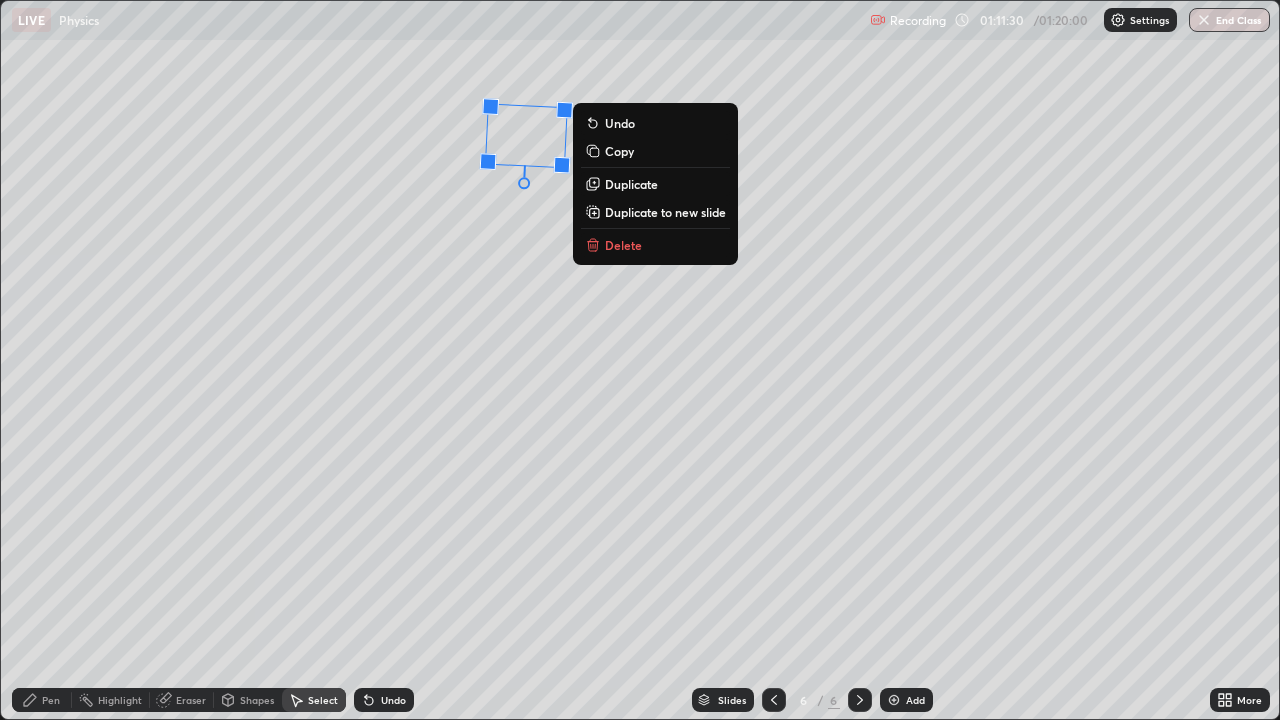 click on "177 ° Undo Copy Duplicate Duplicate to new slide Delete" at bounding box center [640, 360] 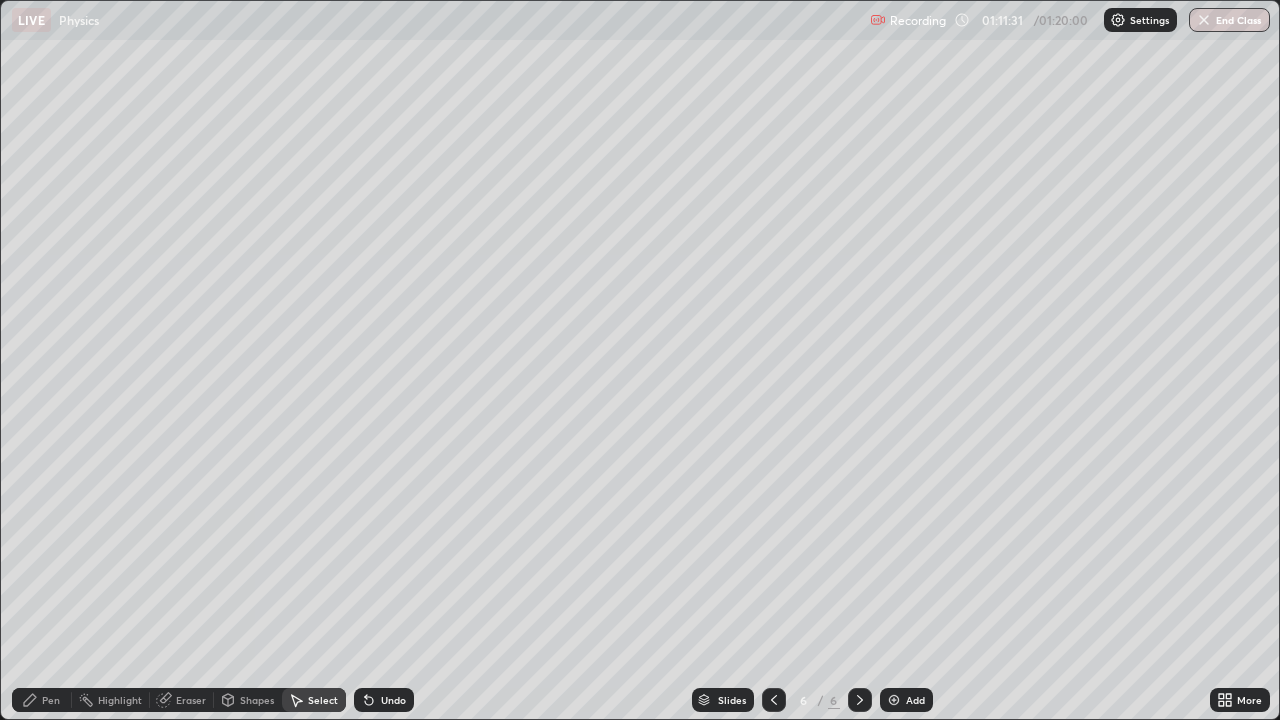 click on "Shapes" at bounding box center (257, 700) 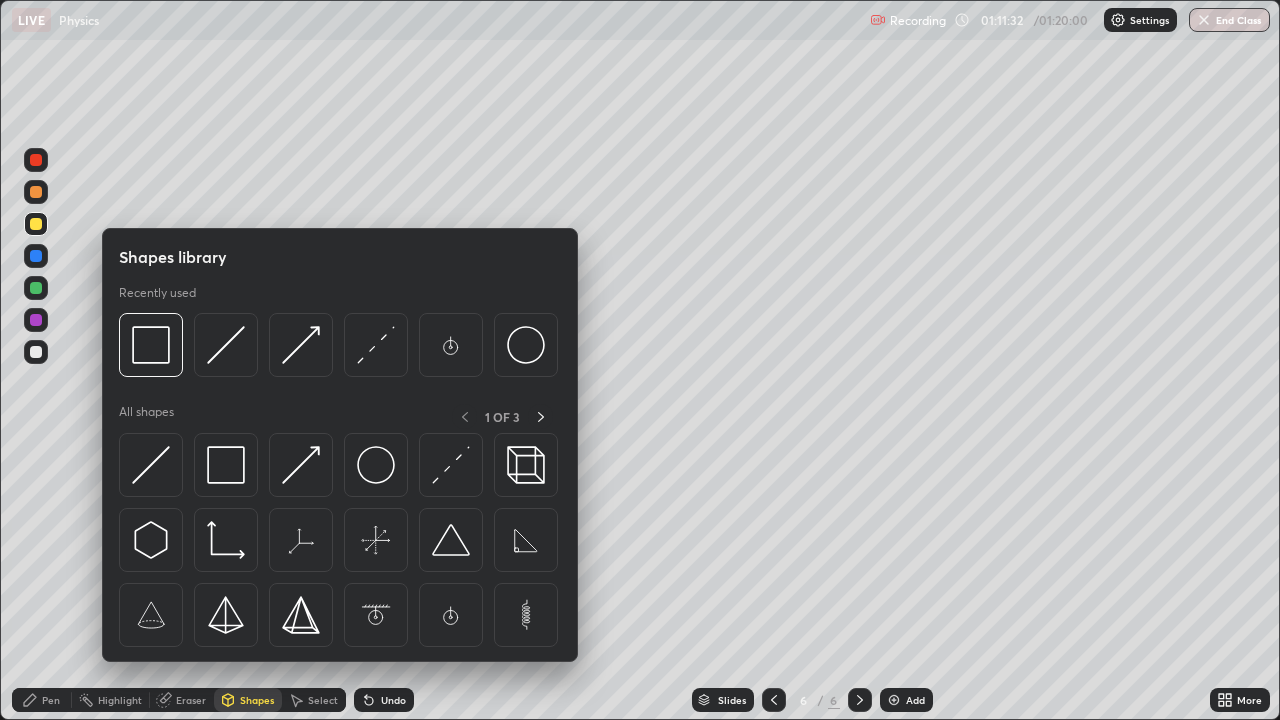 click on "Pen" at bounding box center [51, 700] 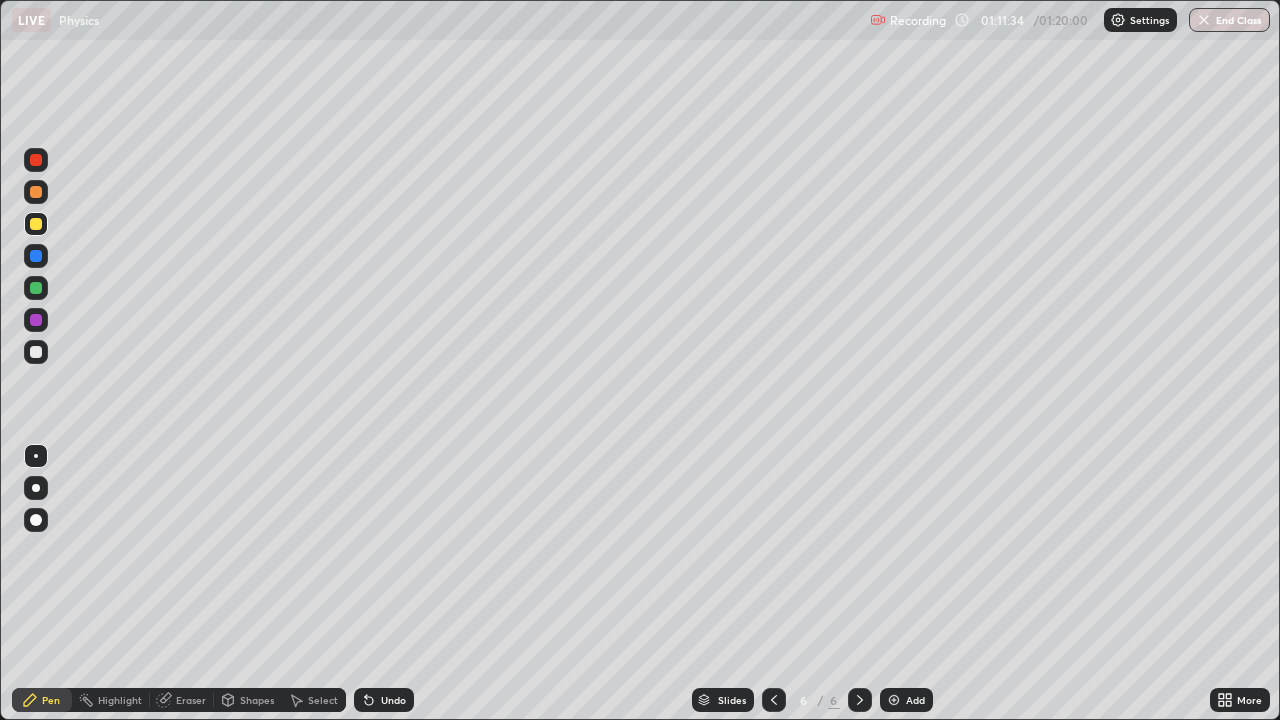 click at bounding box center [36, 488] 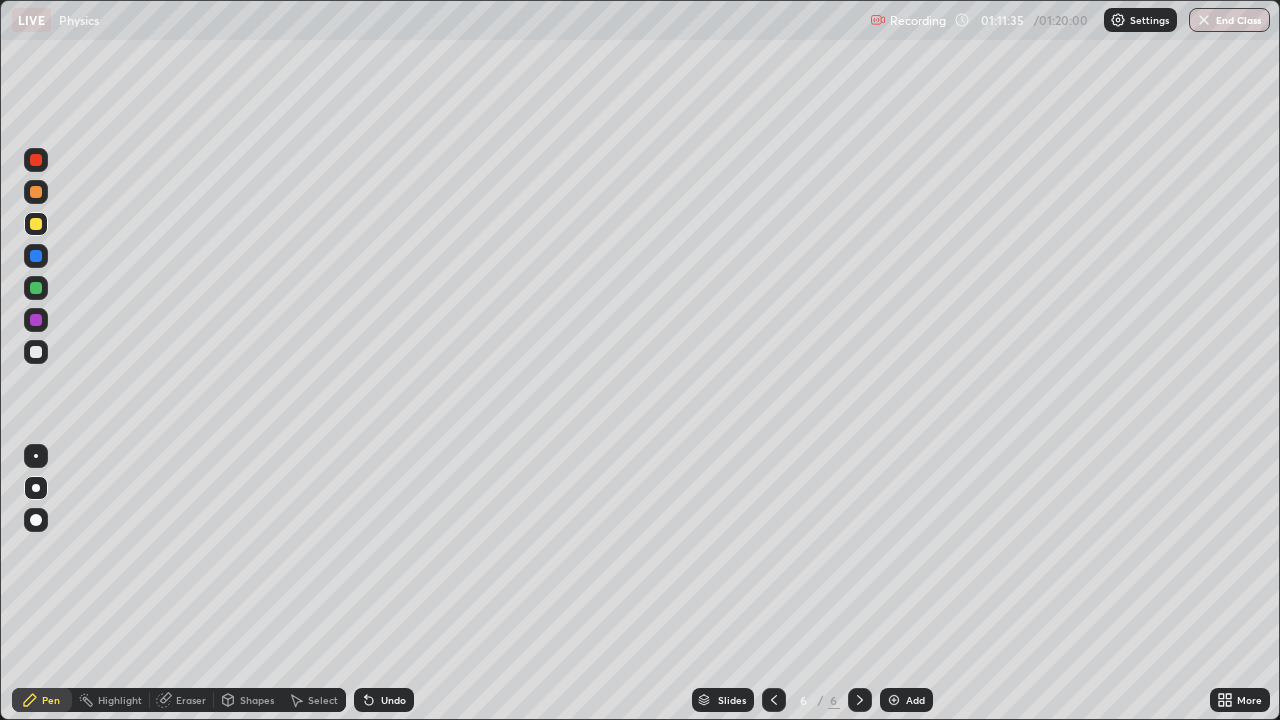 click at bounding box center [36, 160] 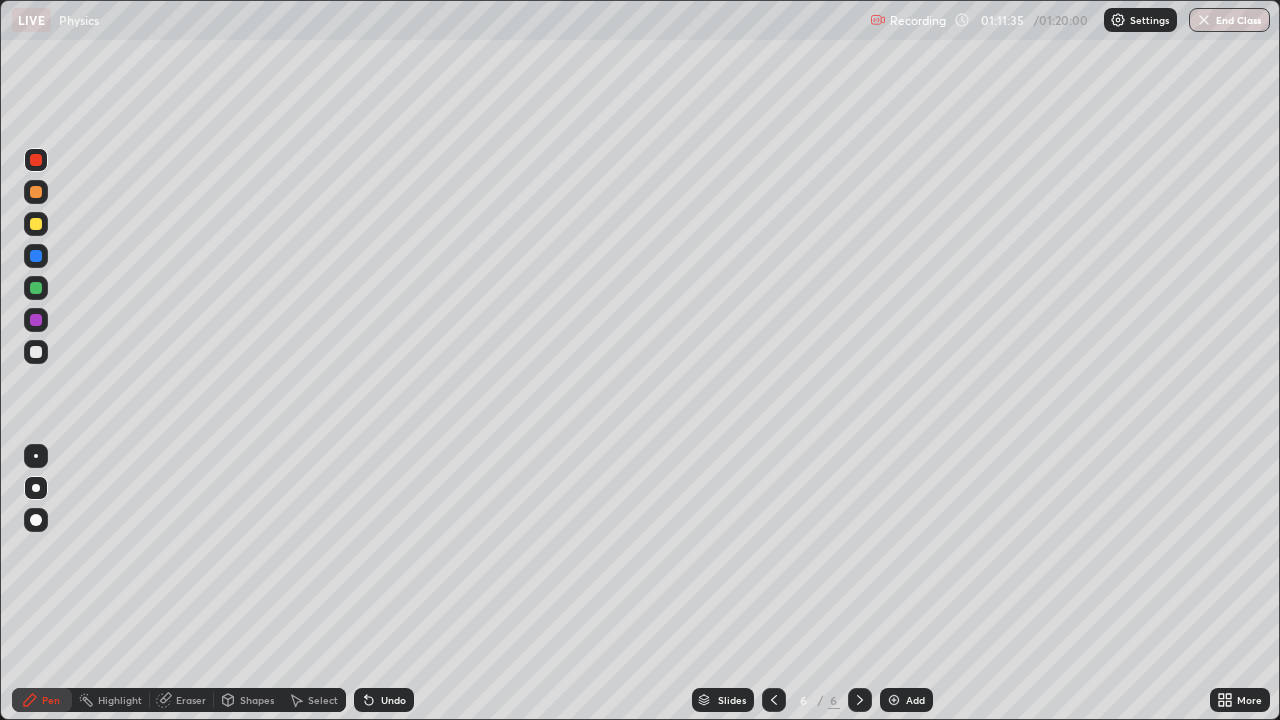 click on "Shapes" at bounding box center [257, 700] 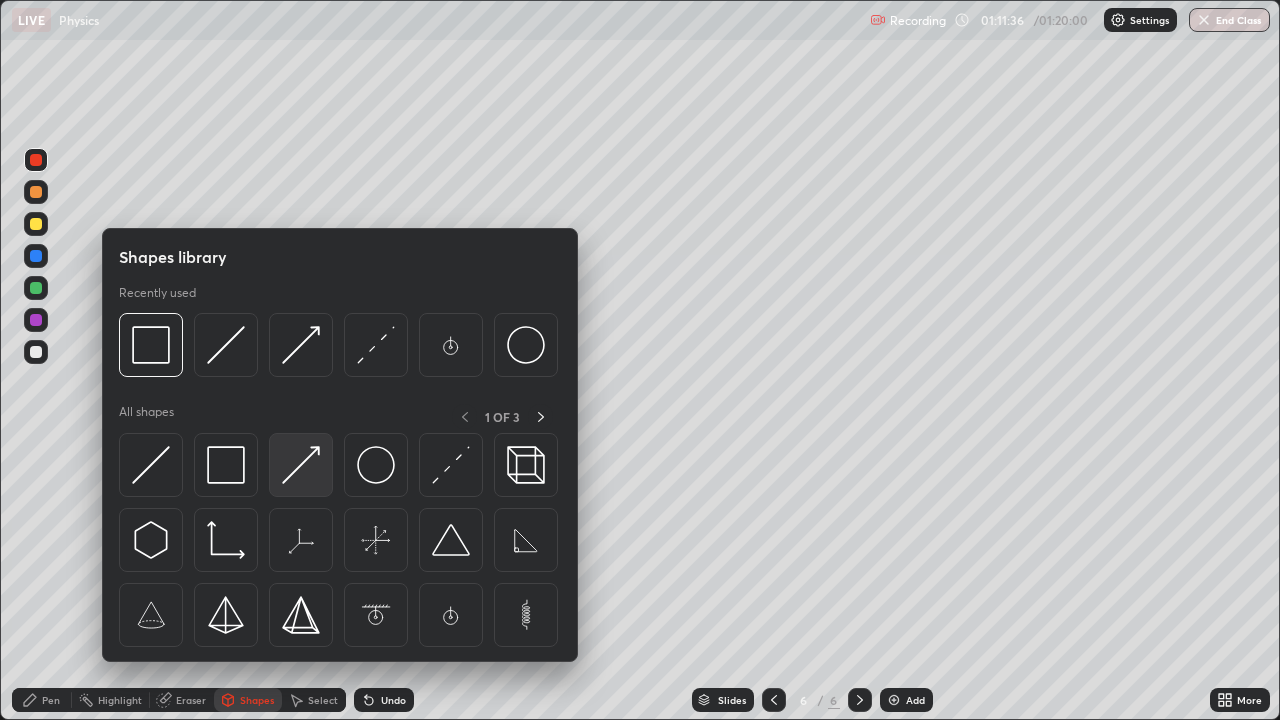 click at bounding box center (301, 465) 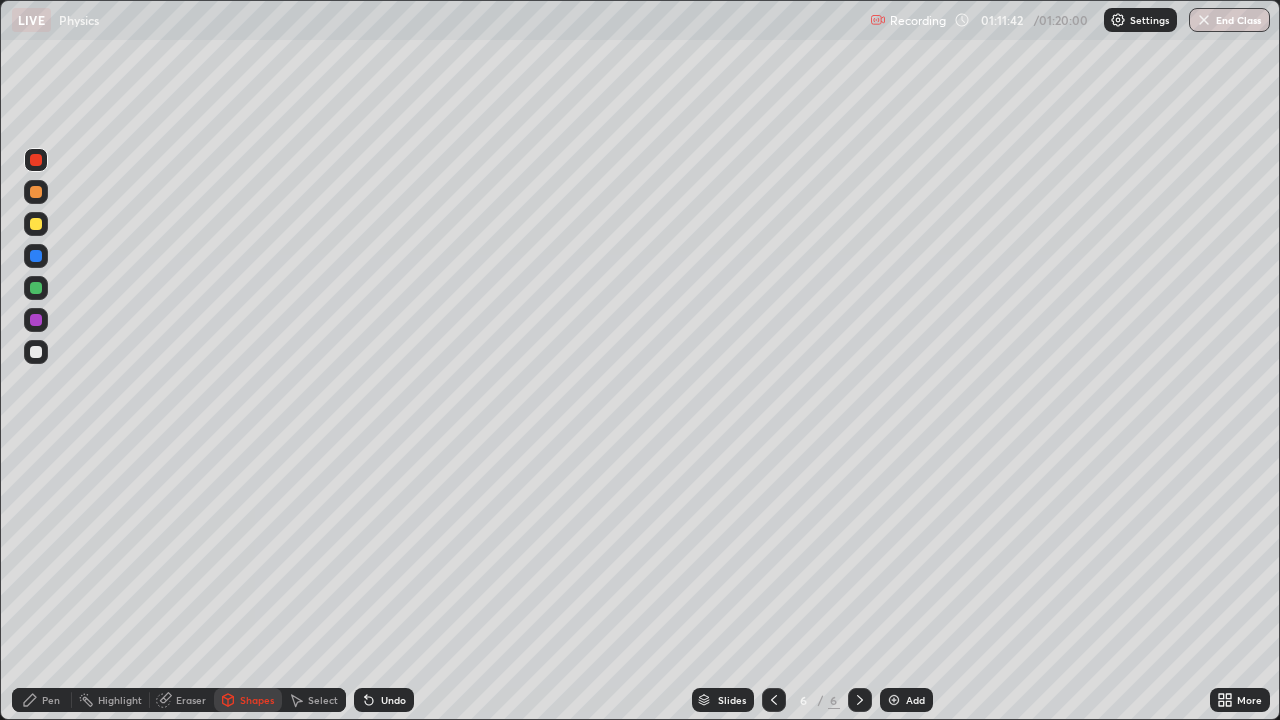 click 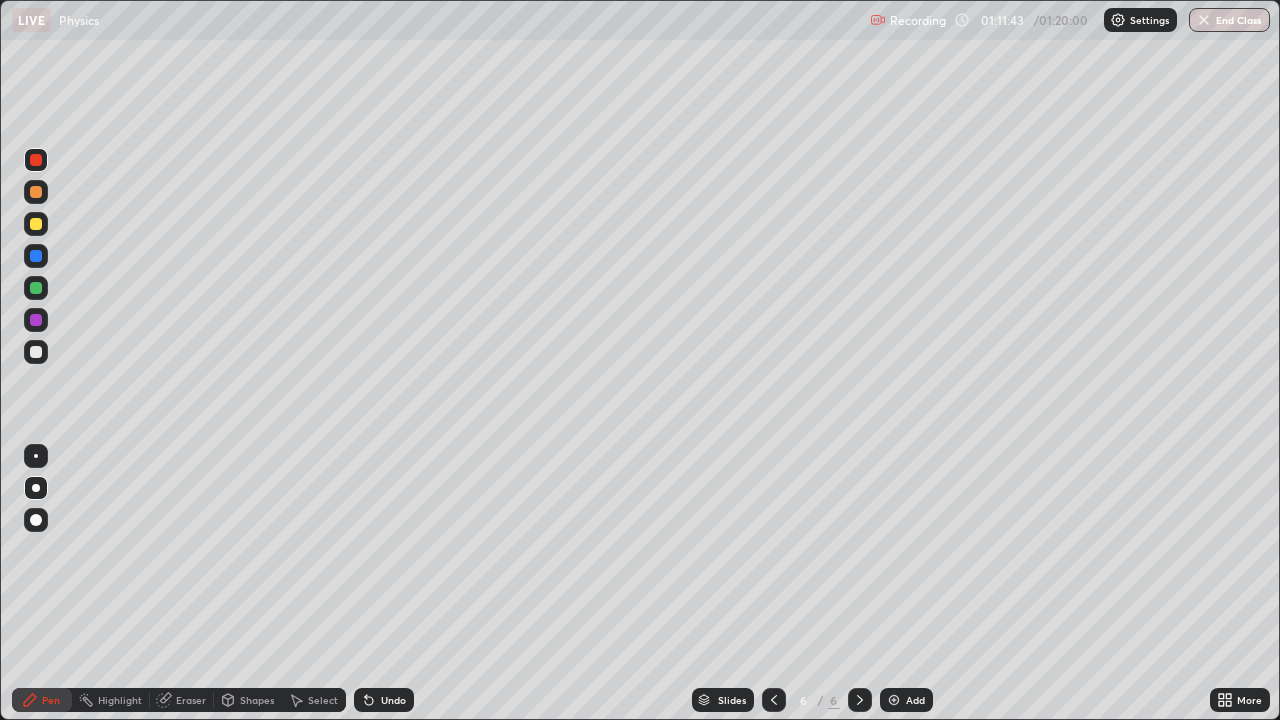 click at bounding box center (36, 456) 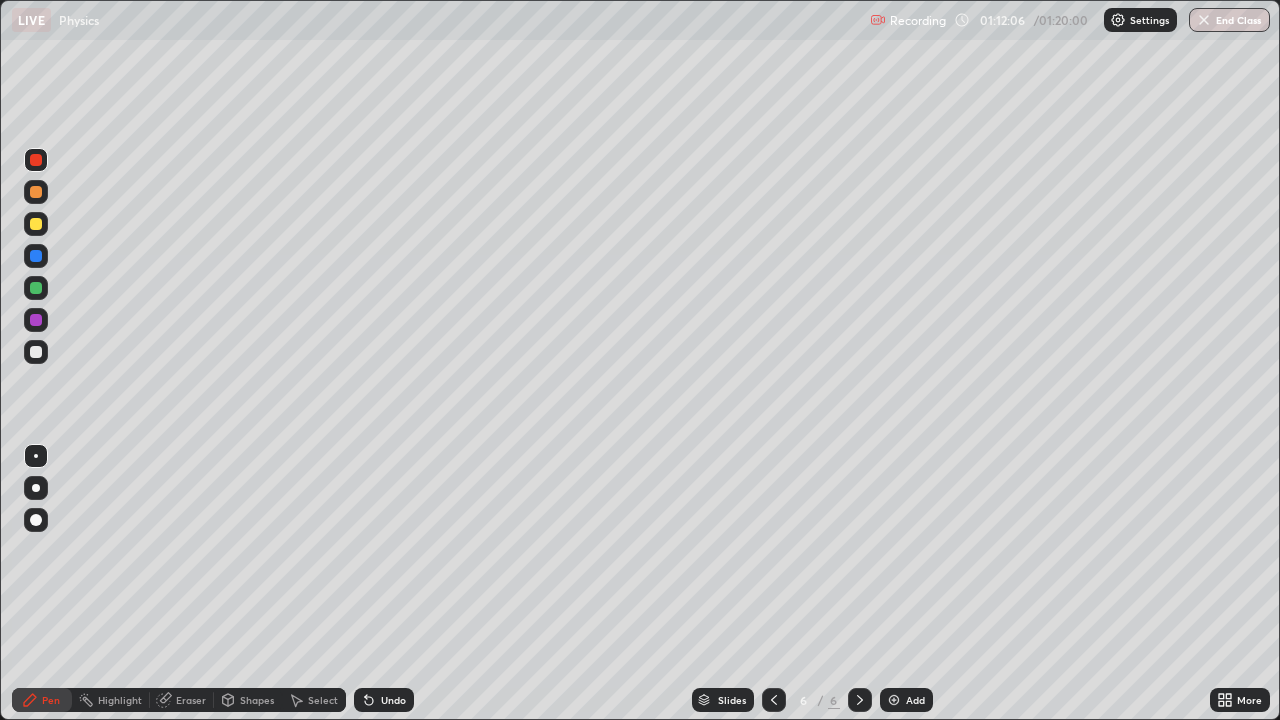 click on "Shapes" at bounding box center [257, 700] 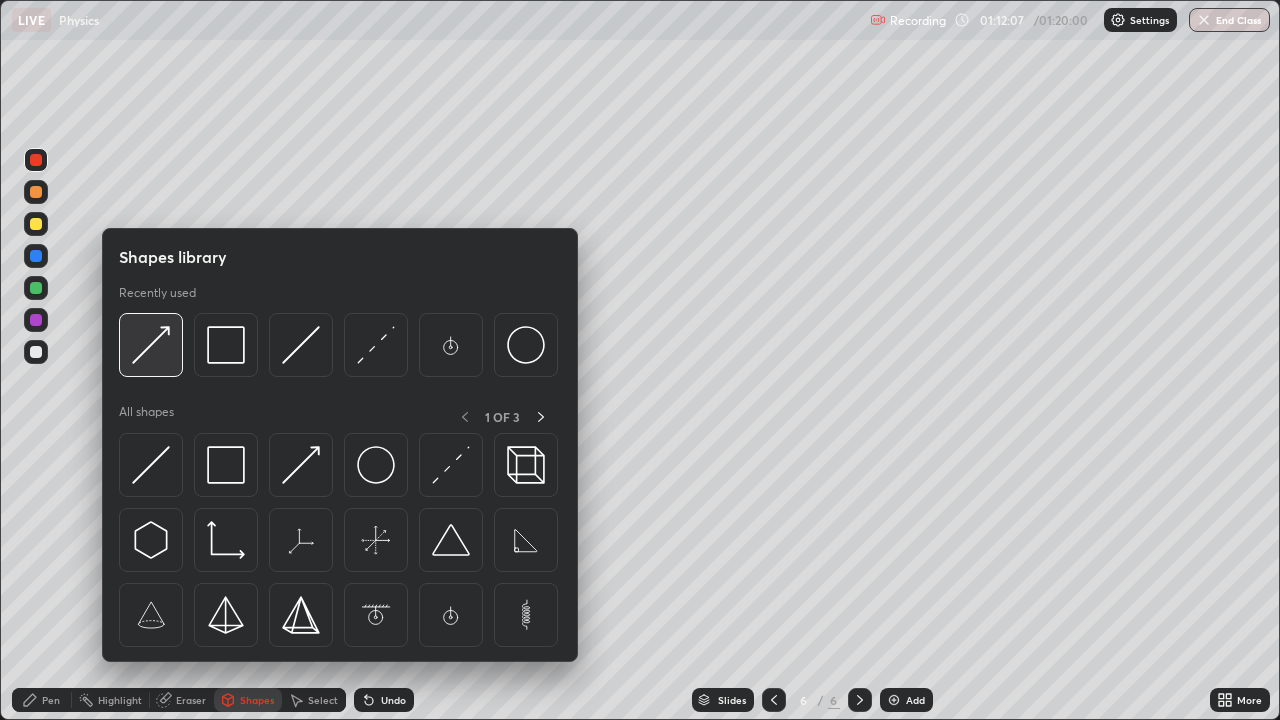 click at bounding box center [151, 345] 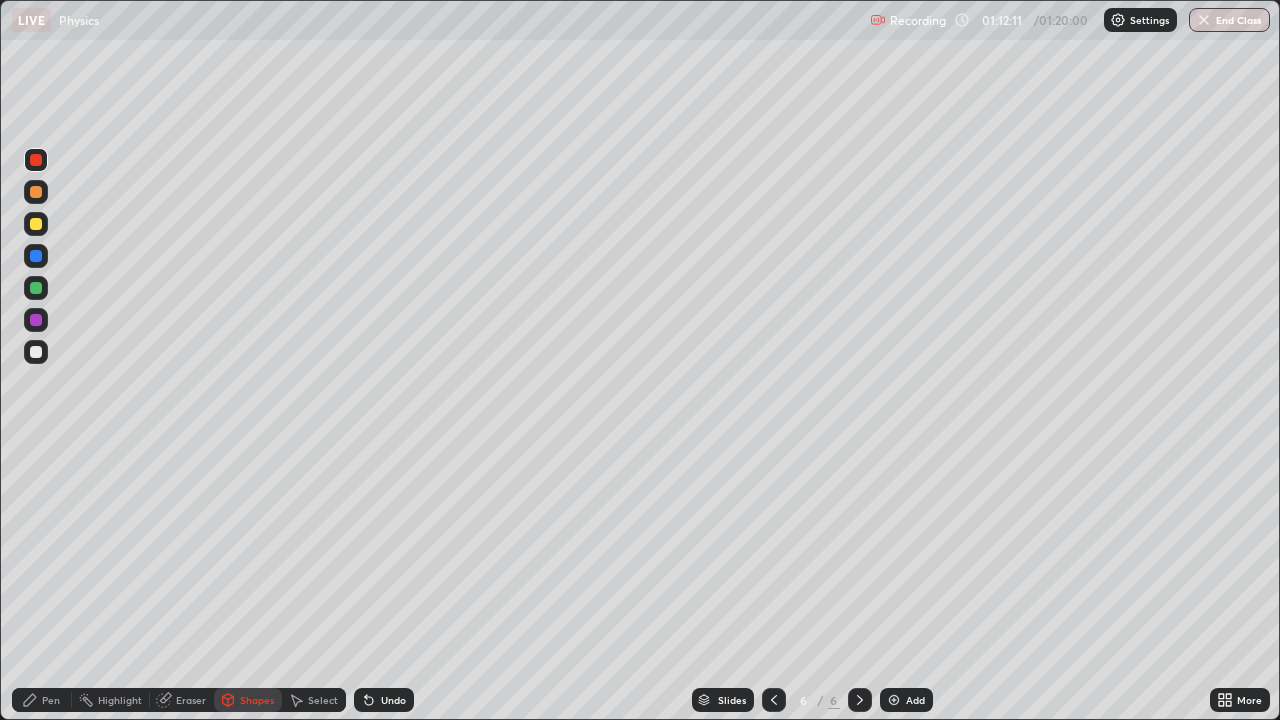 click at bounding box center (36, 288) 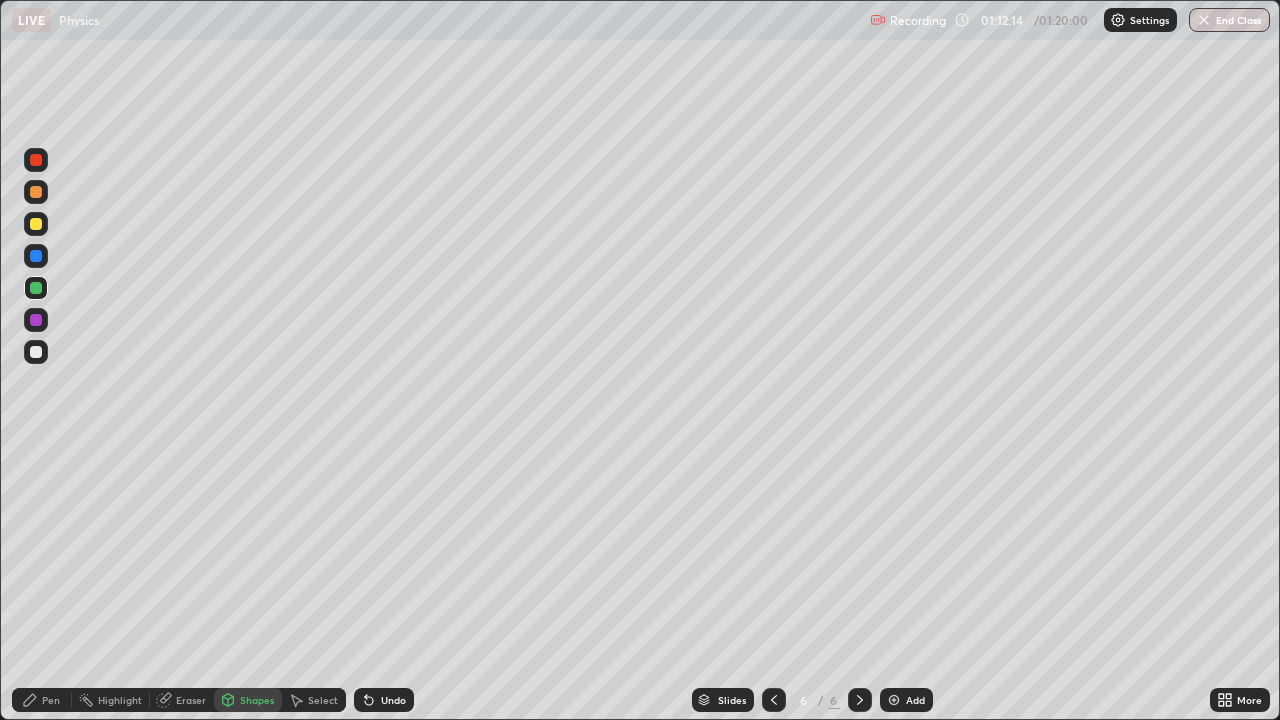 click 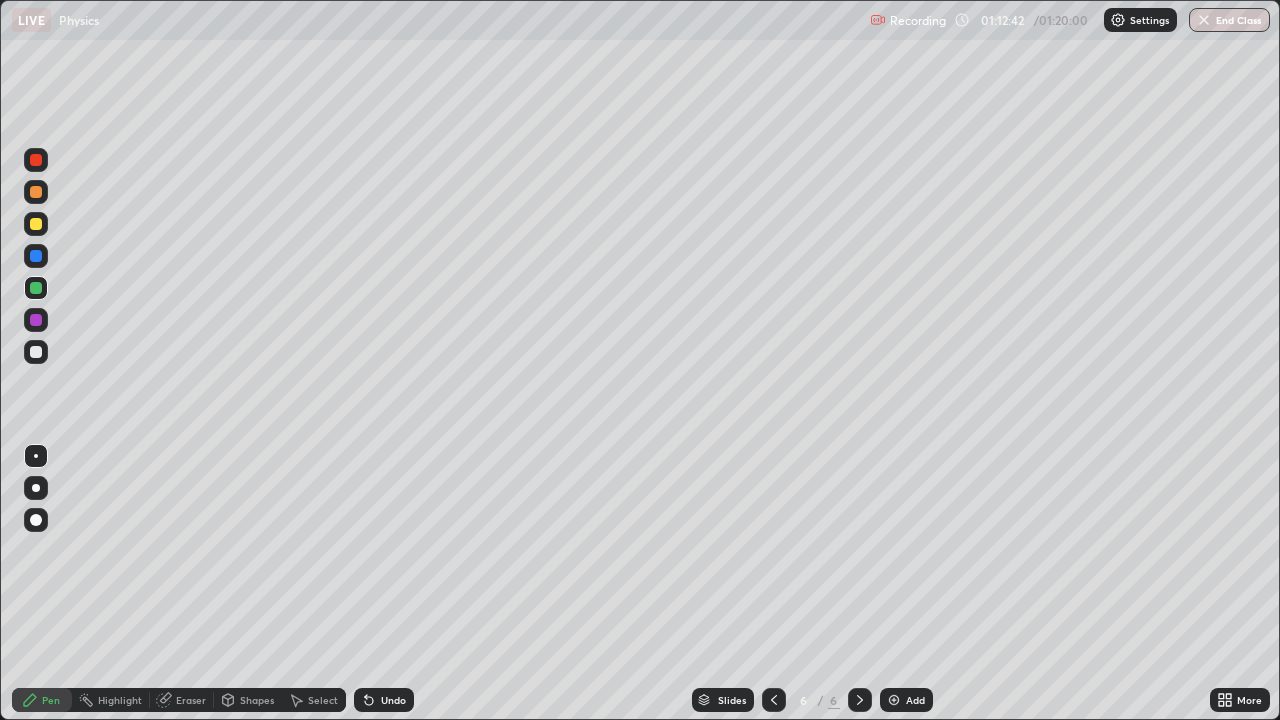 click on "Shapes" at bounding box center (257, 700) 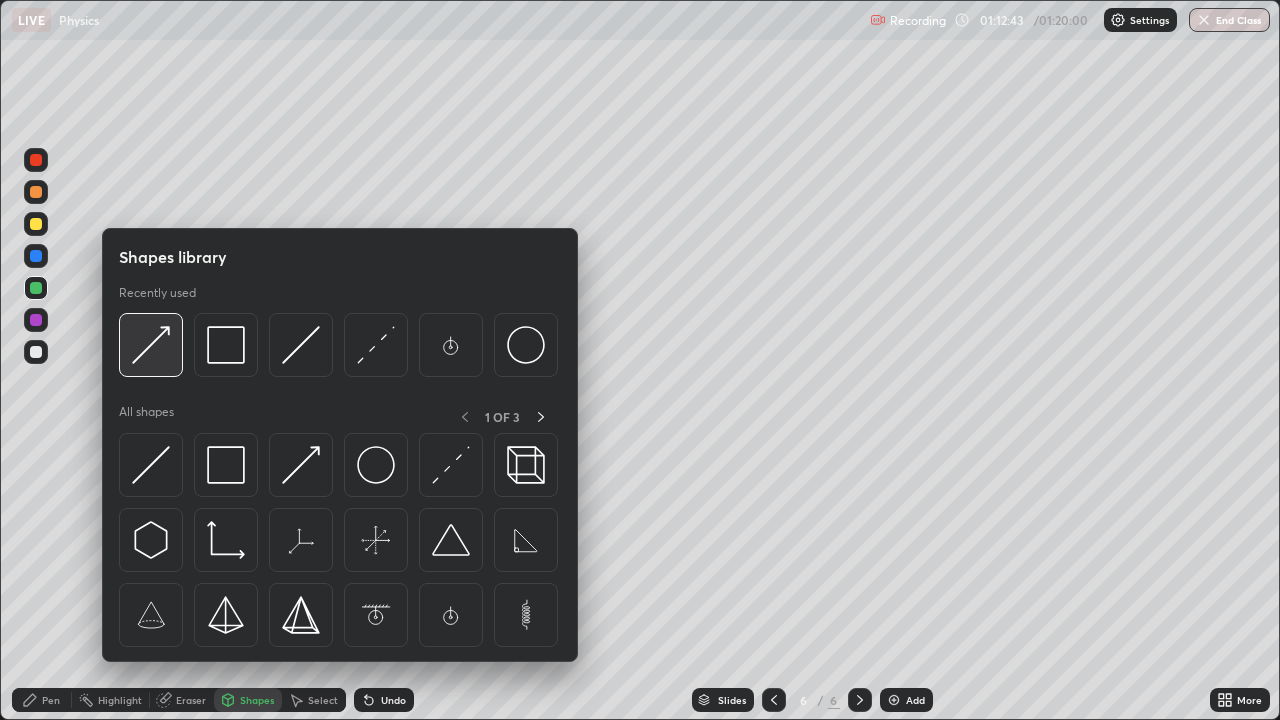click at bounding box center [151, 345] 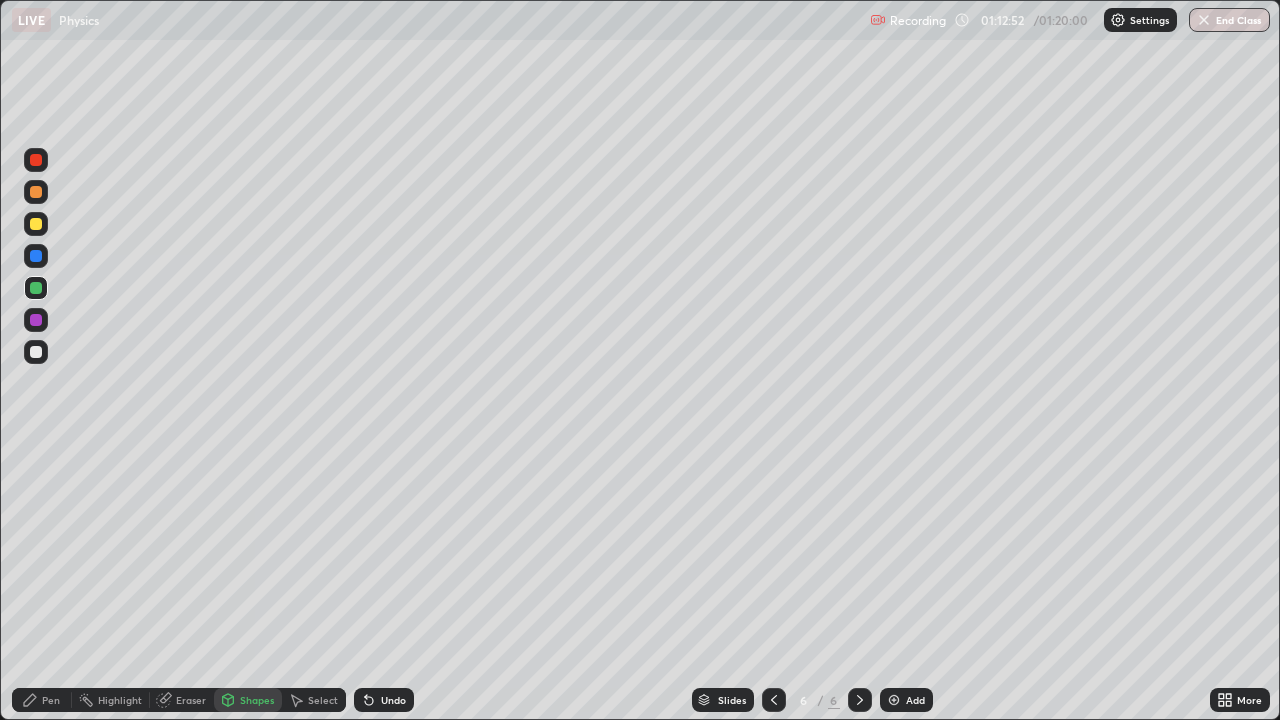 click on "Undo" at bounding box center (384, 700) 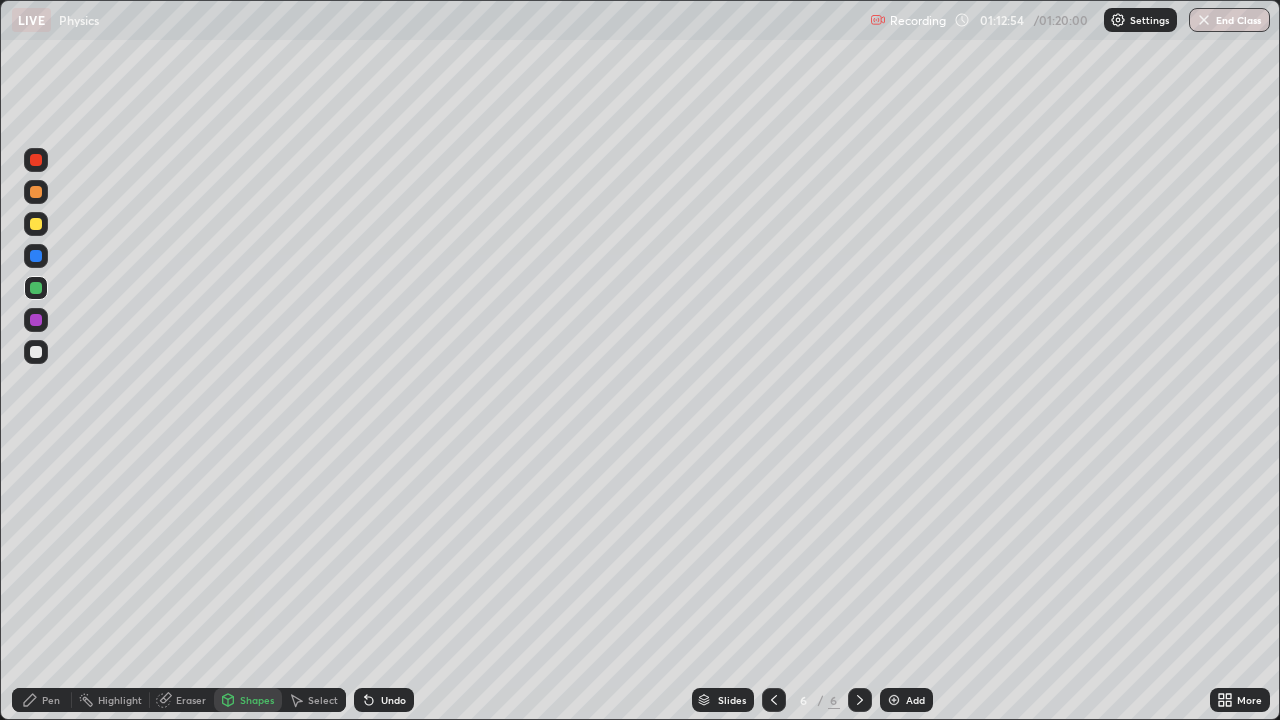 click 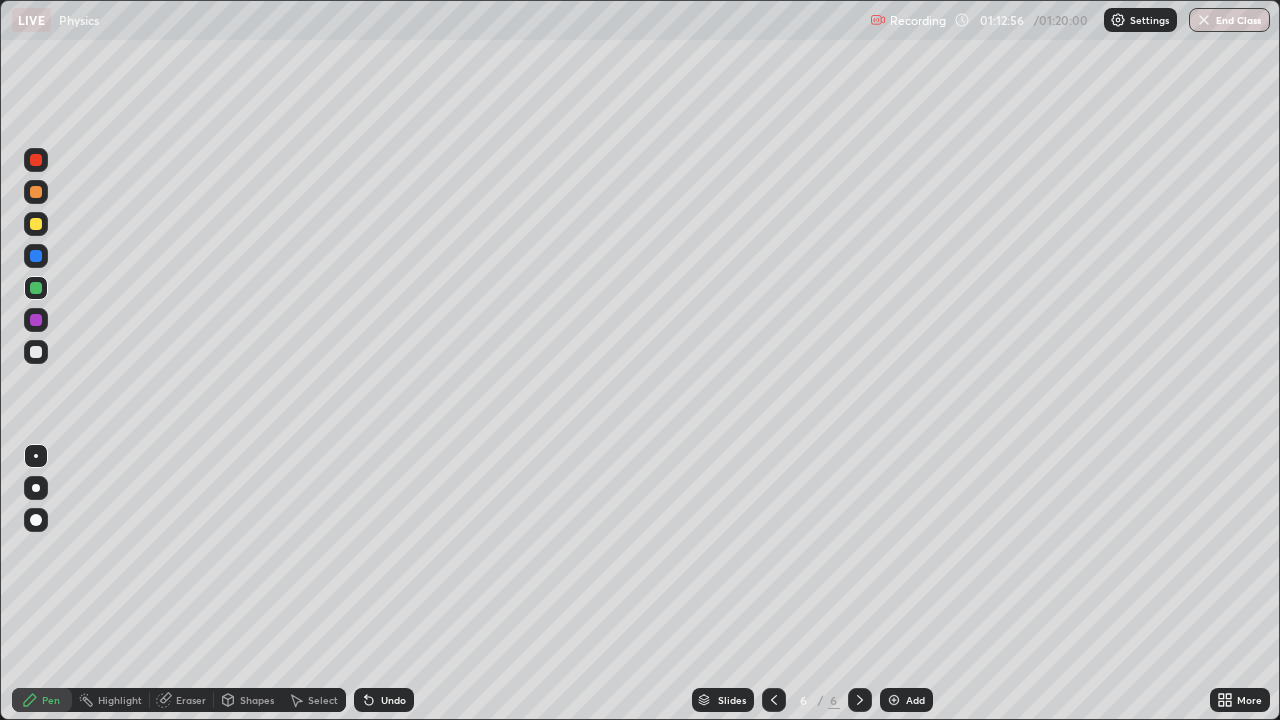 click on "Highlight" at bounding box center (111, 700) 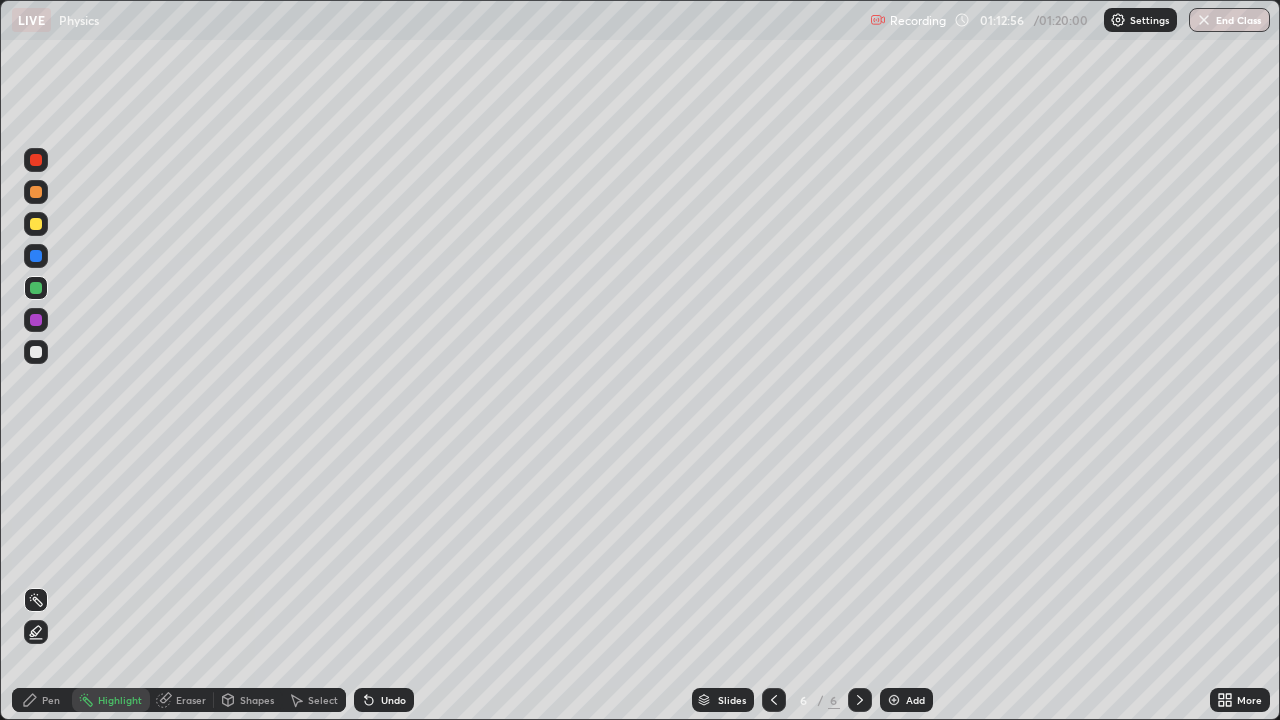 click on "Highlight" at bounding box center [111, 700] 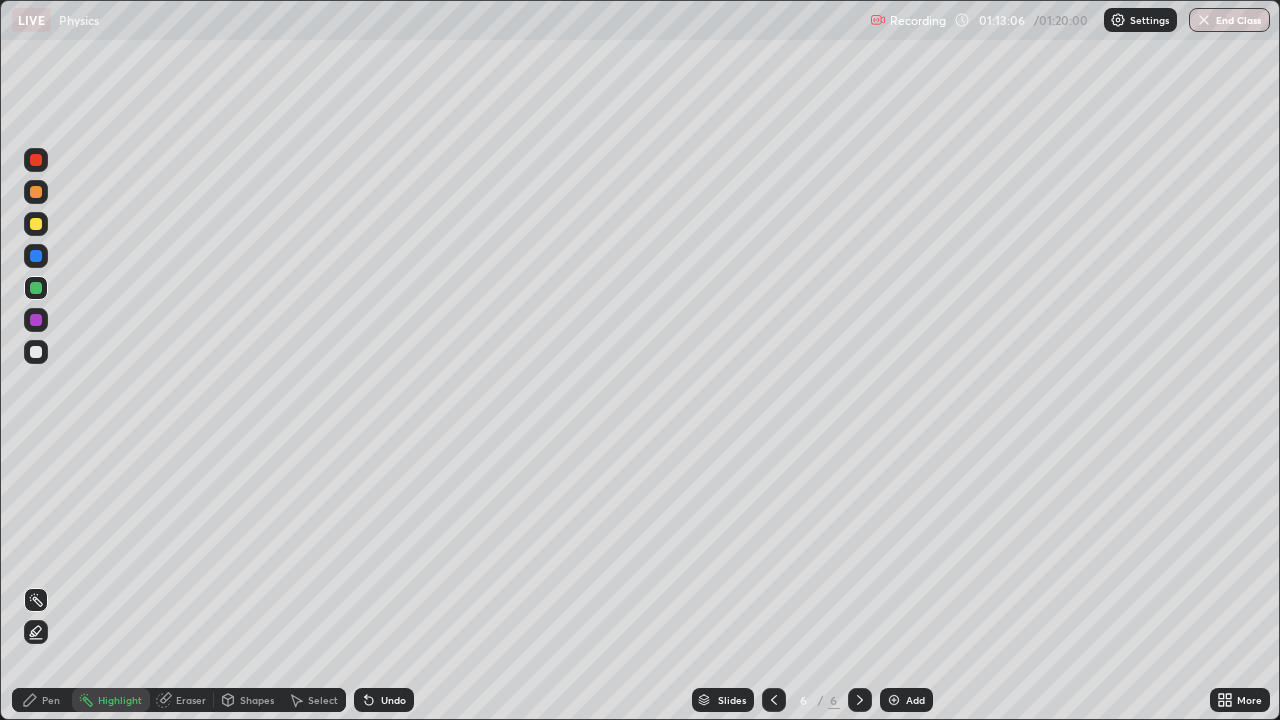 click on "Pen" at bounding box center [42, 700] 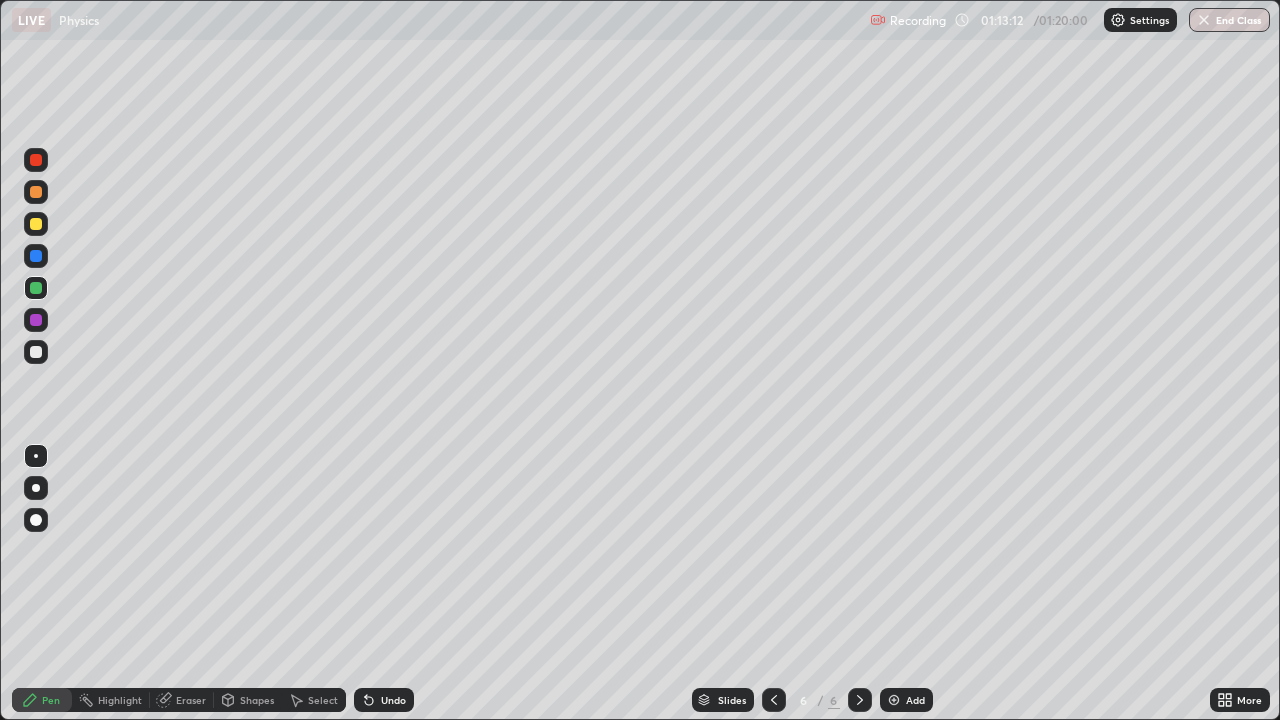click on "Shapes" at bounding box center [257, 700] 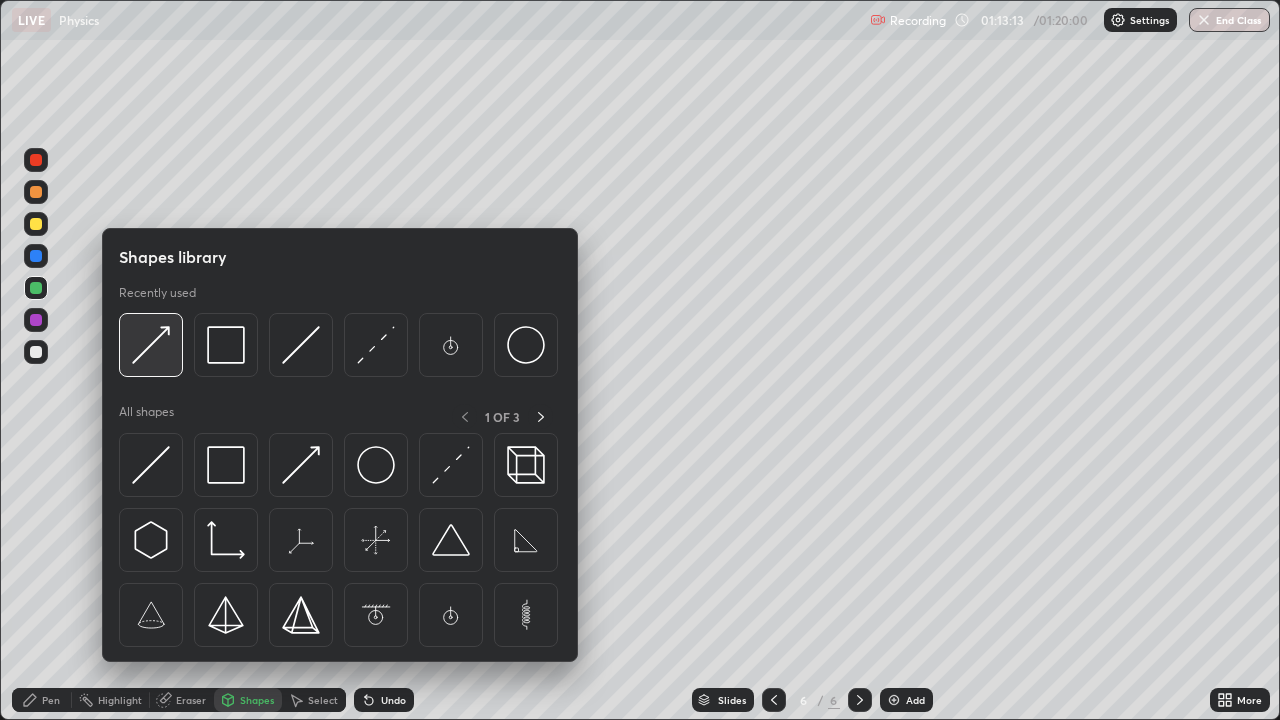 click at bounding box center [151, 345] 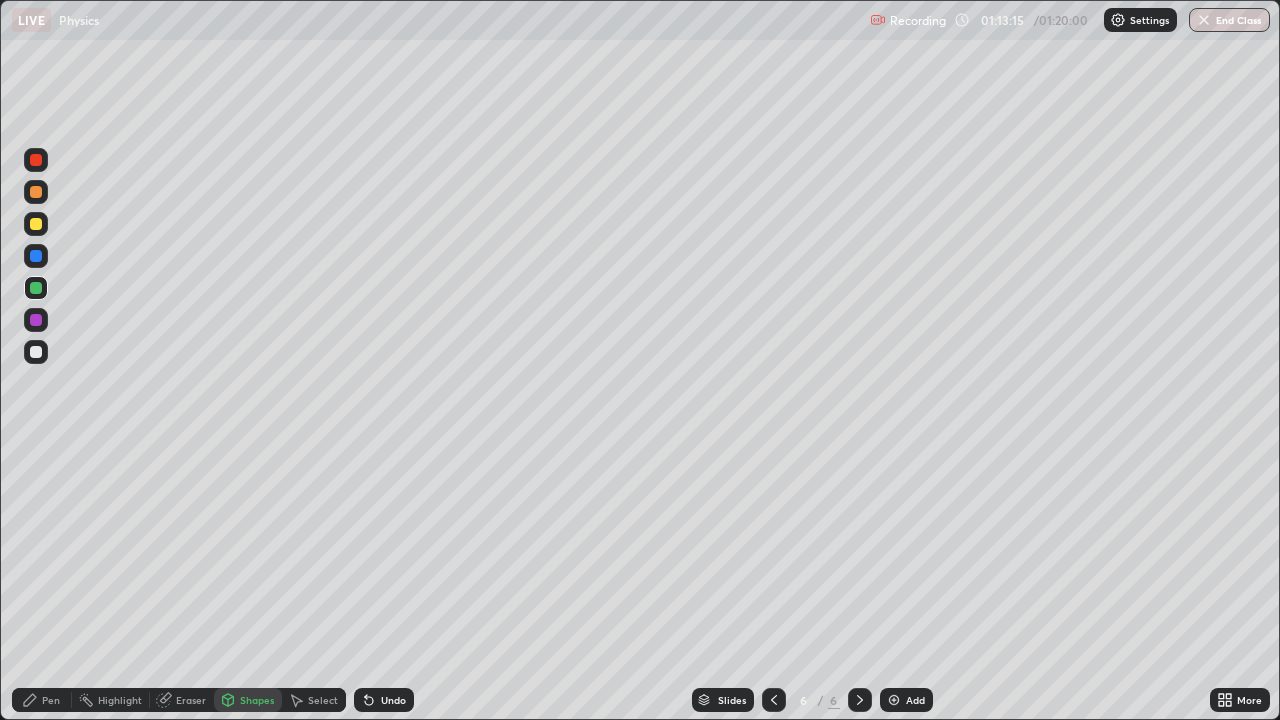 click on "Pen" at bounding box center (42, 700) 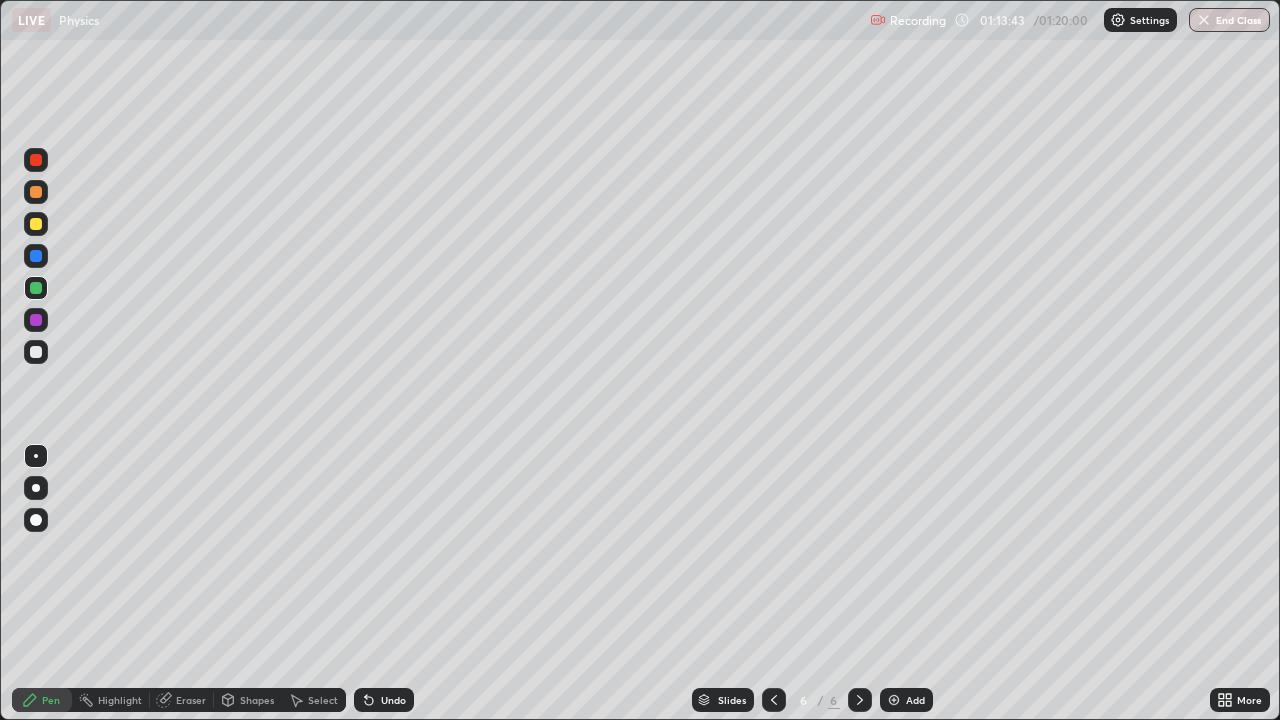 click at bounding box center (36, 160) 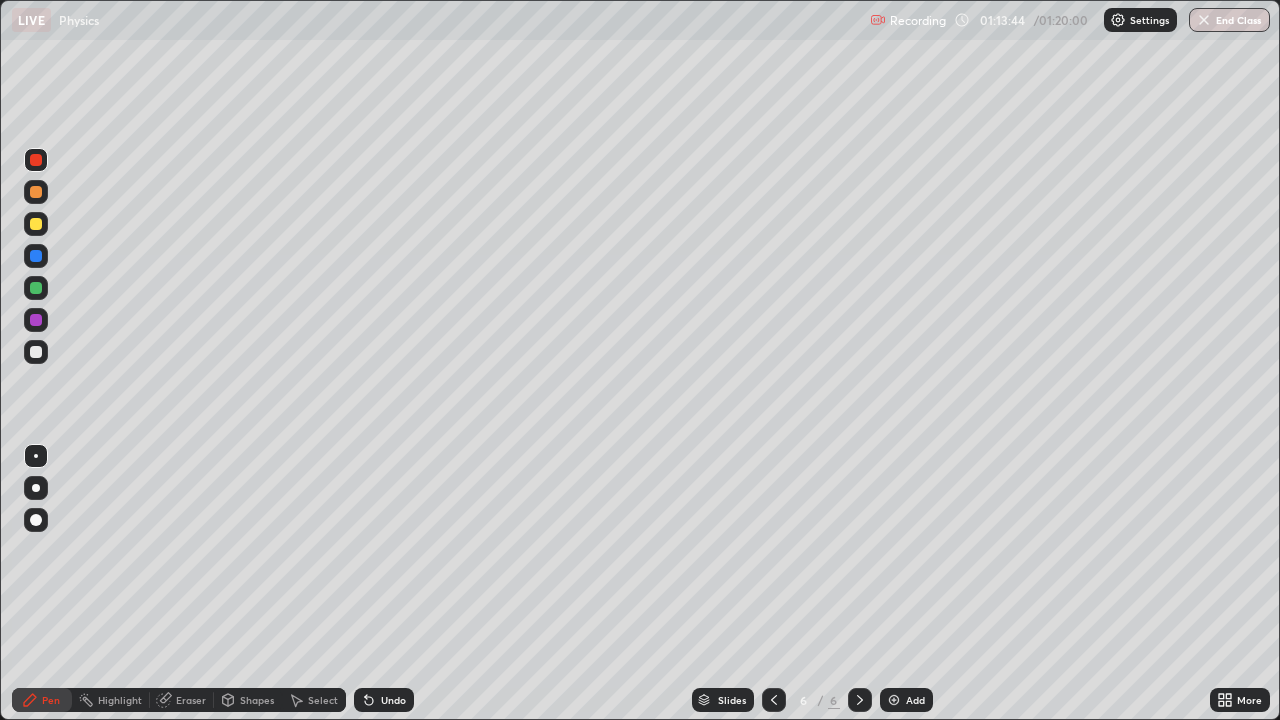 click on "Shapes" at bounding box center (248, 700) 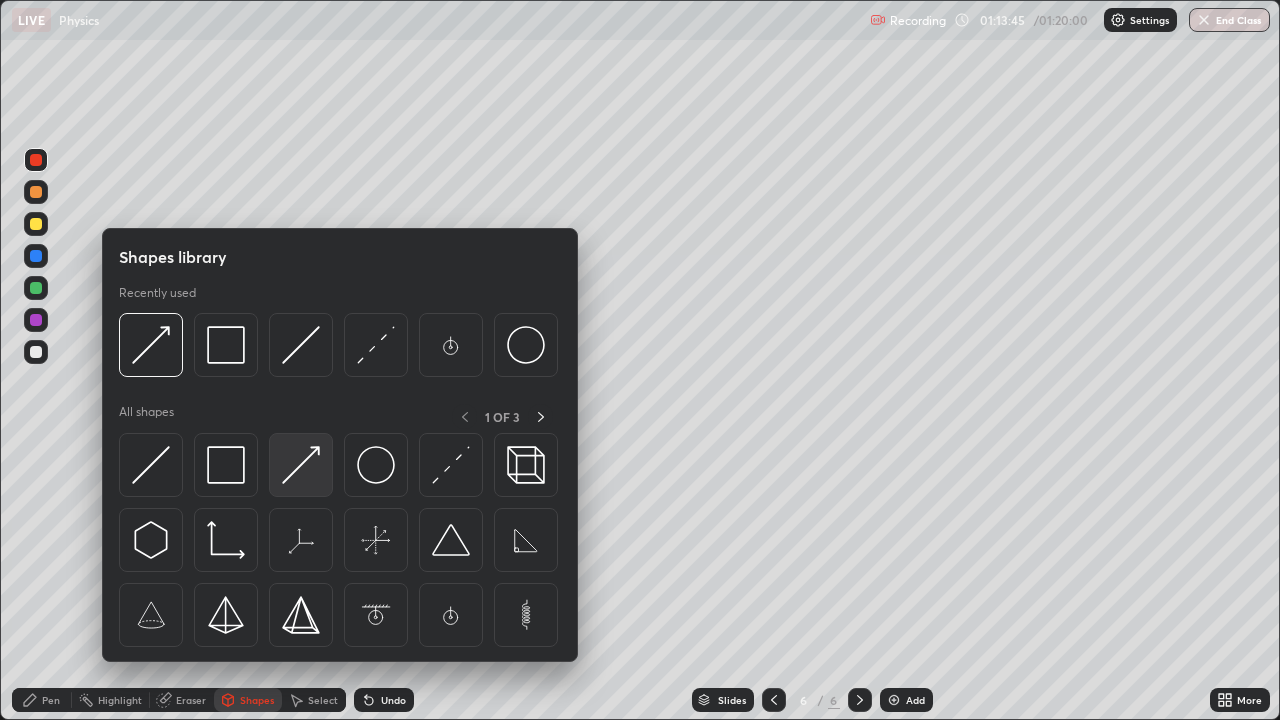click at bounding box center [301, 465] 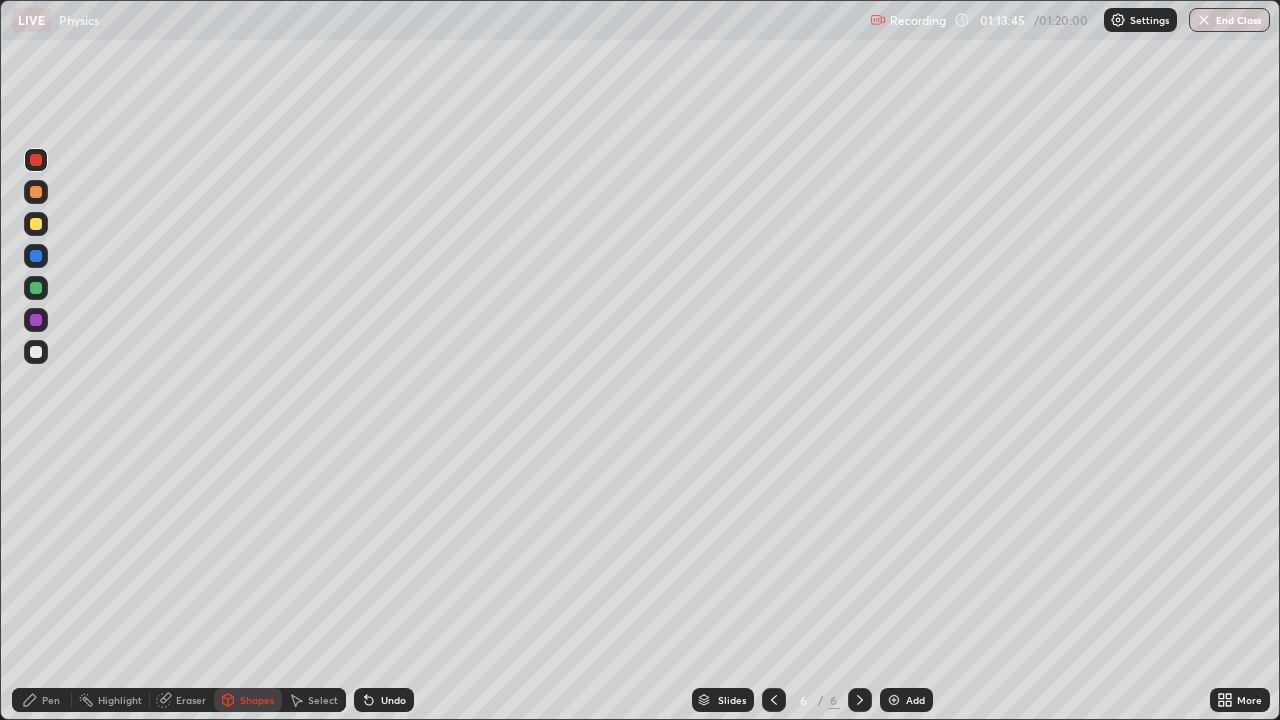 click at bounding box center (36, 288) 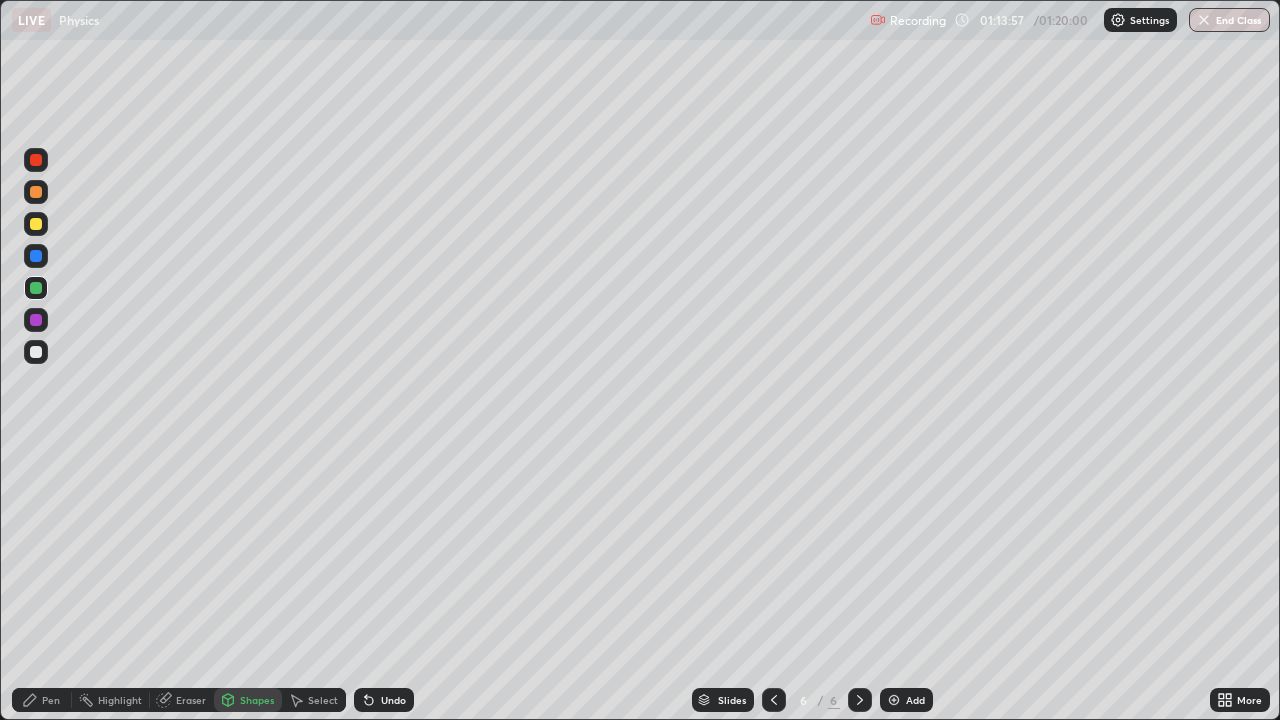 click on "Pen" at bounding box center [42, 700] 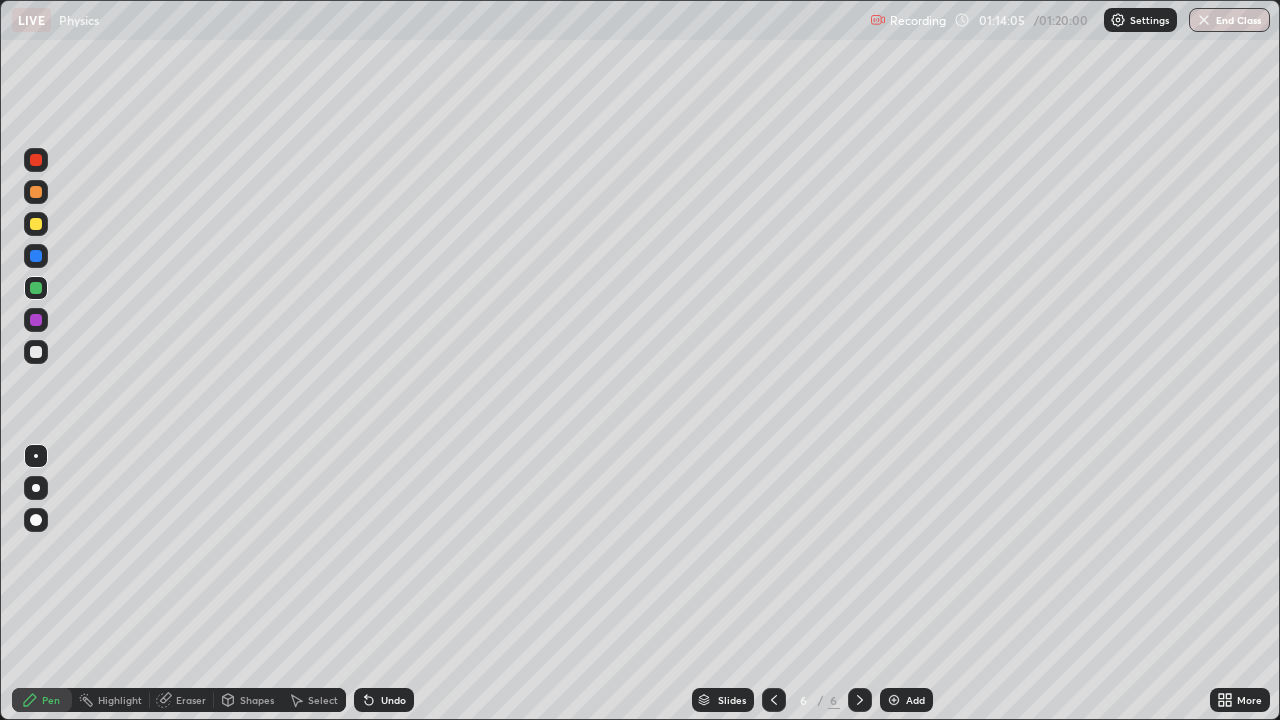 click at bounding box center (36, 160) 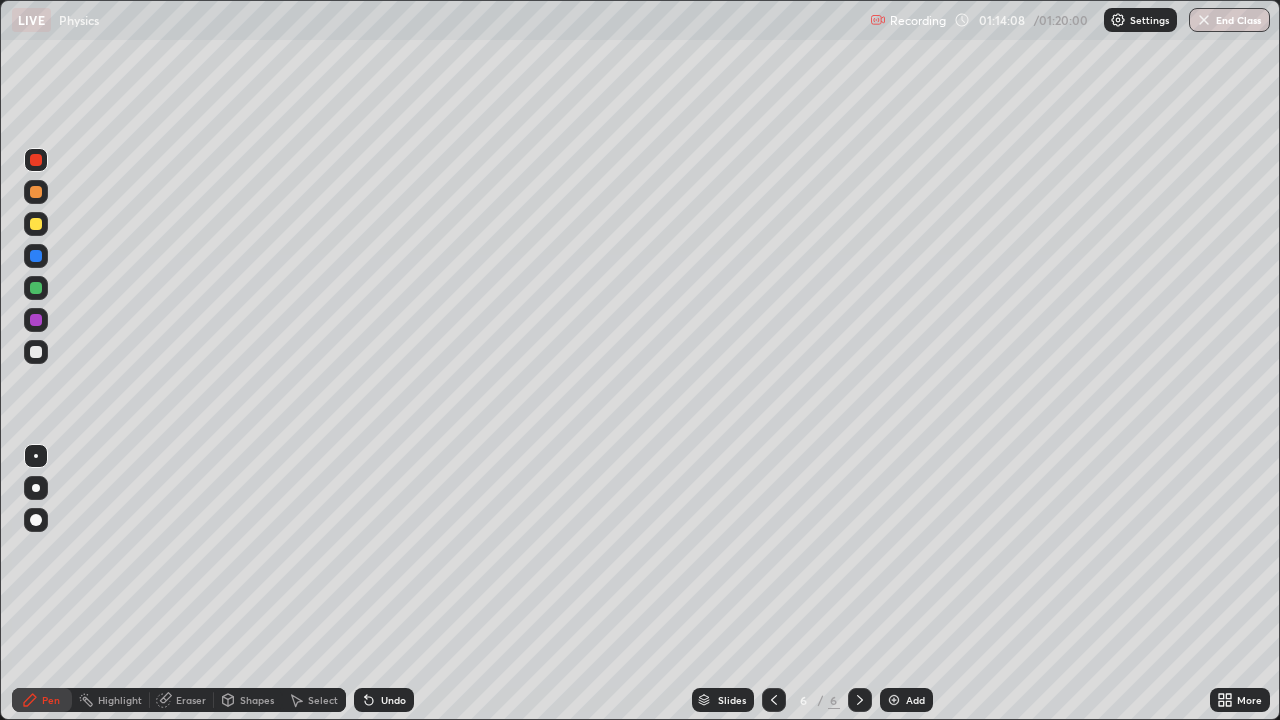 click on "Shapes" at bounding box center [257, 700] 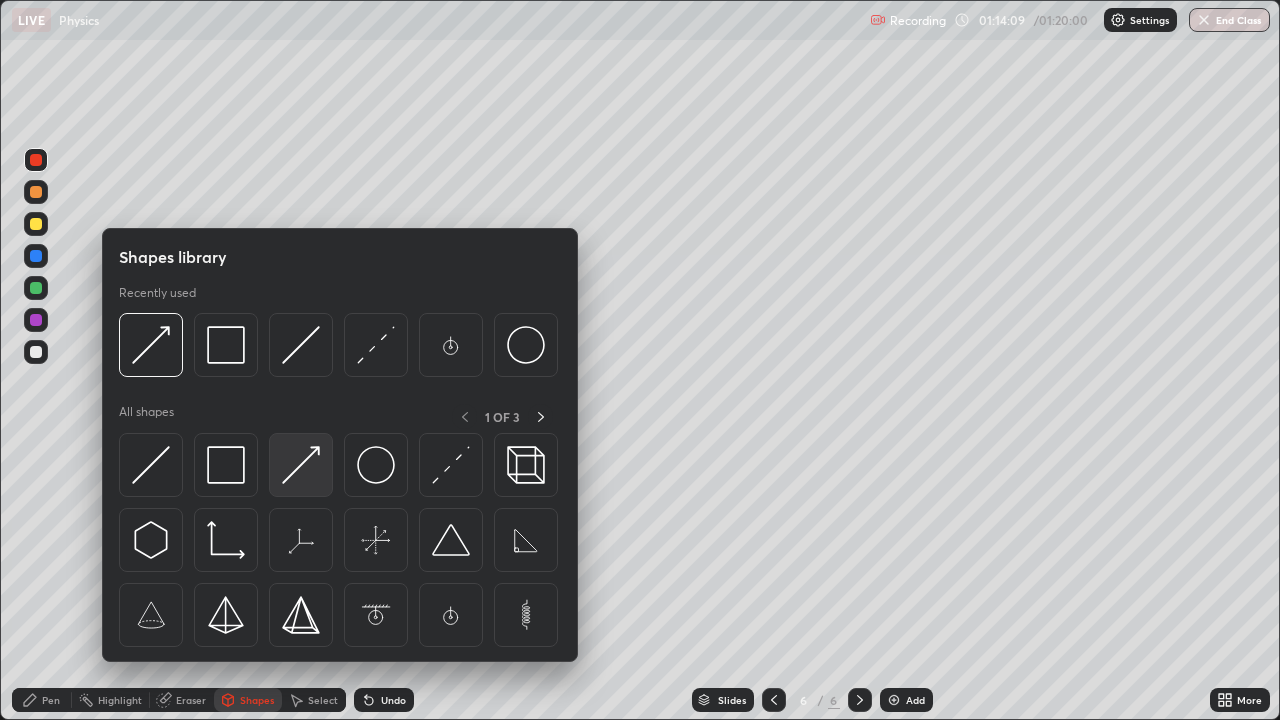 click at bounding box center [301, 465] 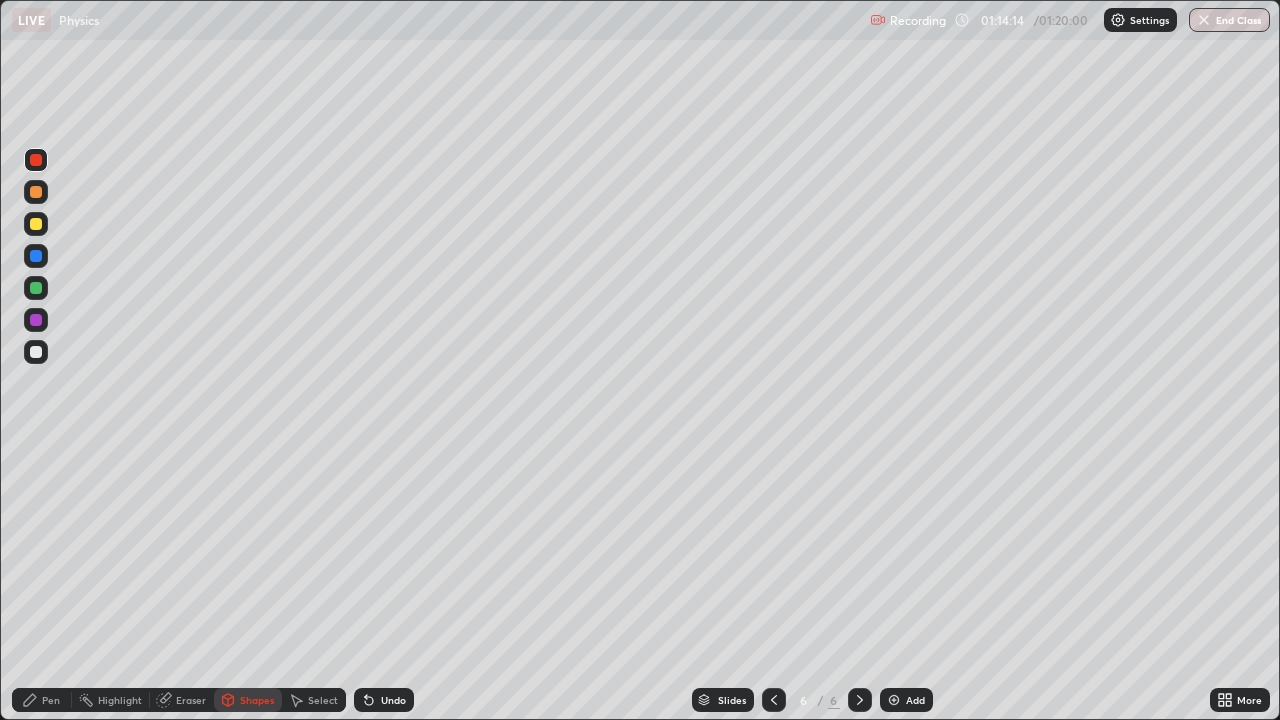 click on "Pen" at bounding box center (51, 700) 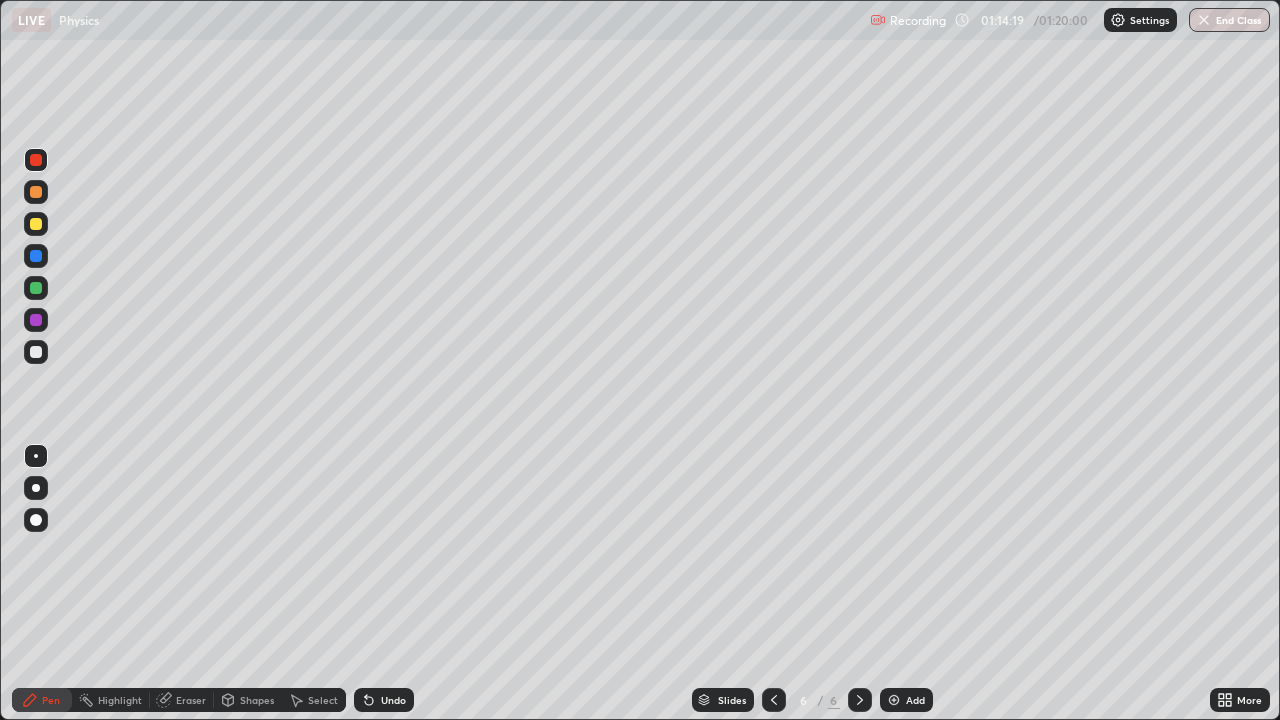 click on "Shapes" at bounding box center [257, 700] 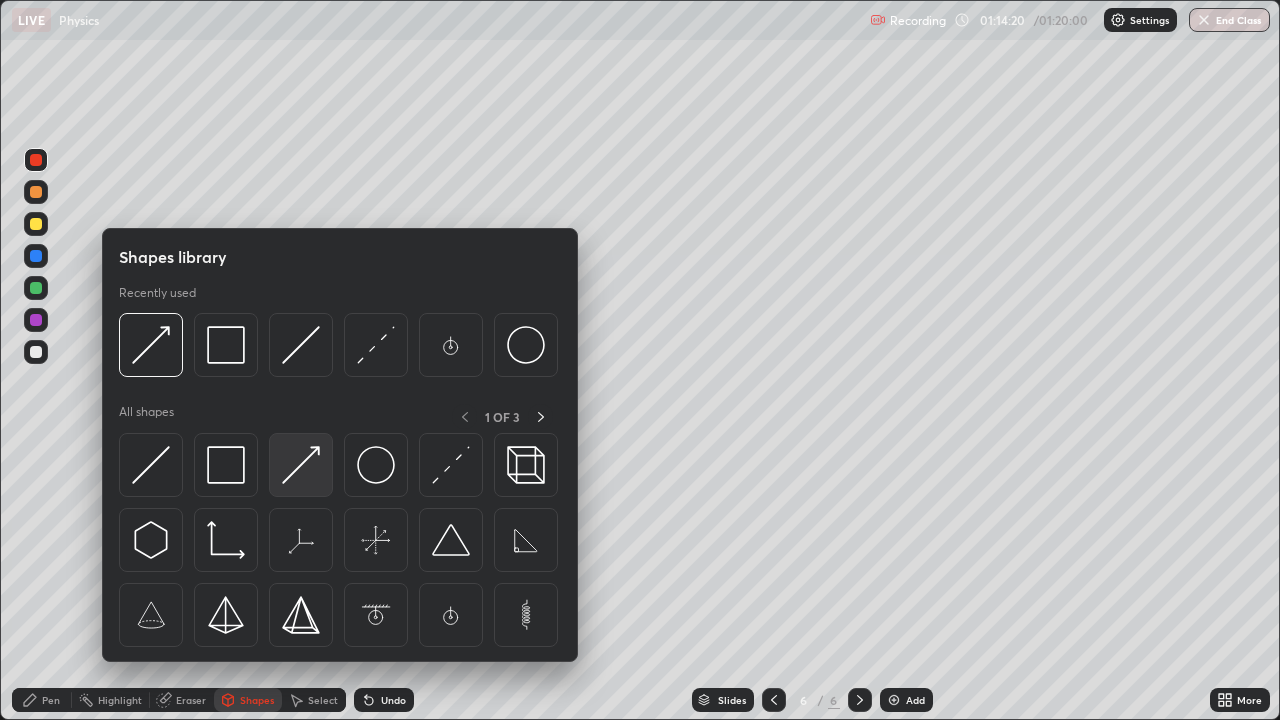click at bounding box center (301, 465) 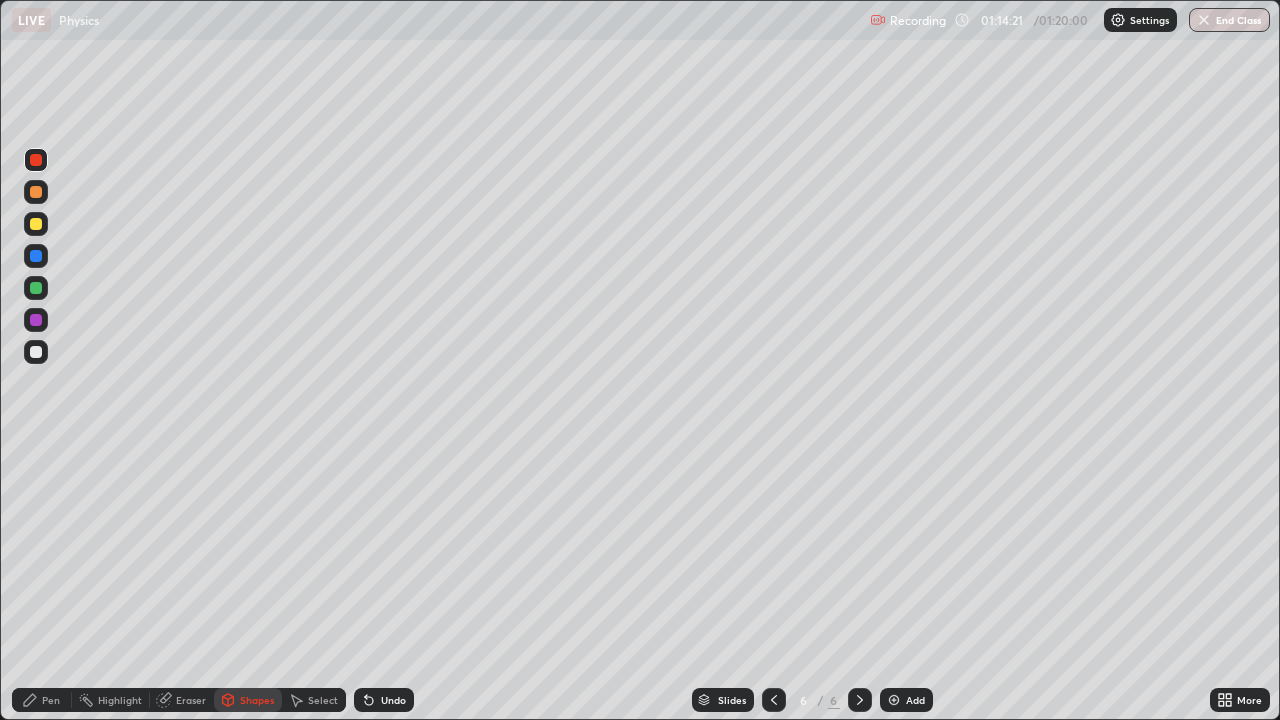 click at bounding box center [36, 224] 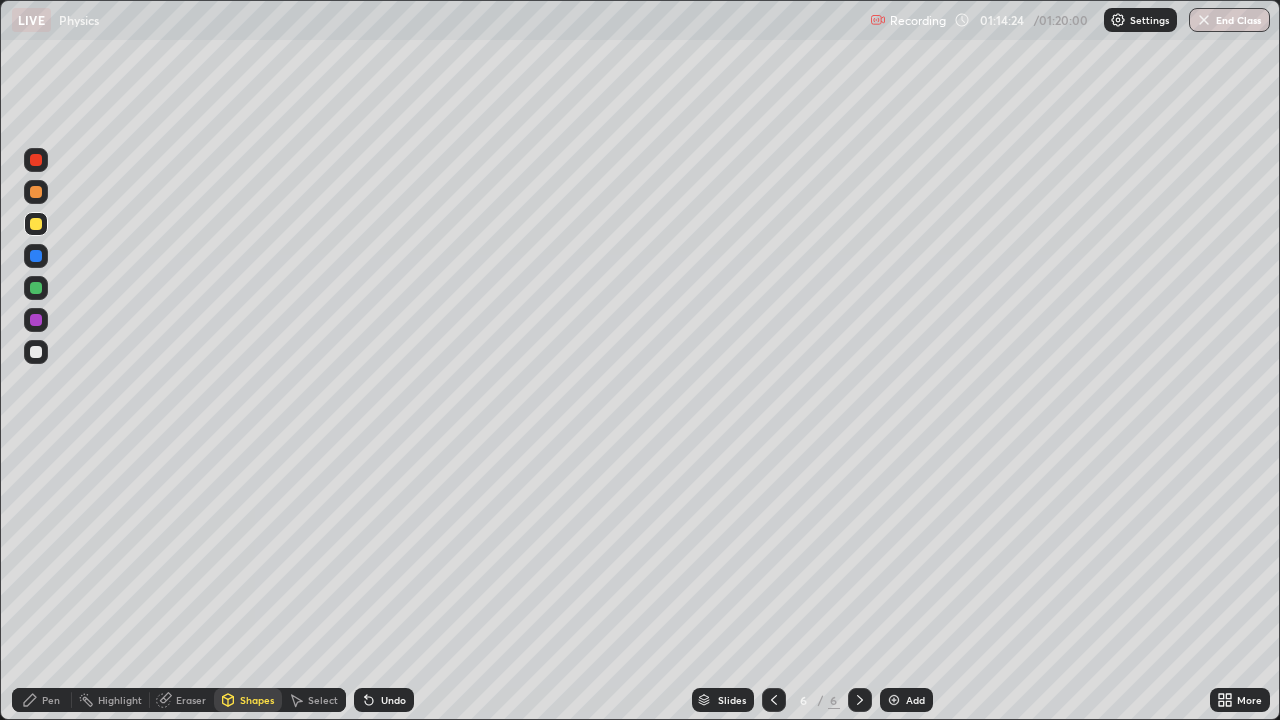 click on "Pen" at bounding box center [51, 700] 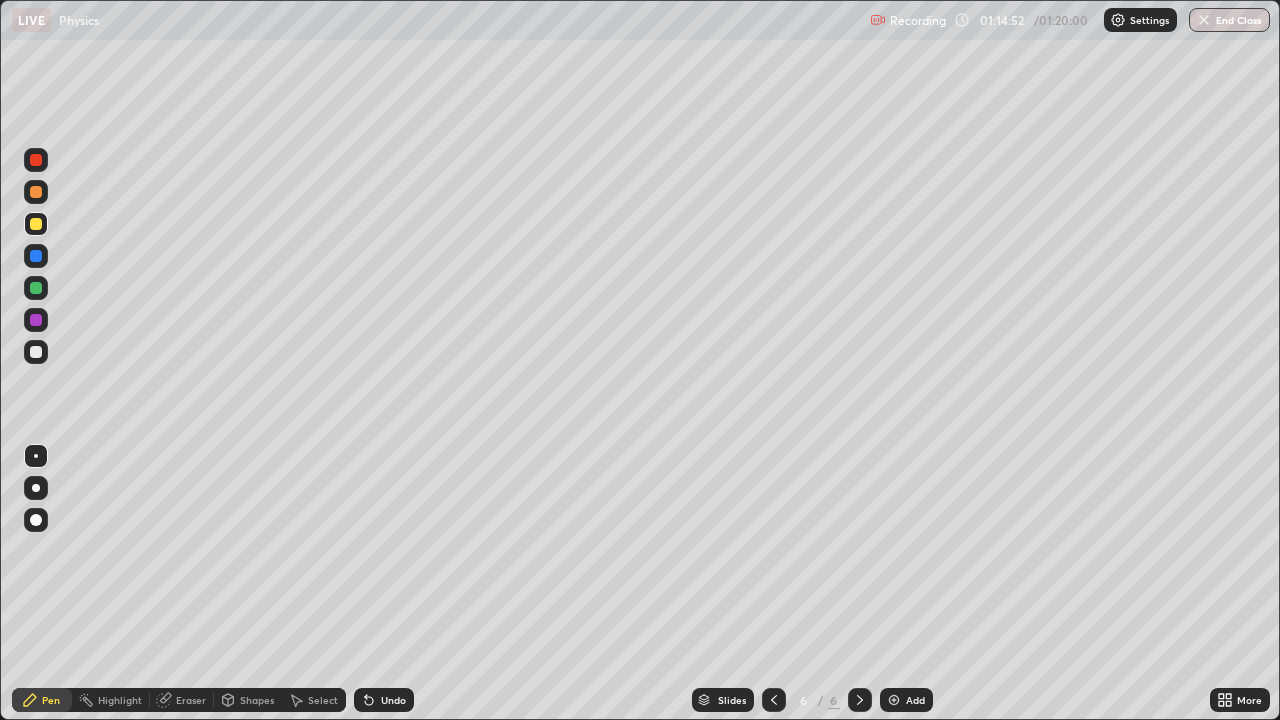 click at bounding box center (36, 352) 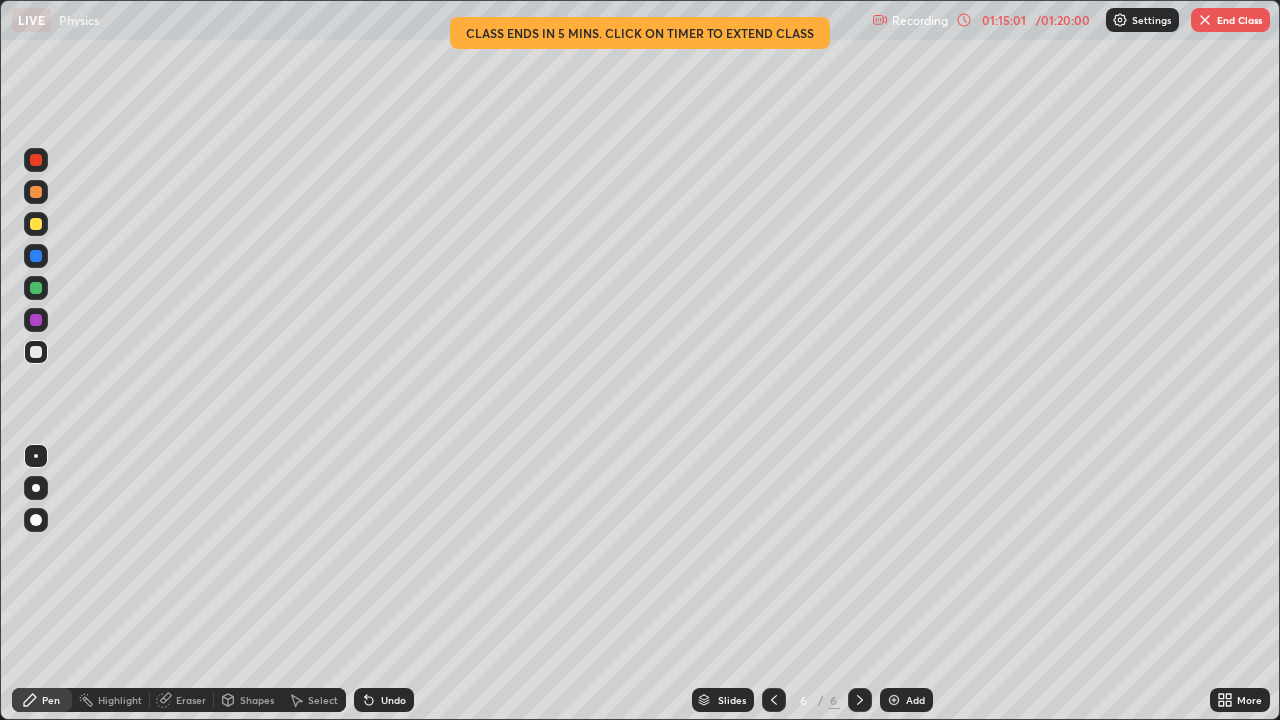 click on "Shapes" at bounding box center [257, 700] 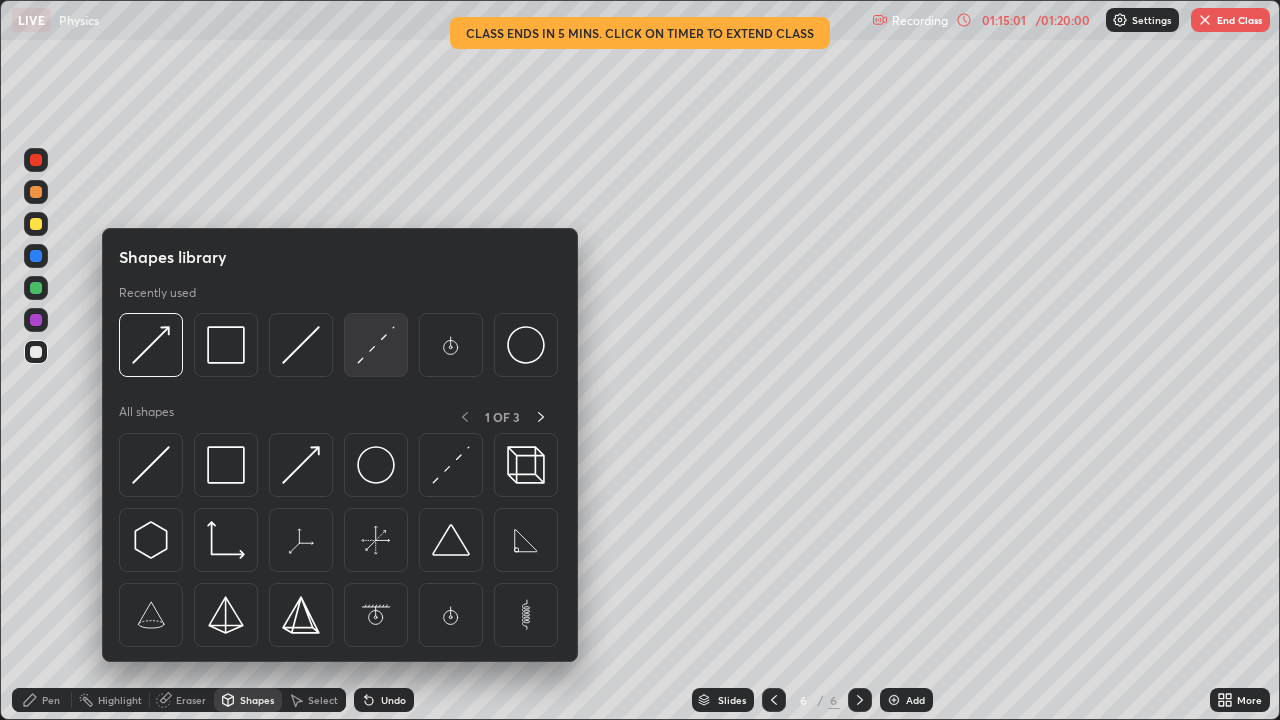 click at bounding box center (376, 345) 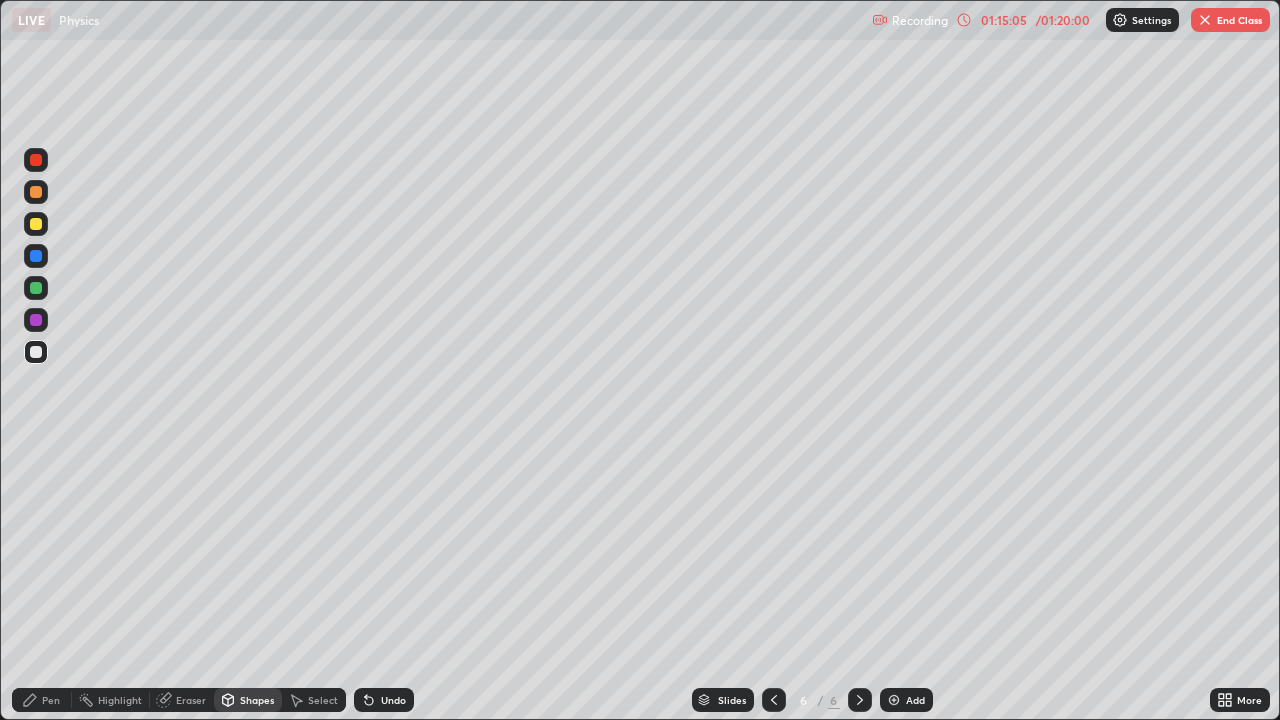 click on "Pen" at bounding box center (51, 700) 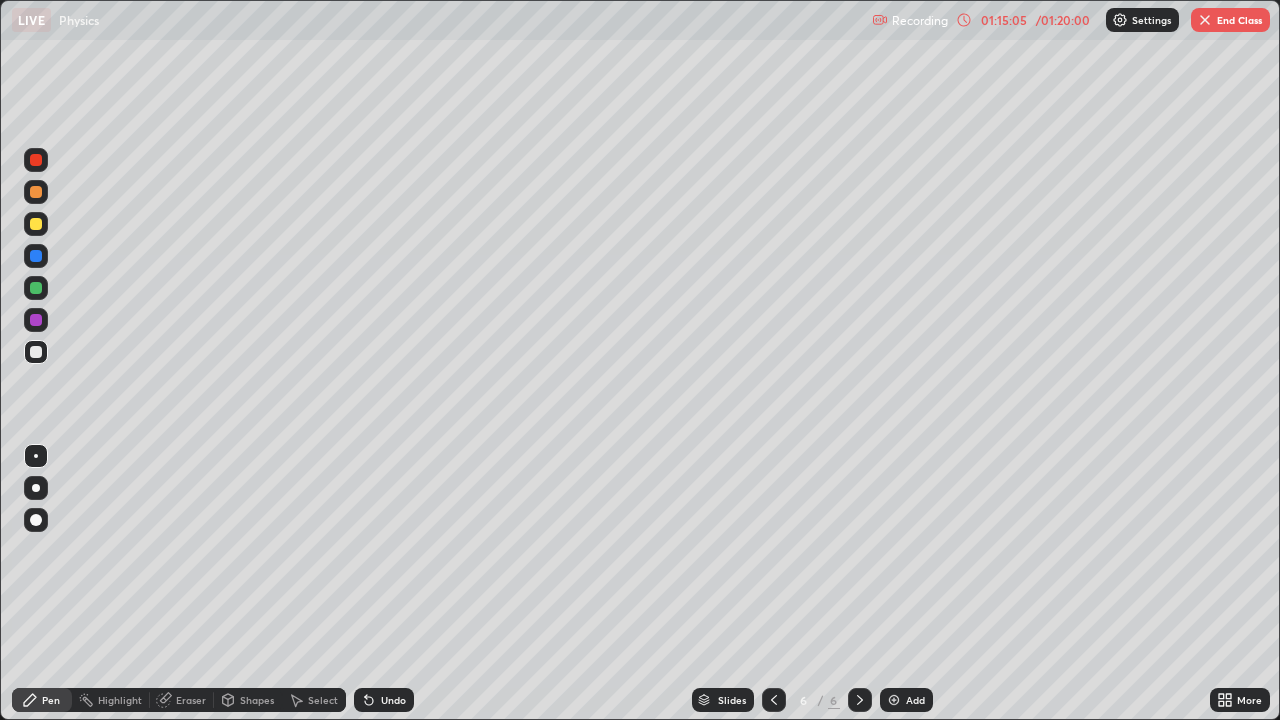 click at bounding box center [36, 456] 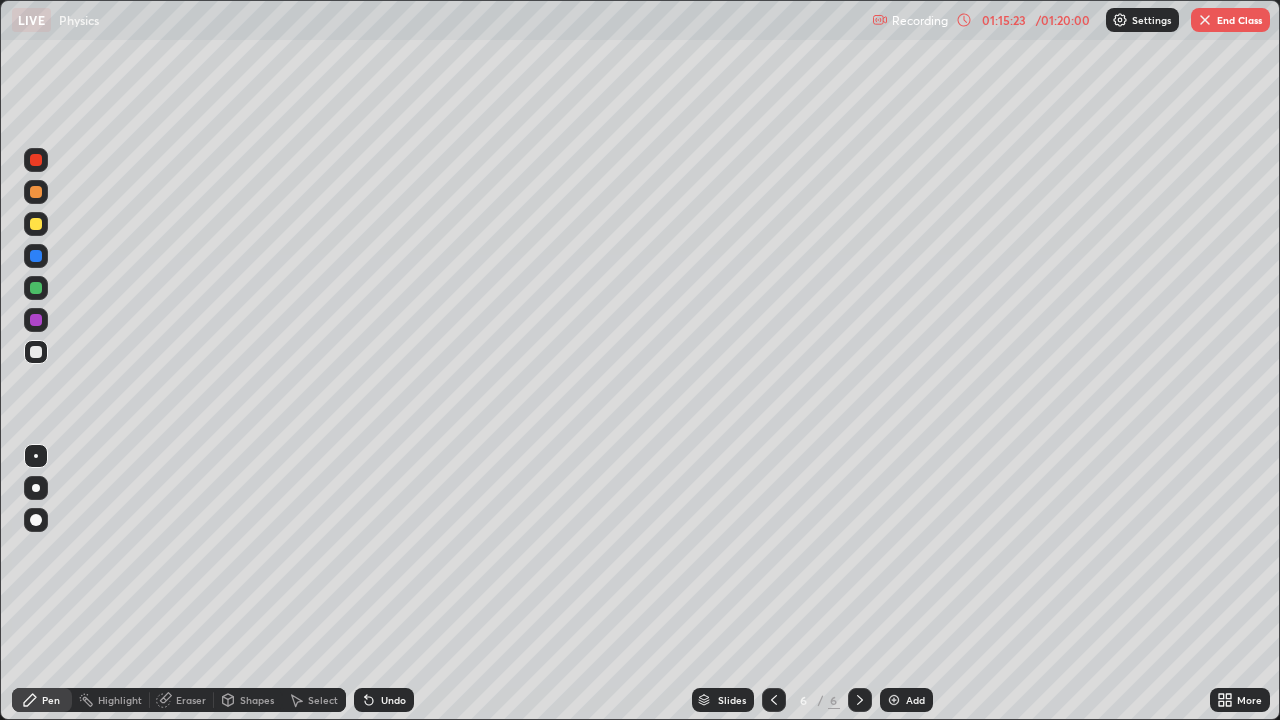 click on "Shapes" at bounding box center [257, 700] 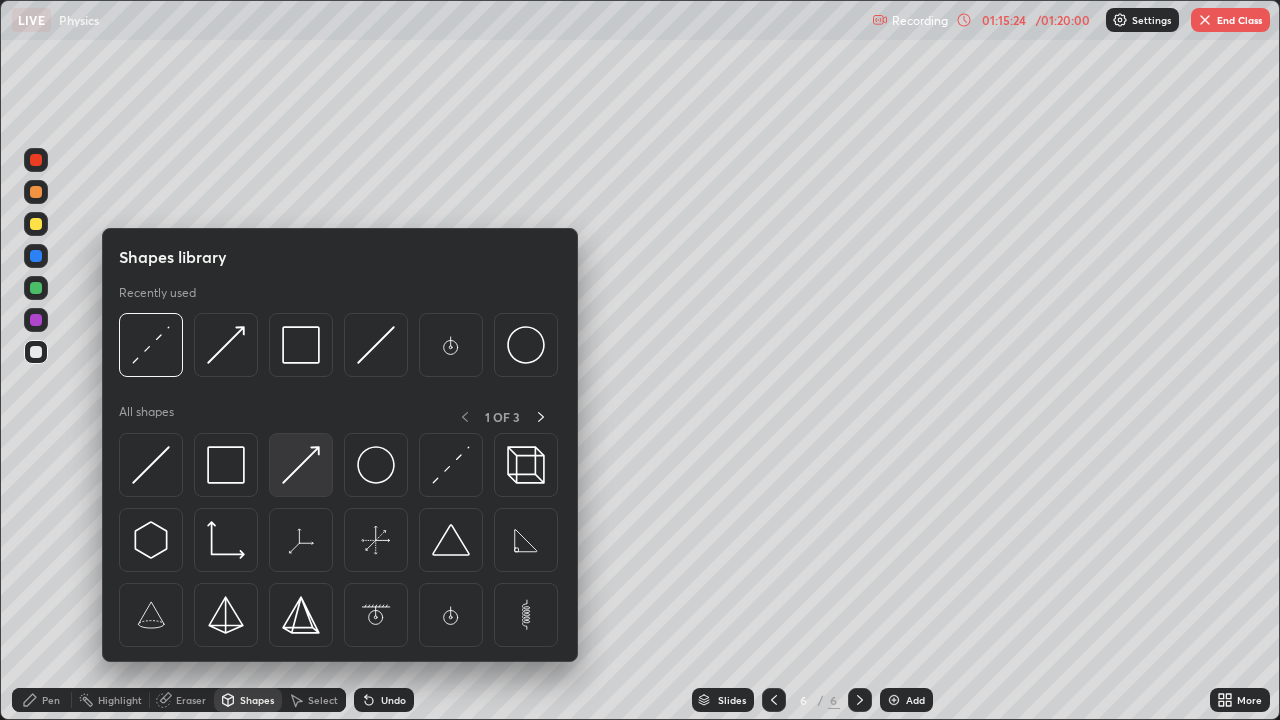 click at bounding box center (301, 465) 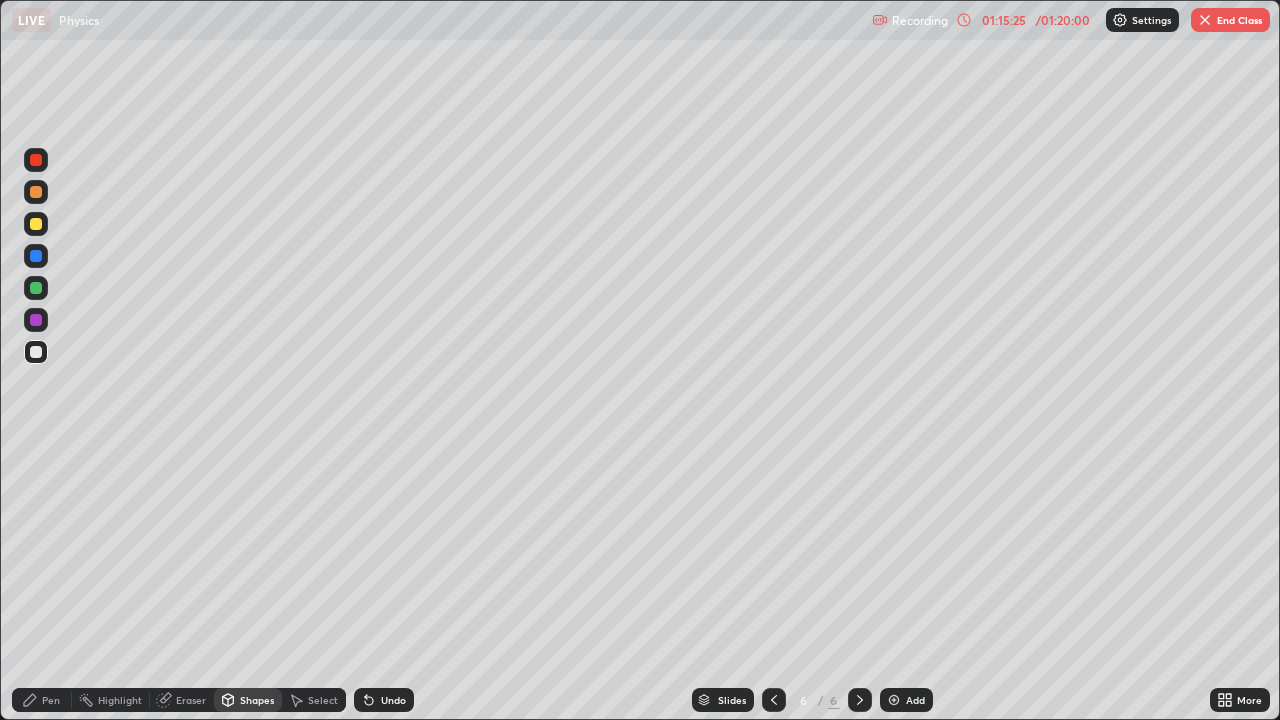click at bounding box center [36, 288] 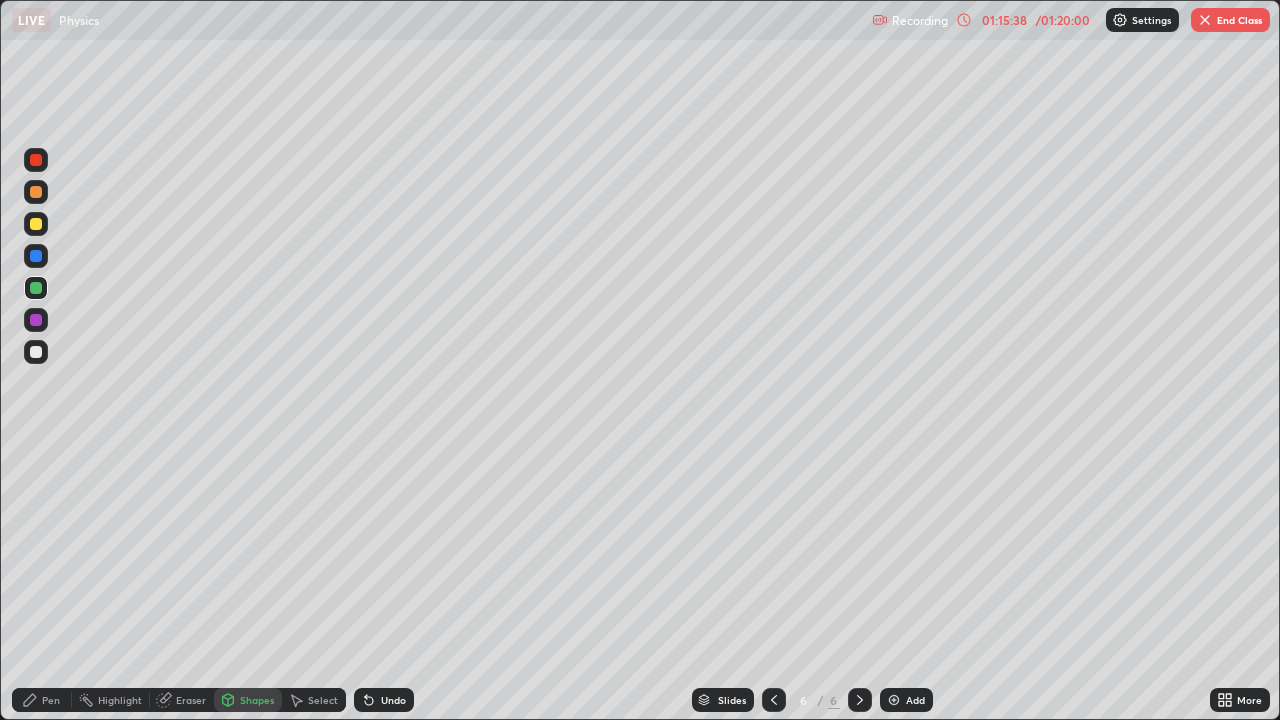 click on "Pen" at bounding box center (42, 700) 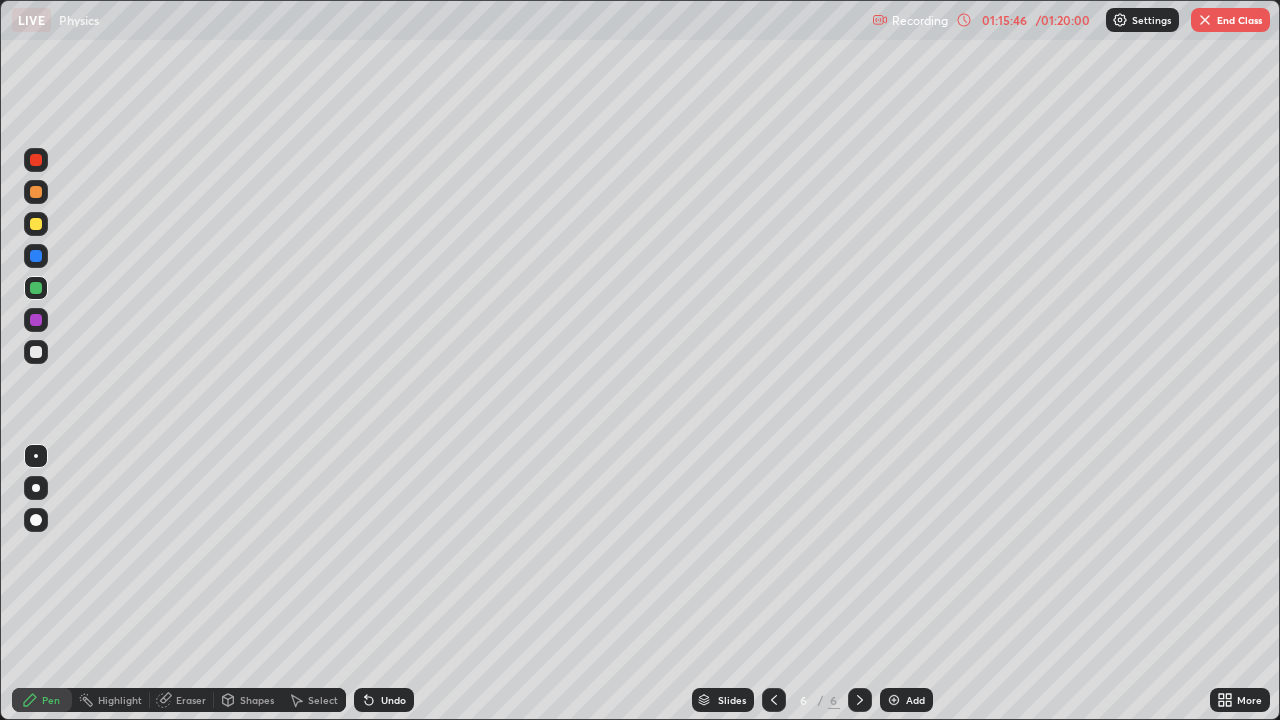 click at bounding box center (36, 160) 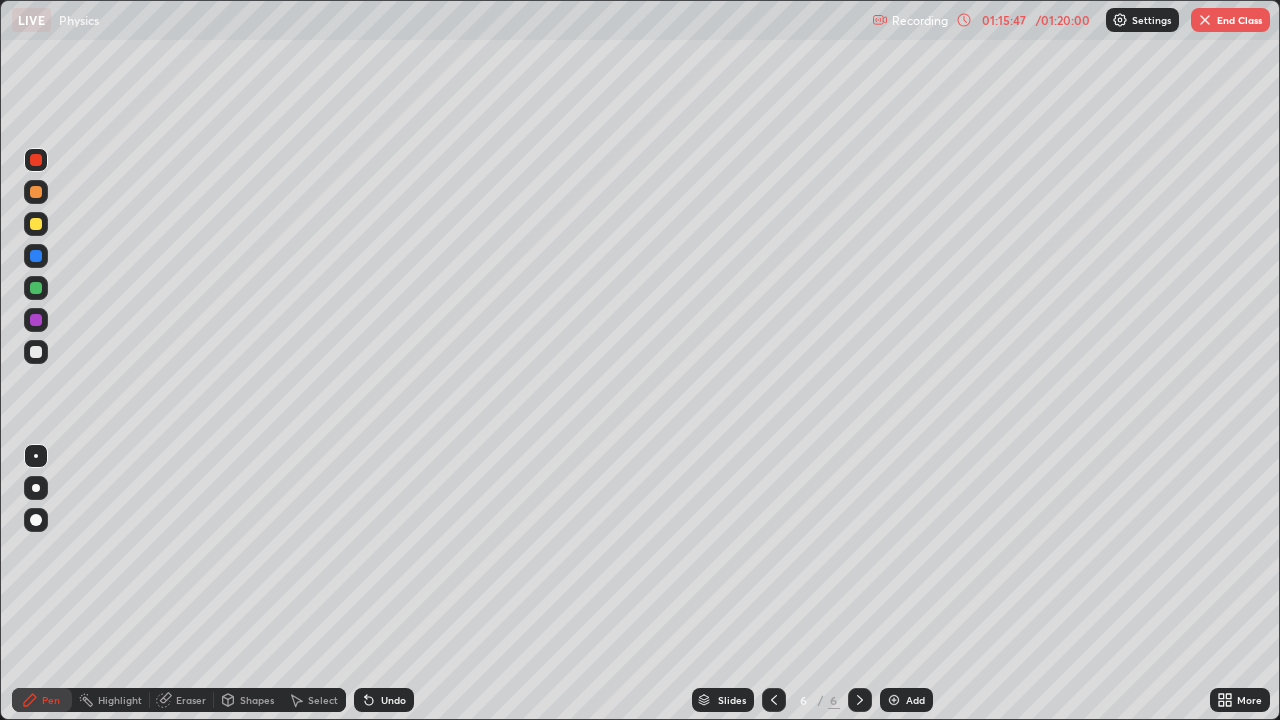 click on "Shapes" at bounding box center [248, 700] 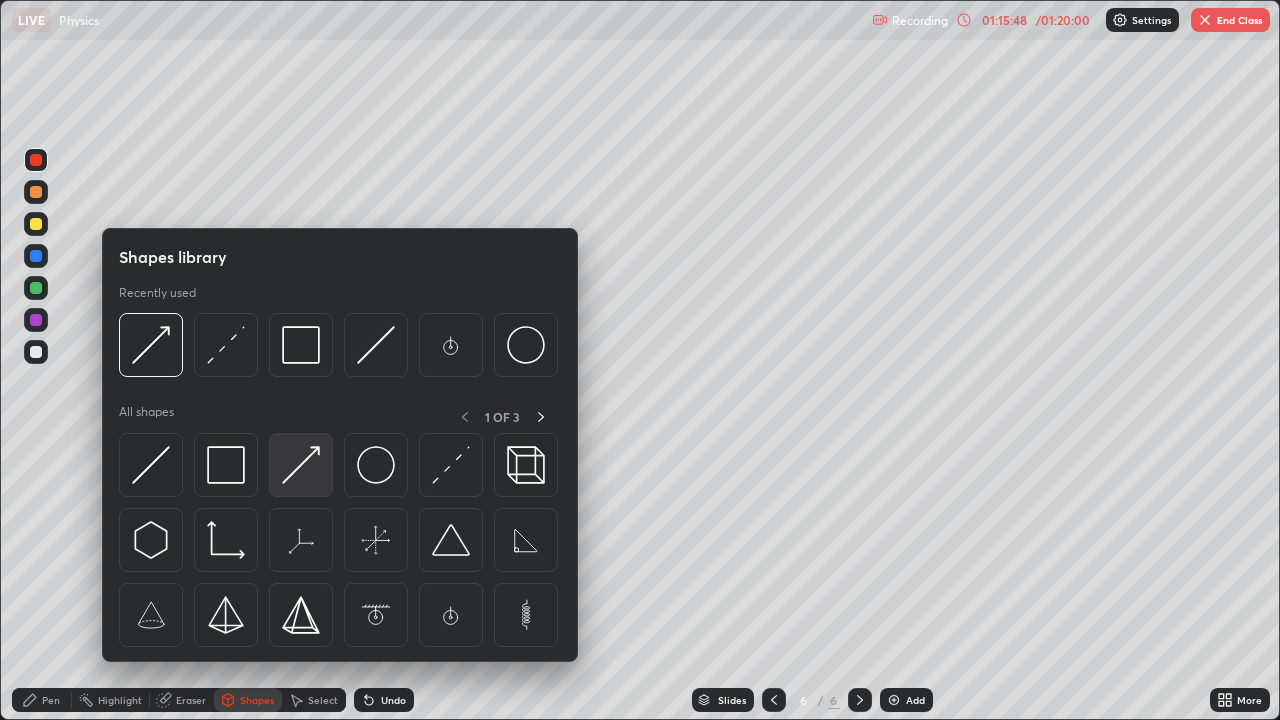 click at bounding box center (301, 465) 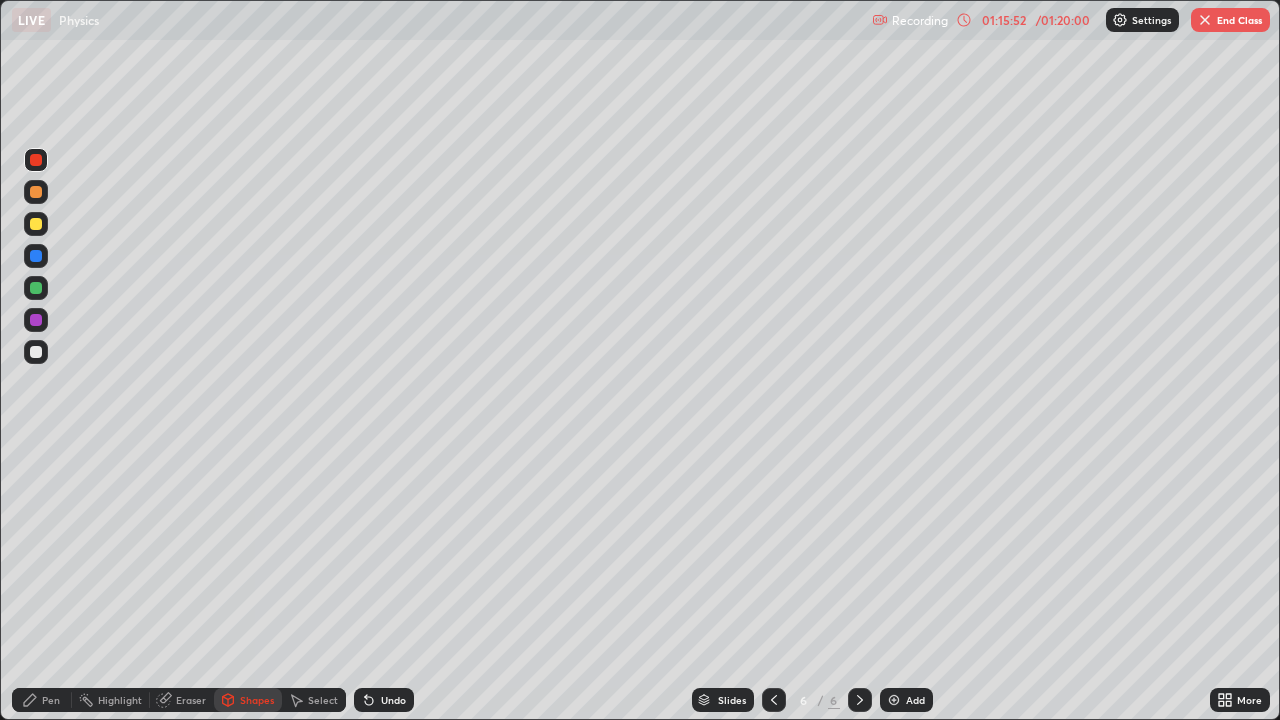 click on "Pen" at bounding box center (42, 700) 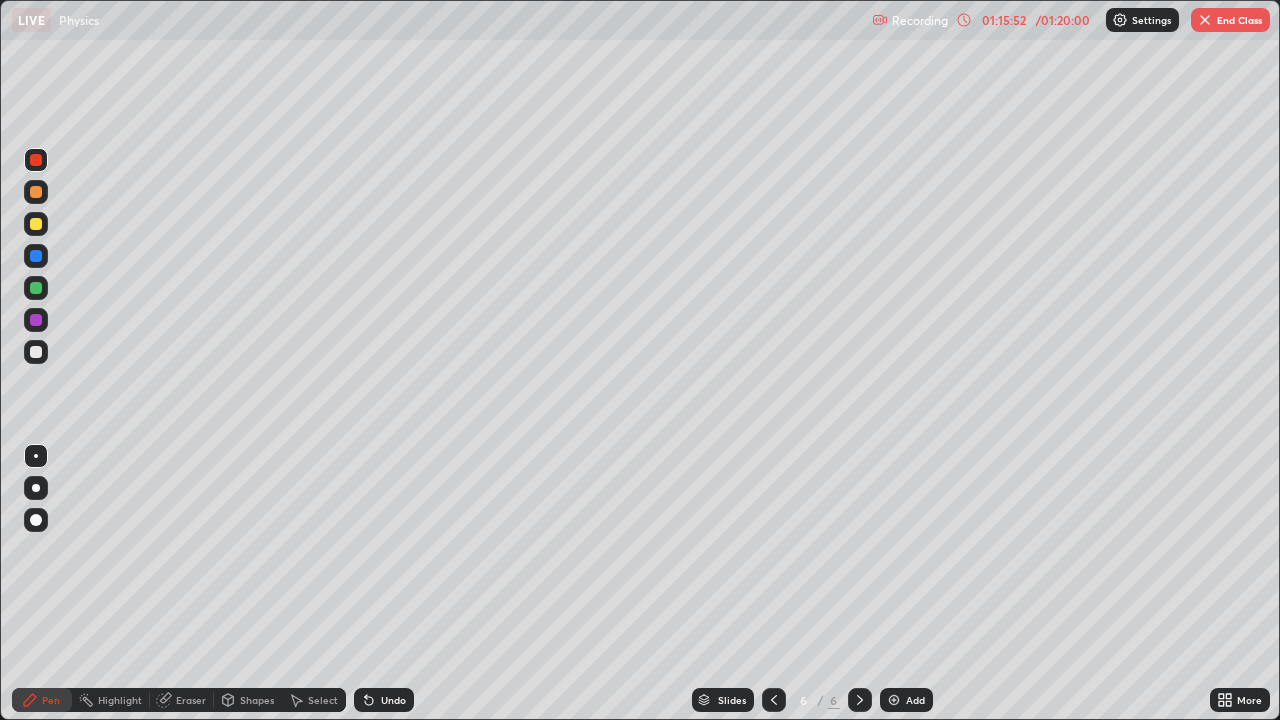 click at bounding box center [36, 456] 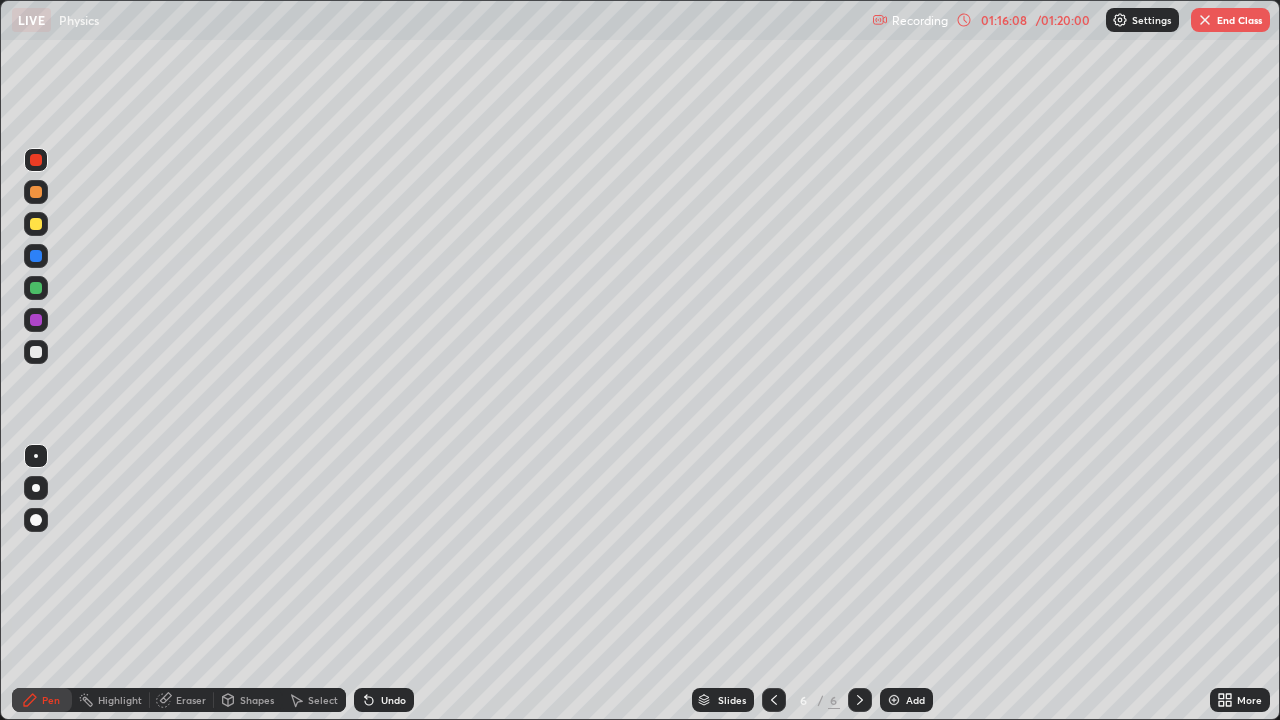 click on "Shapes" at bounding box center [257, 700] 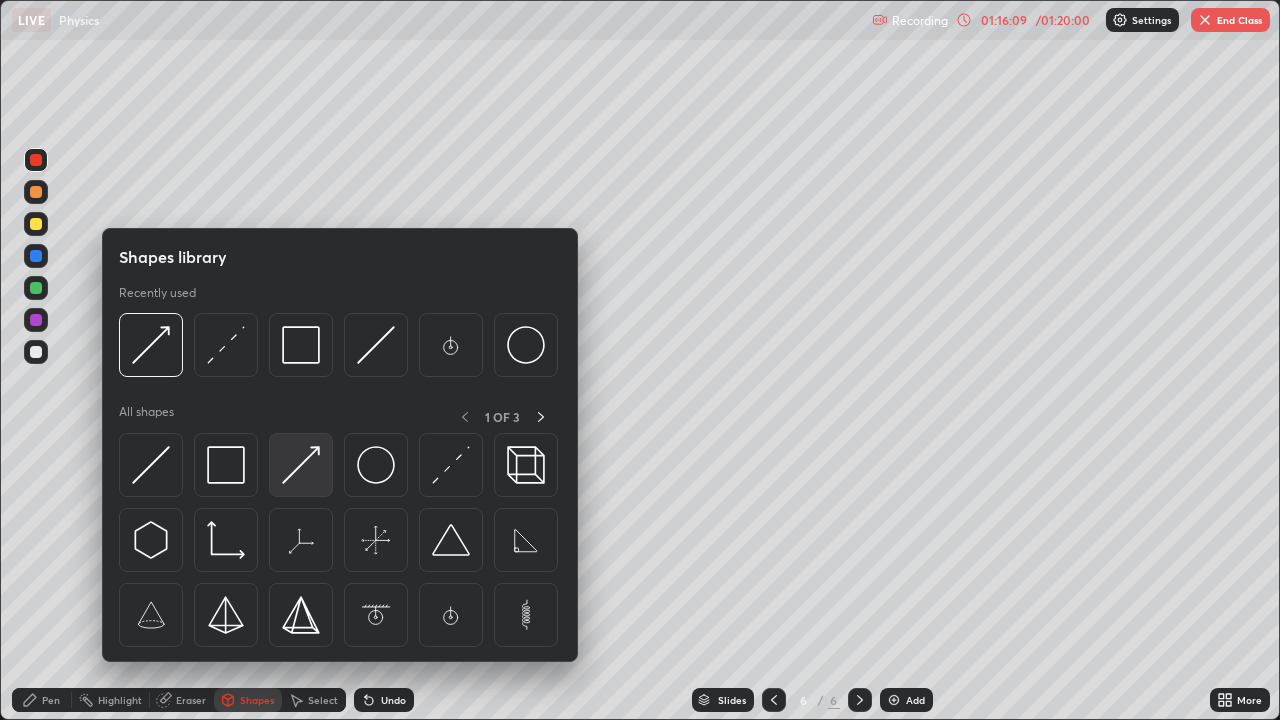 click at bounding box center [301, 465] 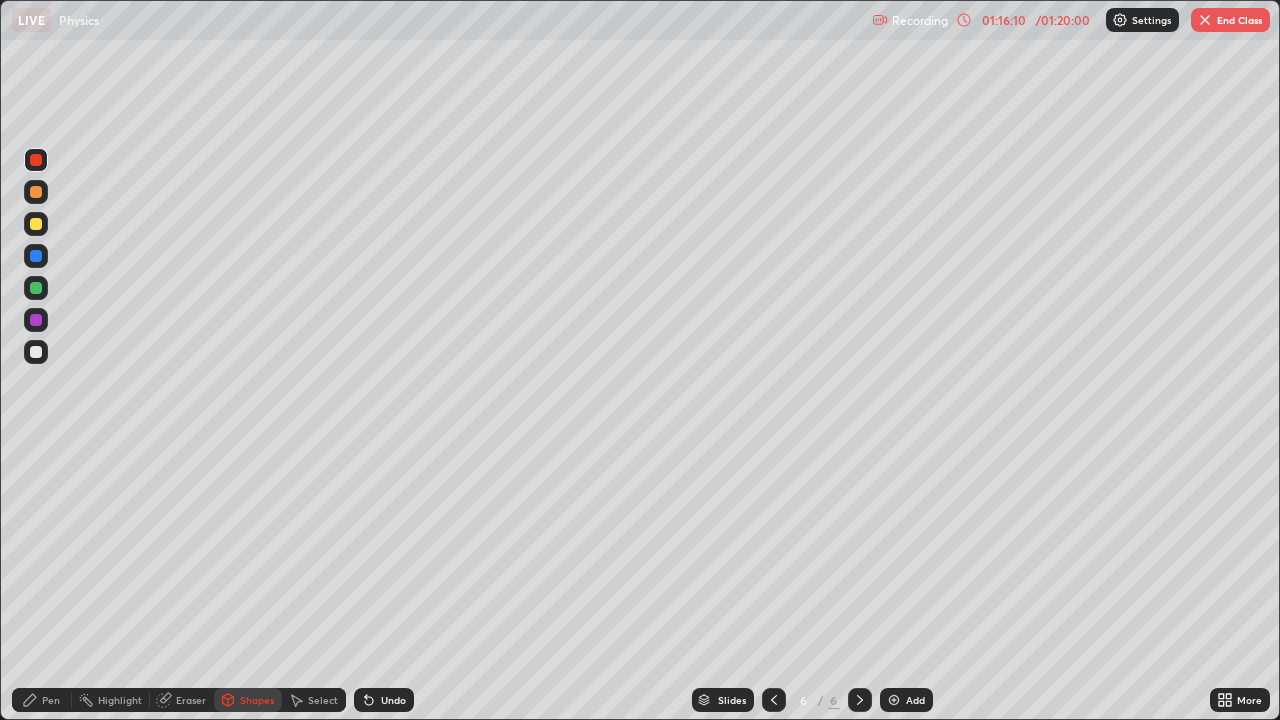 click at bounding box center (36, 224) 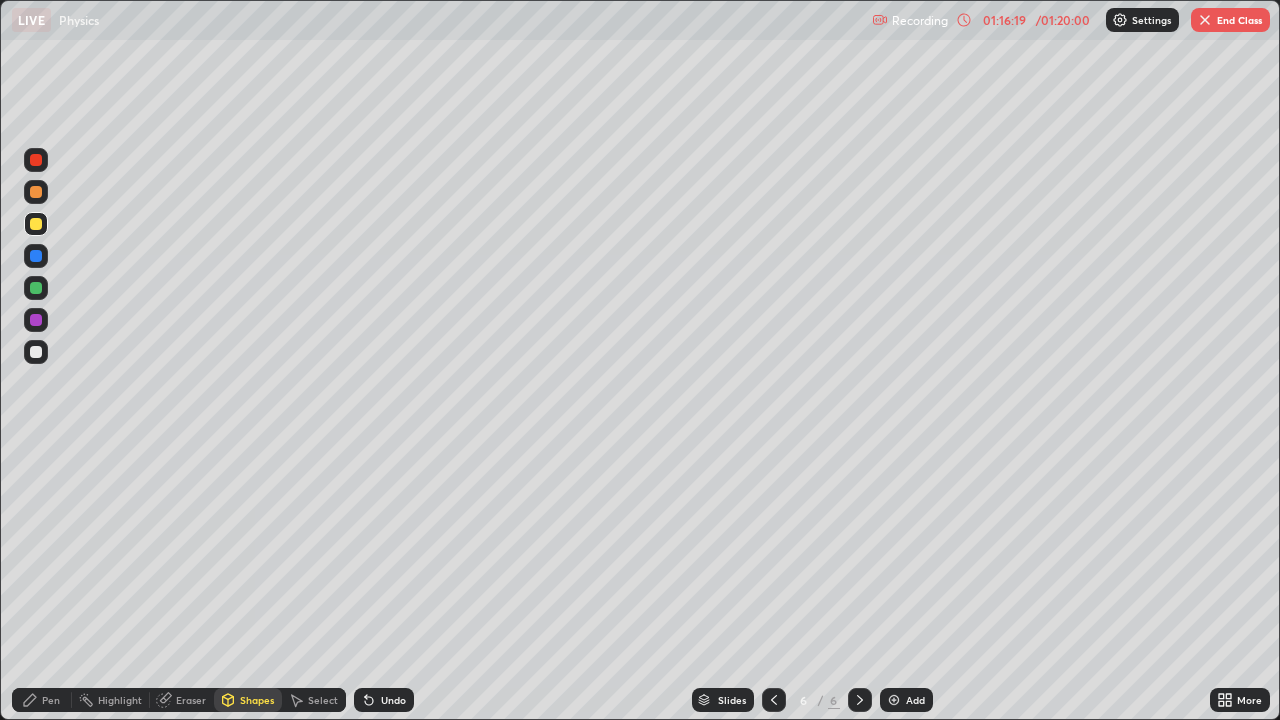 click at bounding box center [36, 160] 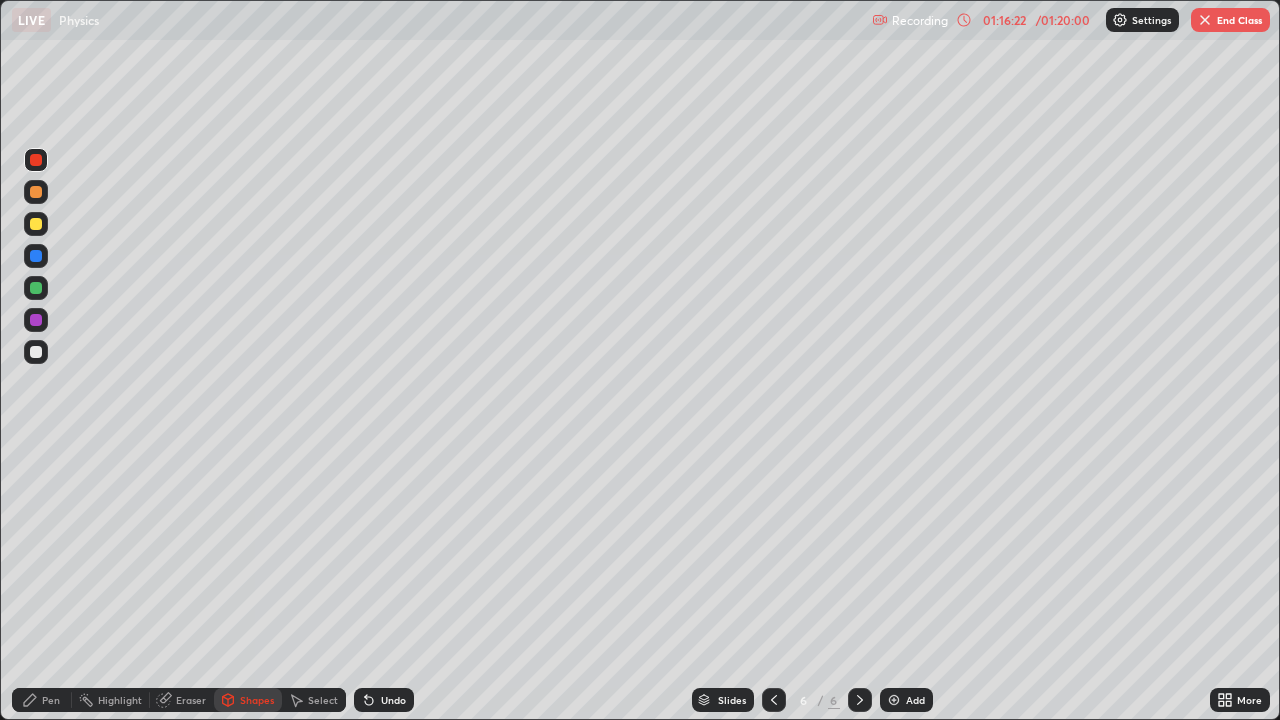 click on "Undo" at bounding box center (393, 700) 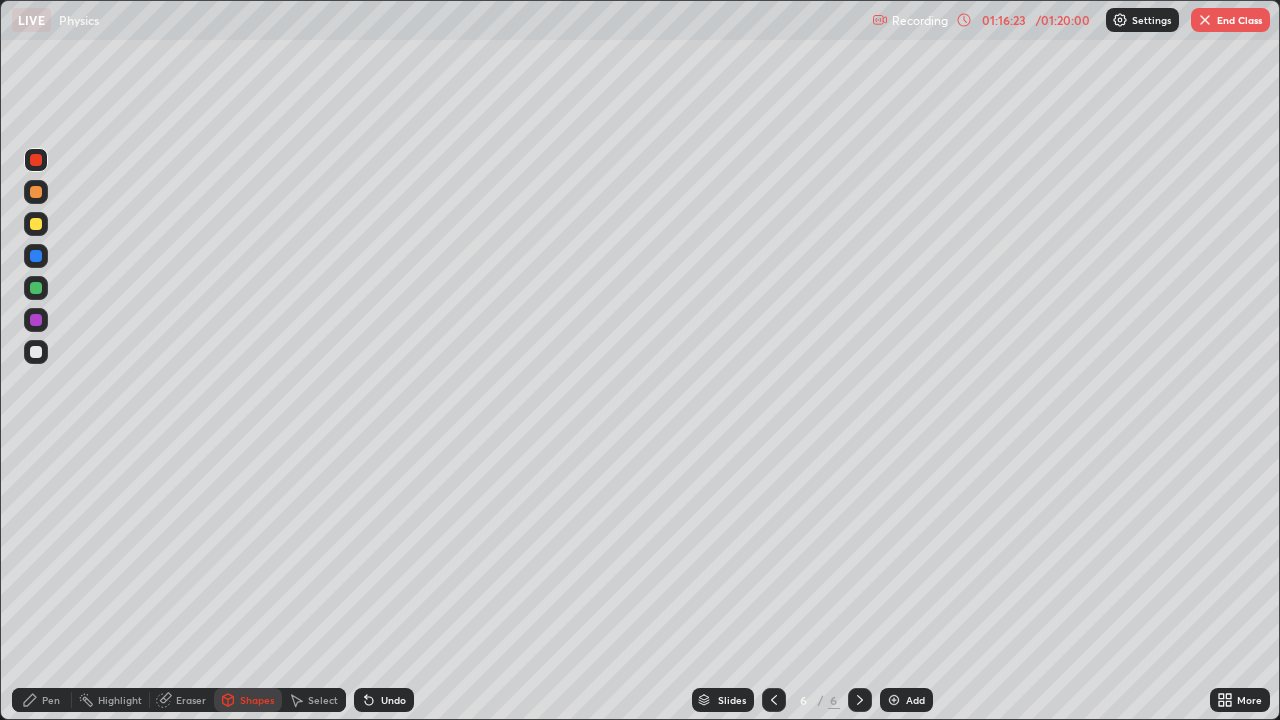 click 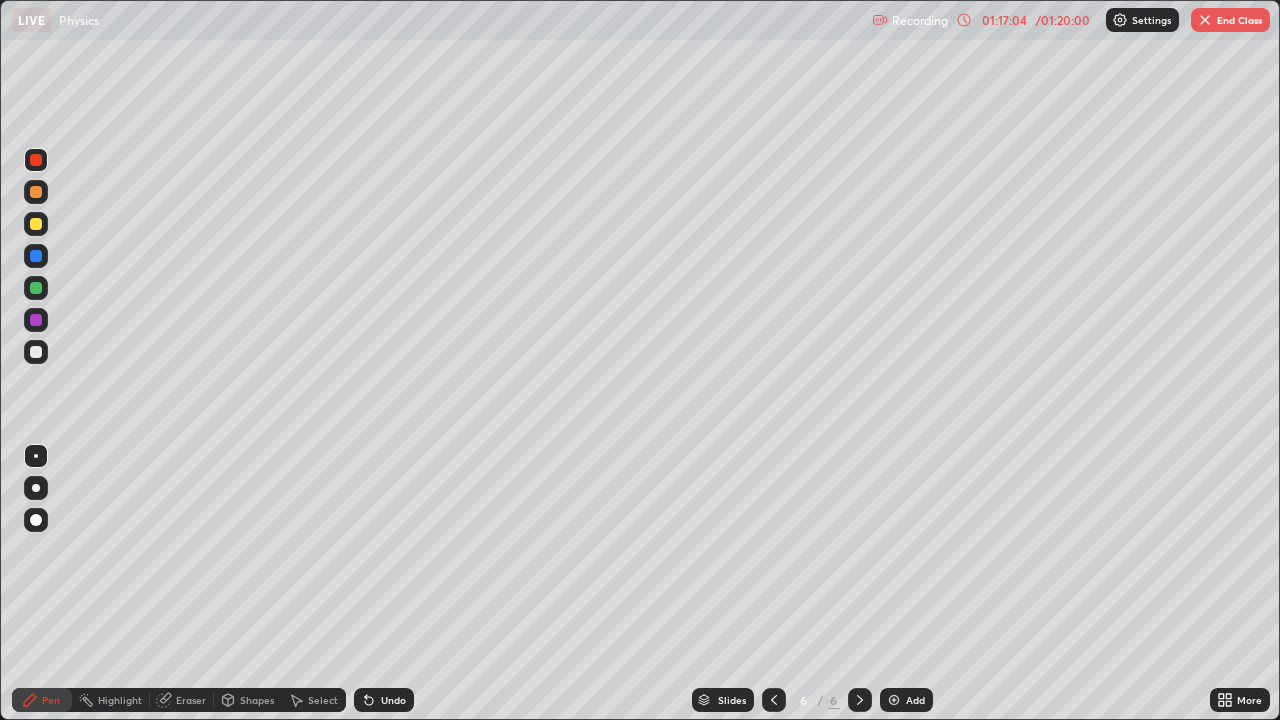 click on "Shapes" at bounding box center [257, 700] 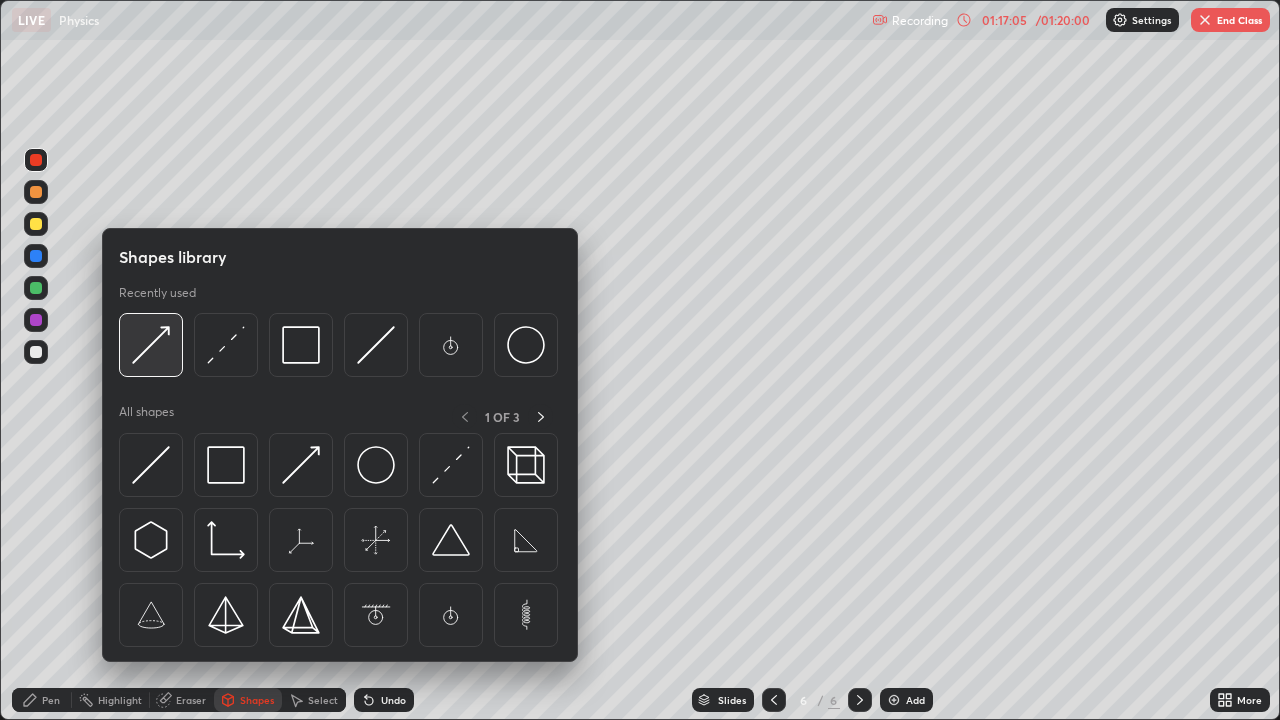 click at bounding box center [151, 345] 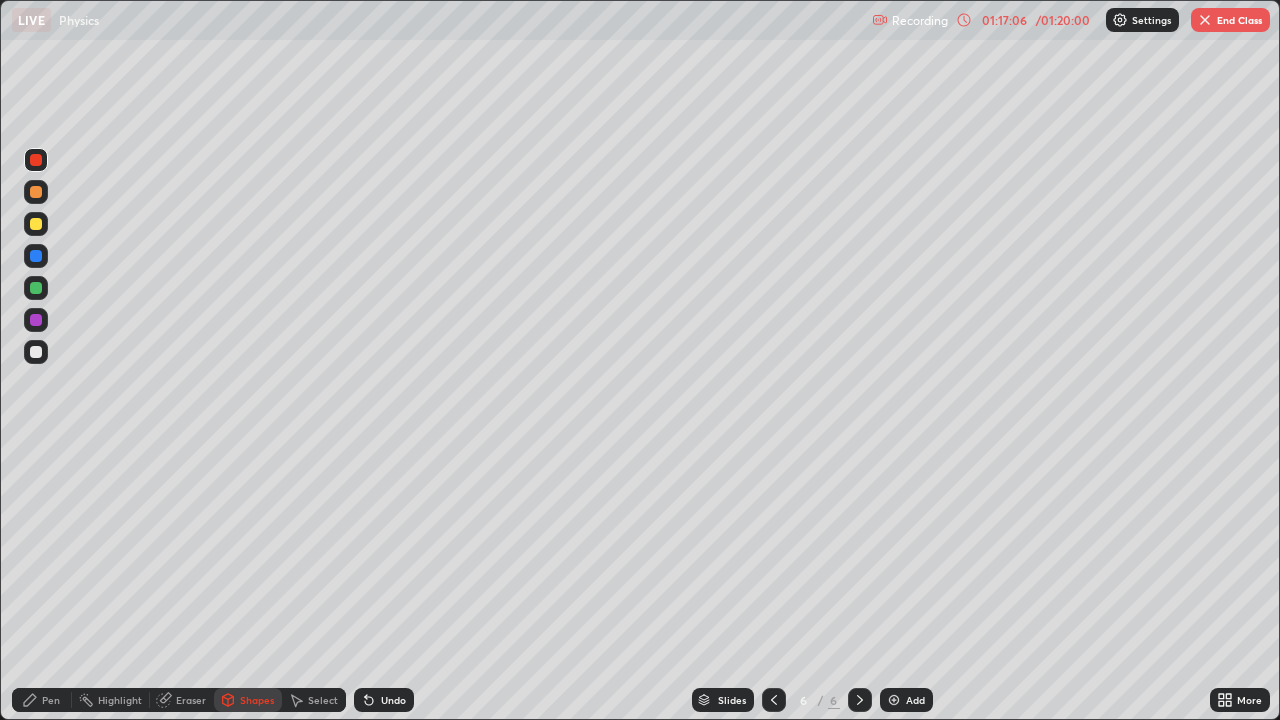 click at bounding box center [36, 224] 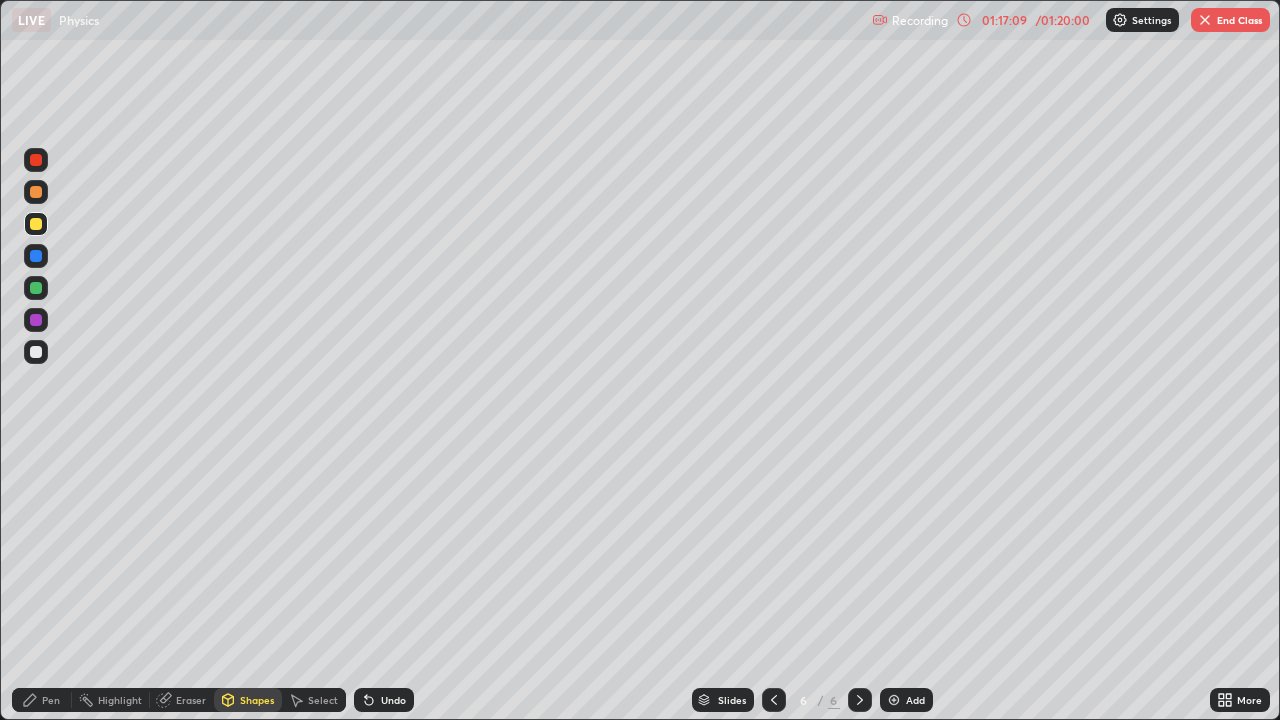 click on "Pen" at bounding box center (42, 700) 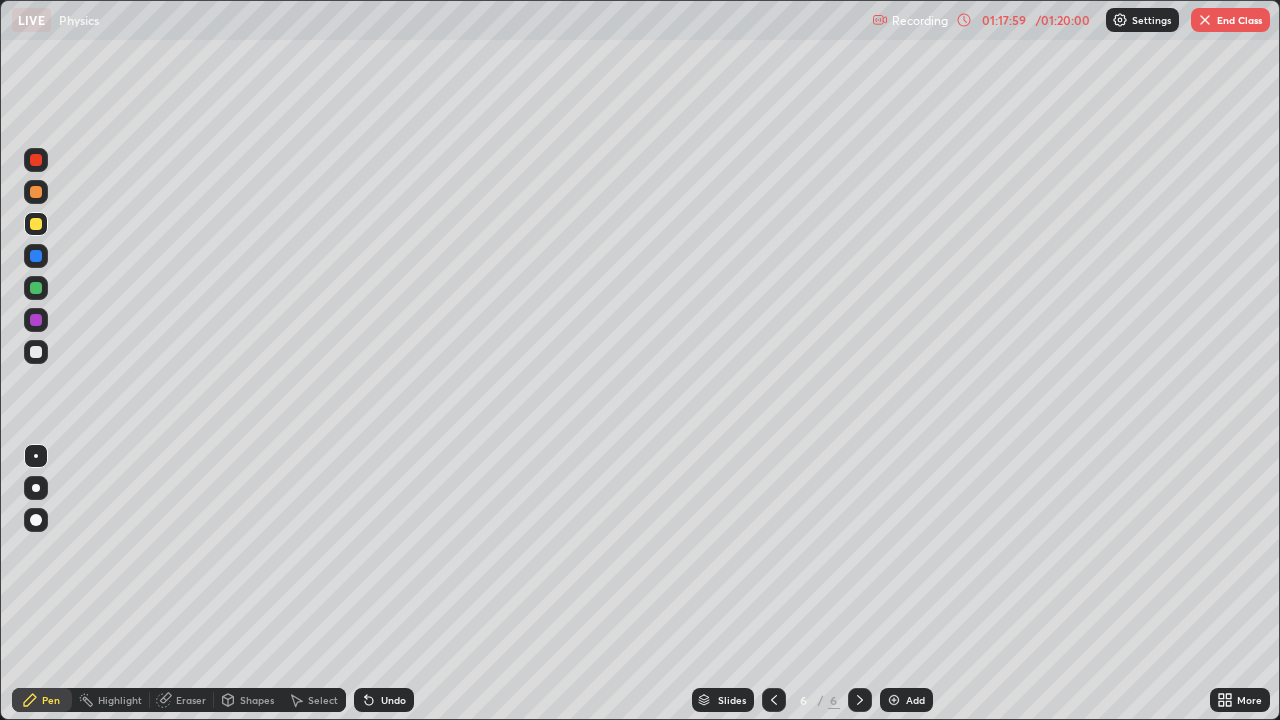 click at bounding box center (36, 352) 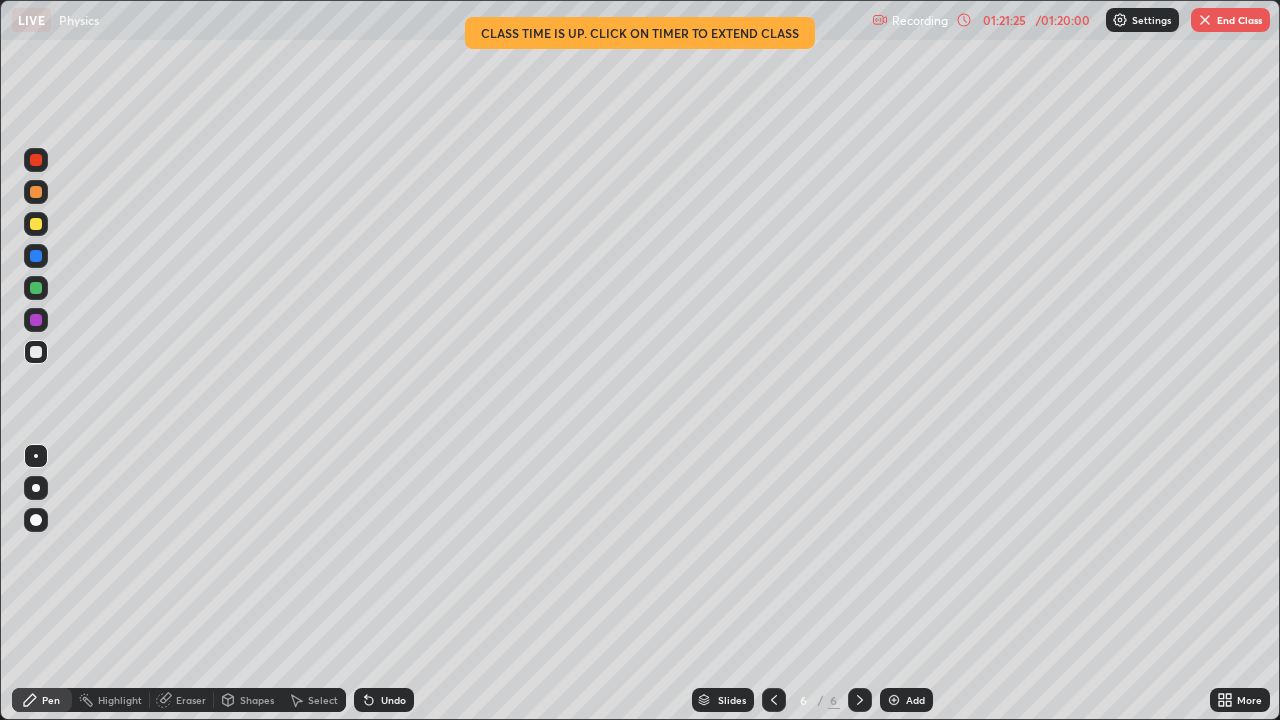 click on "End Class" at bounding box center (1230, 20) 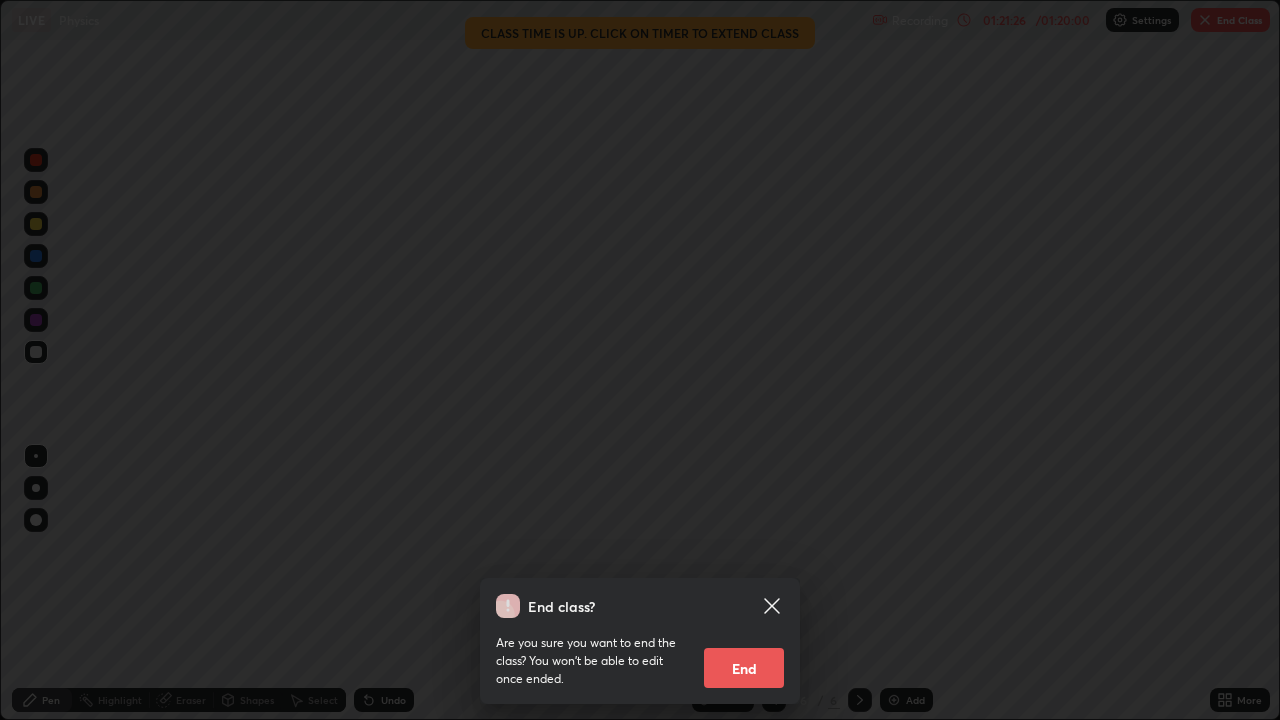 click on "End" at bounding box center (744, 668) 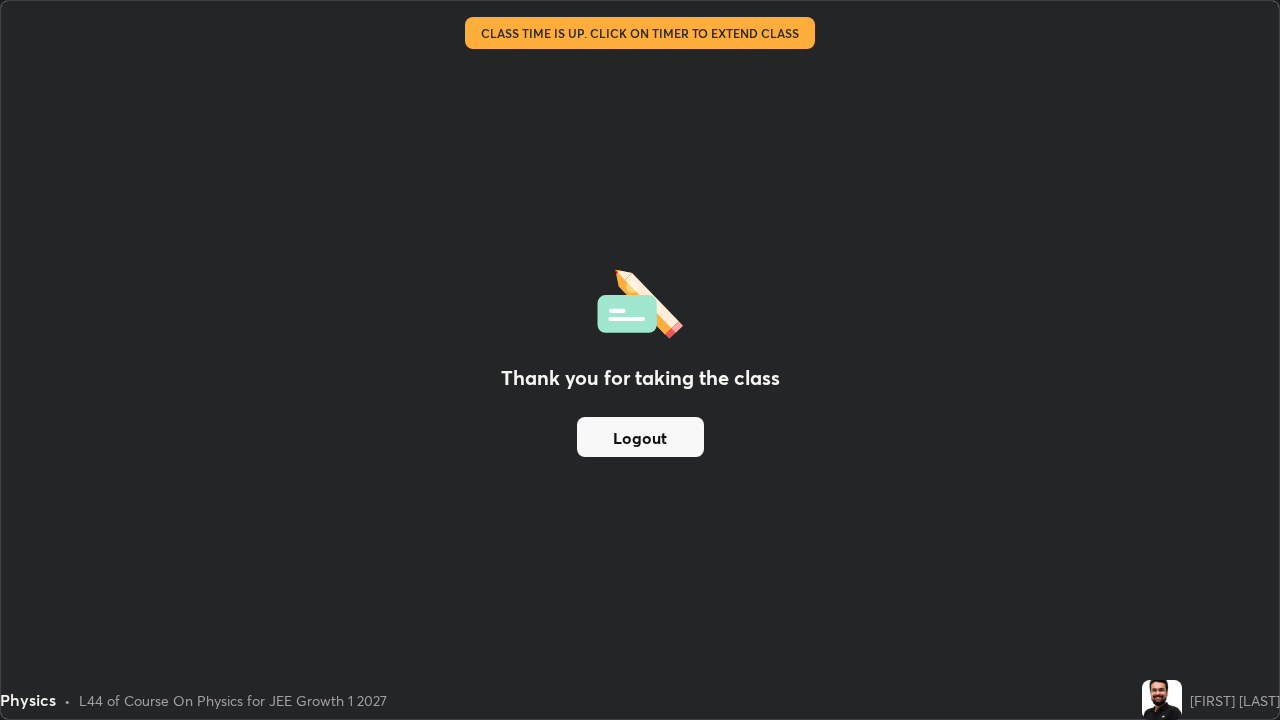 click on "Logout" at bounding box center (640, 437) 